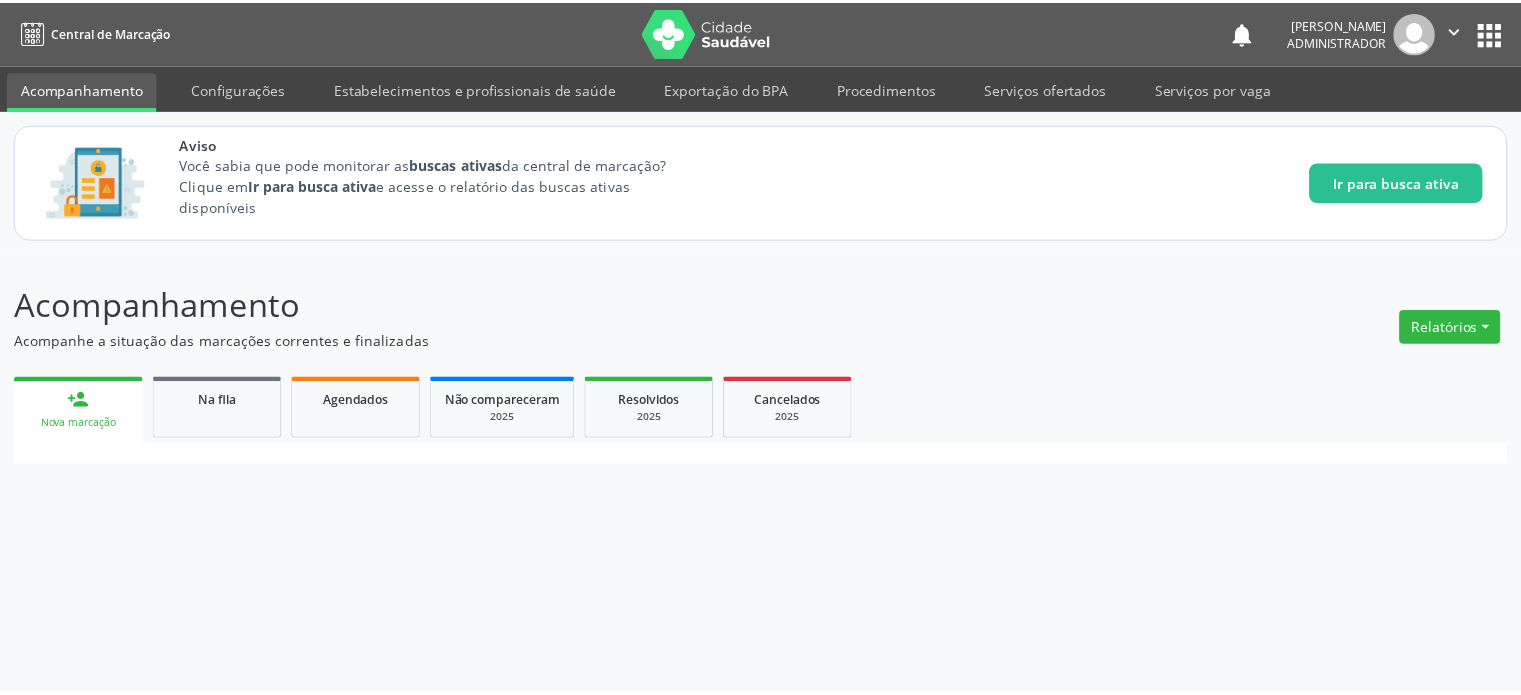 scroll, scrollTop: 0, scrollLeft: 0, axis: both 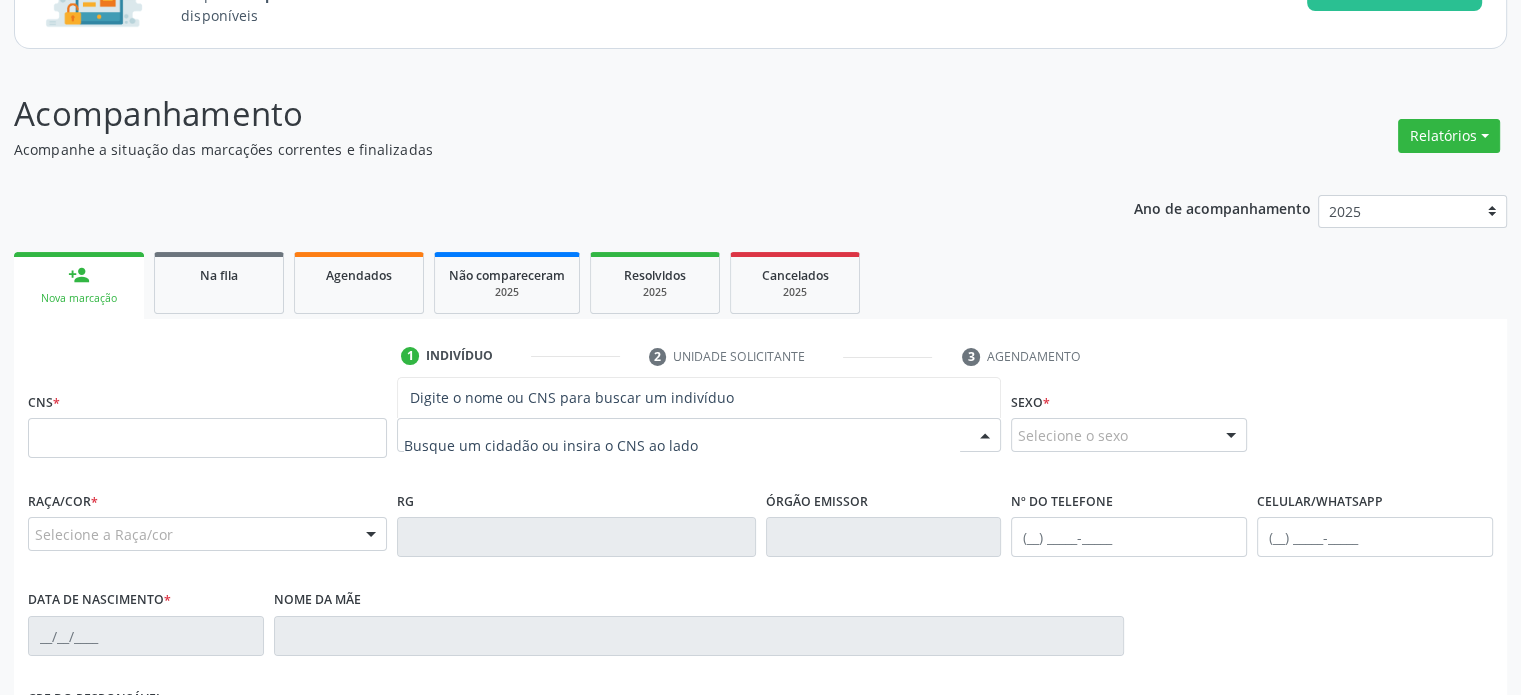 click at bounding box center [699, 435] 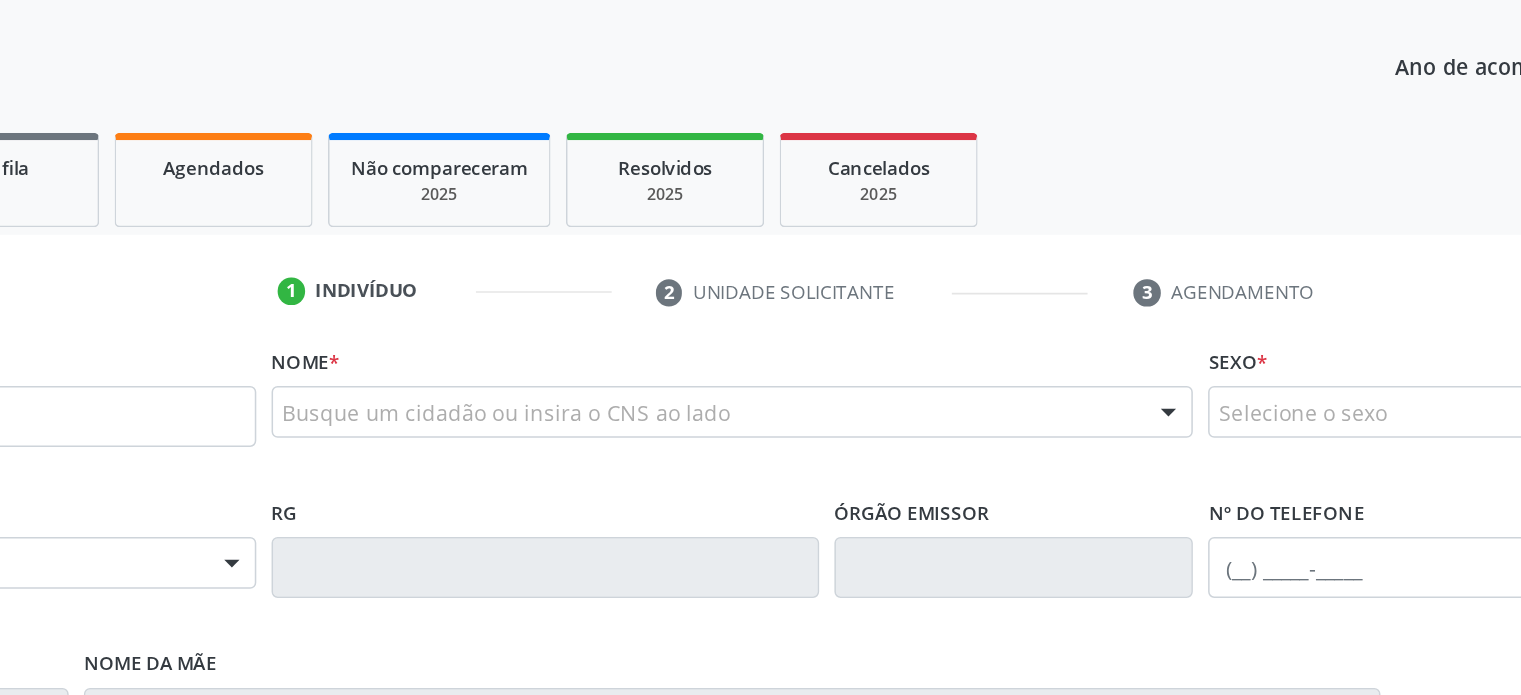 scroll, scrollTop: 191, scrollLeft: 0, axis: vertical 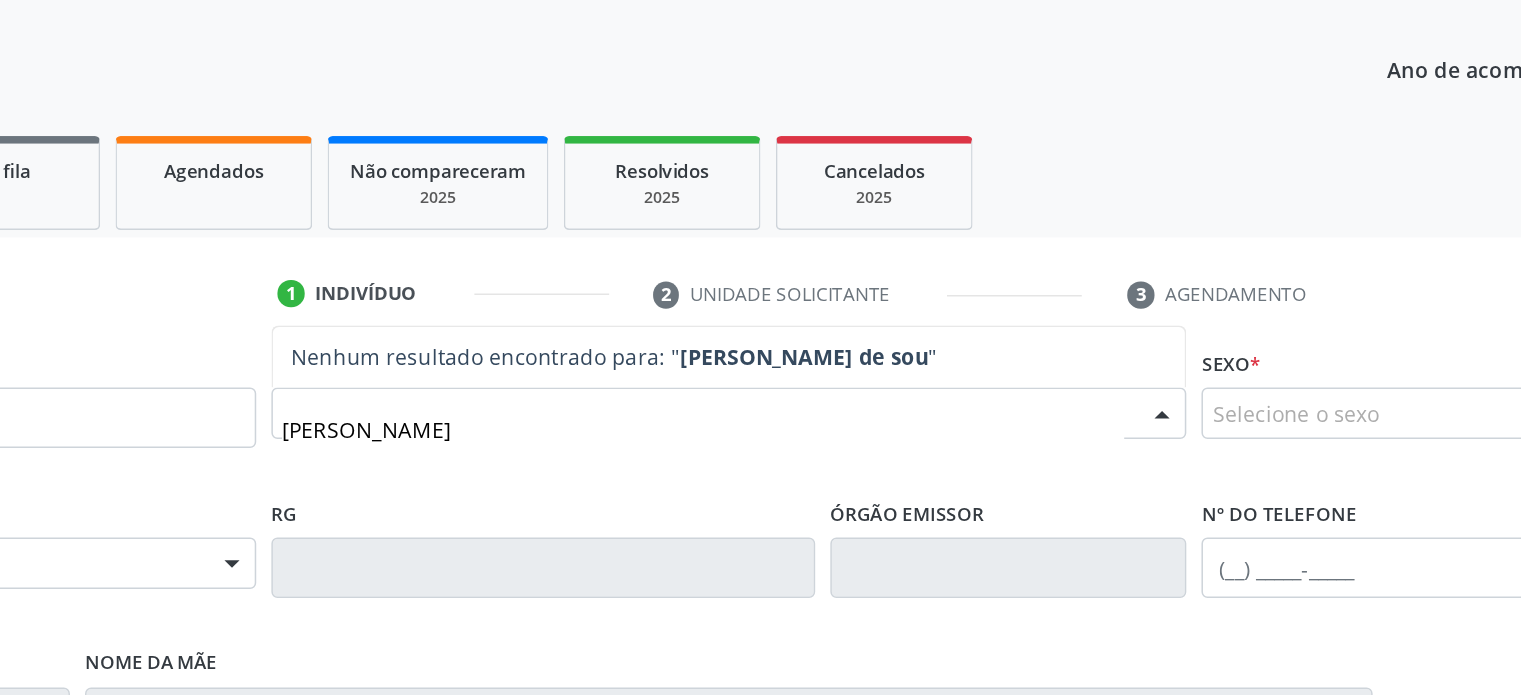 type on "[PERSON_NAME]" 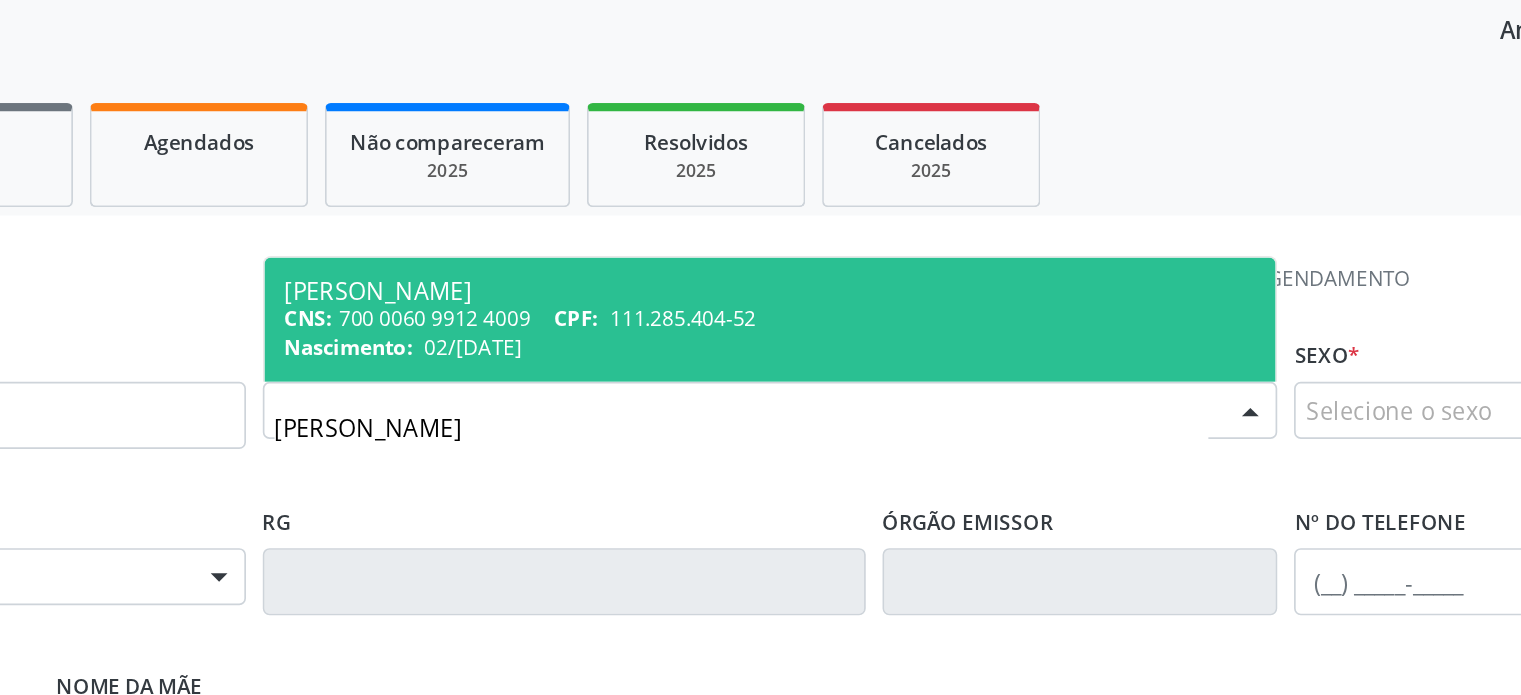scroll, scrollTop: 191, scrollLeft: 0, axis: vertical 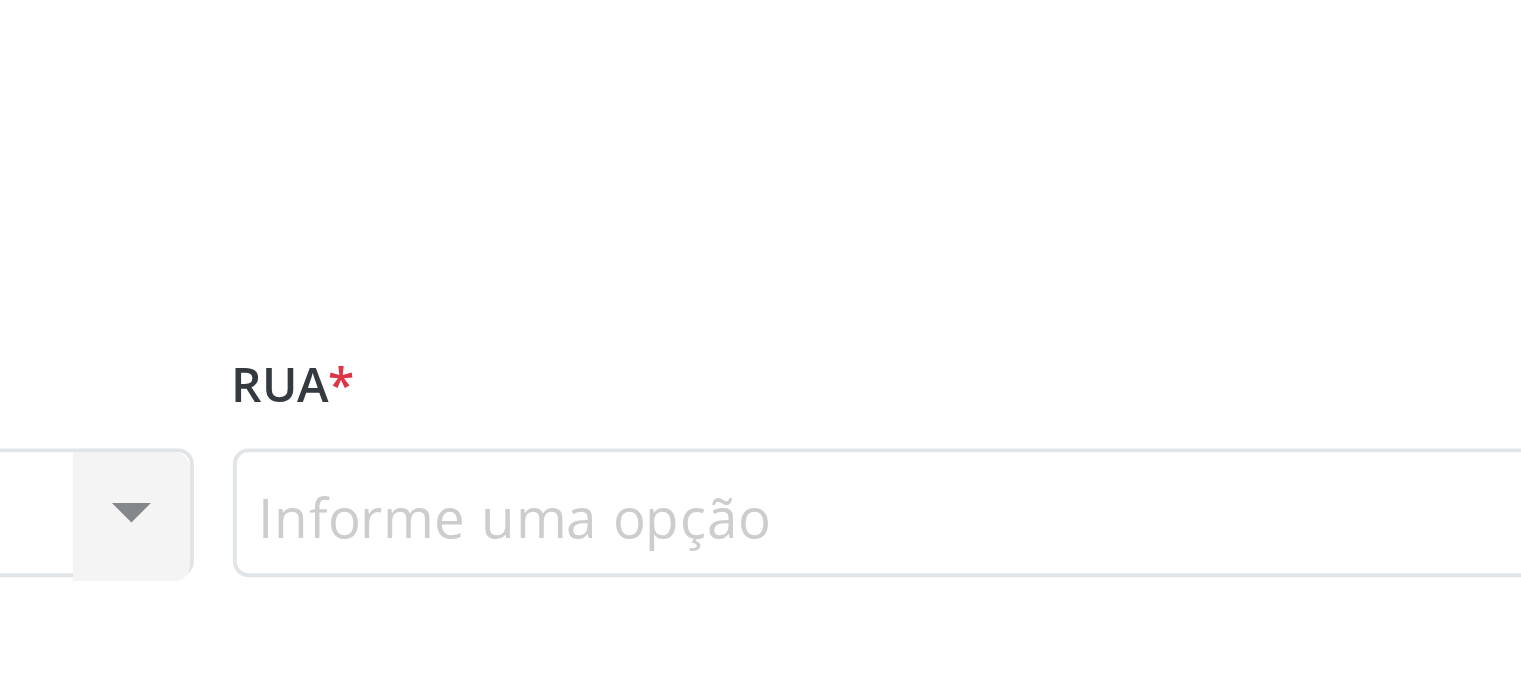 click on "Informe uma opção
Nenhum resultado encontrado para: "   "
Nenhuma opção encontrada. Digite para adicionar." at bounding box center [1007, 495] 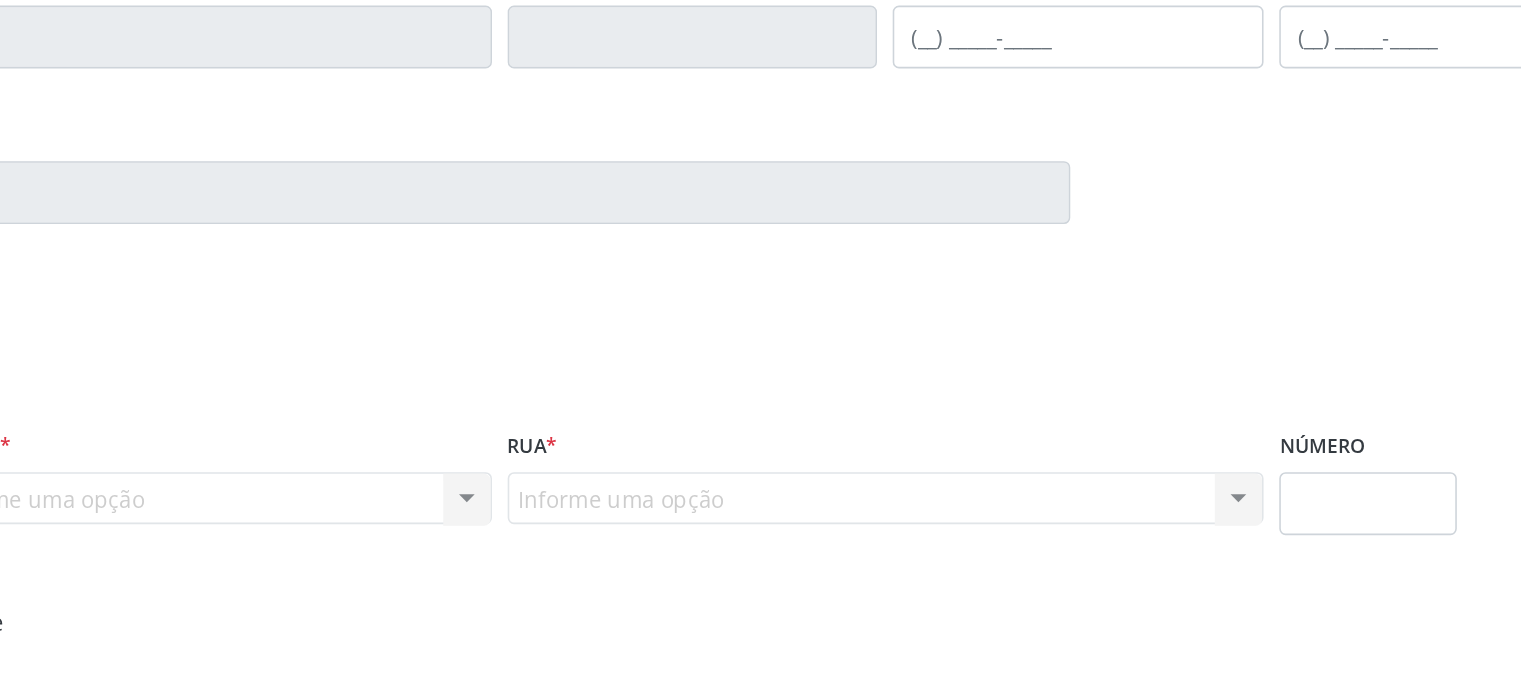 scroll, scrollTop: 527, scrollLeft: 0, axis: vertical 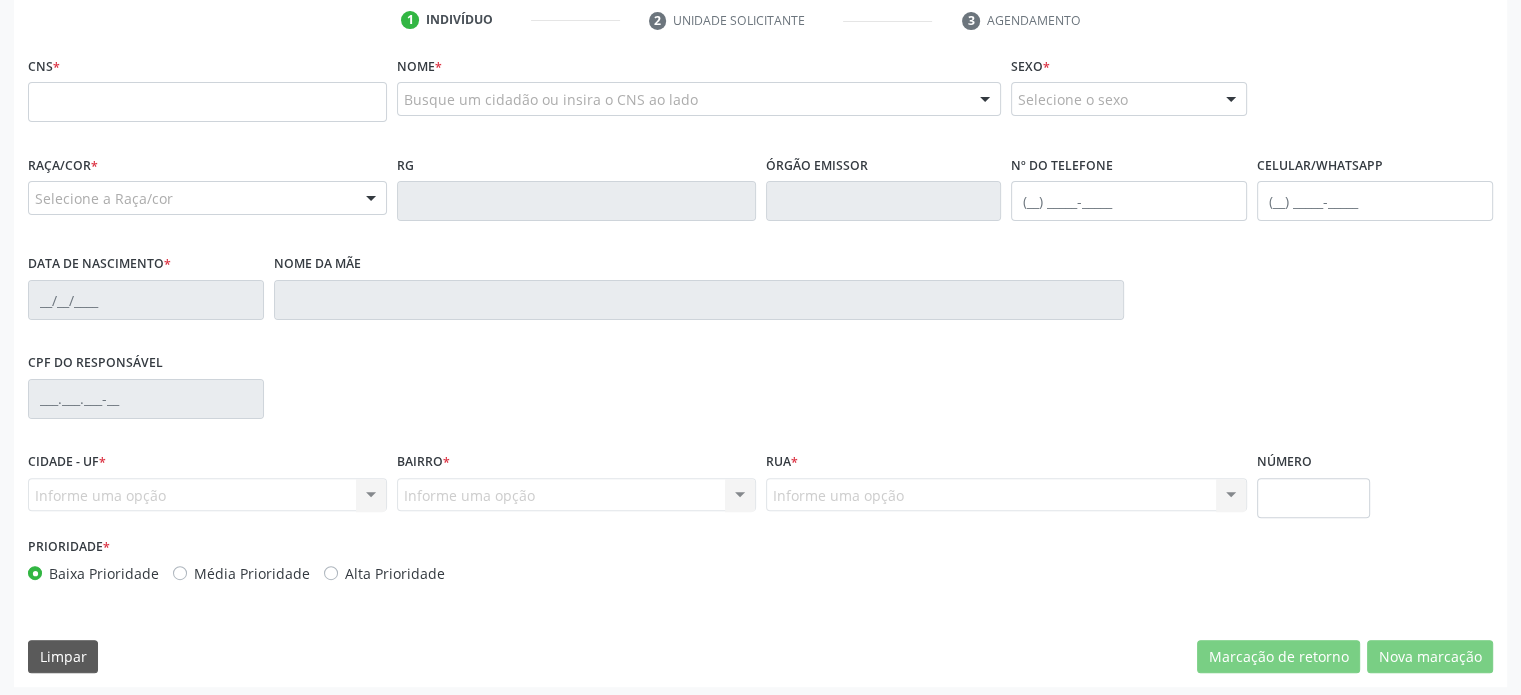 click on "Informe uma opção
Marechal Deodoro - AL
Nenhum resultado encontrado para: "   "
Nenhuma opção encontrada" at bounding box center [207, 495] 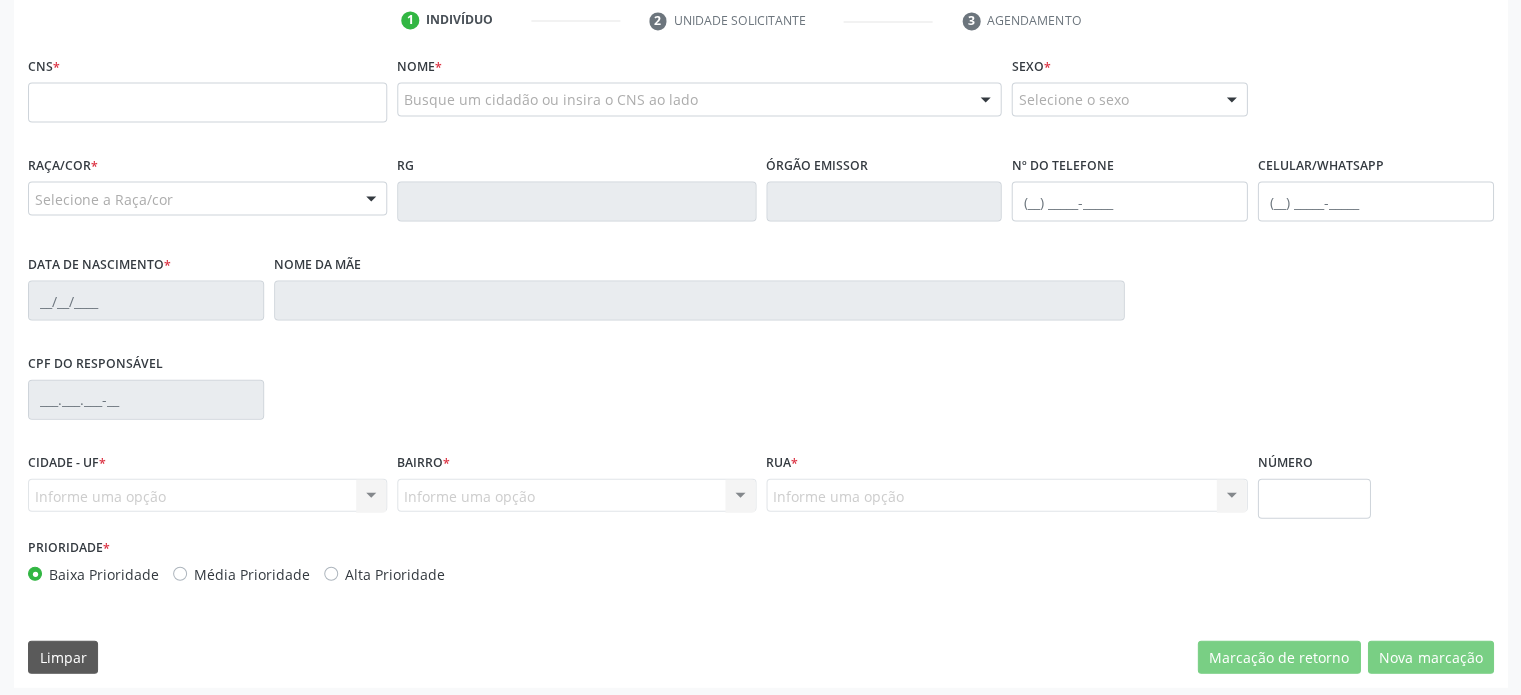 scroll, scrollTop: 526, scrollLeft: 0, axis: vertical 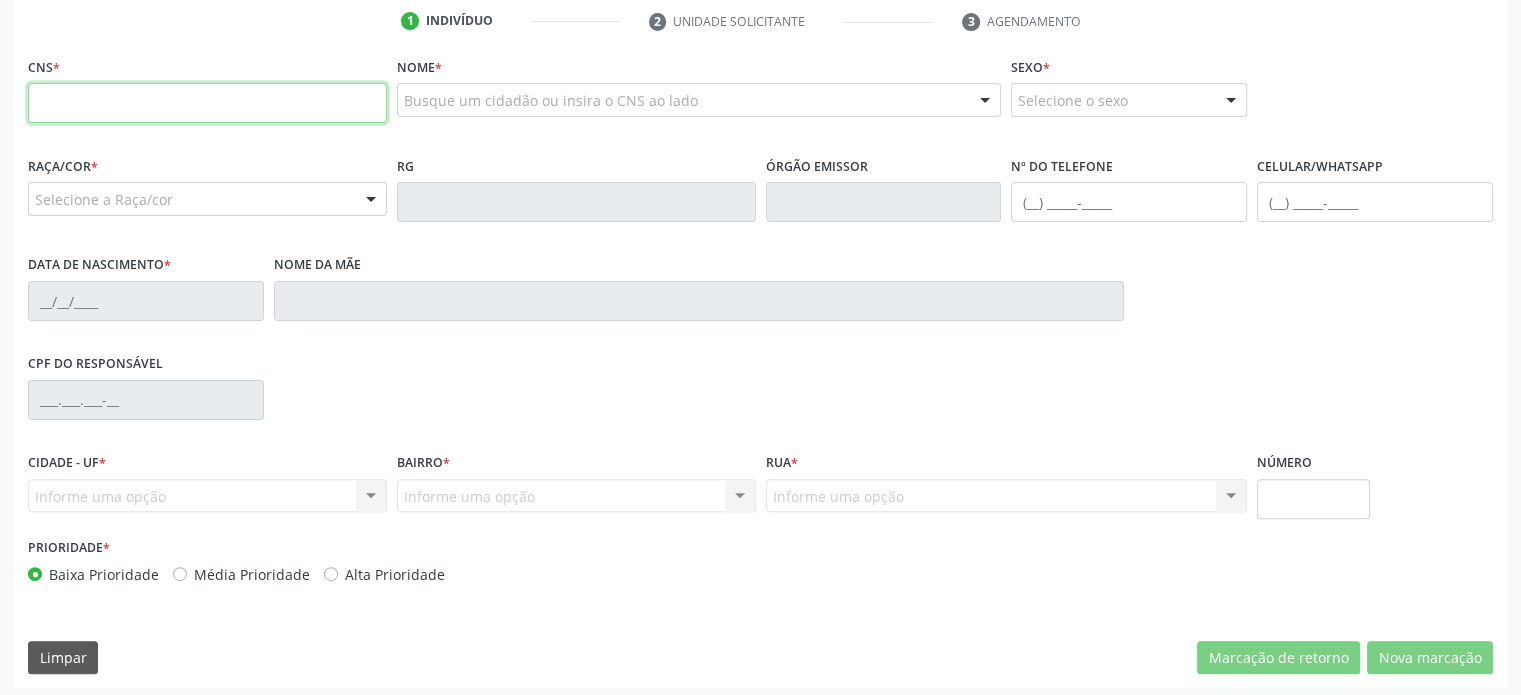 click at bounding box center [207, 103] 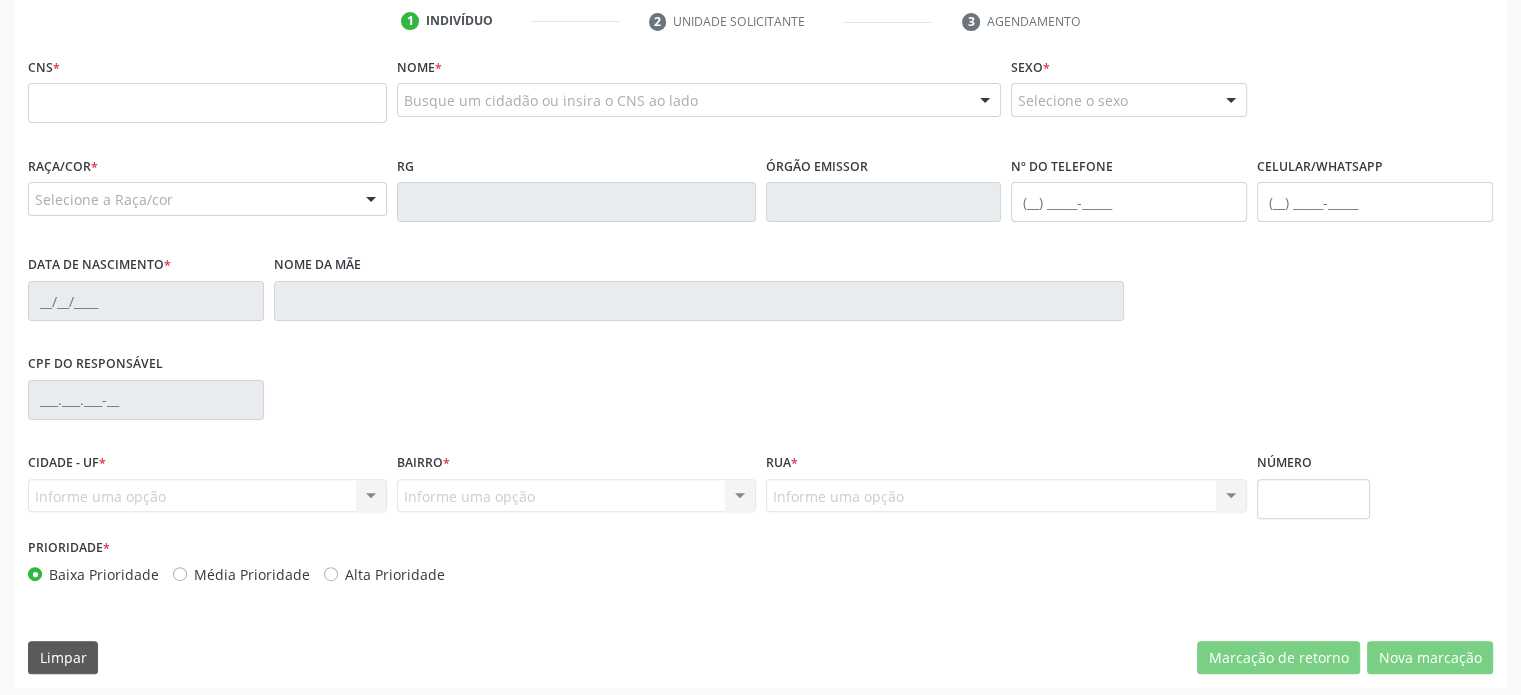 click on "1
Indivíduo
2
Unidade solicitante
3
Agendamento
CNS
*
Nome
*
Busque um cidadão ou insira o CNS ao lado
Nenhum resultado encontrado para: "   "
Digite o nome ou CNS para buscar um indivíduo
Sexo
*
Selecione o sexo
Masculino   Feminino
Nenhum resultado encontrado para: "   "
Não há nenhuma opção para ser exibida.
Raça/cor
*
Selecione a Raça/cor
01 - Branca   02 - Preta   04 - [GEOGRAPHIC_DATA]   03 - [MEDICAL_DATA]   05 - Indígena
Nenhum resultado encontrado para: "   "
Não há nenhuma opção para ser exibida.
RG
Órgão emissor
Nº do Telefone
Celular/WhatsApp" at bounding box center [760, 346] 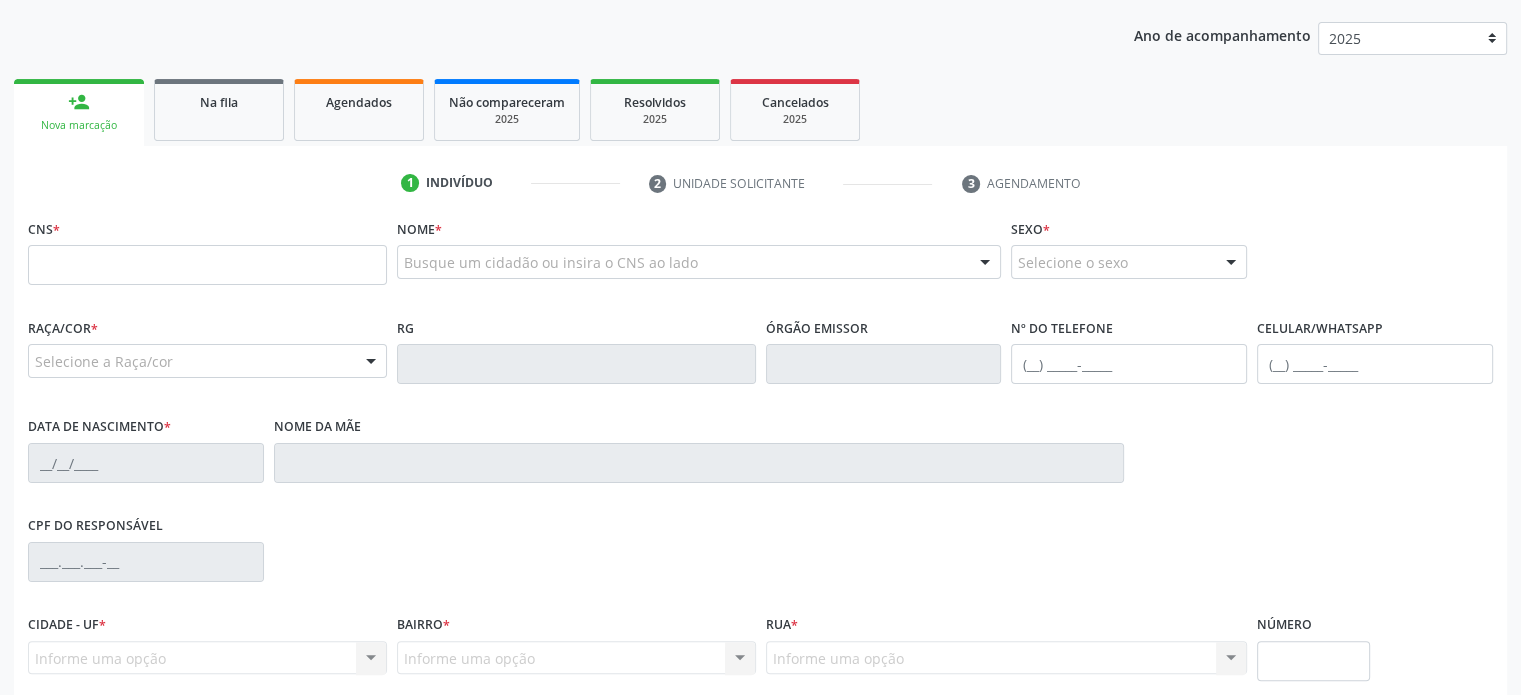 scroll, scrollTop: 362, scrollLeft: 0, axis: vertical 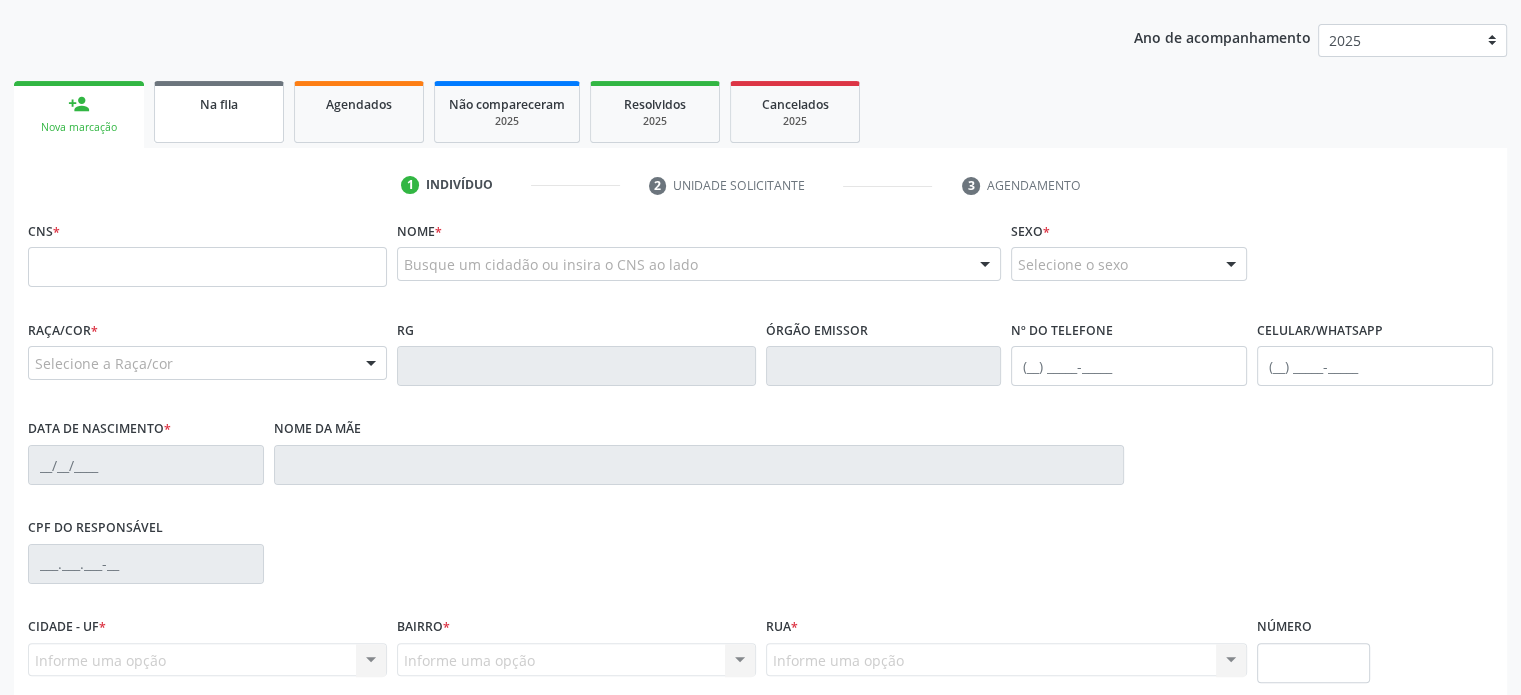 click on "Na fila" at bounding box center (219, 112) 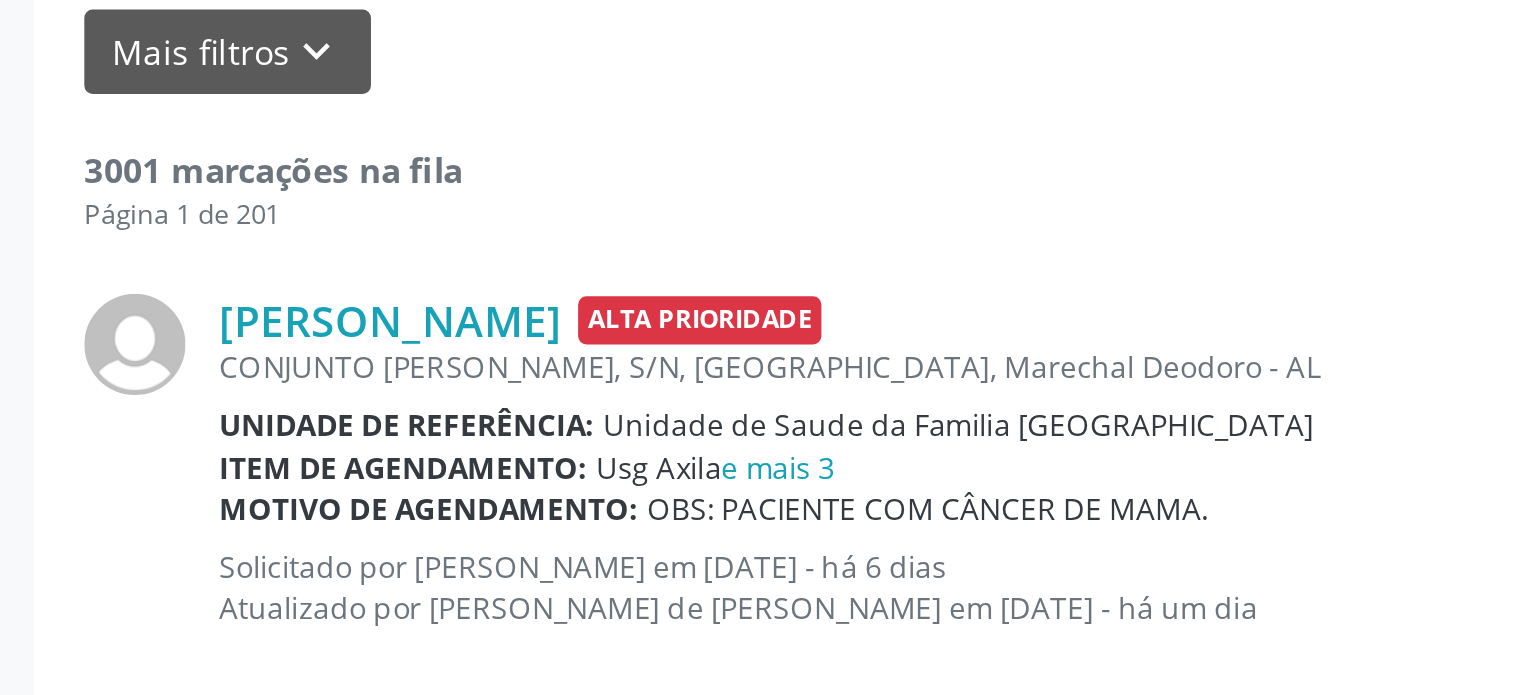 scroll, scrollTop: 440, scrollLeft: 0, axis: vertical 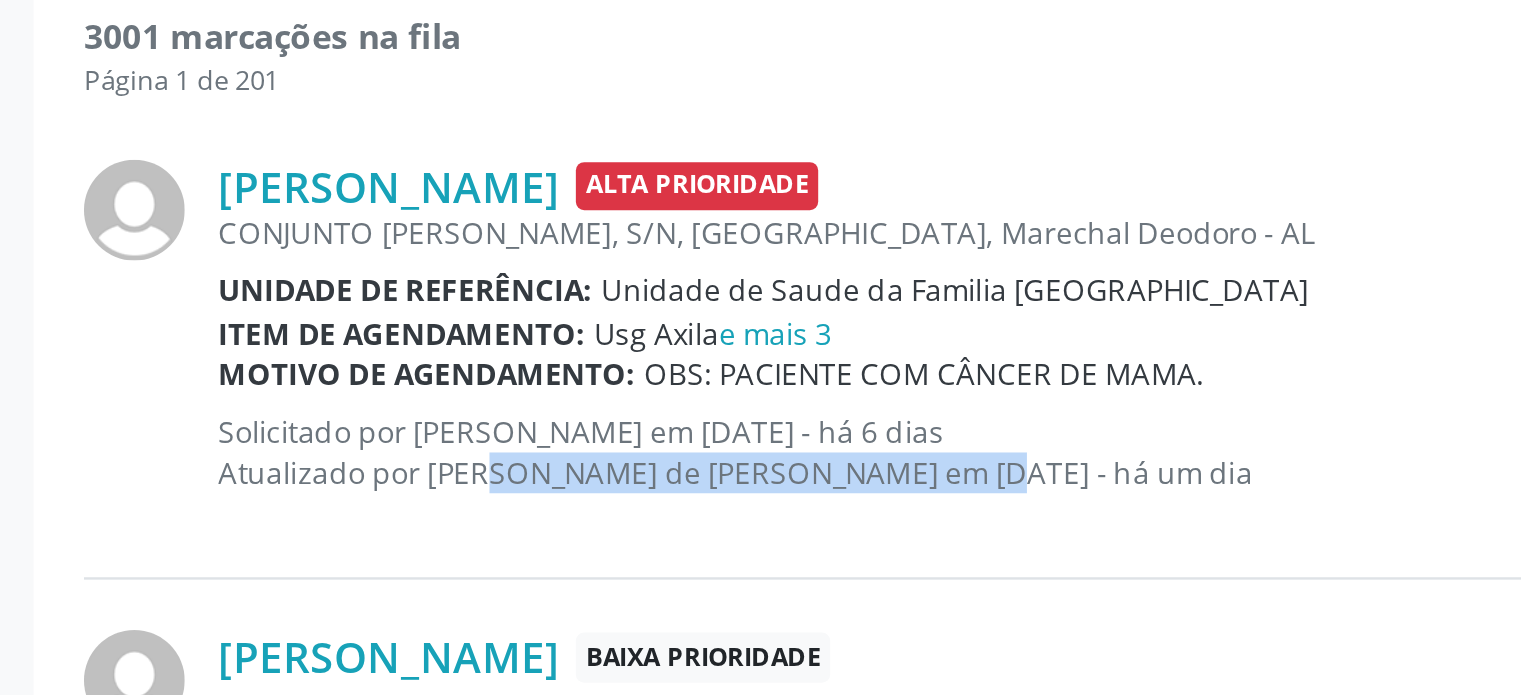 drag, startPoint x: 180, startPoint y: 443, endPoint x: 372, endPoint y: 441, distance: 192.01042 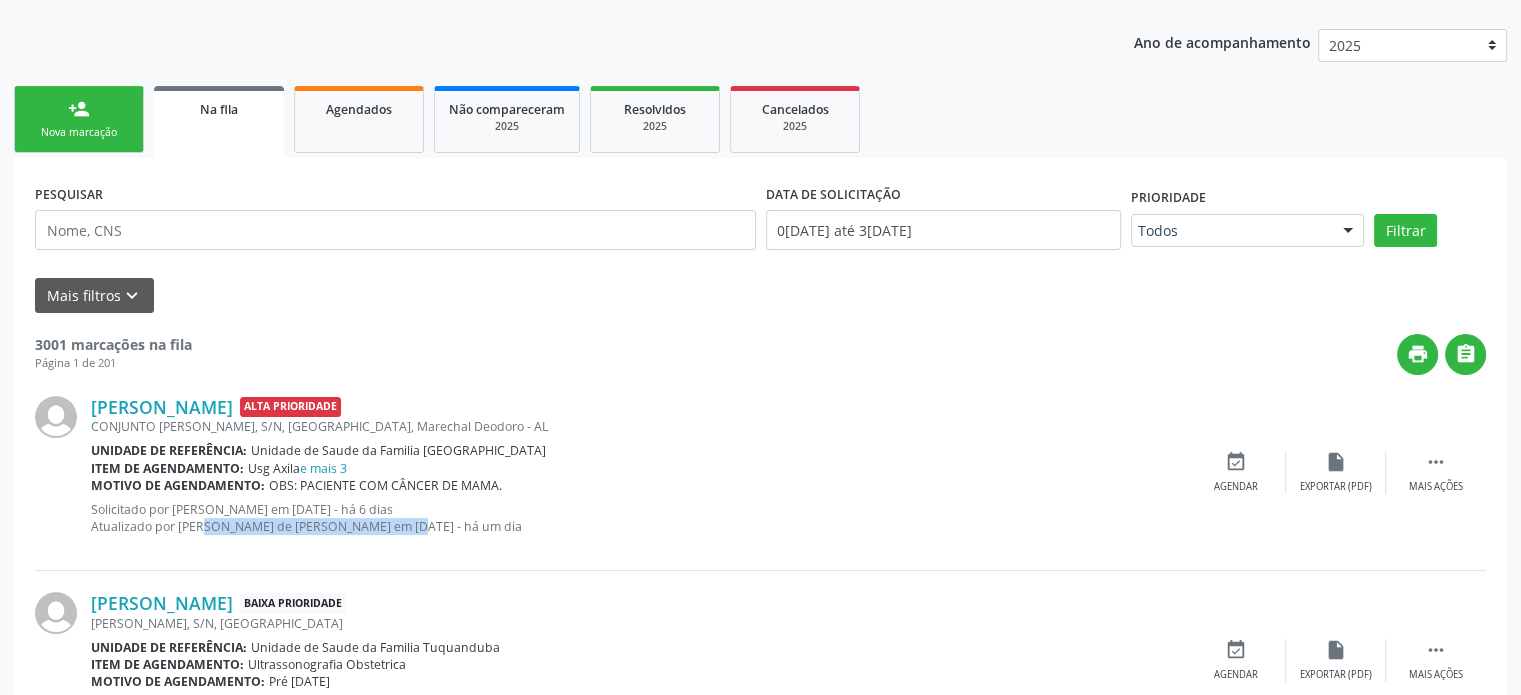 scroll, scrollTop: 352, scrollLeft: 0, axis: vertical 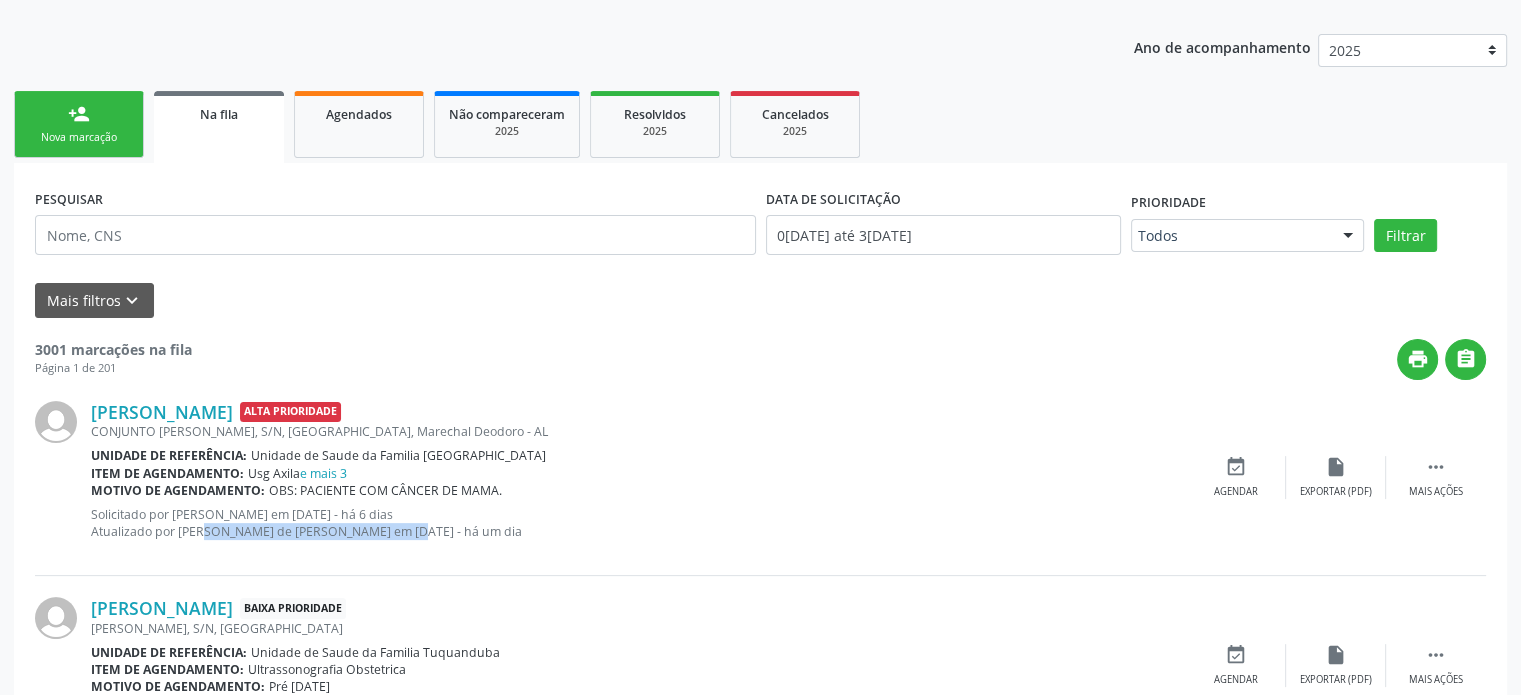 click on "person_add" at bounding box center (79, 114) 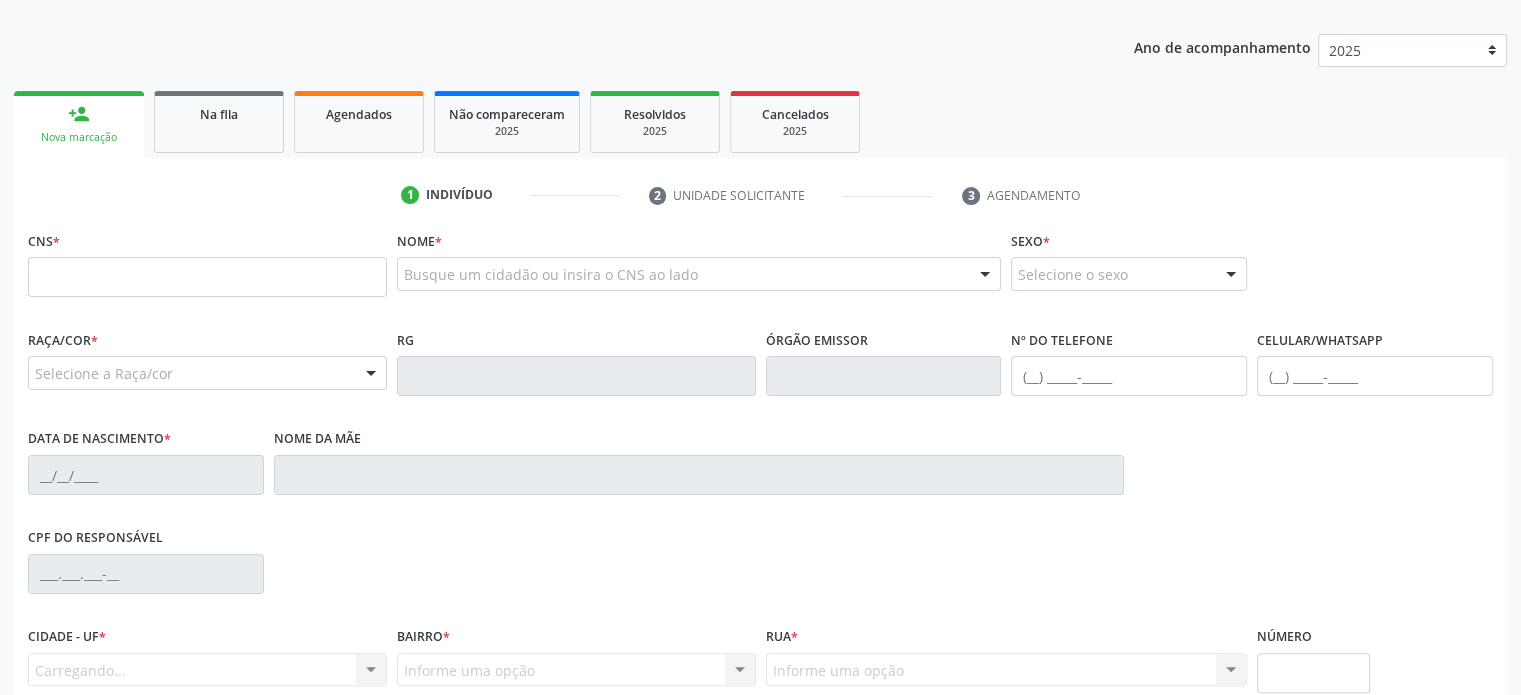 scroll, scrollTop: 532, scrollLeft: 0, axis: vertical 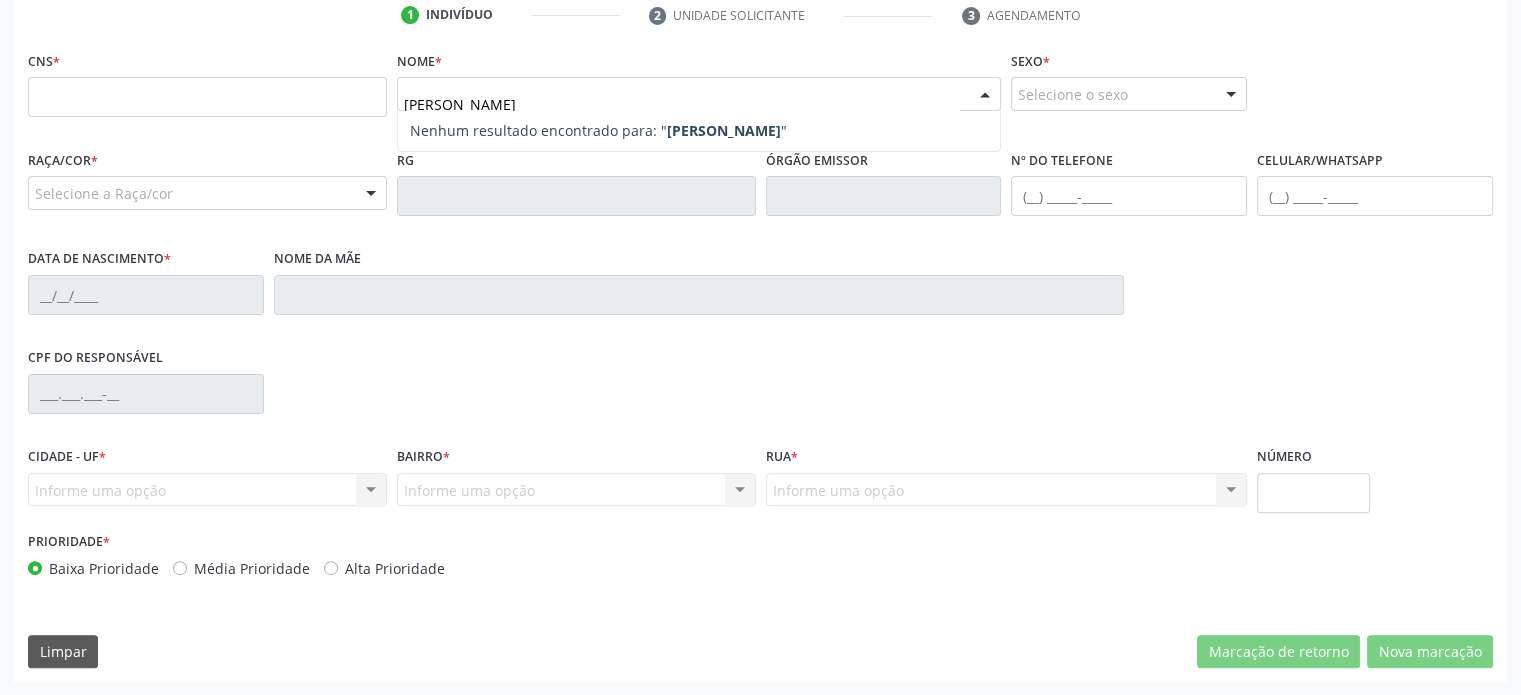 type on "[PERSON_NAME]" 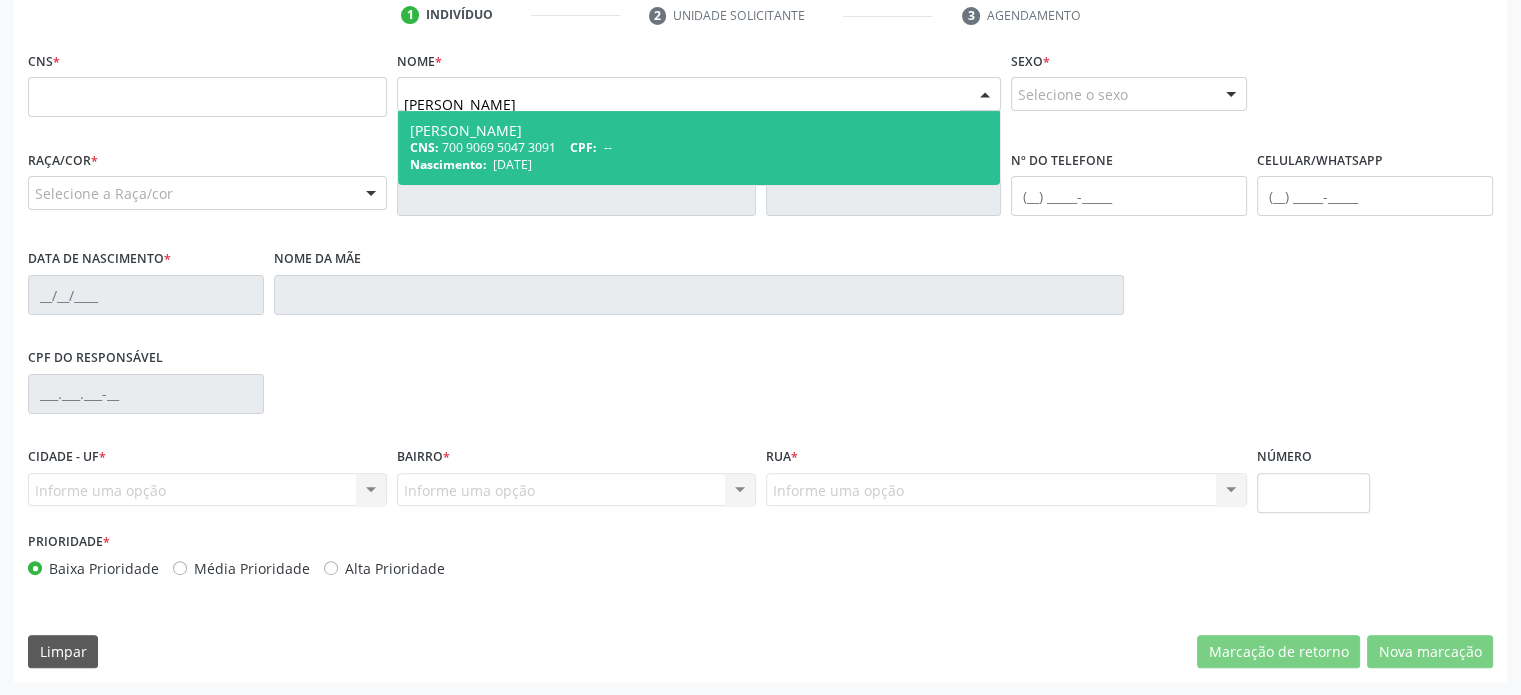 click on "[PERSON_NAME]" at bounding box center [699, 131] 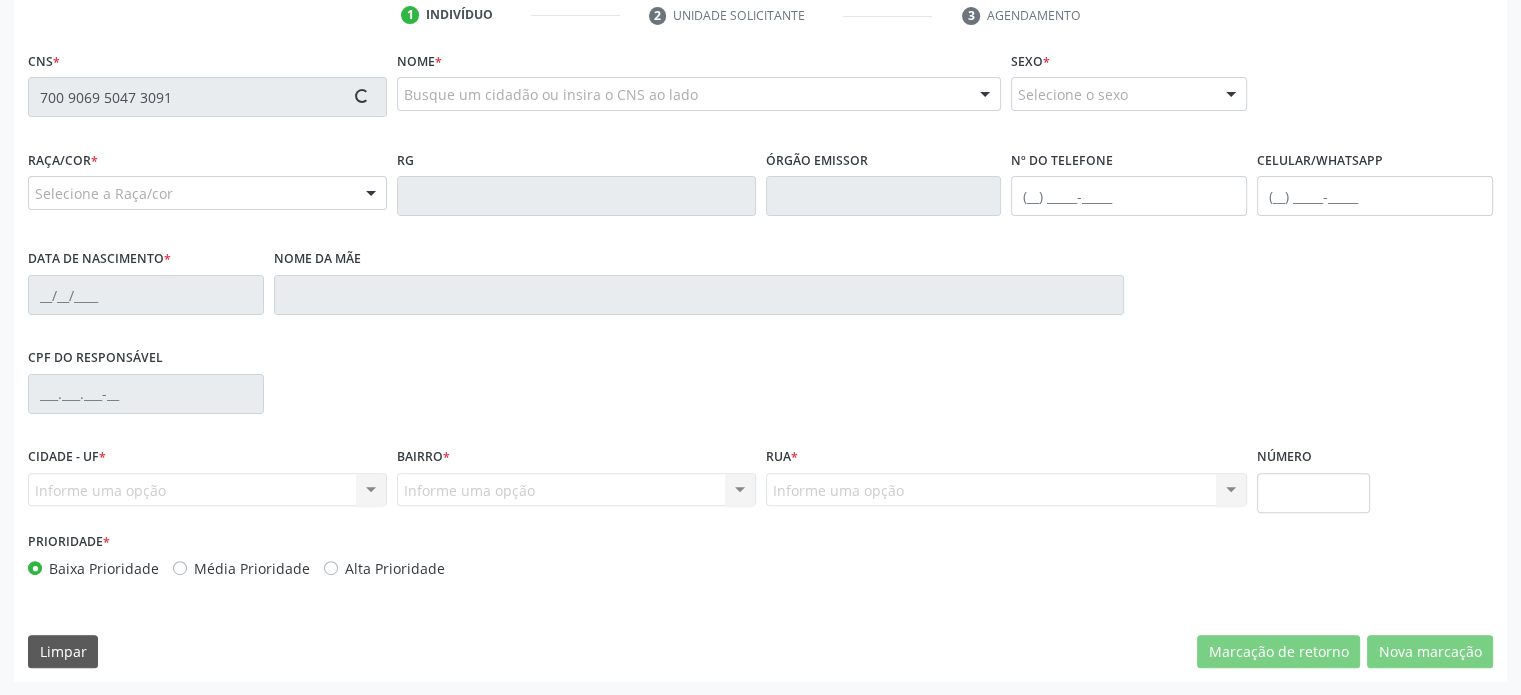 type on "700 9069 5047 3091" 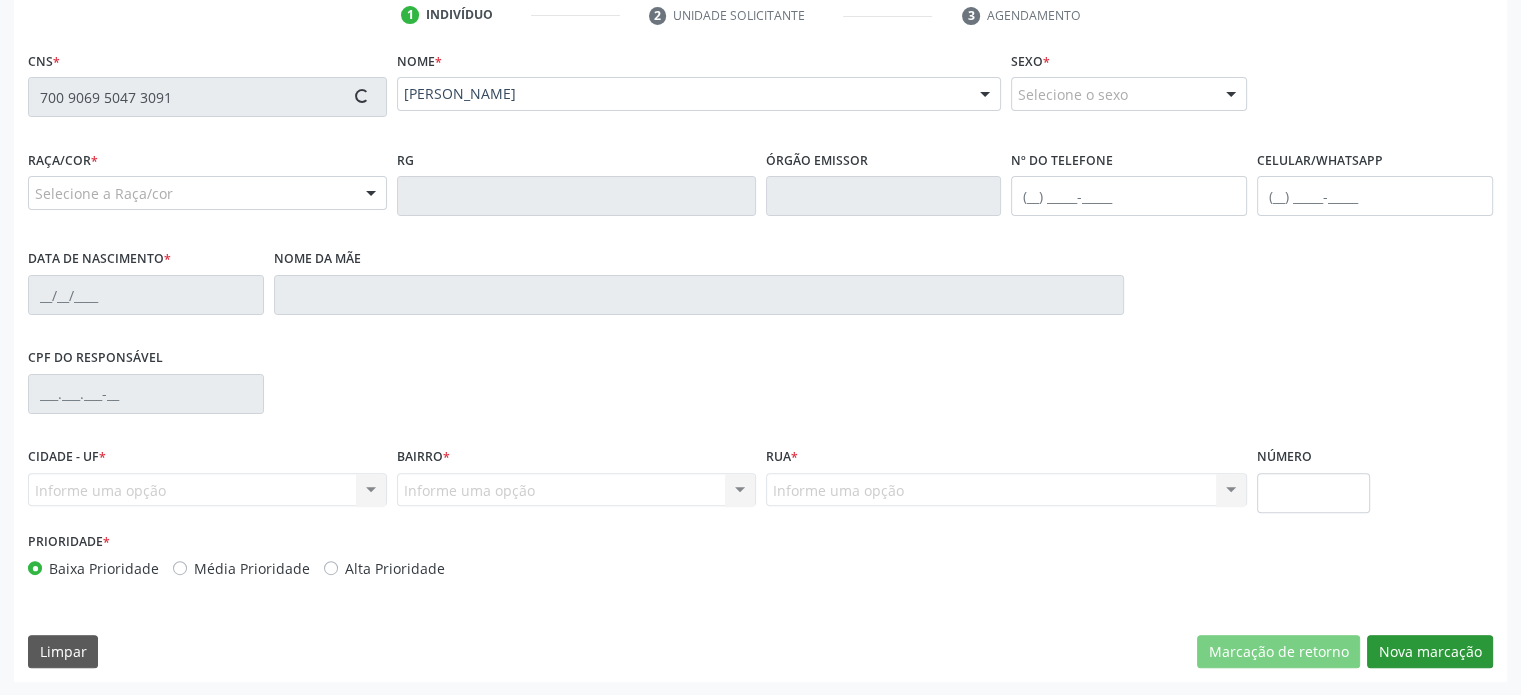 type on "[PHONE_NUMBER]" 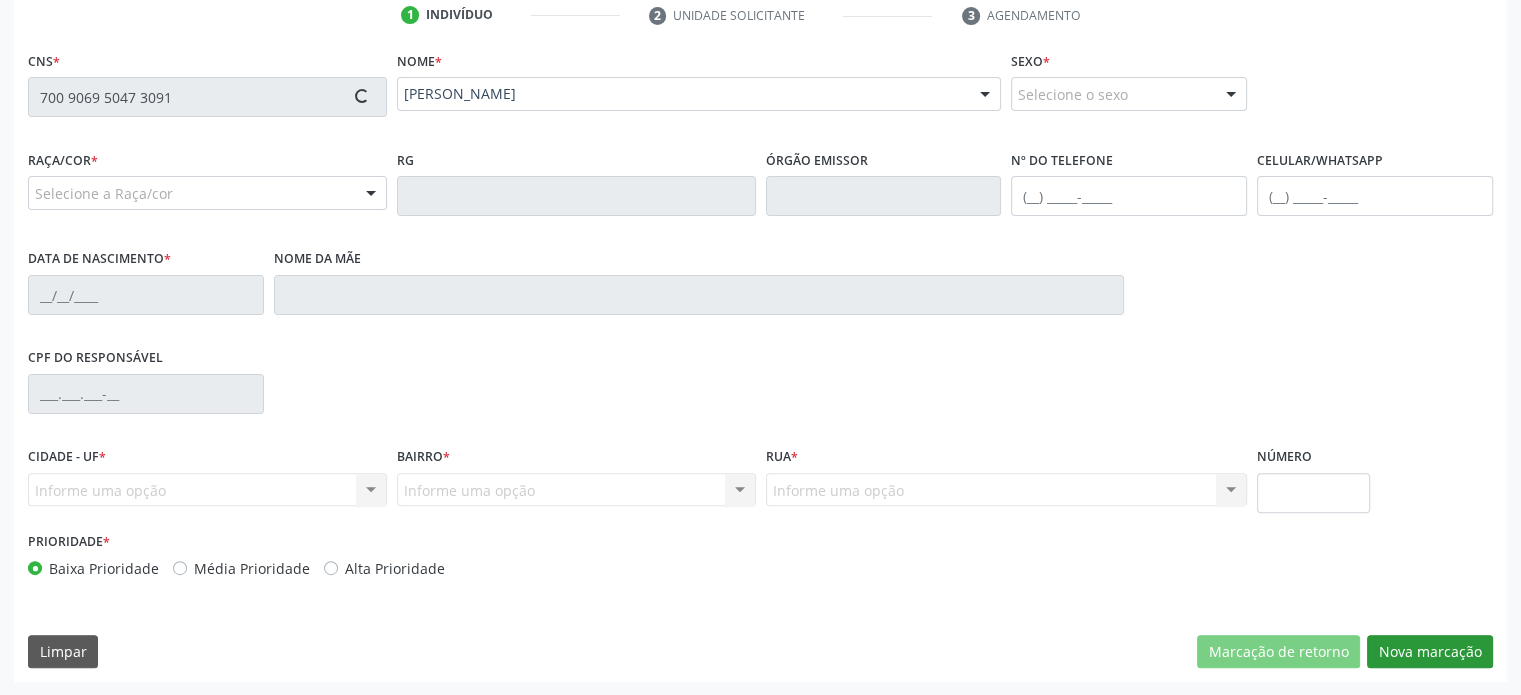 type on "[DATE]" 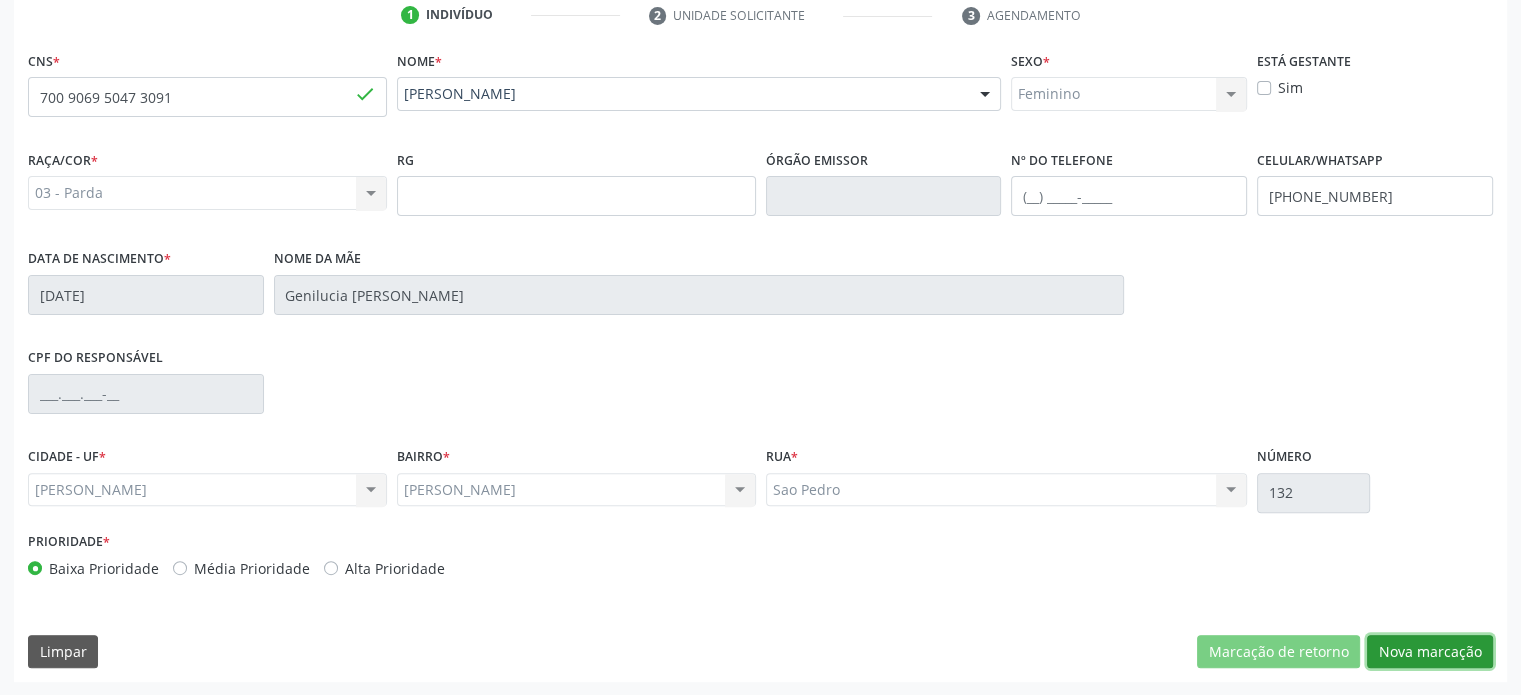 click on "Nova marcação" at bounding box center [1430, 652] 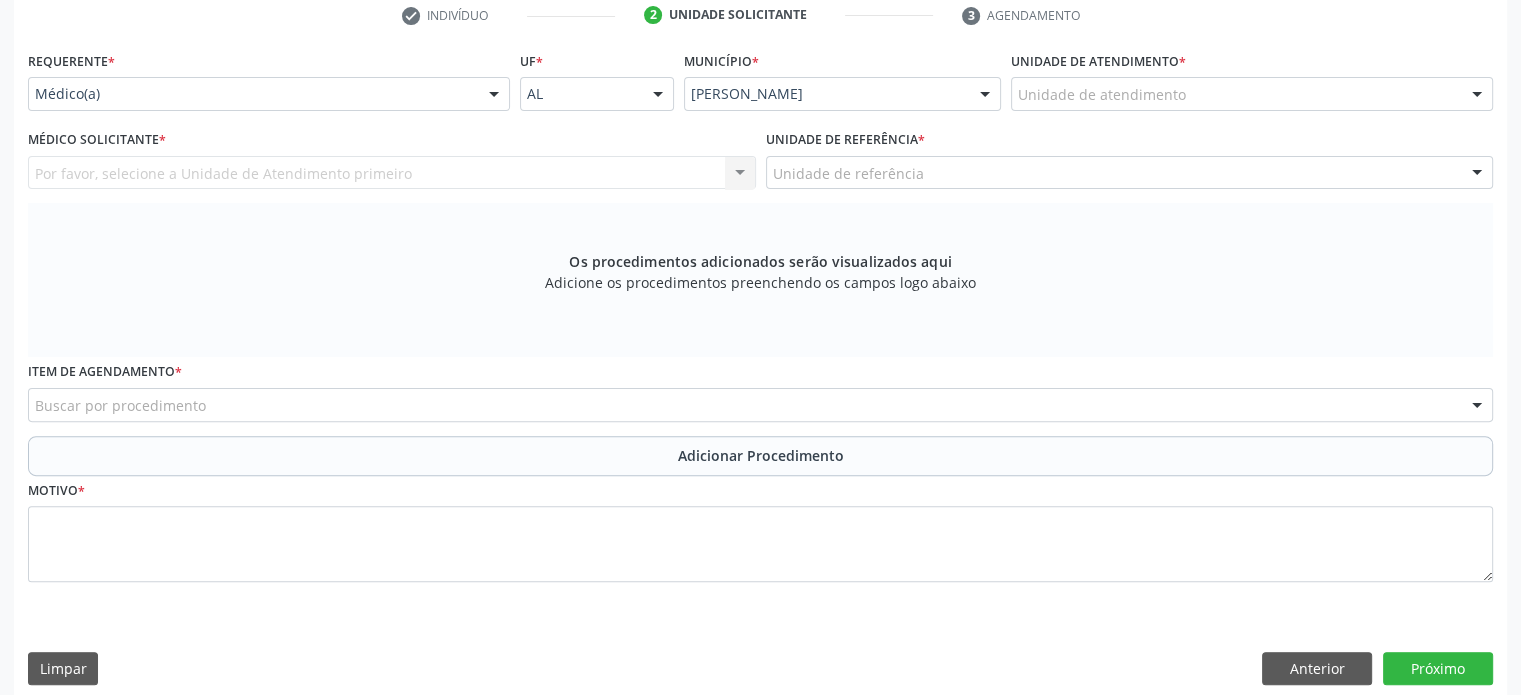 scroll, scrollTop: 532, scrollLeft: 0, axis: vertical 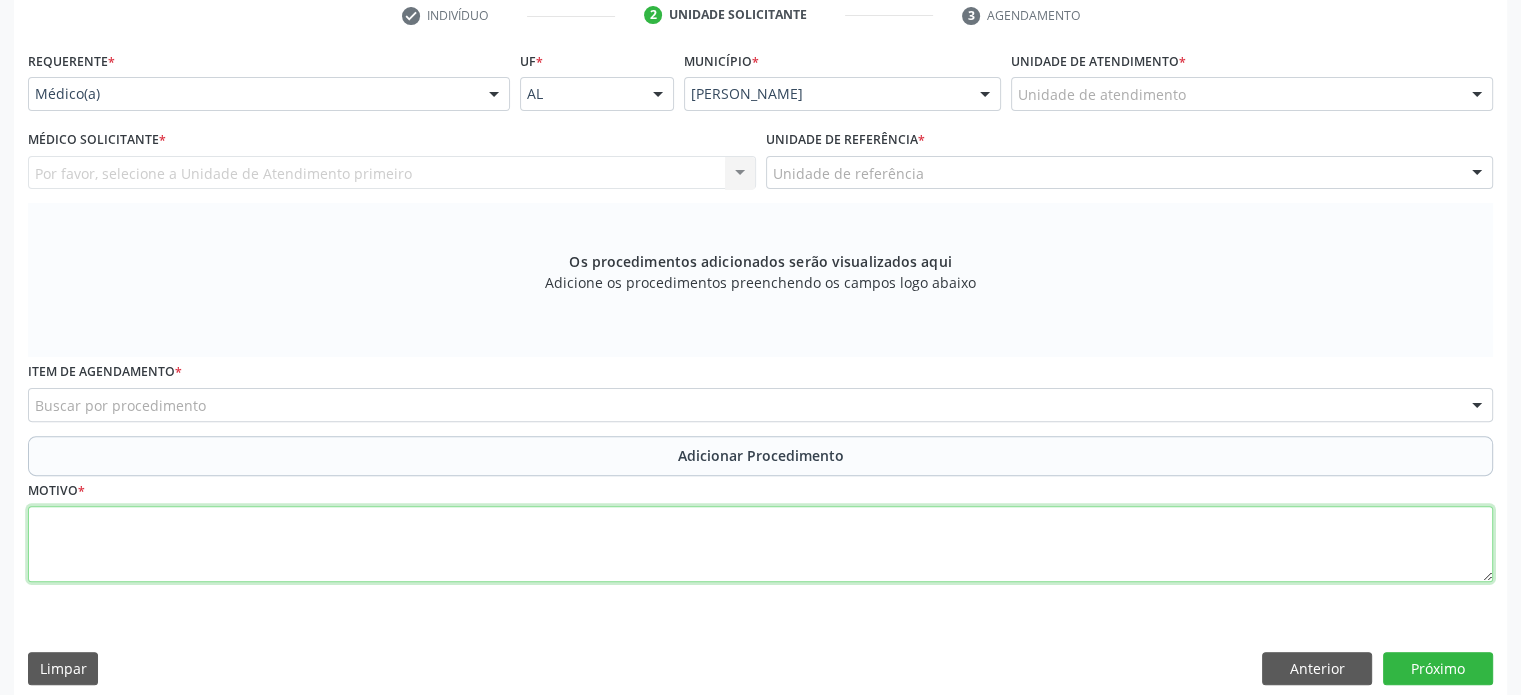 click at bounding box center (760, 544) 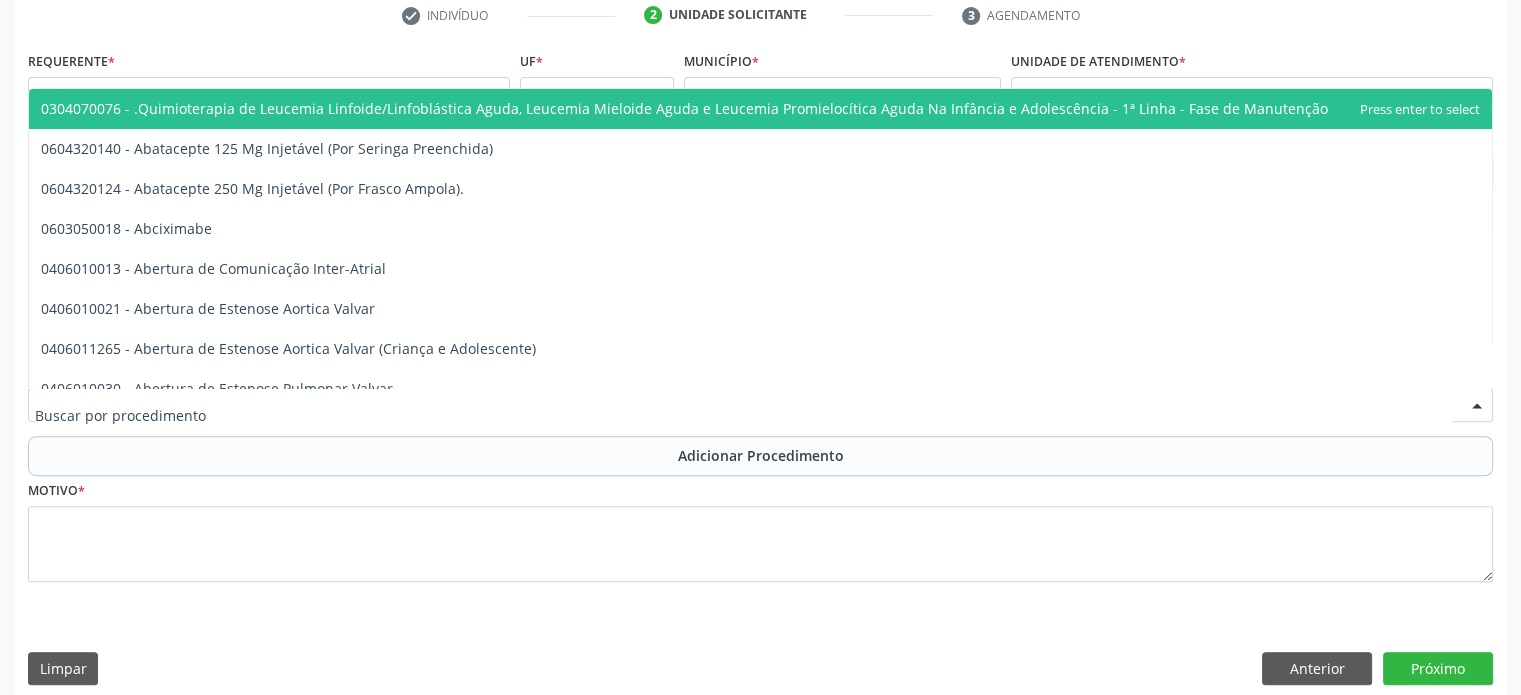 click at bounding box center (760, 405) 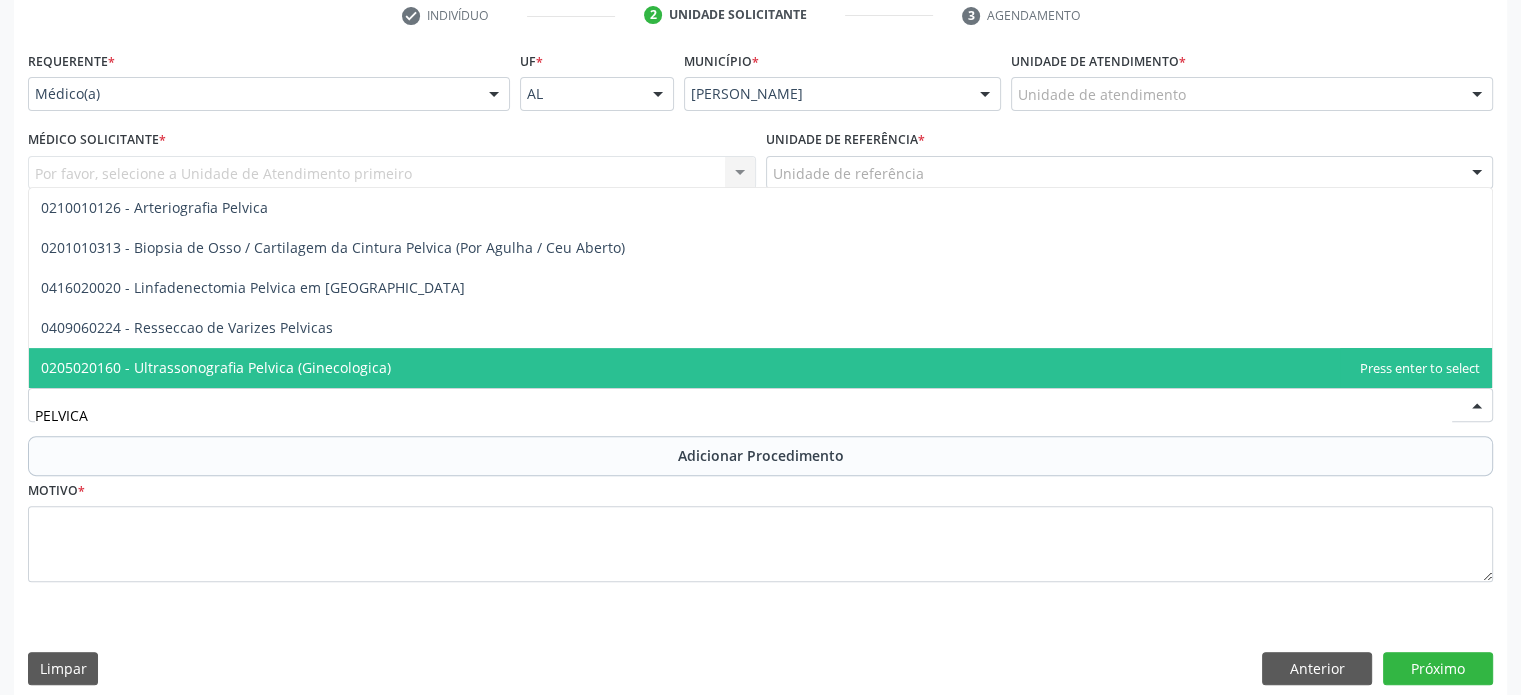click on "0205020160 - Ultrassonografia Pelvica (Ginecologica)" at bounding box center [760, 368] 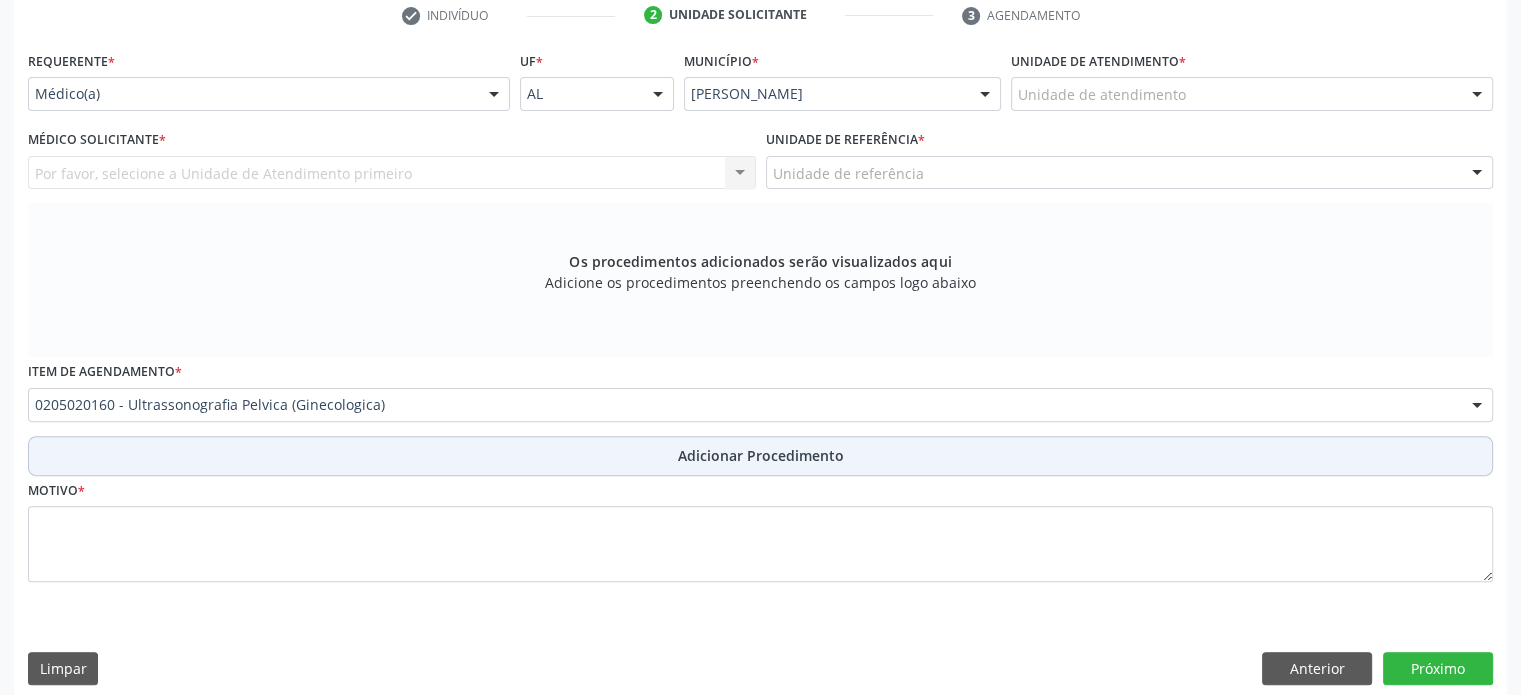 click on "Adicionar Procedimento" at bounding box center [760, 456] 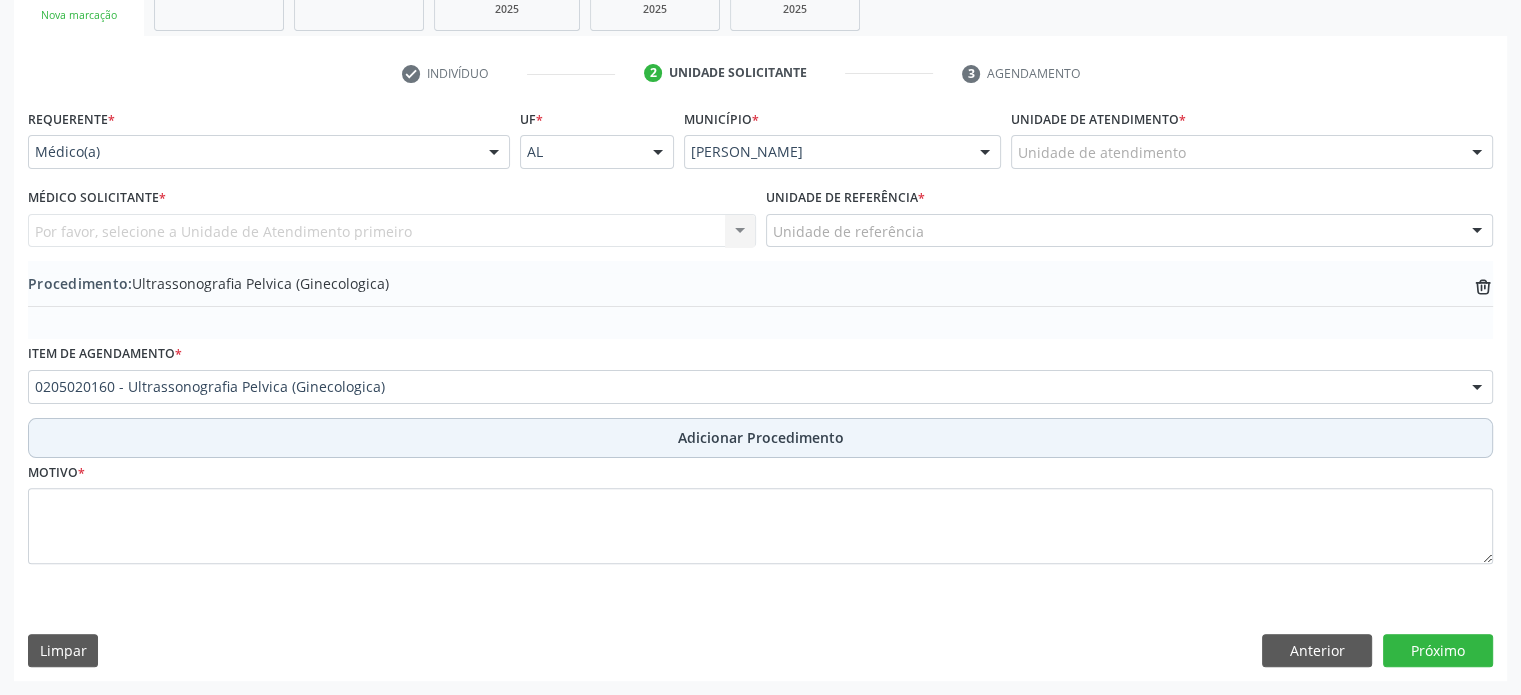 scroll, scrollTop: 472, scrollLeft: 0, axis: vertical 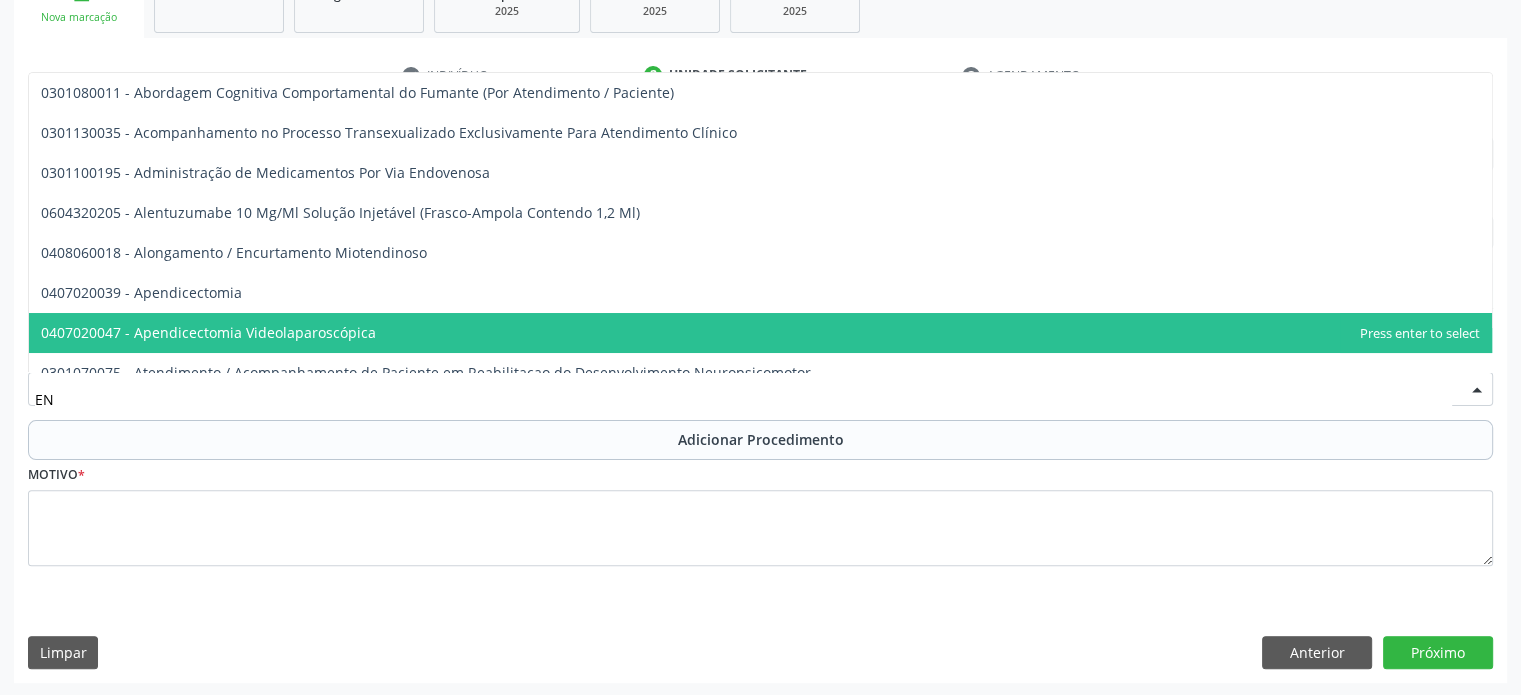 type on "E" 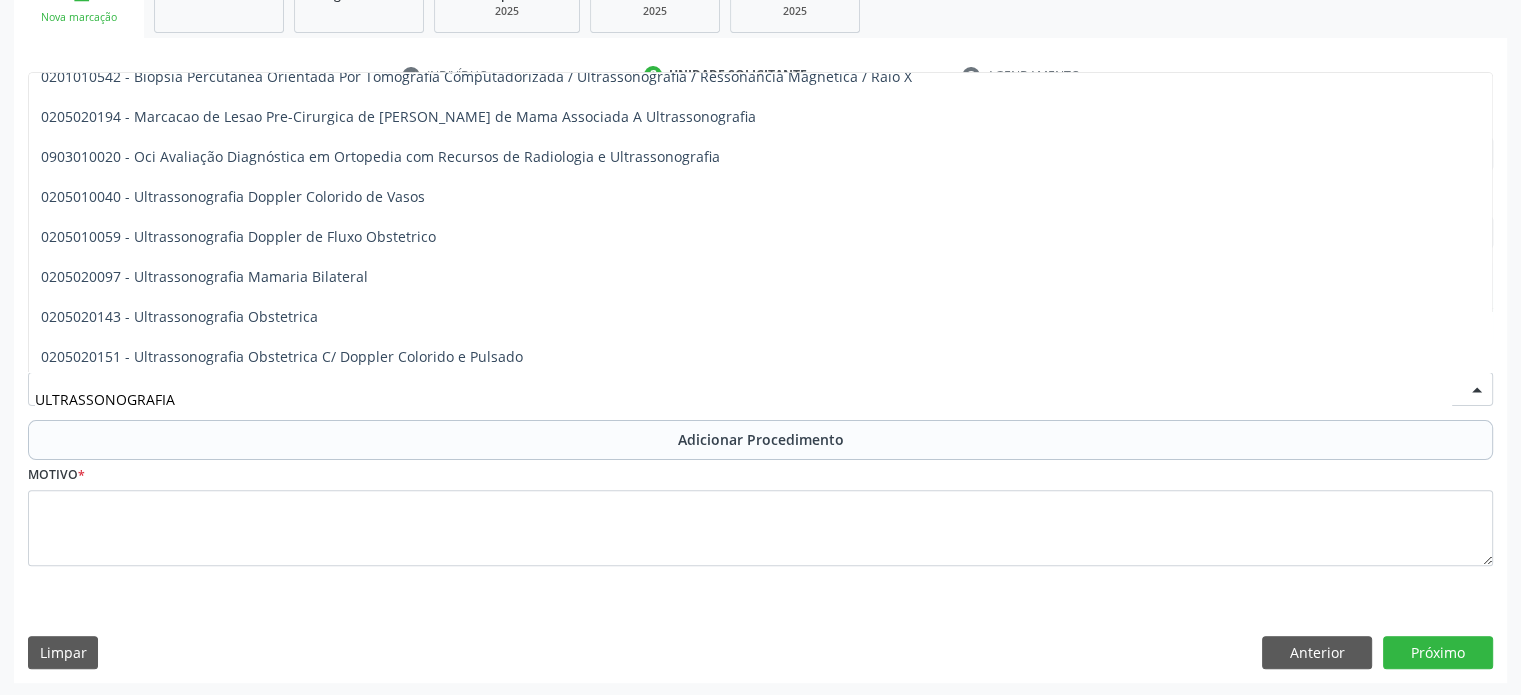 scroll, scrollTop: 0, scrollLeft: 0, axis: both 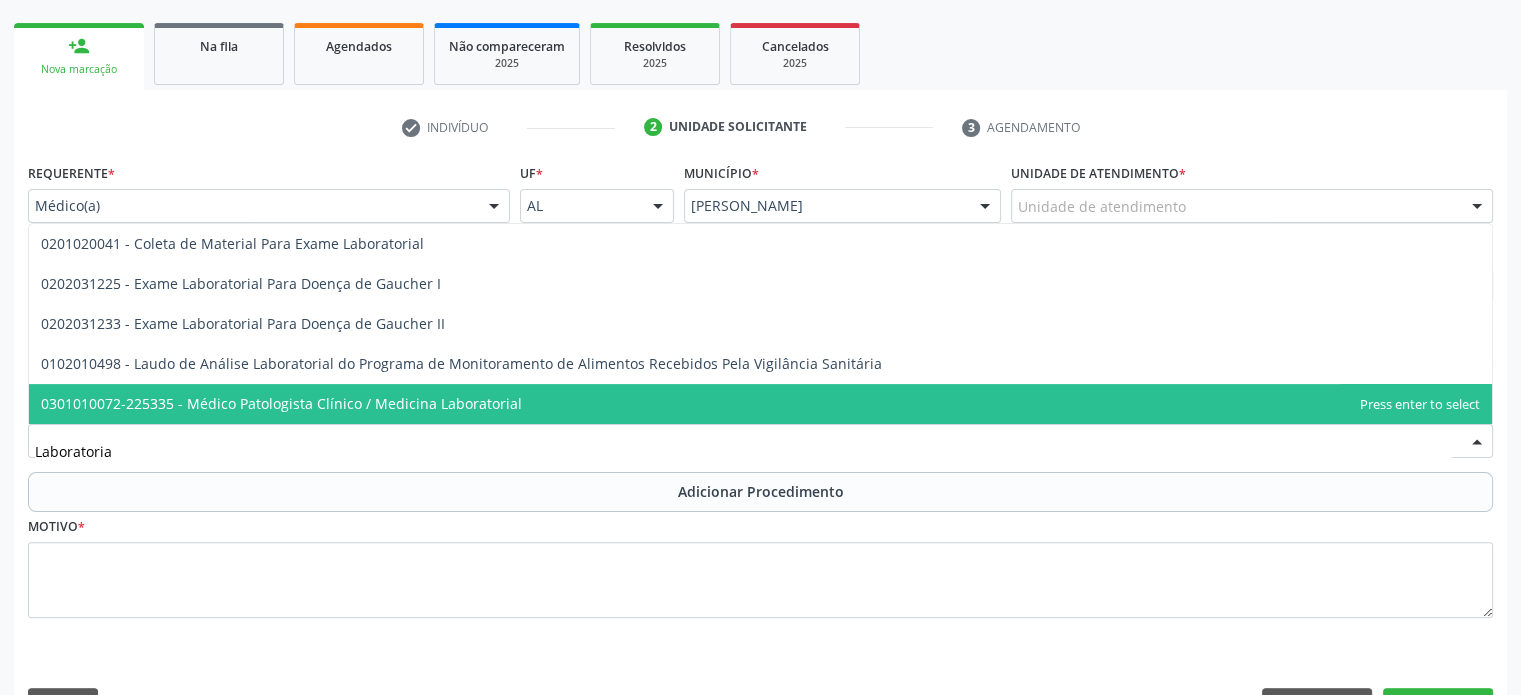 type on "Laboratorial" 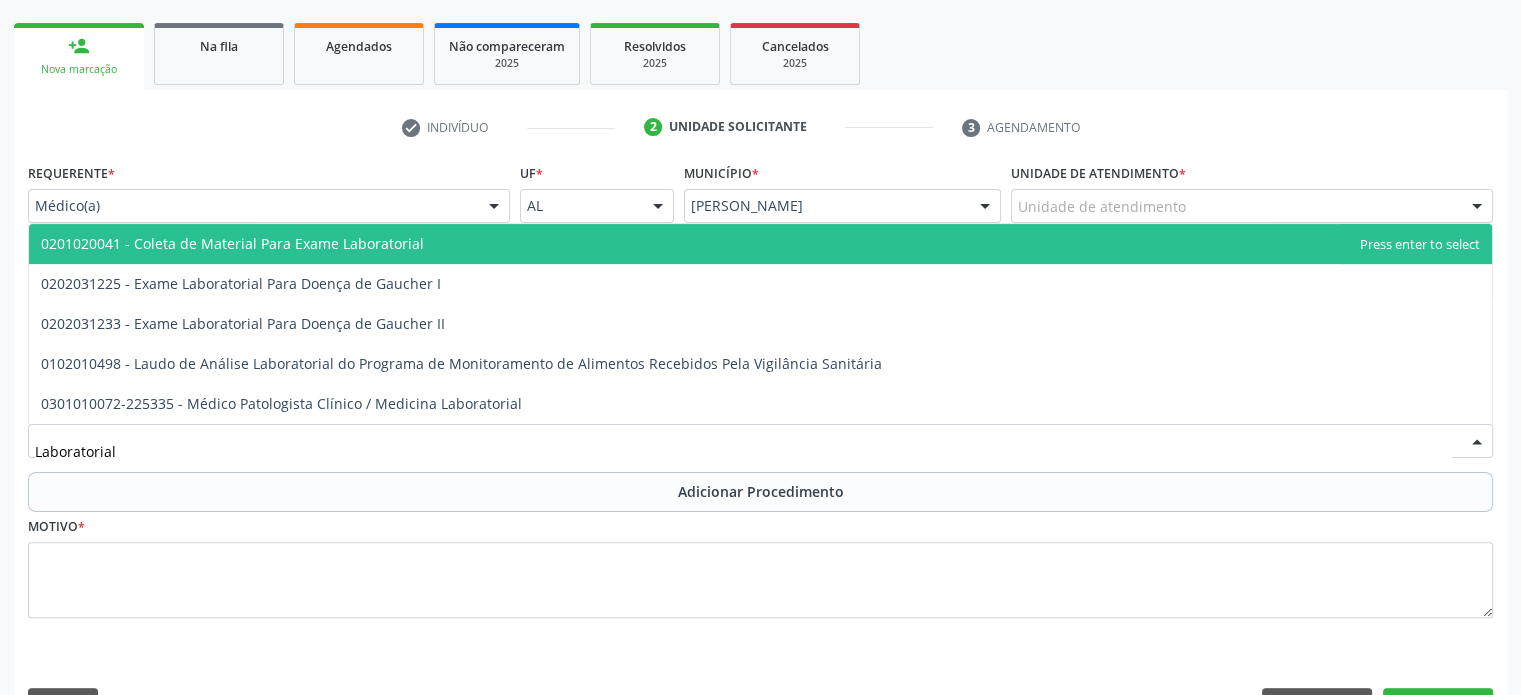 click on "0201020041 - Coleta de Material Para Exame Laboratorial" at bounding box center (232, 243) 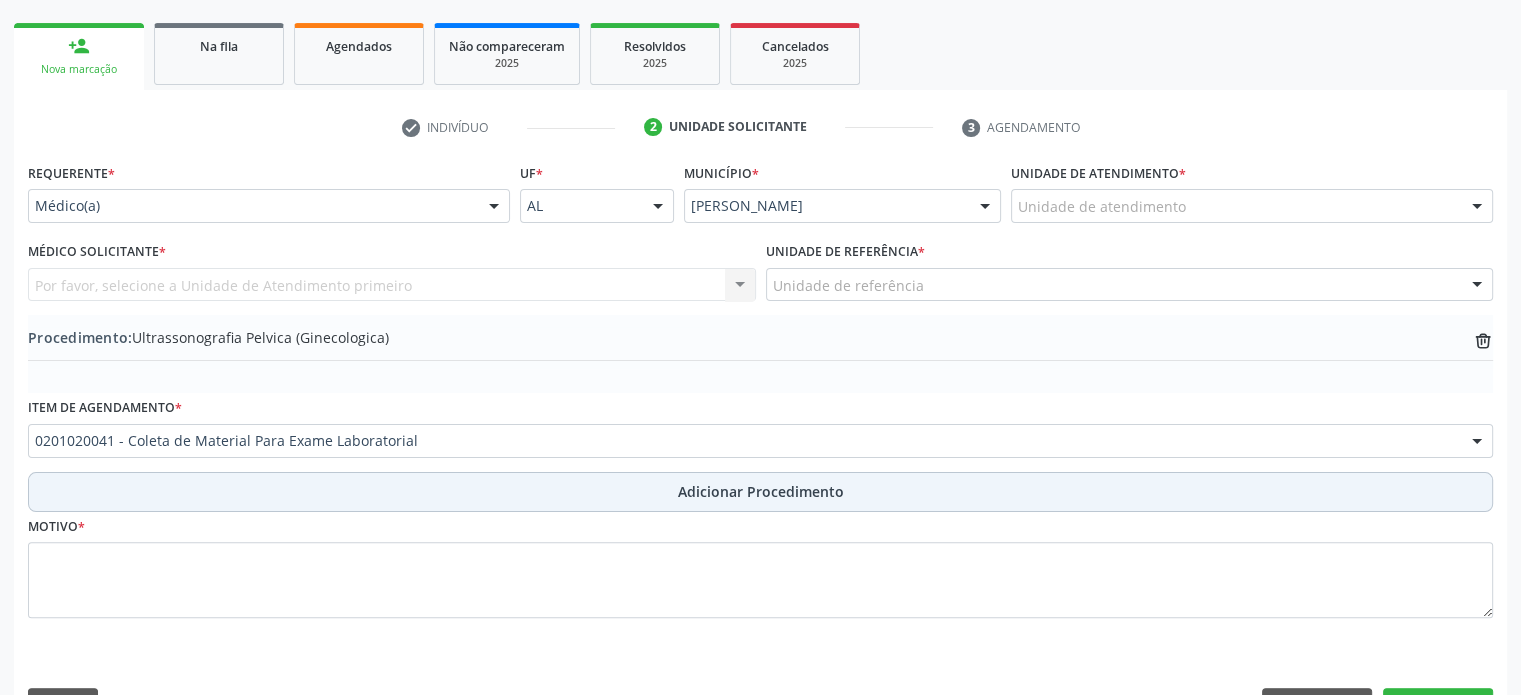 click on "Adicionar Procedimento" at bounding box center (760, 492) 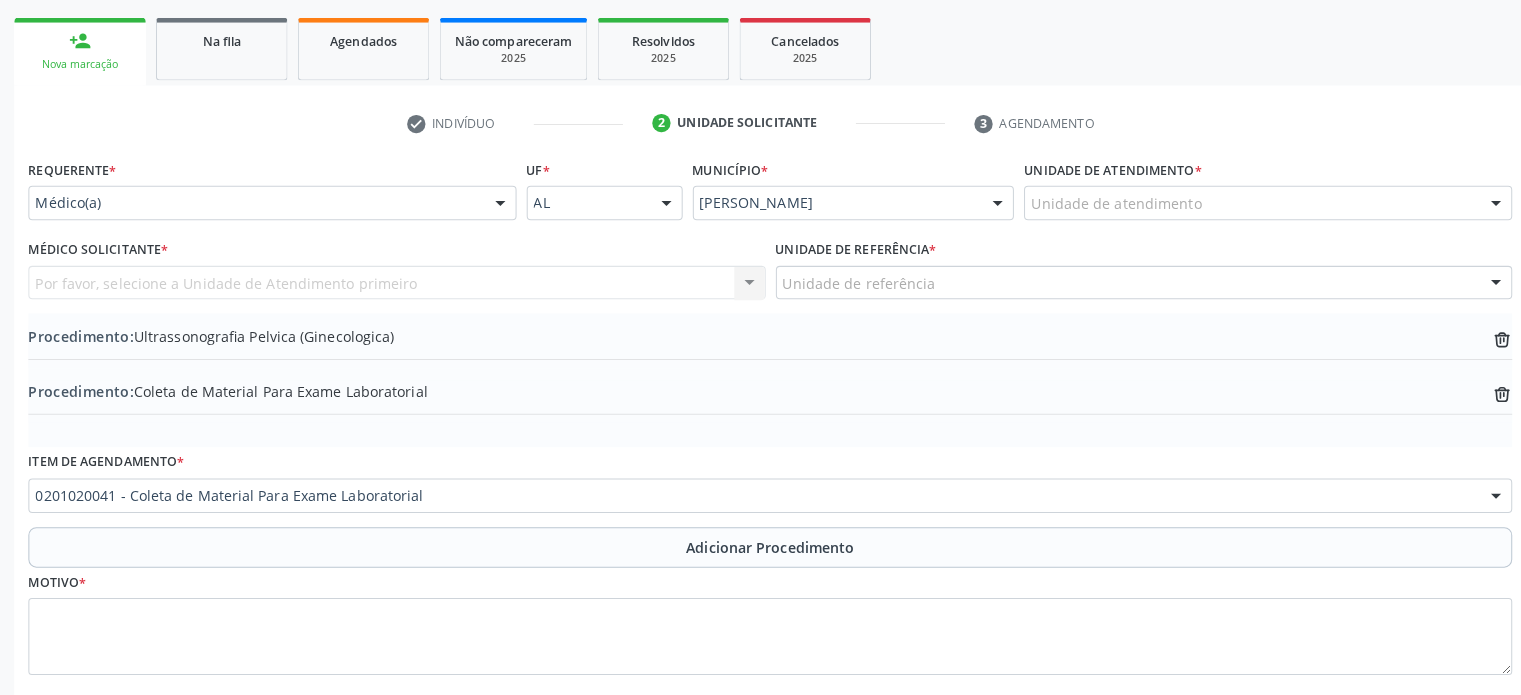 scroll, scrollTop: 420, scrollLeft: 0, axis: vertical 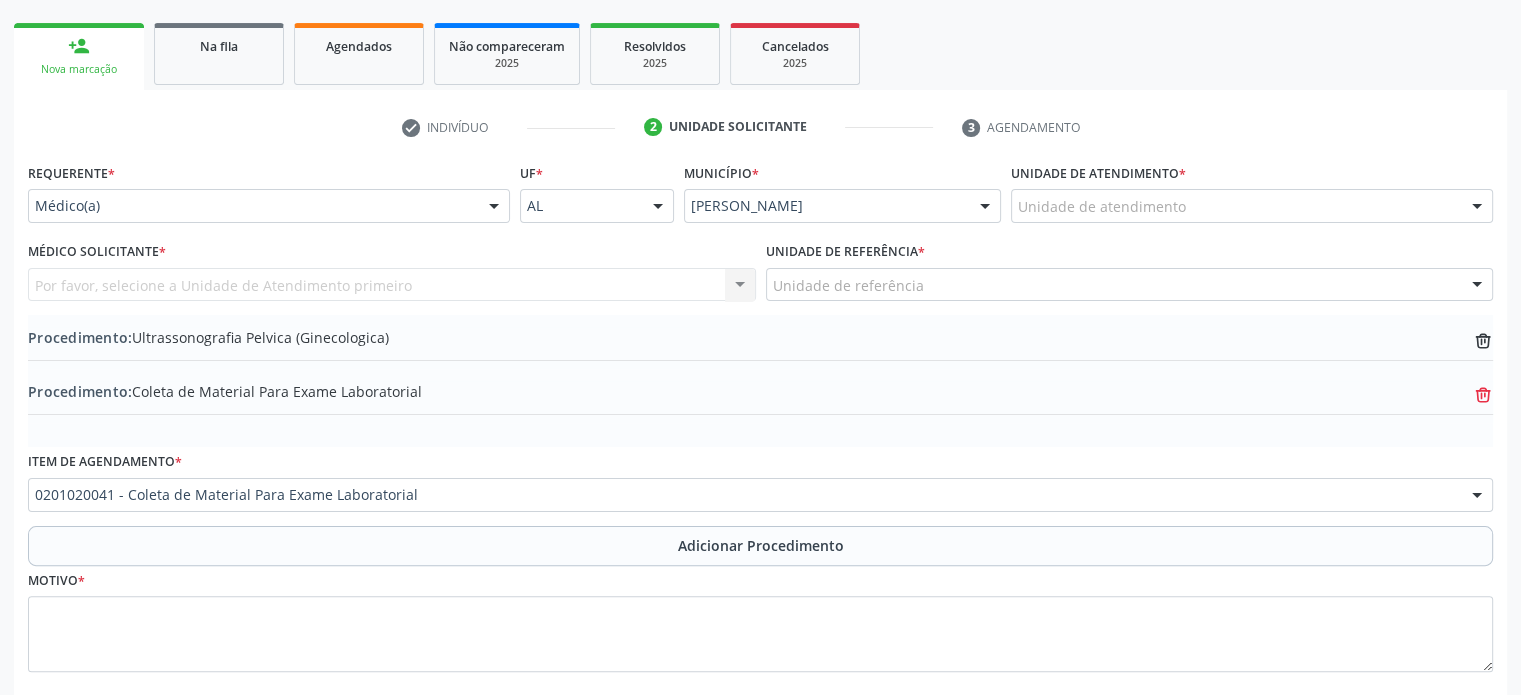 type 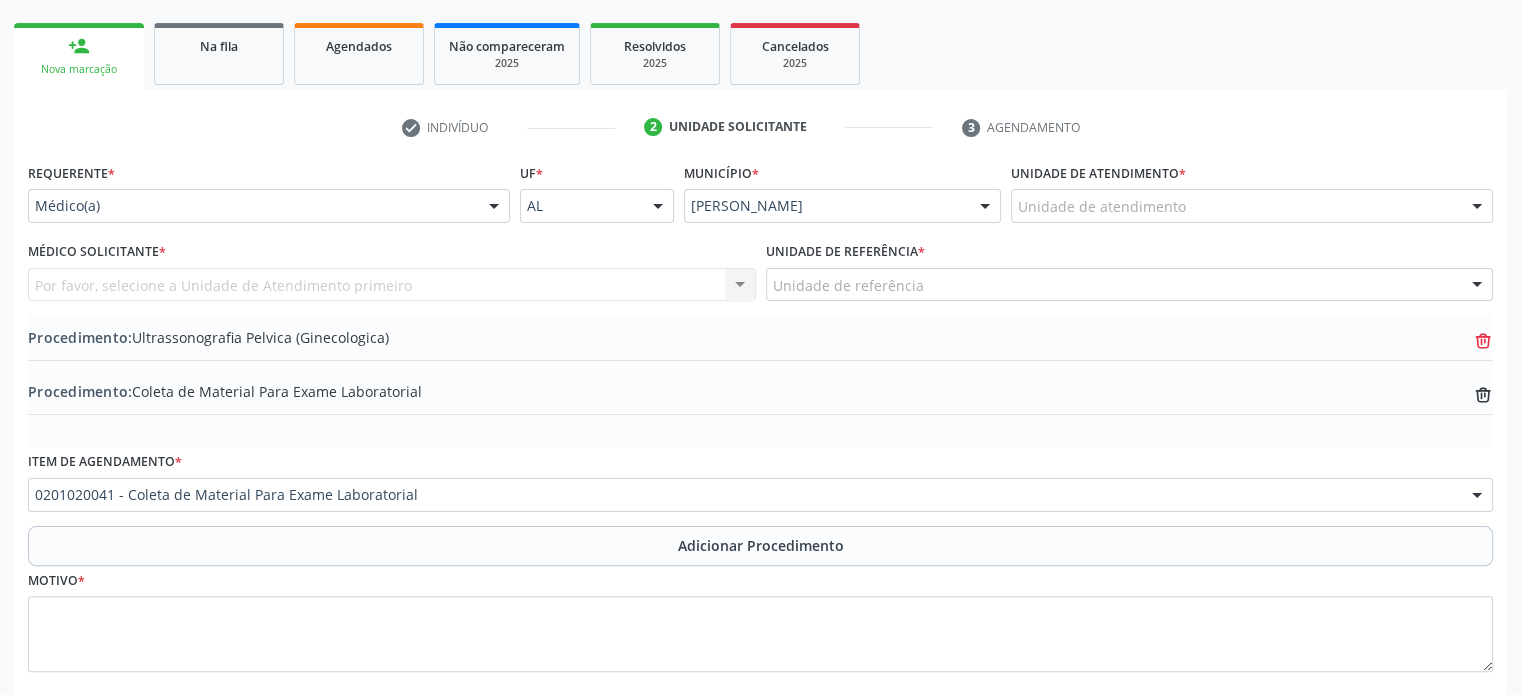 click on "trash-outline icon" 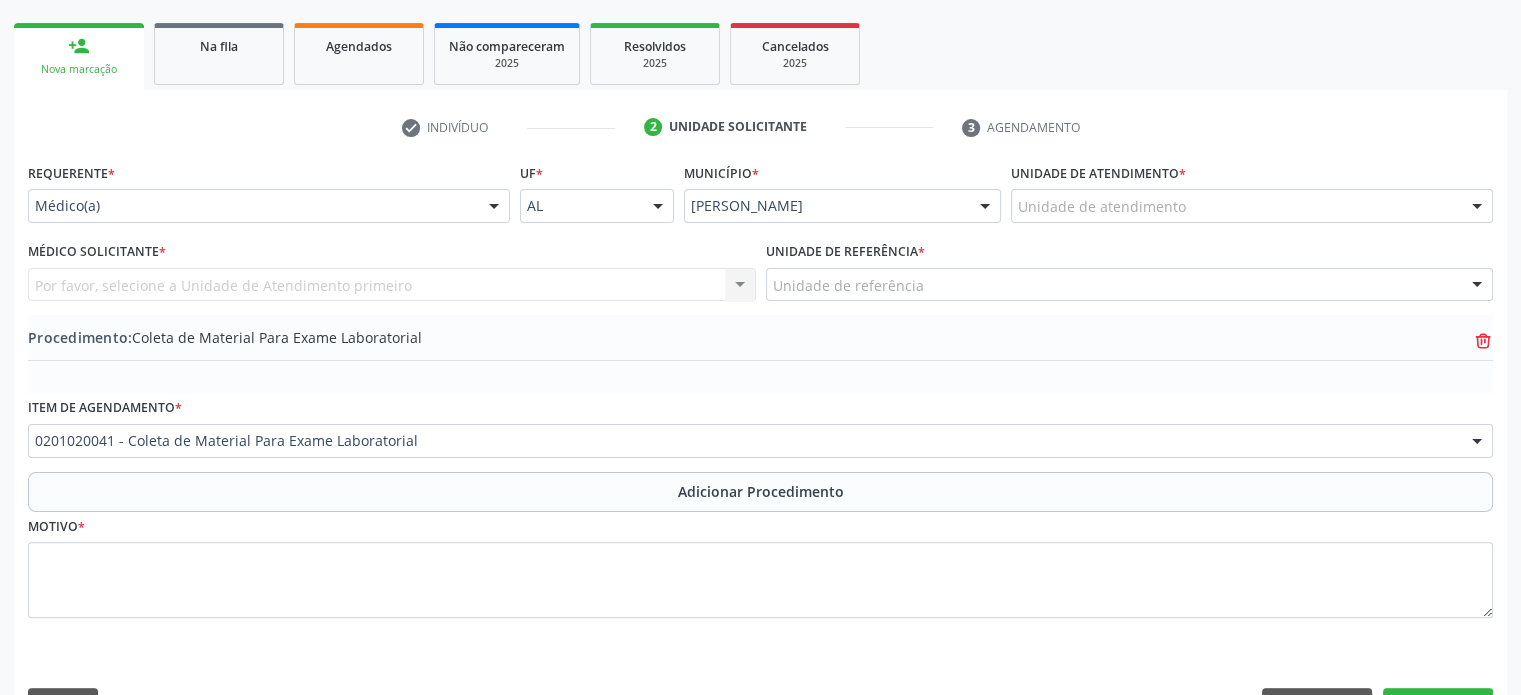click on "trash-outline icon" 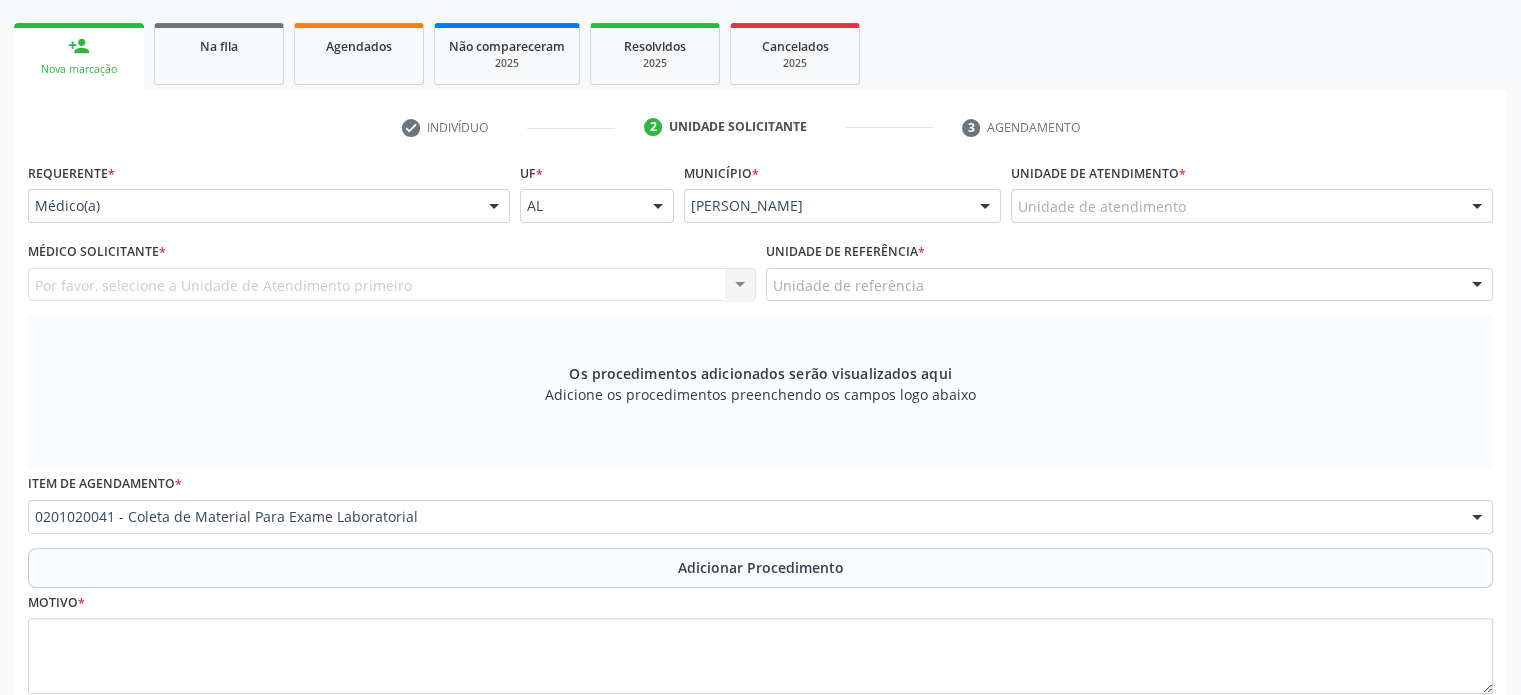 scroll, scrollTop: 548, scrollLeft: 0, axis: vertical 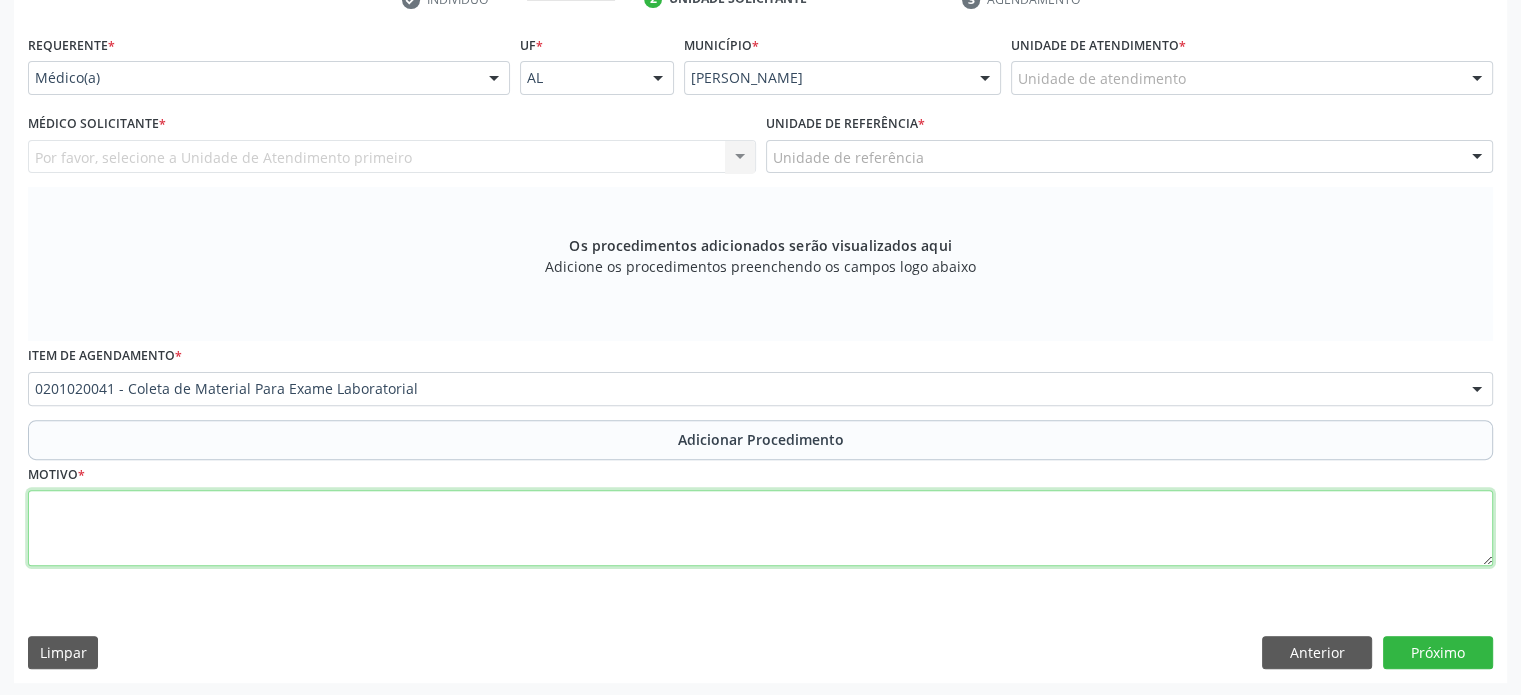click at bounding box center (760, 528) 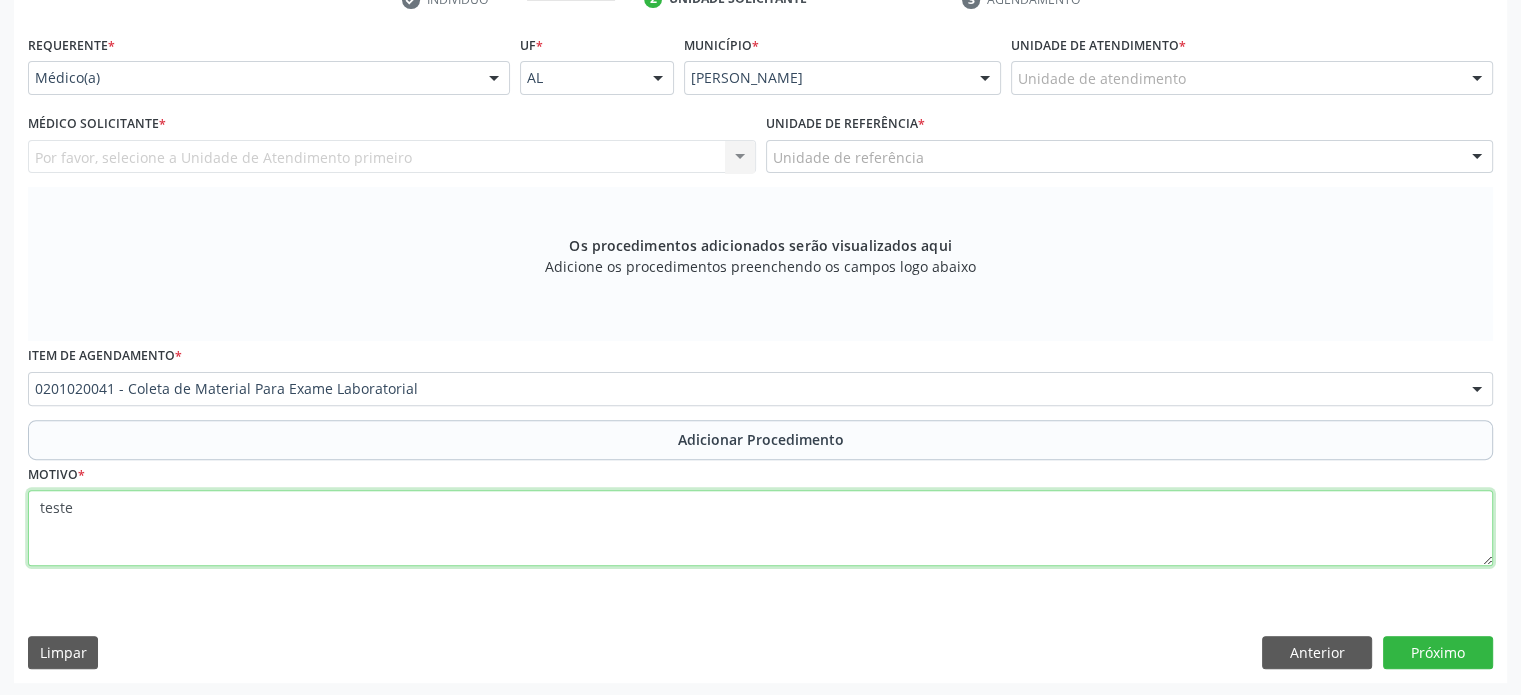 type on "teste" 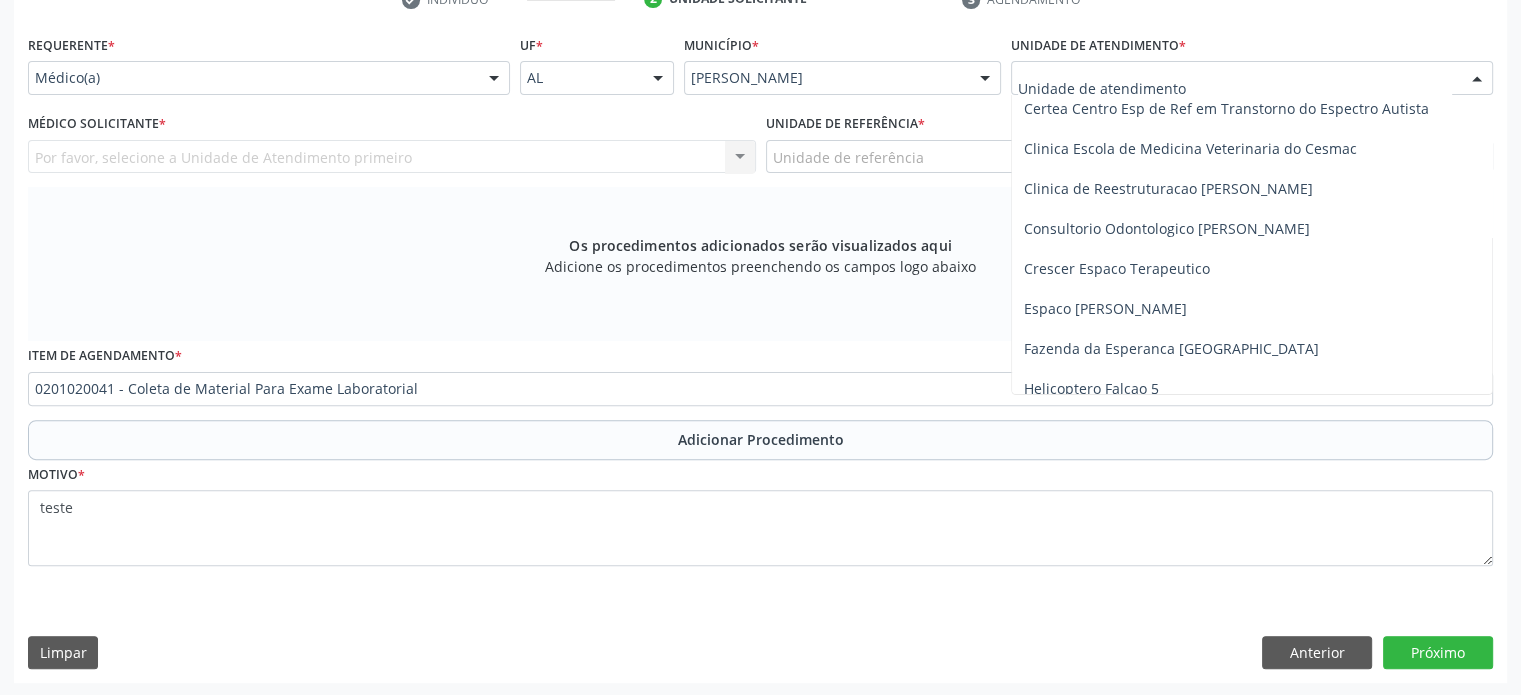 scroll, scrollTop: 368, scrollLeft: 0, axis: vertical 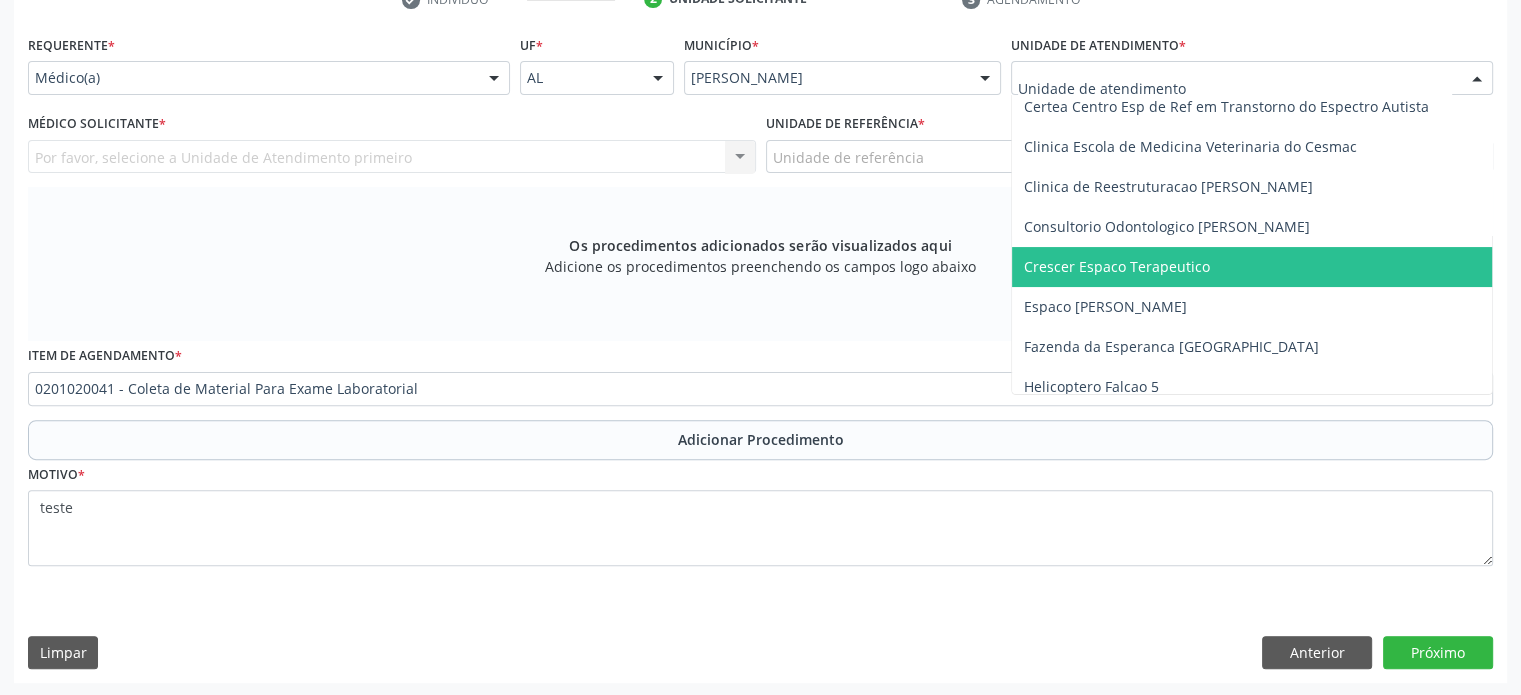 click on "Crescer Espaco Terapeutico" at bounding box center (1117, 266) 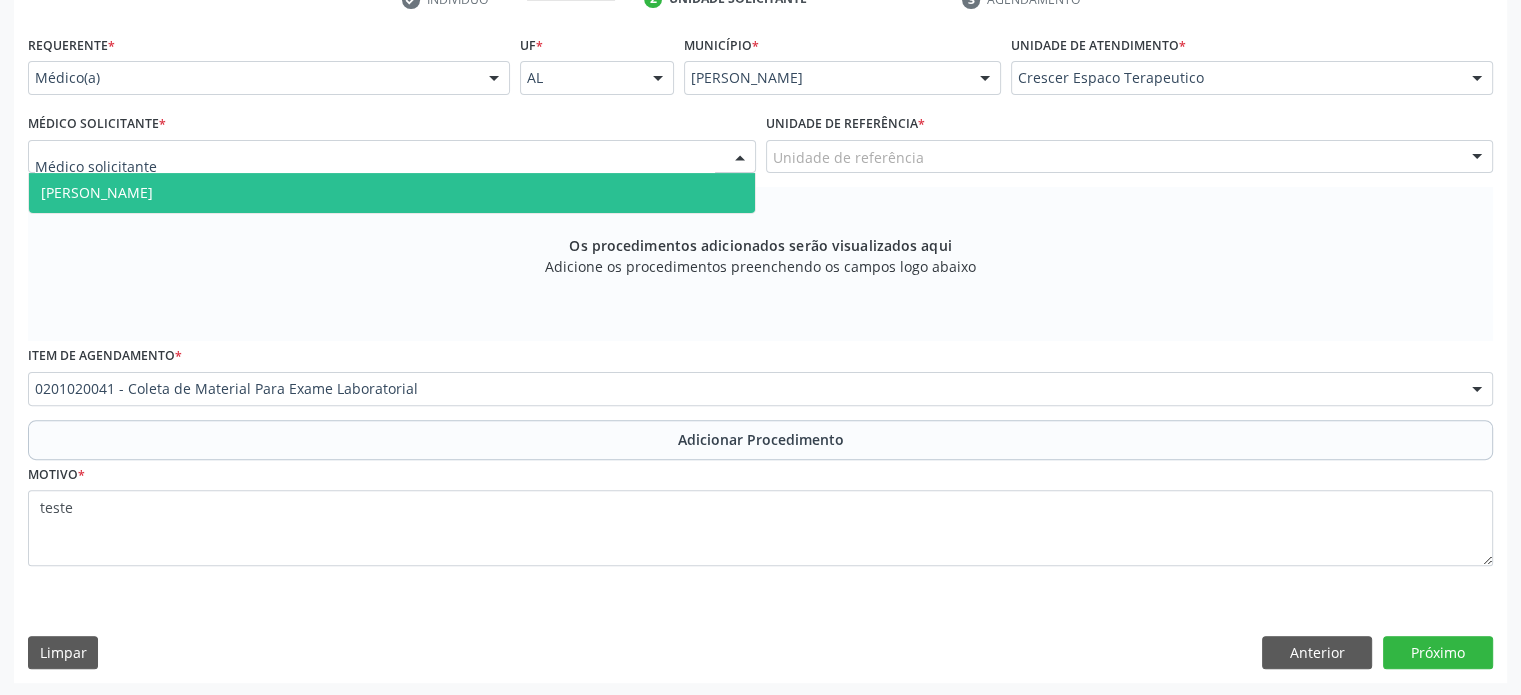 click at bounding box center [392, 157] 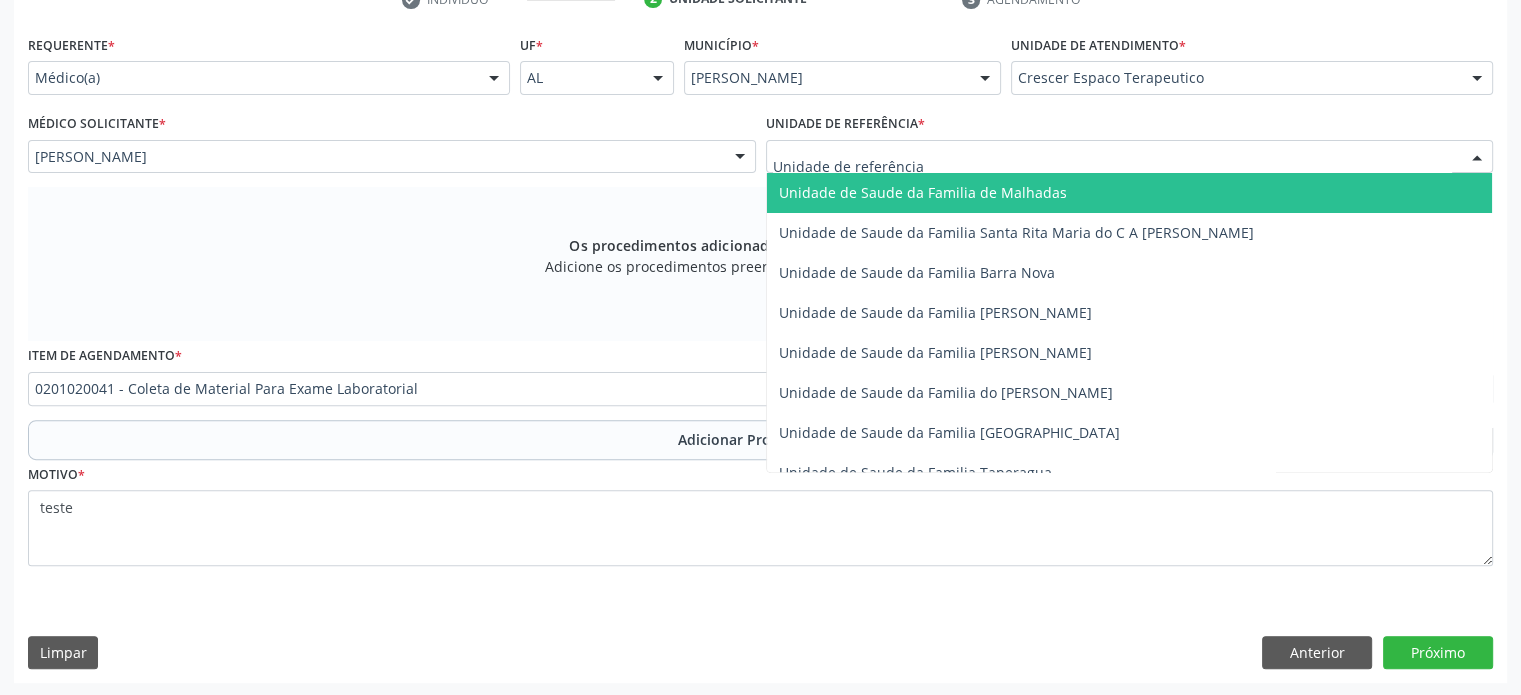 click at bounding box center (1130, 157) 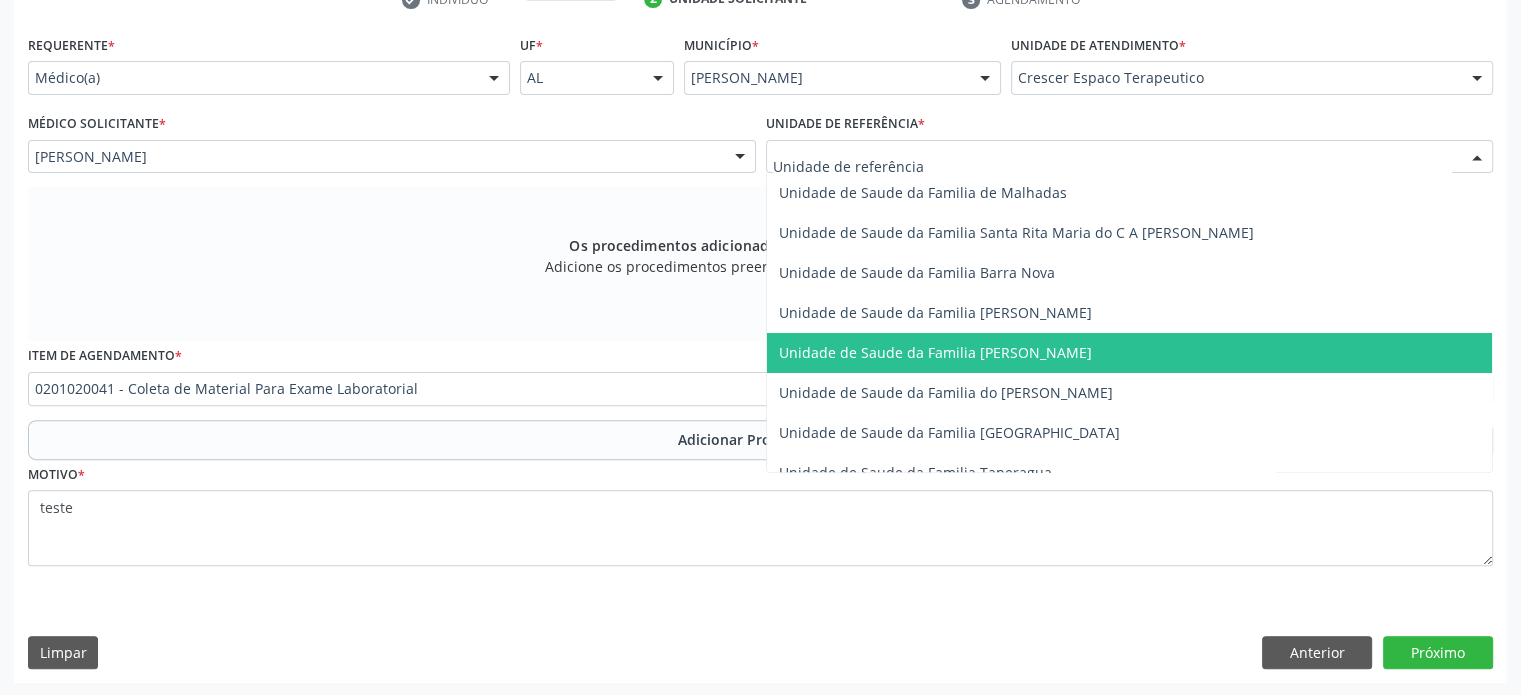 click on "Unidade de Saude da Familia [PERSON_NAME]" at bounding box center (935, 352) 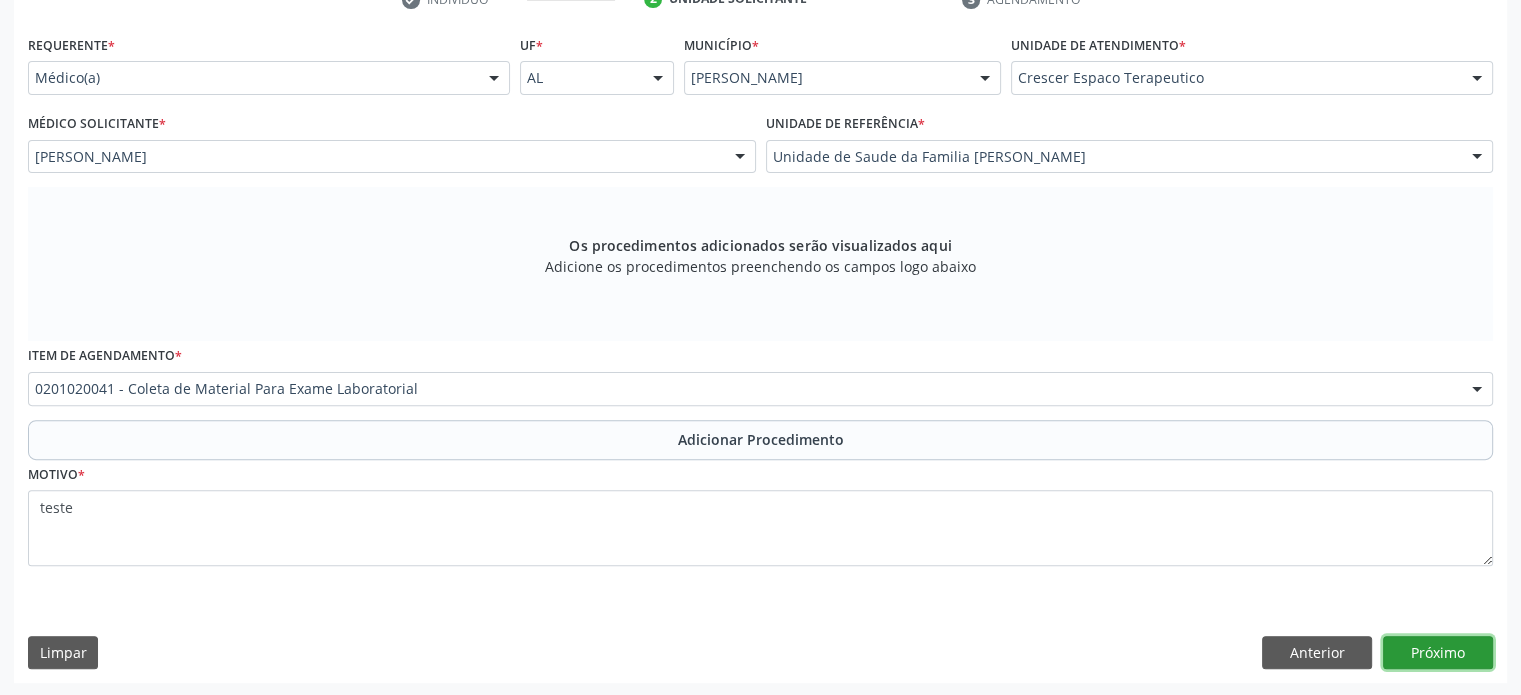 click on "Próximo" at bounding box center [1438, 653] 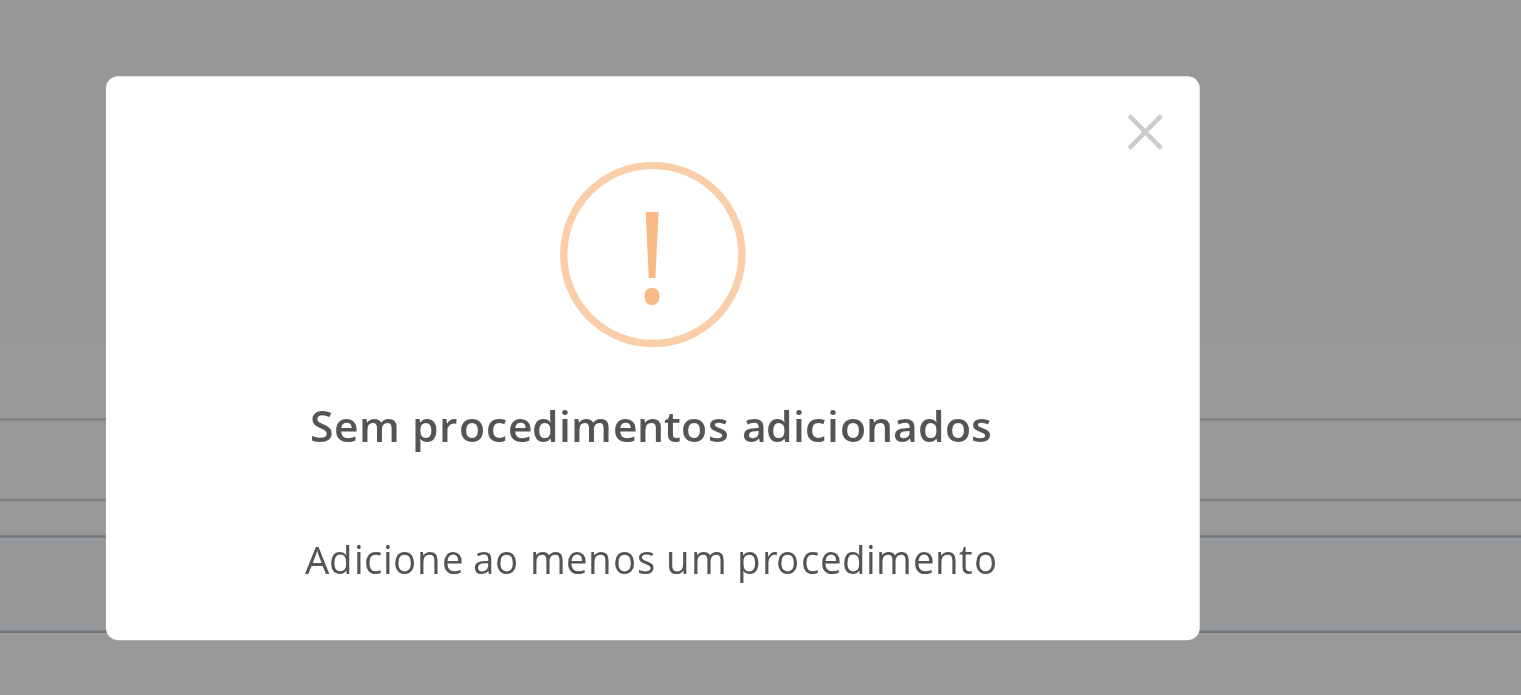 scroll, scrollTop: 548, scrollLeft: 0, axis: vertical 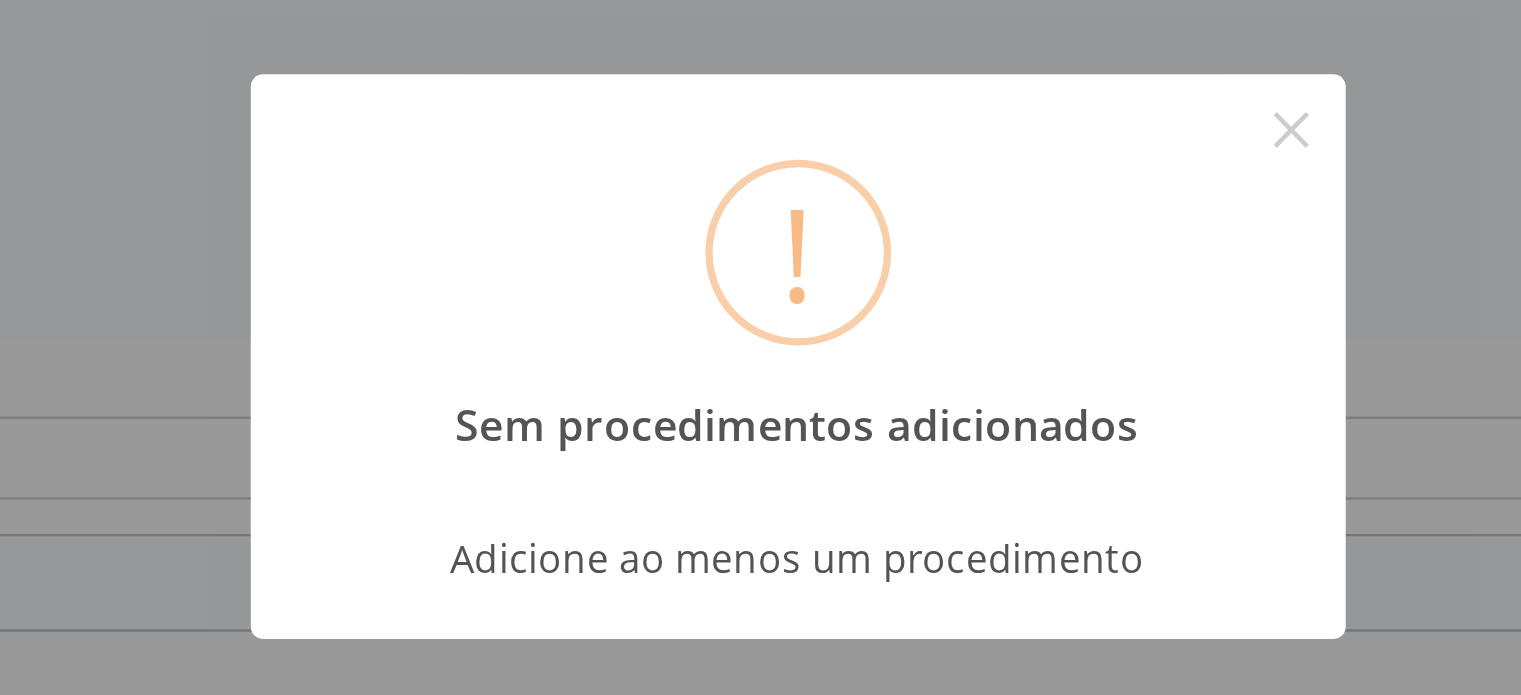type 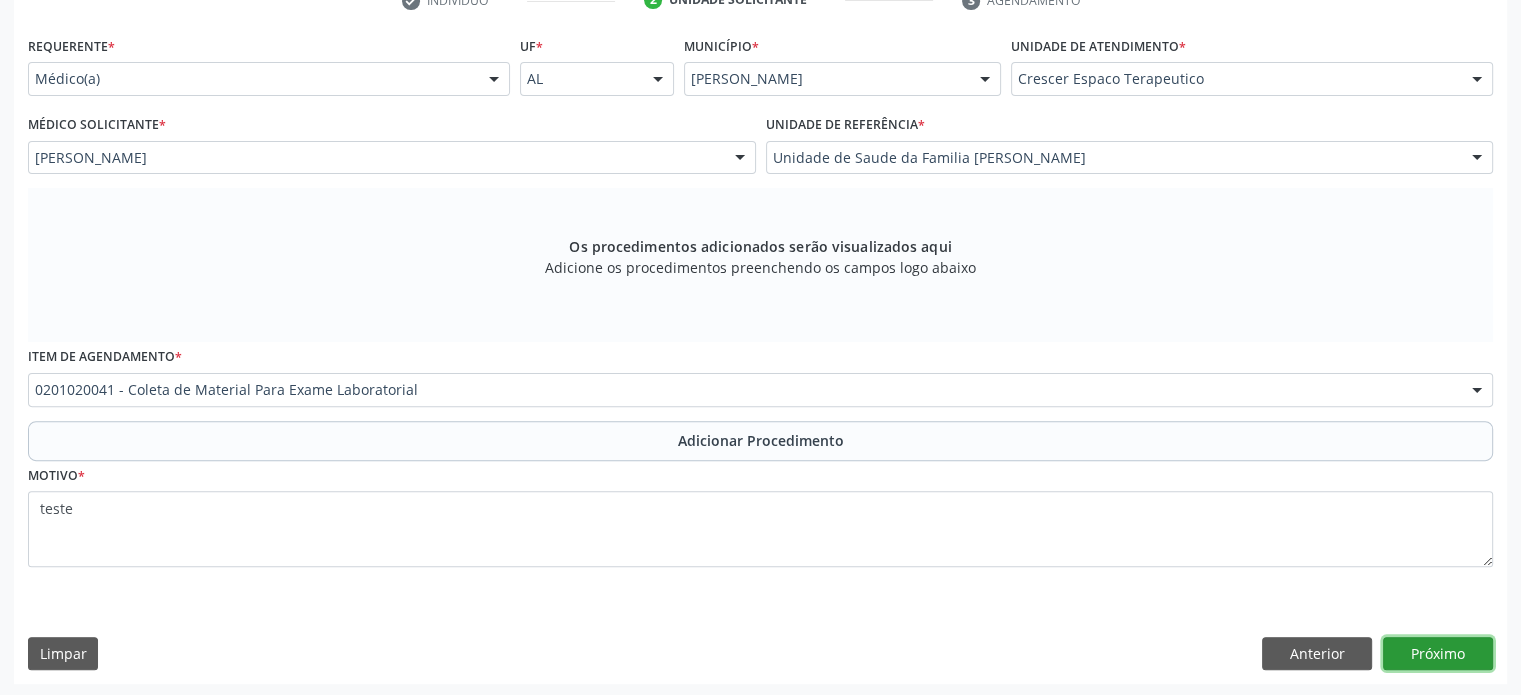 scroll, scrollTop: 547, scrollLeft: 0, axis: vertical 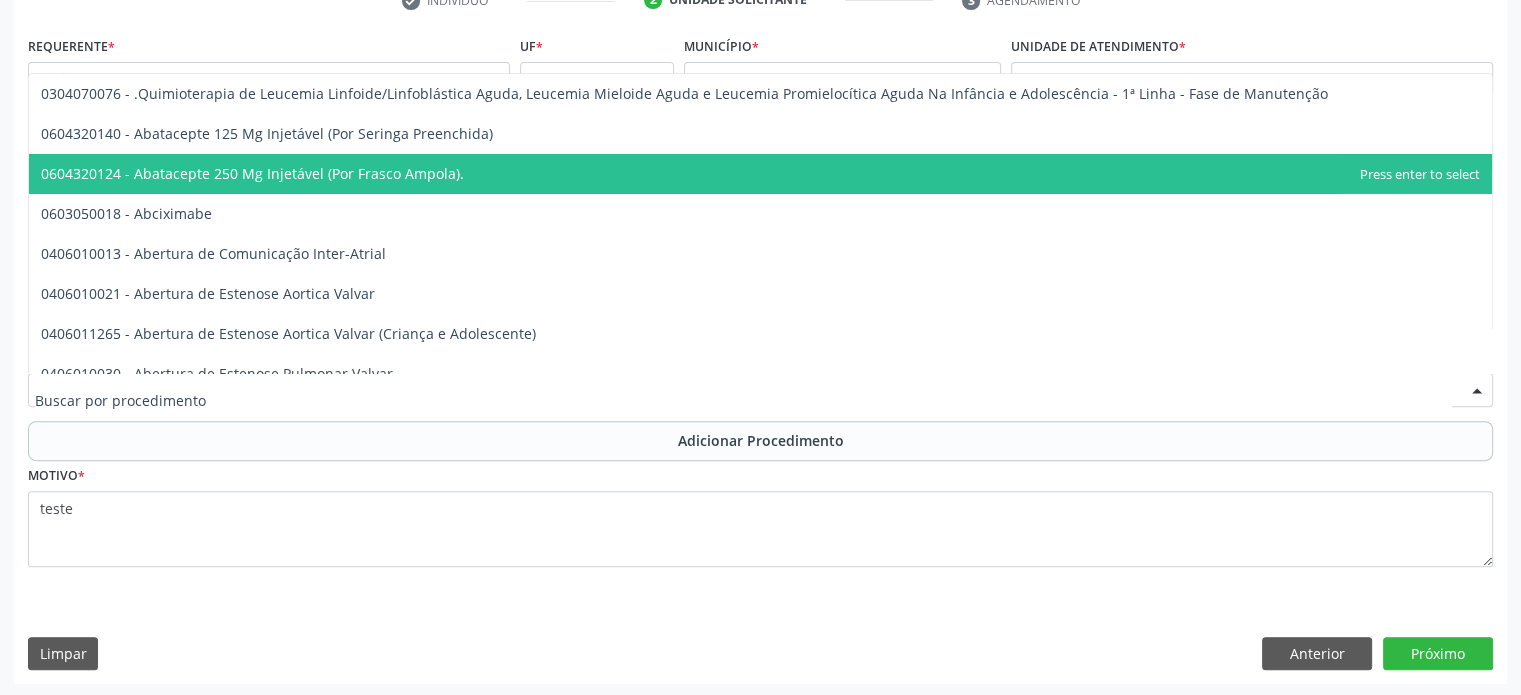 click at bounding box center (760, 390) 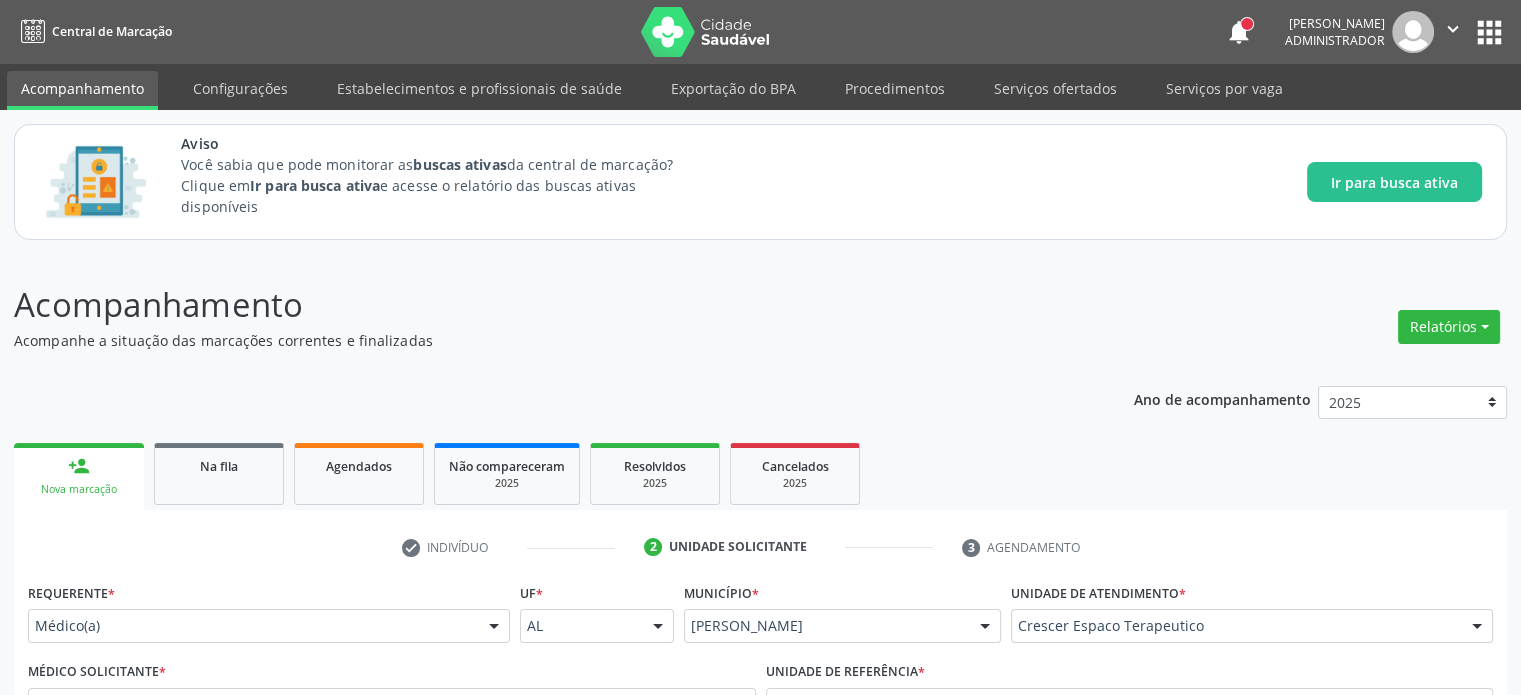 scroll, scrollTop: 2, scrollLeft: 0, axis: vertical 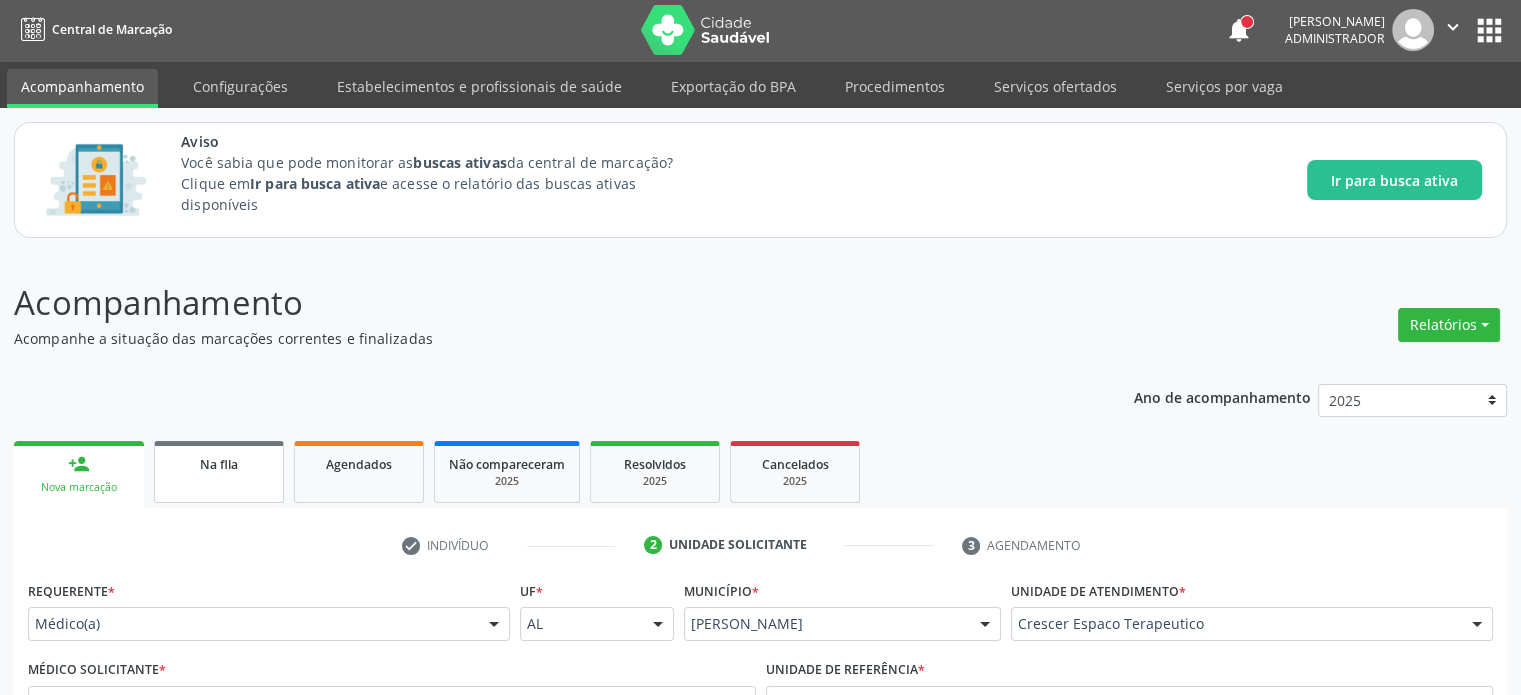 click on "Na fila" at bounding box center [219, 472] 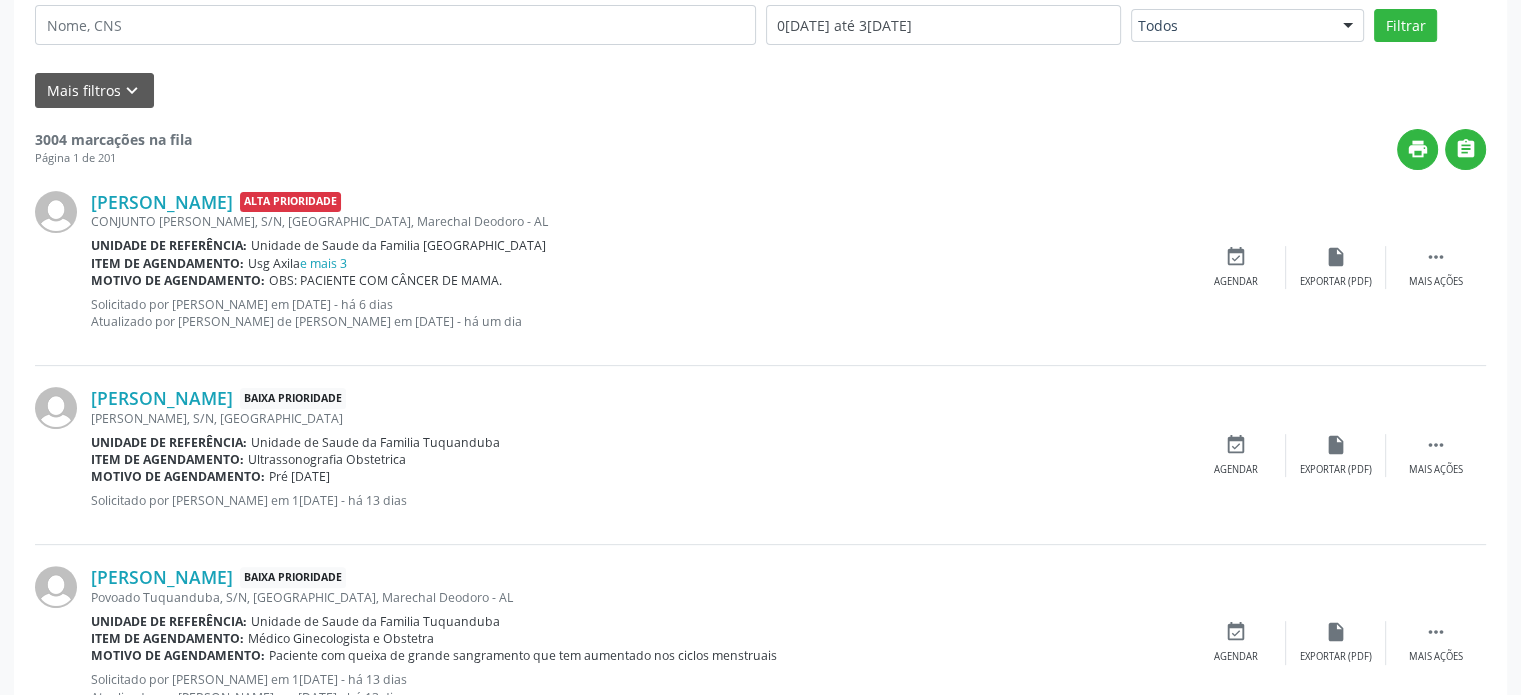 scroll, scrollTop: 436, scrollLeft: 0, axis: vertical 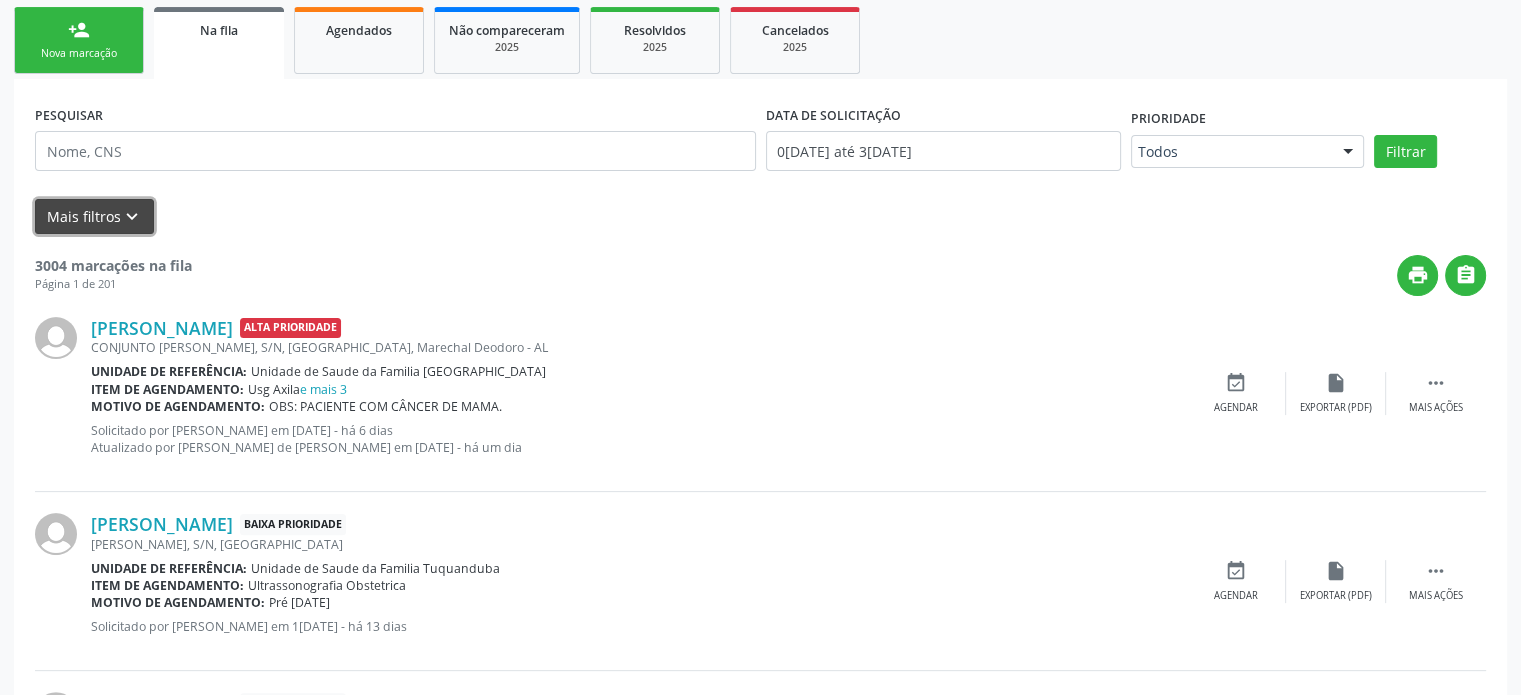 click on "Mais filtros
keyboard_arrow_down" at bounding box center (94, 216) 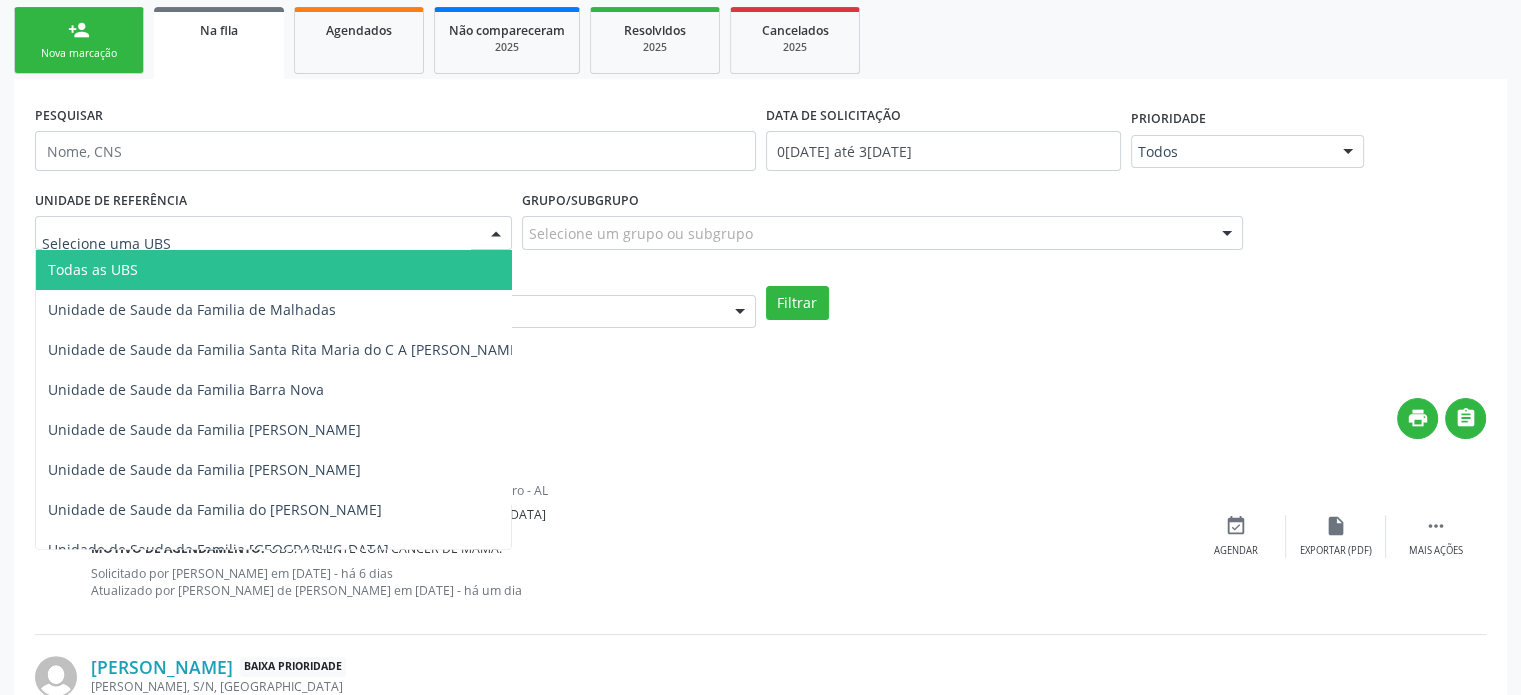 click at bounding box center [273, 233] 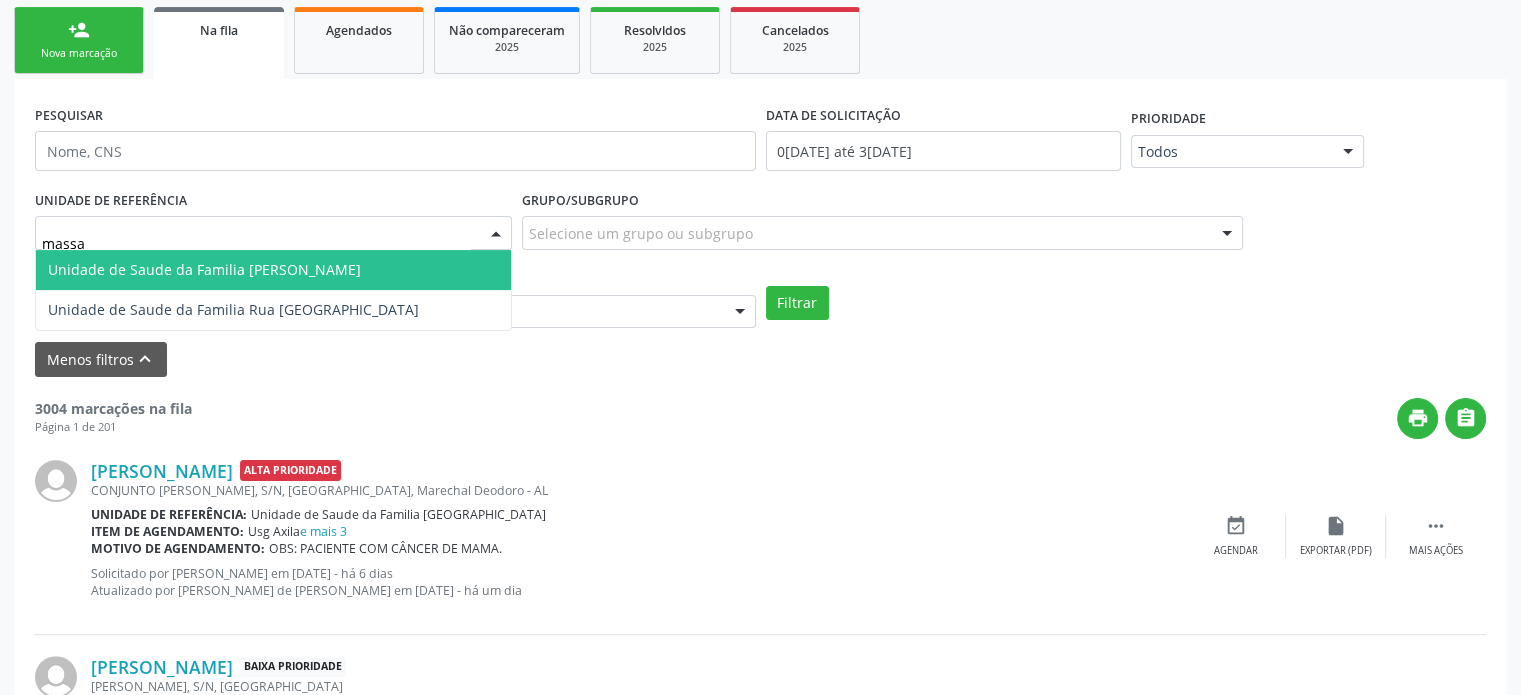 click on "Unidade de Saude da Familia [PERSON_NAME]" at bounding box center (204, 269) 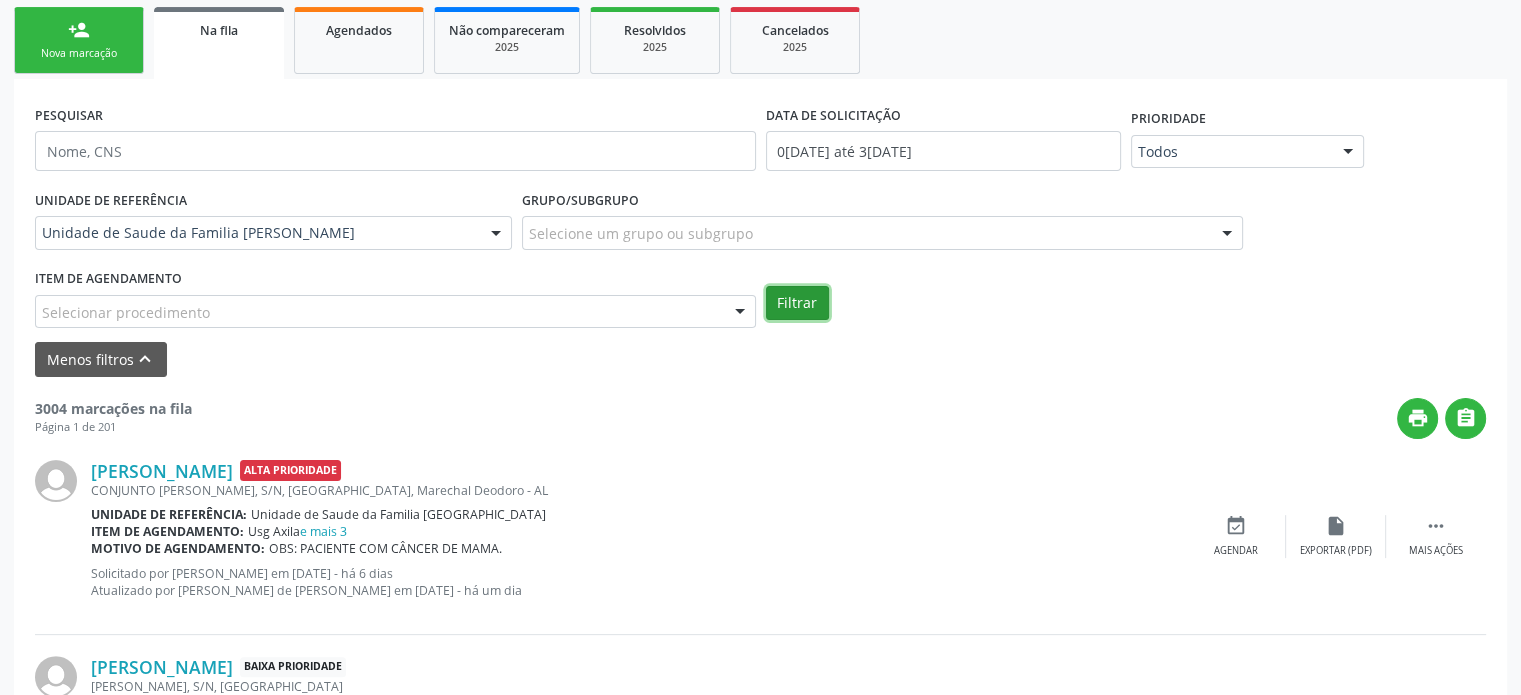 click on "Filtrar" at bounding box center (797, 303) 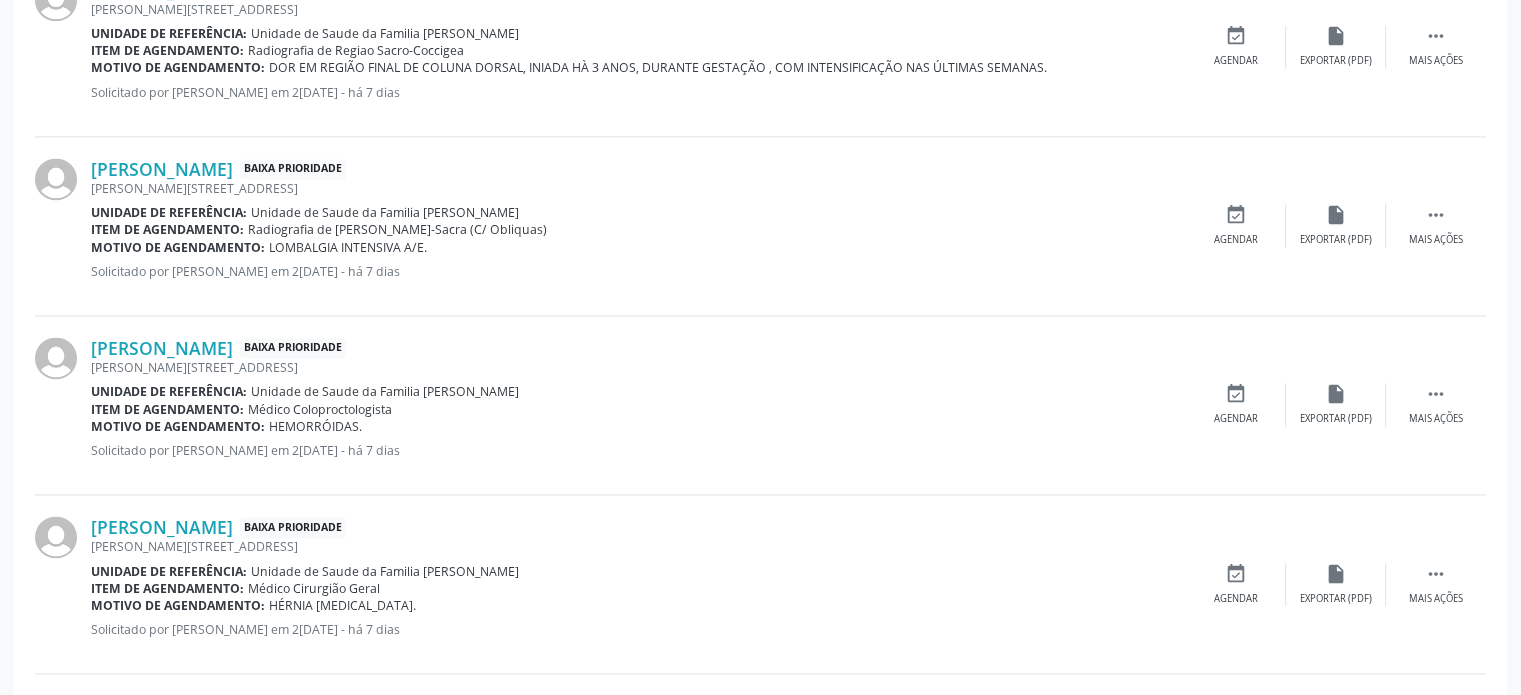 scroll, scrollTop: 3005, scrollLeft: 0, axis: vertical 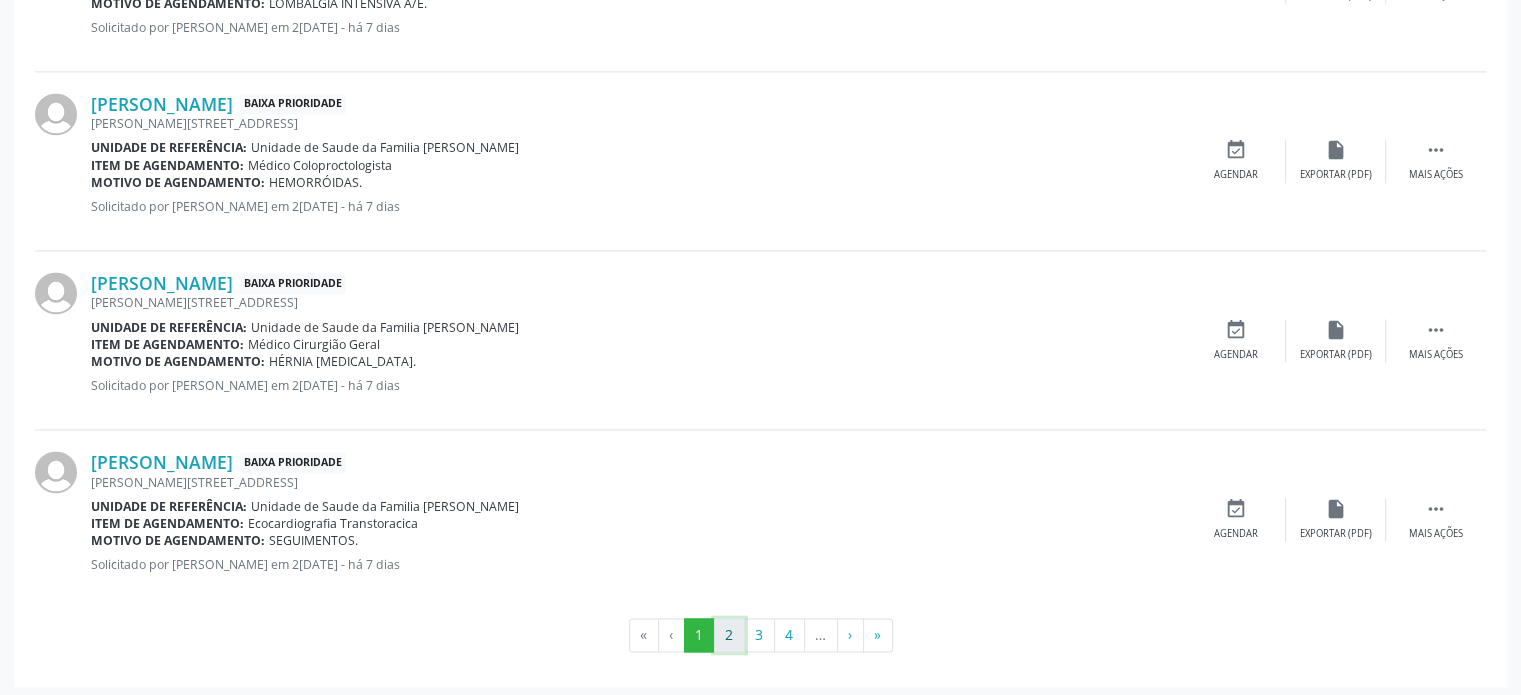 click on "2" at bounding box center [729, 635] 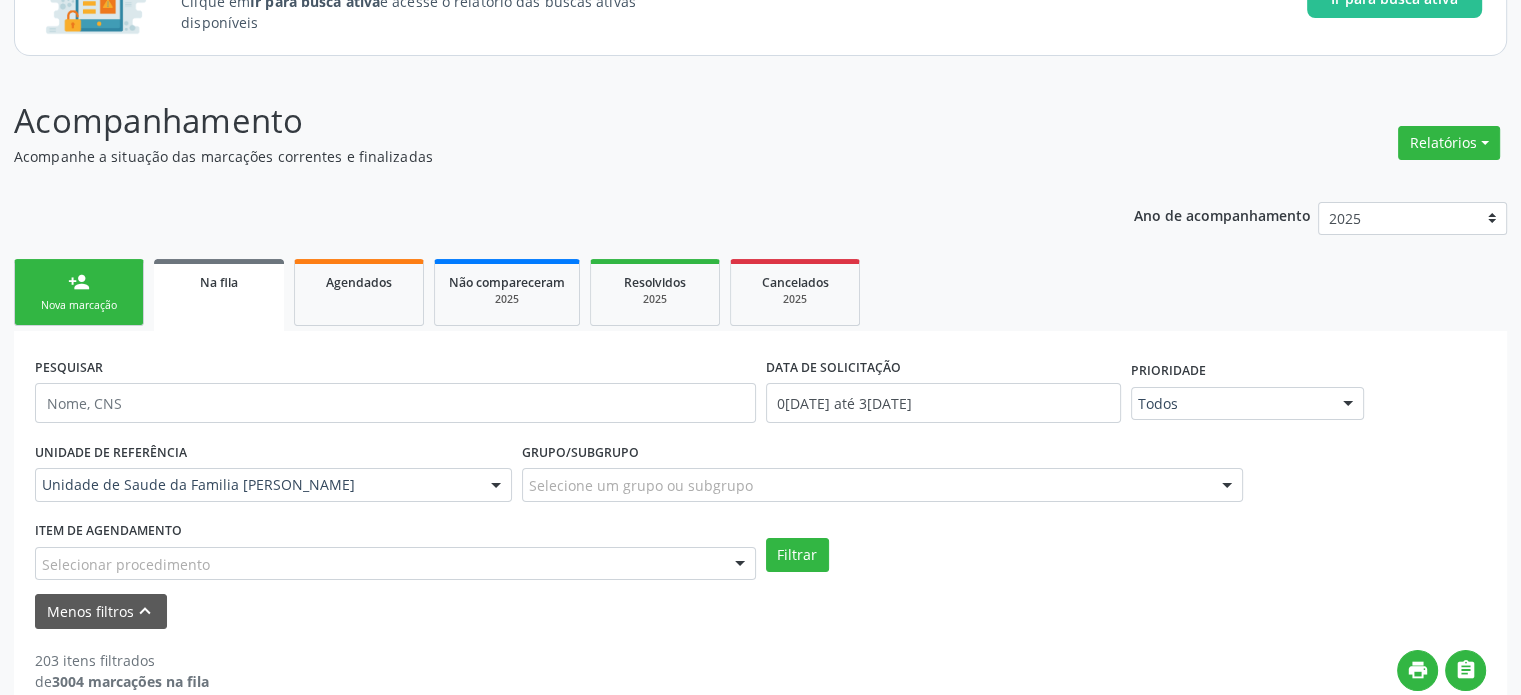 scroll, scrollTop: 191, scrollLeft: 0, axis: vertical 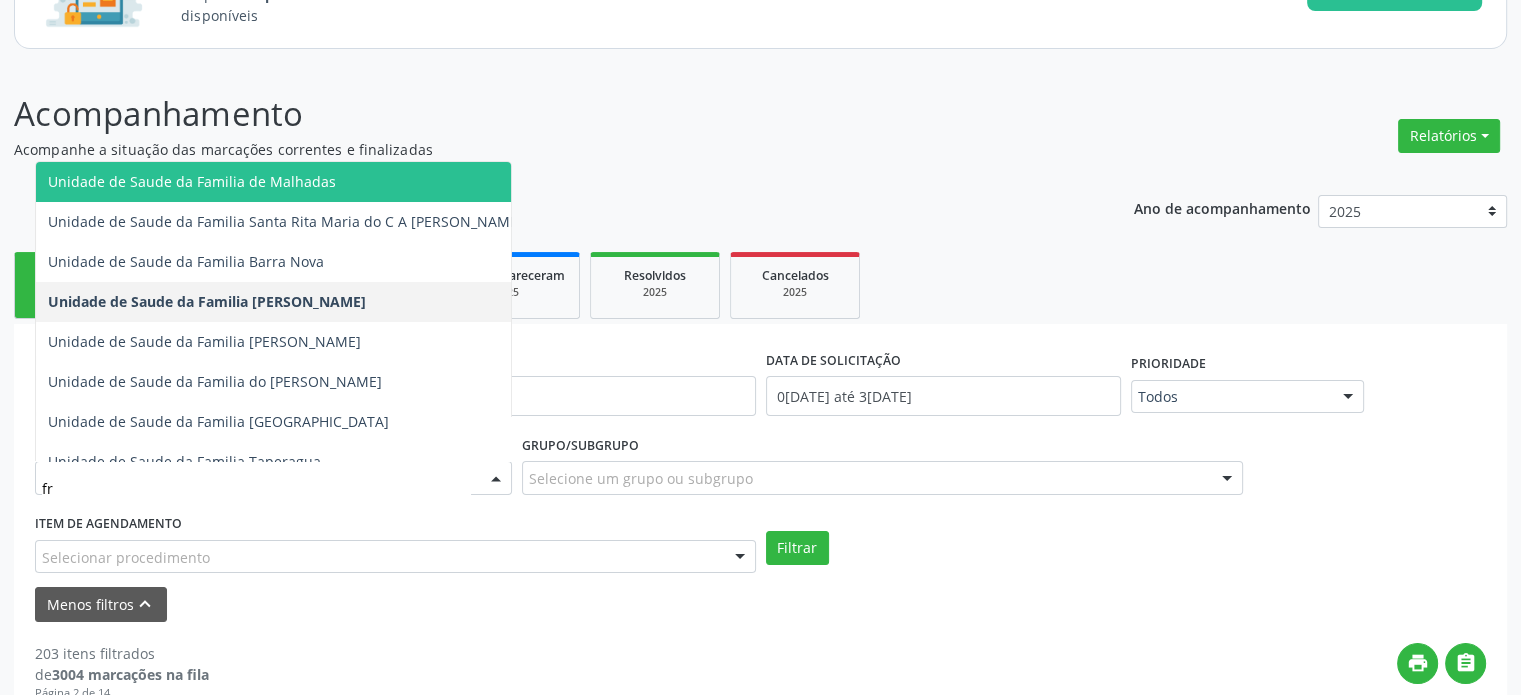 type on "fra" 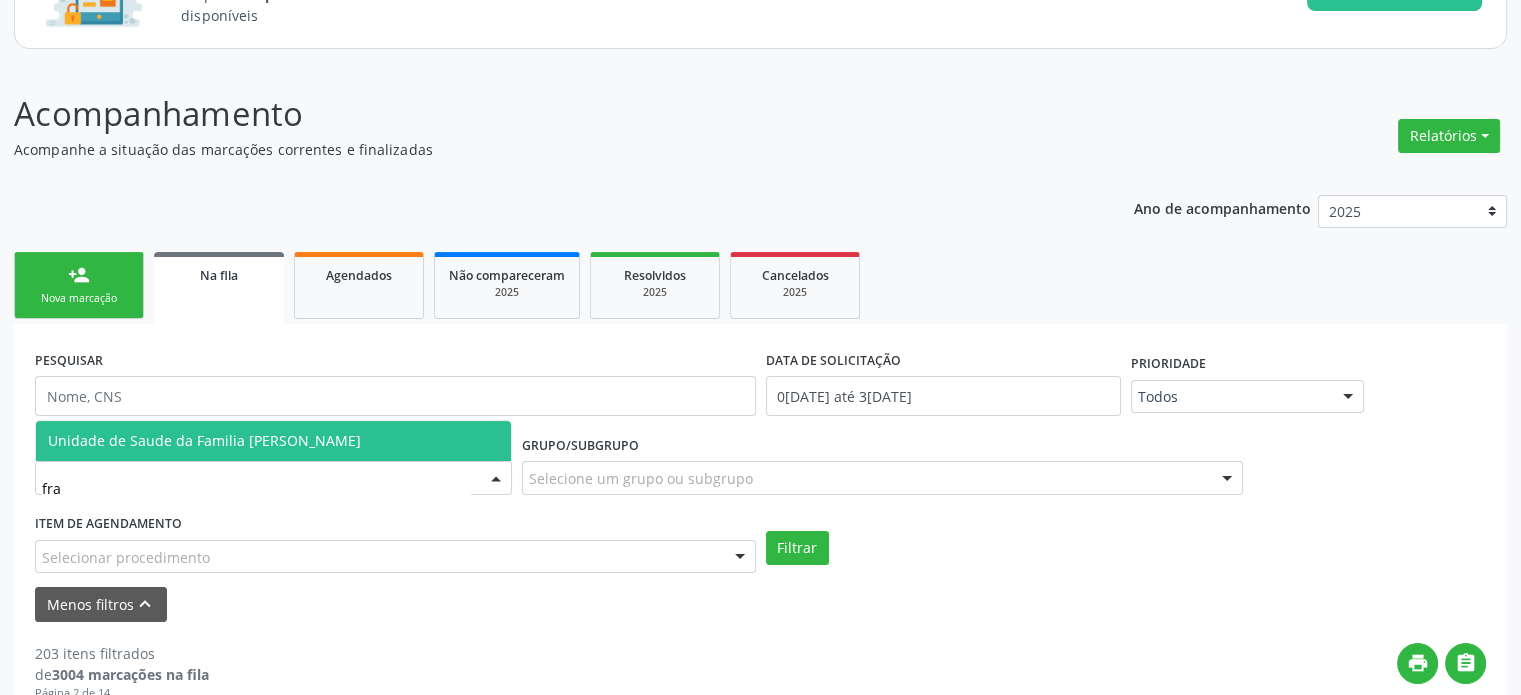 click on "Unidade de Saude da Familia [PERSON_NAME]" at bounding box center (273, 441) 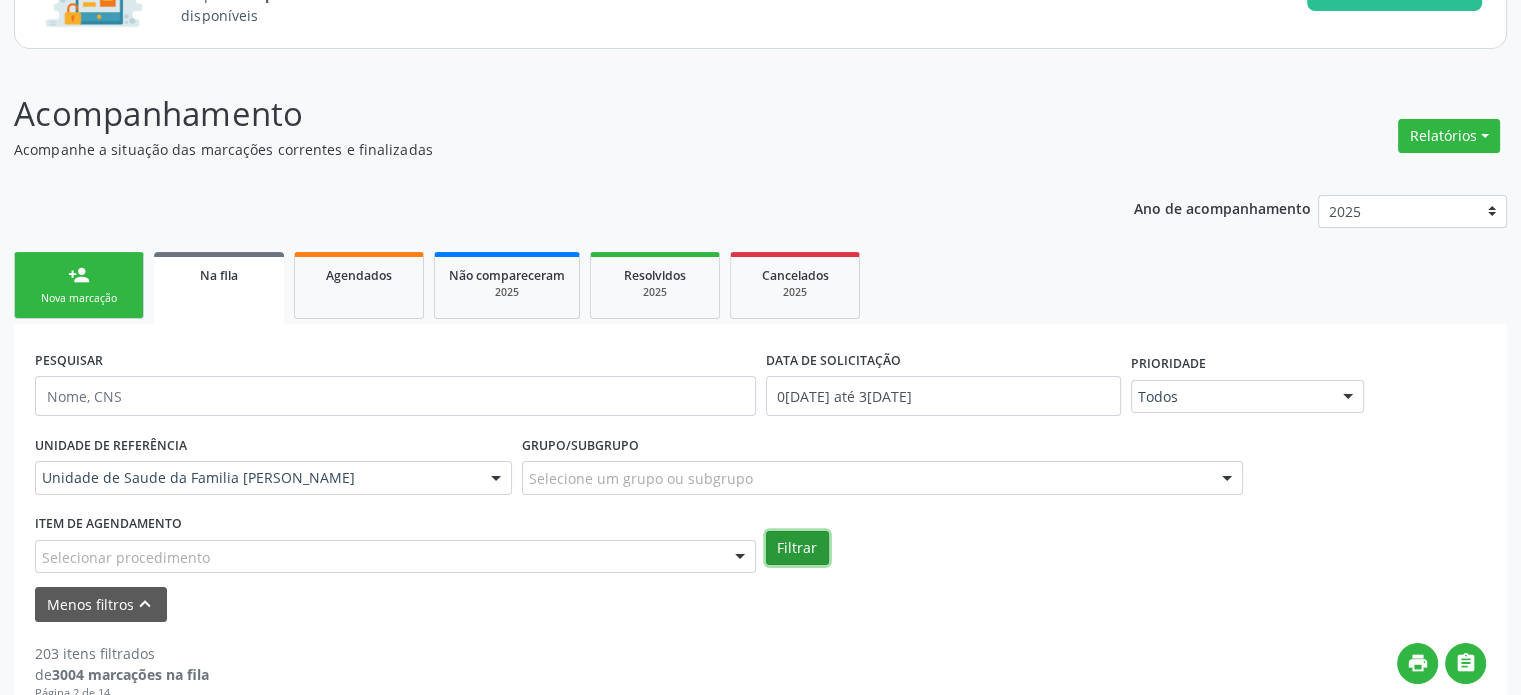 click on "Filtrar" at bounding box center (797, 548) 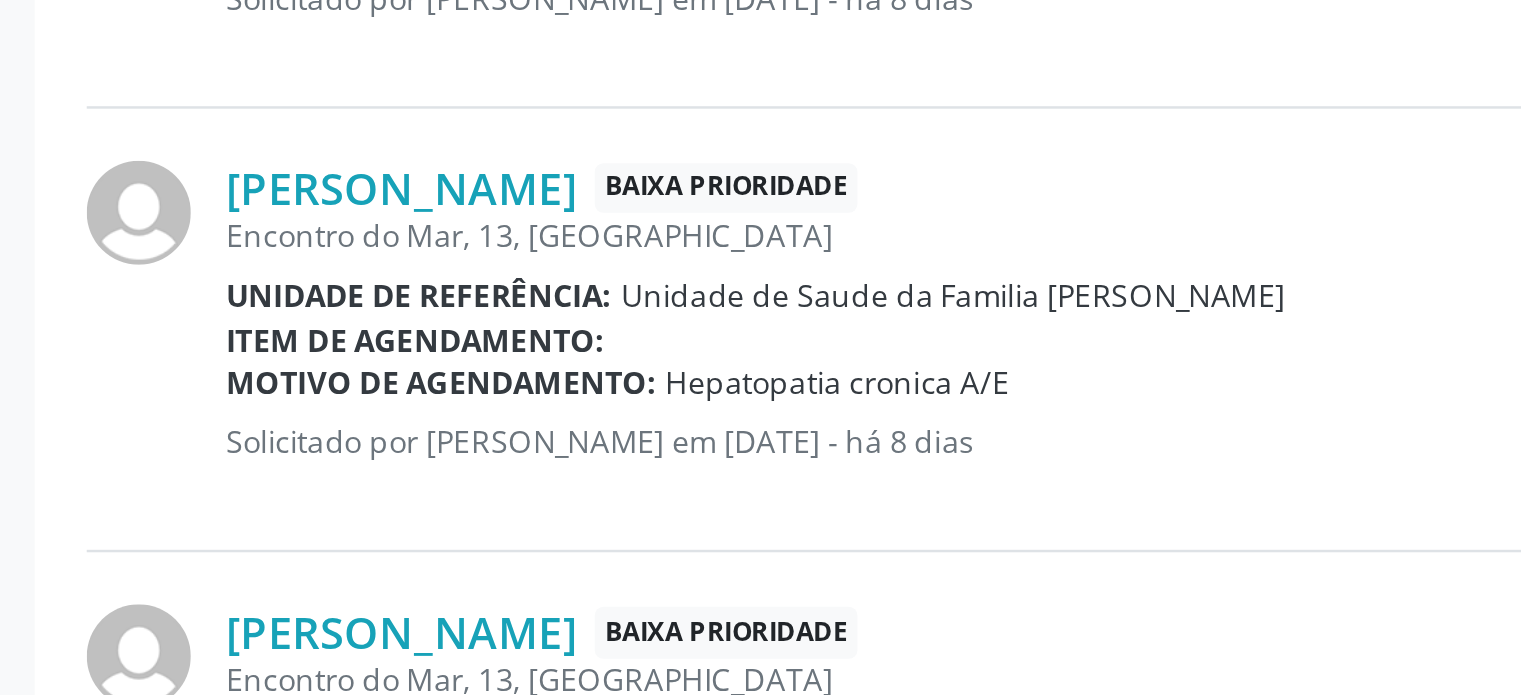 scroll, scrollTop: 1199, scrollLeft: 0, axis: vertical 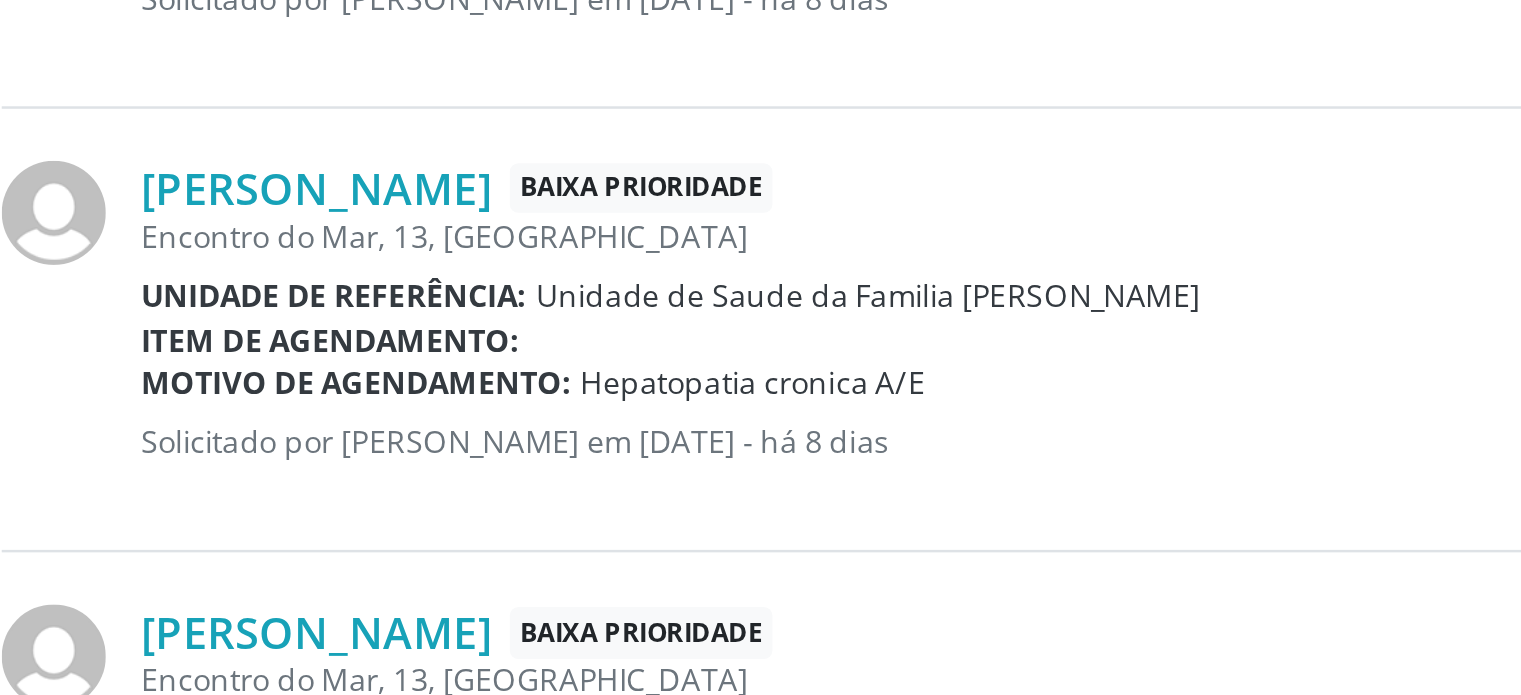 drag, startPoint x: 93, startPoint y: 323, endPoint x: 210, endPoint y: 321, distance: 117.01709 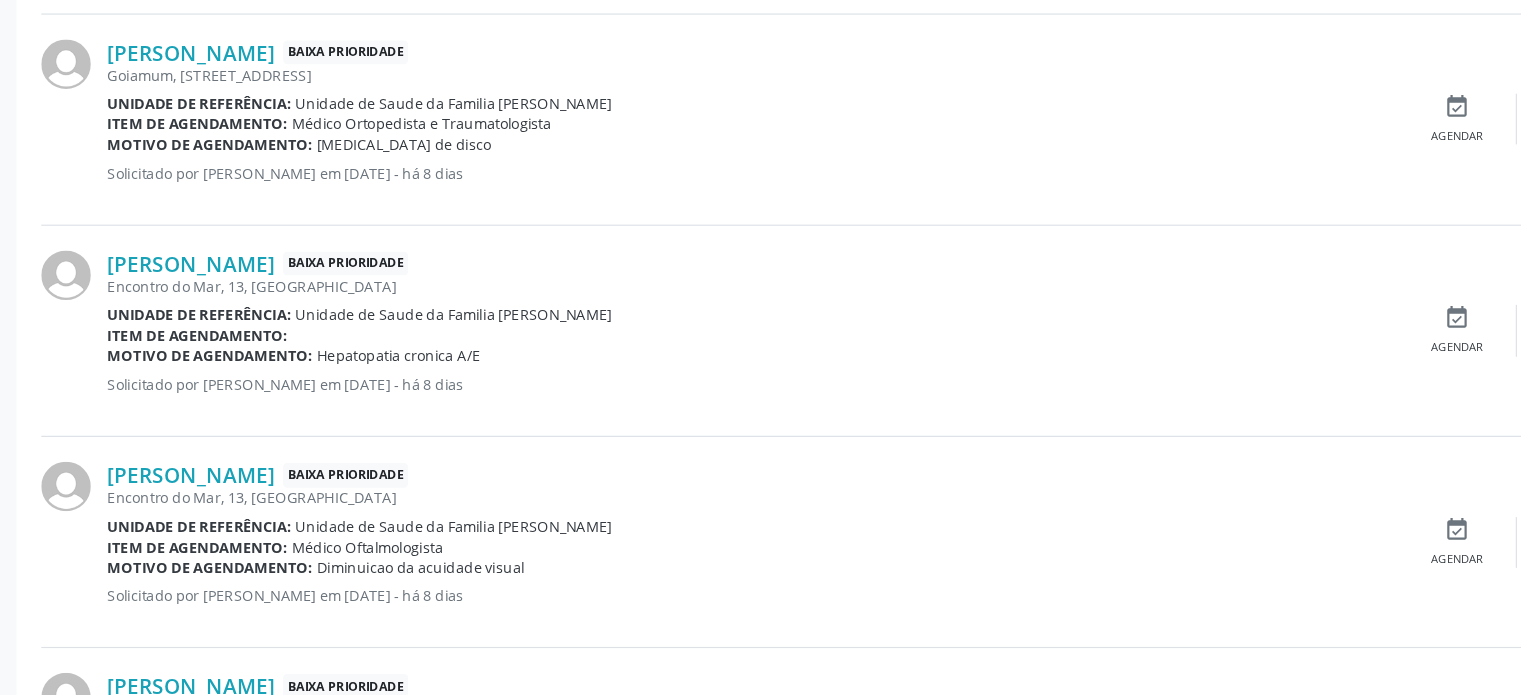scroll, scrollTop: 1199, scrollLeft: 0, axis: vertical 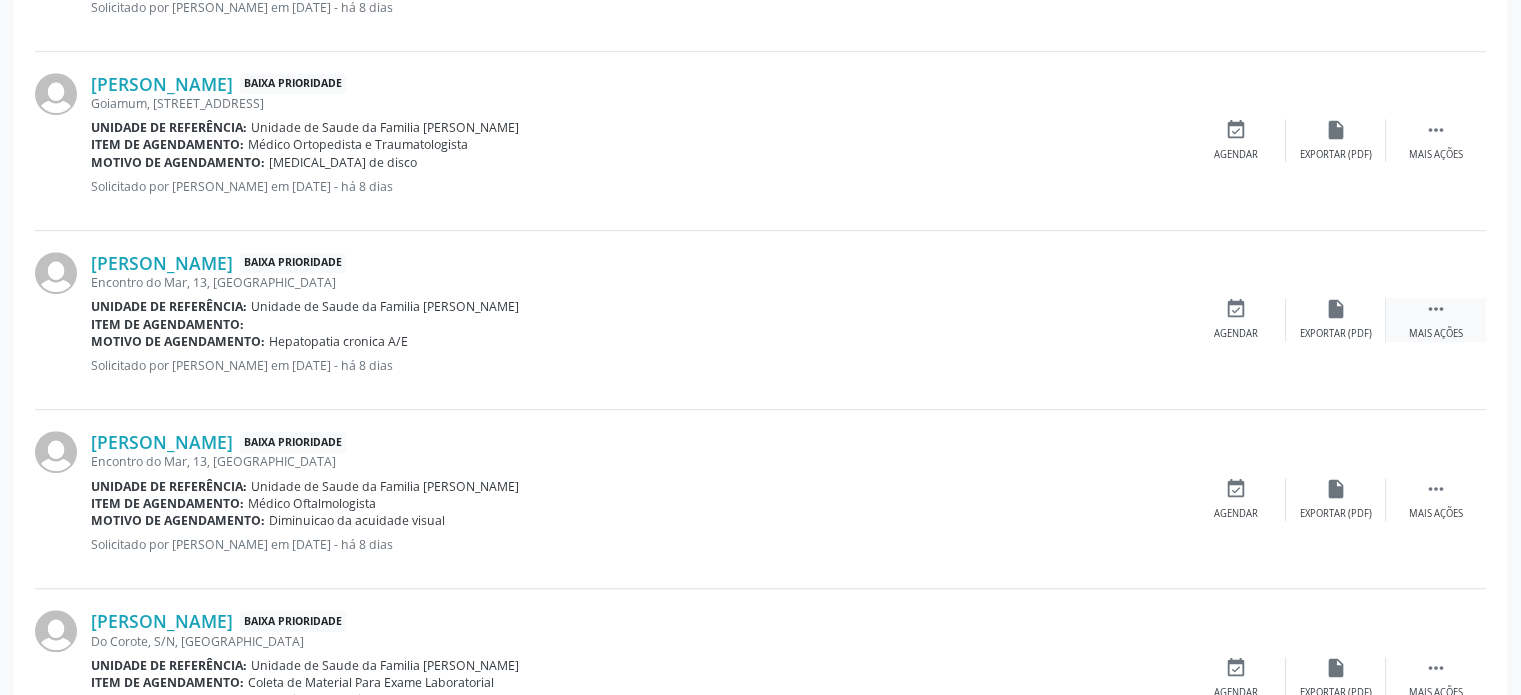click on "
Mais ações" at bounding box center [1436, 319] 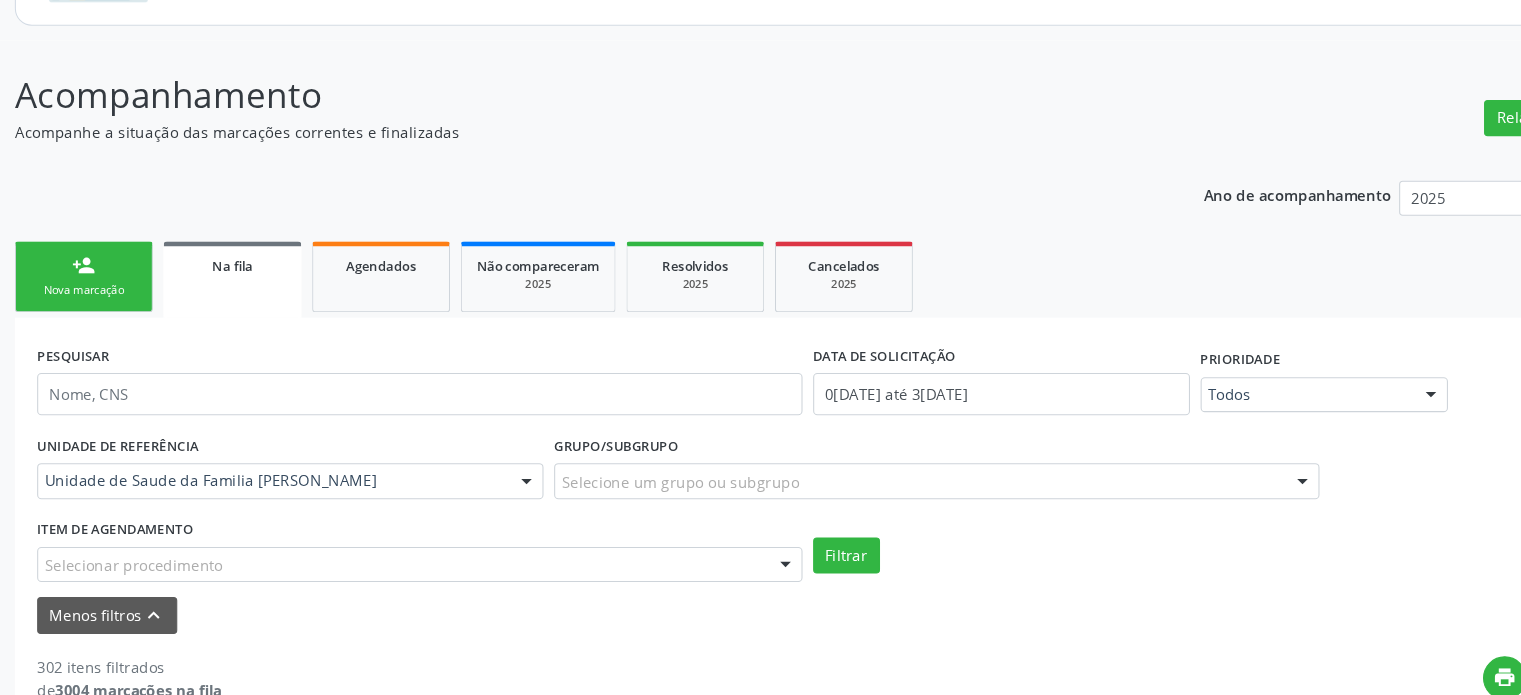 scroll, scrollTop: 0, scrollLeft: 0, axis: both 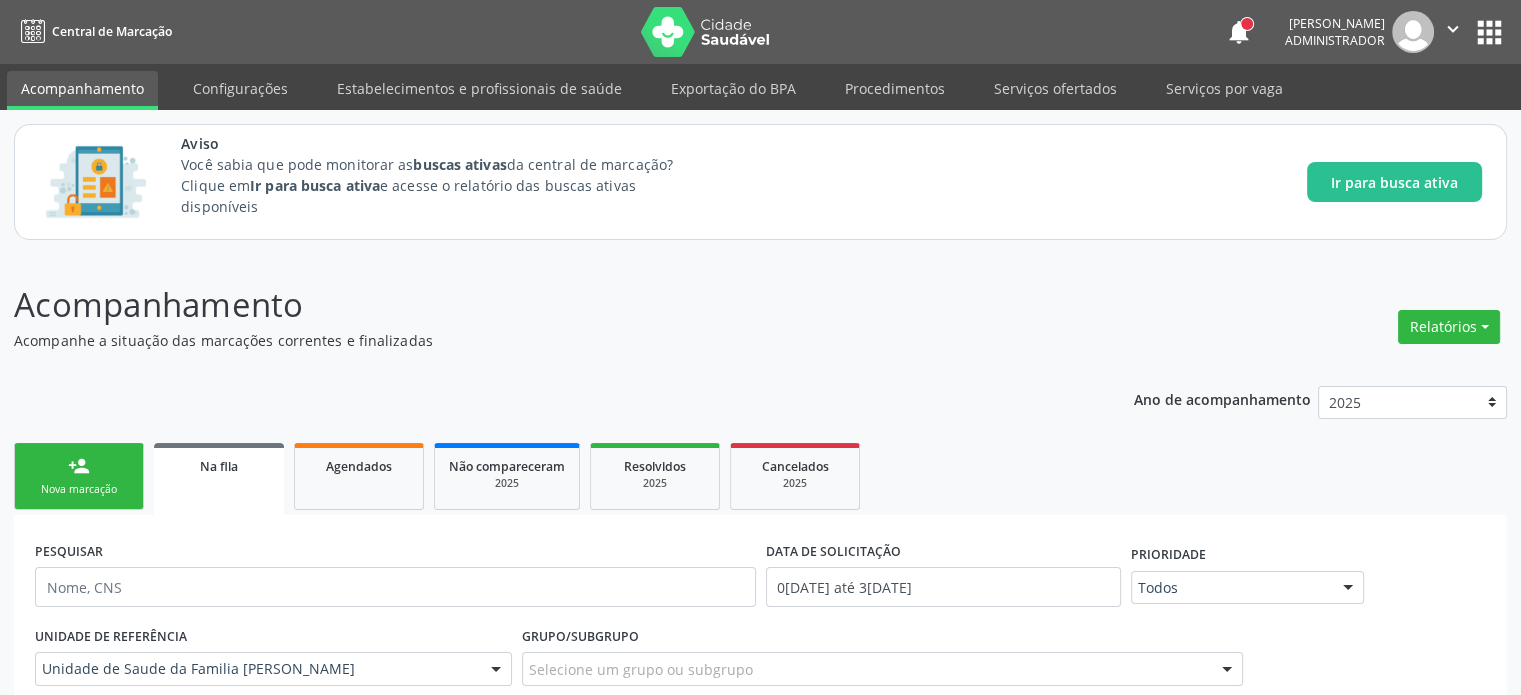 click on "person_add" at bounding box center (79, 466) 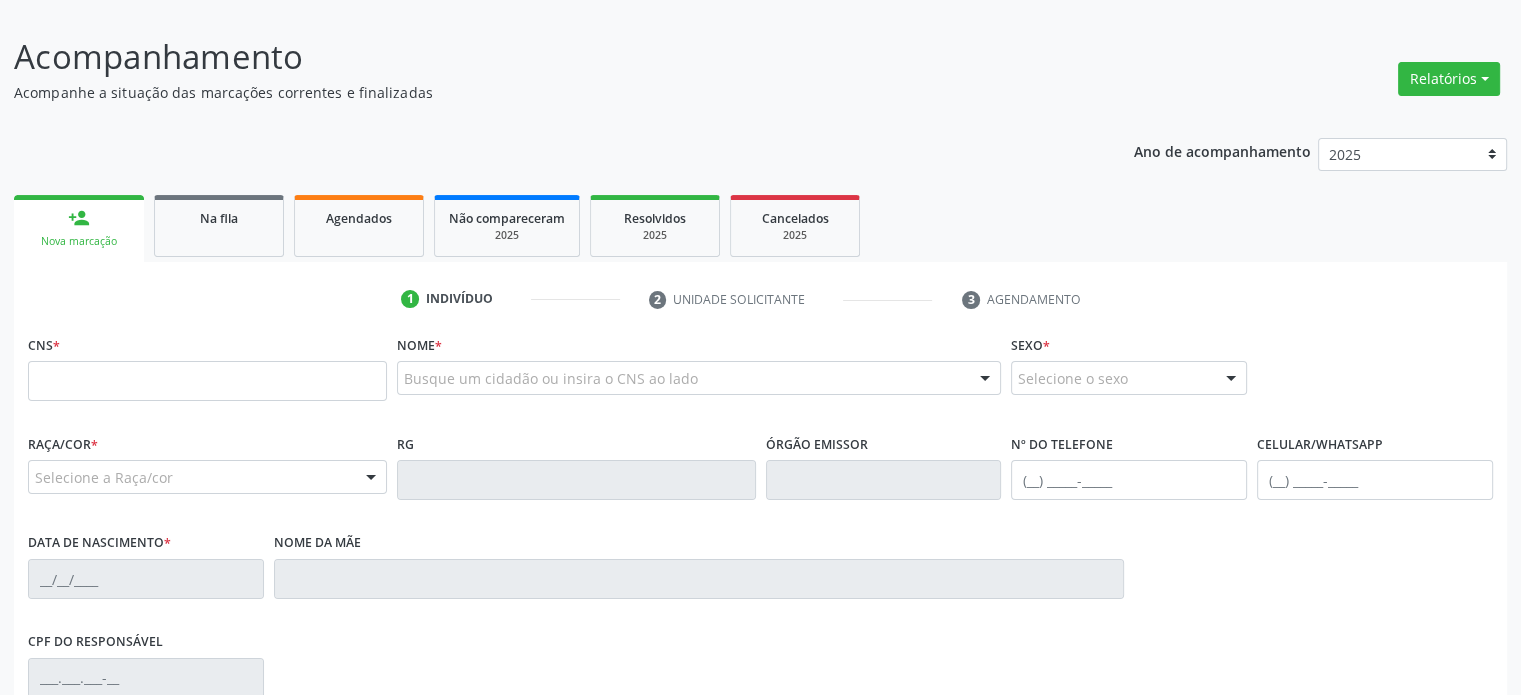 scroll, scrollTop: 248, scrollLeft: 0, axis: vertical 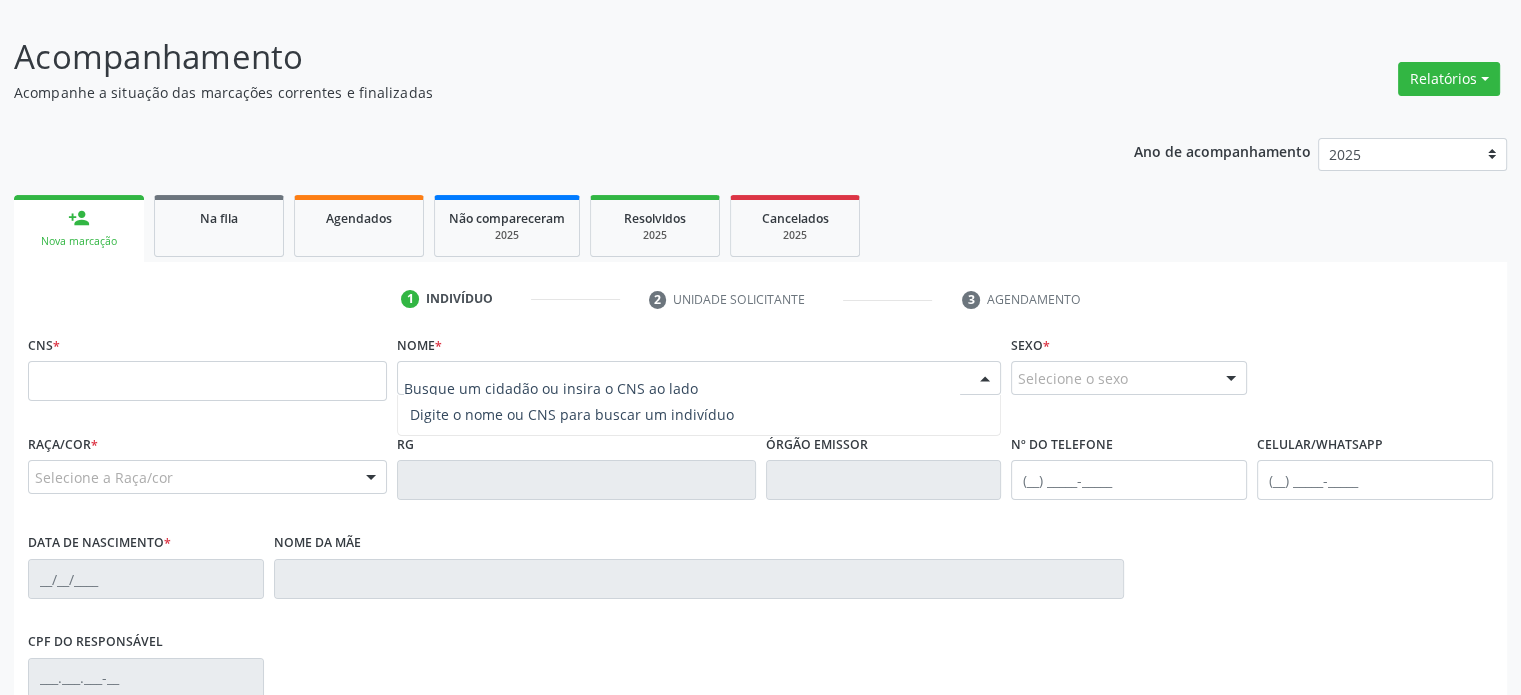 click at bounding box center (699, 378) 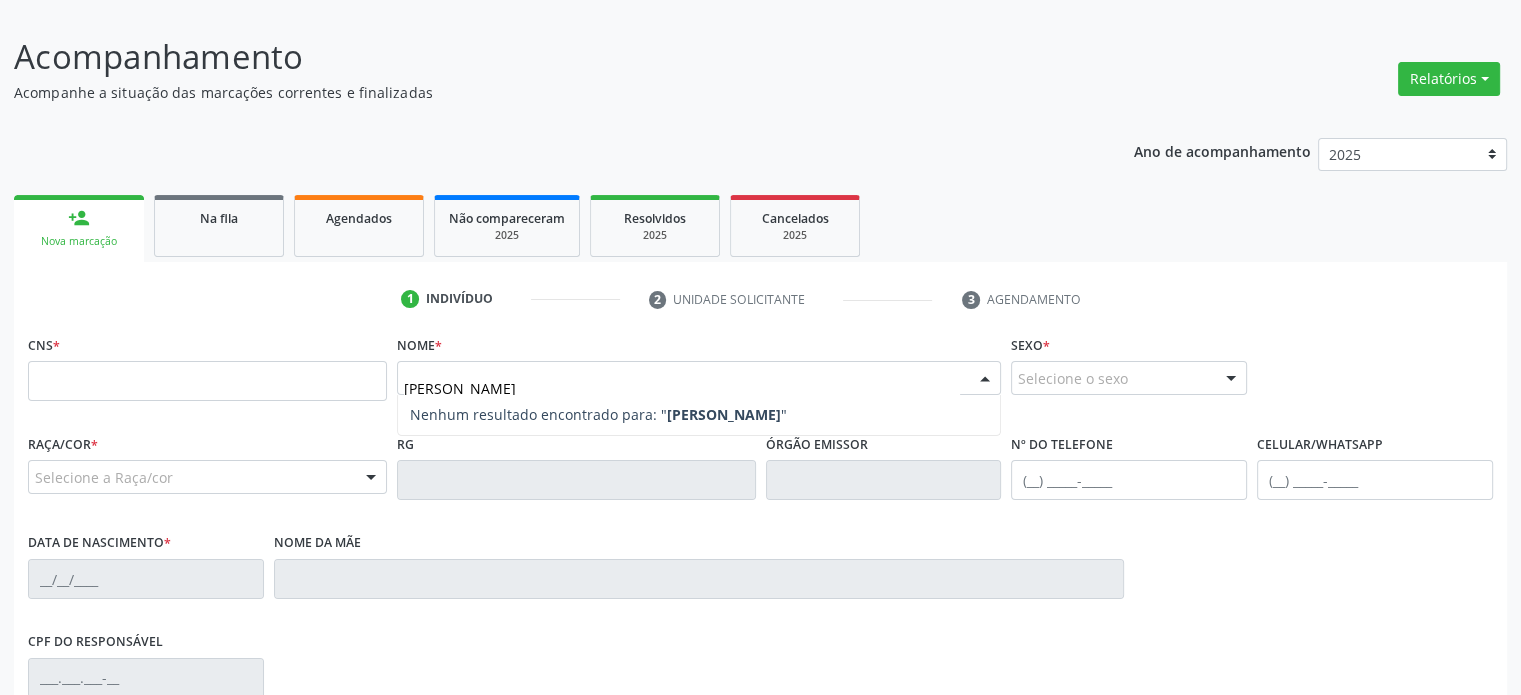 type on "[PERSON_NAME]" 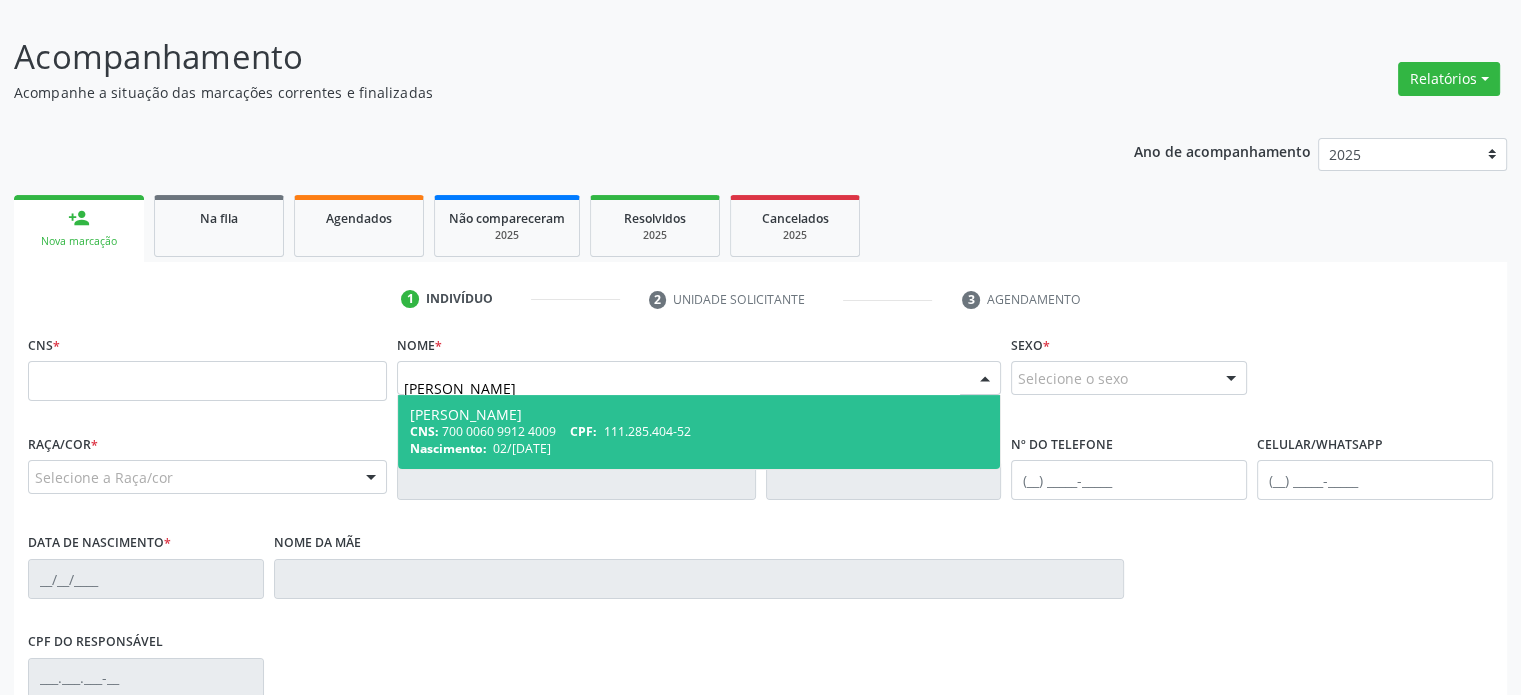 click on "[PERSON_NAME]" at bounding box center [699, 415] 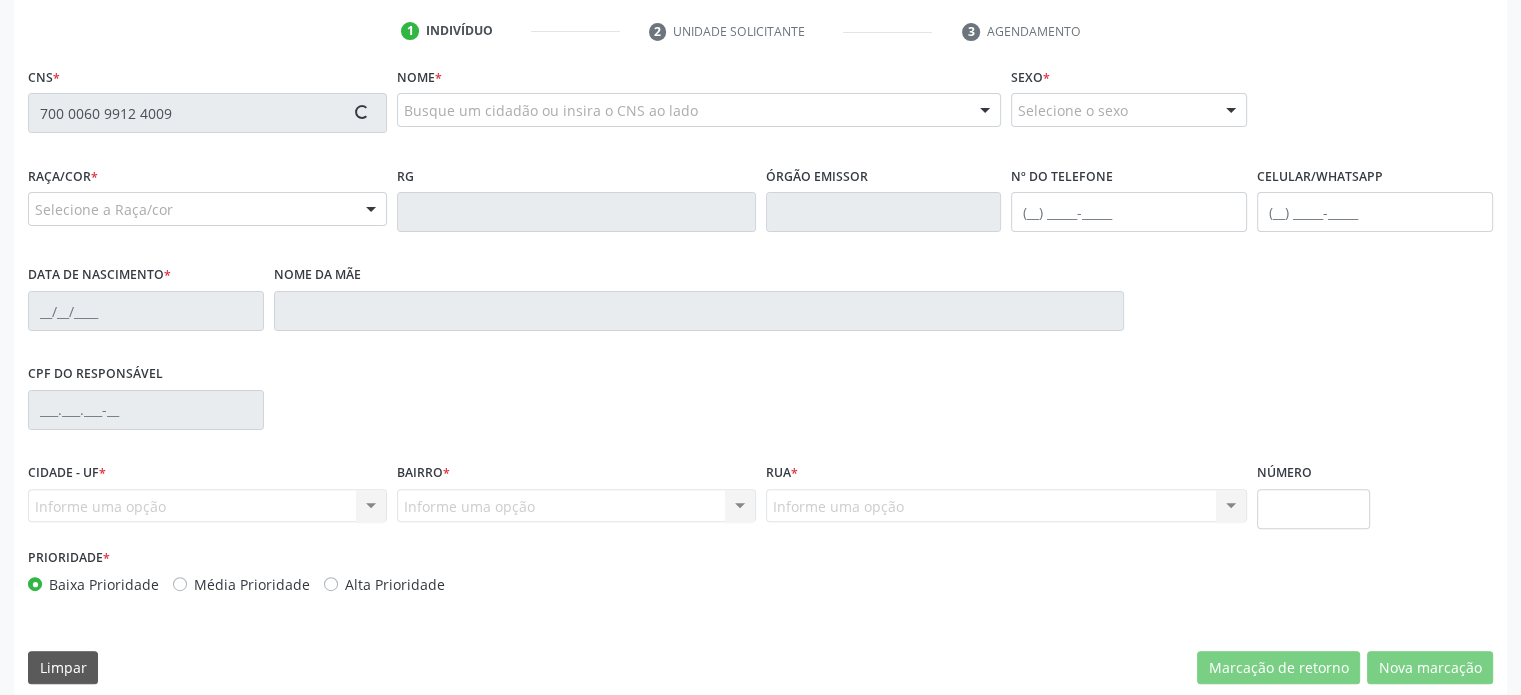 scroll, scrollTop: 520, scrollLeft: 0, axis: vertical 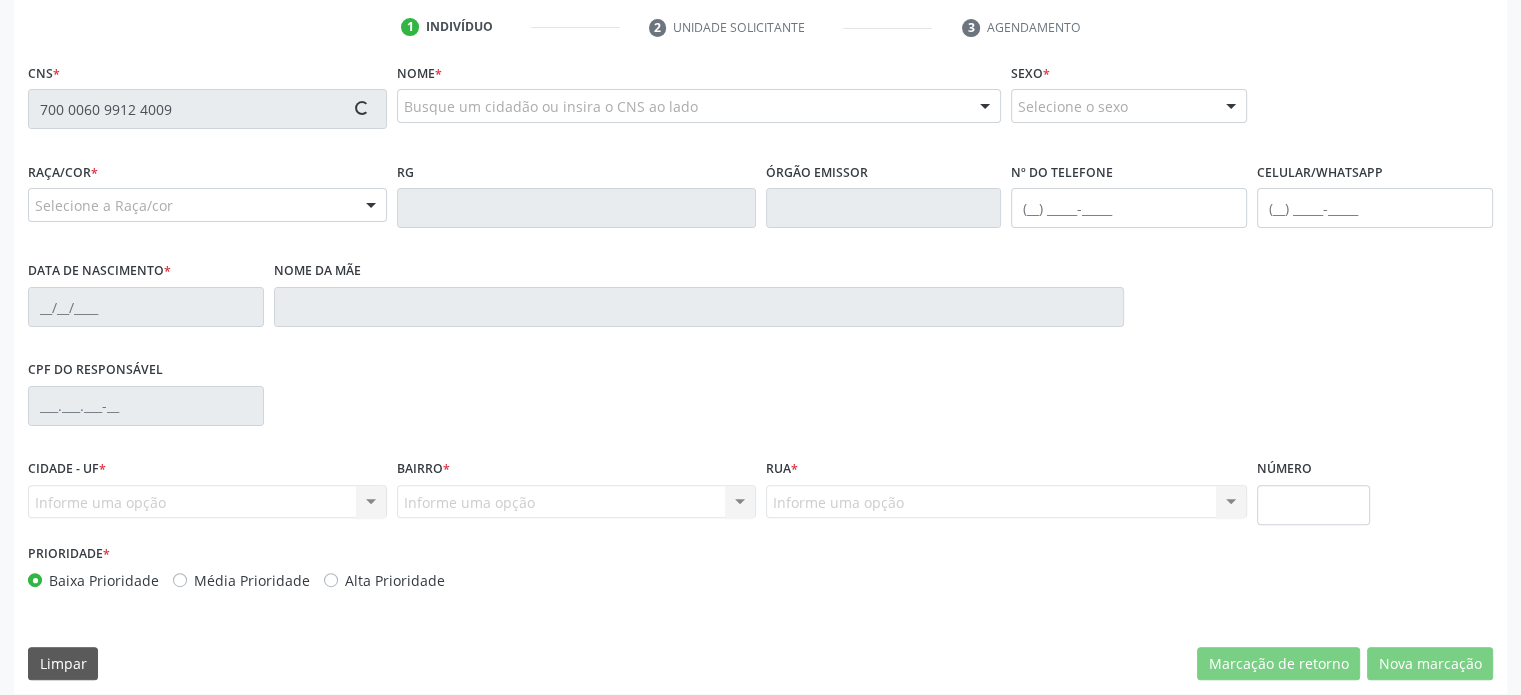 type on "700 0060 9912 4009" 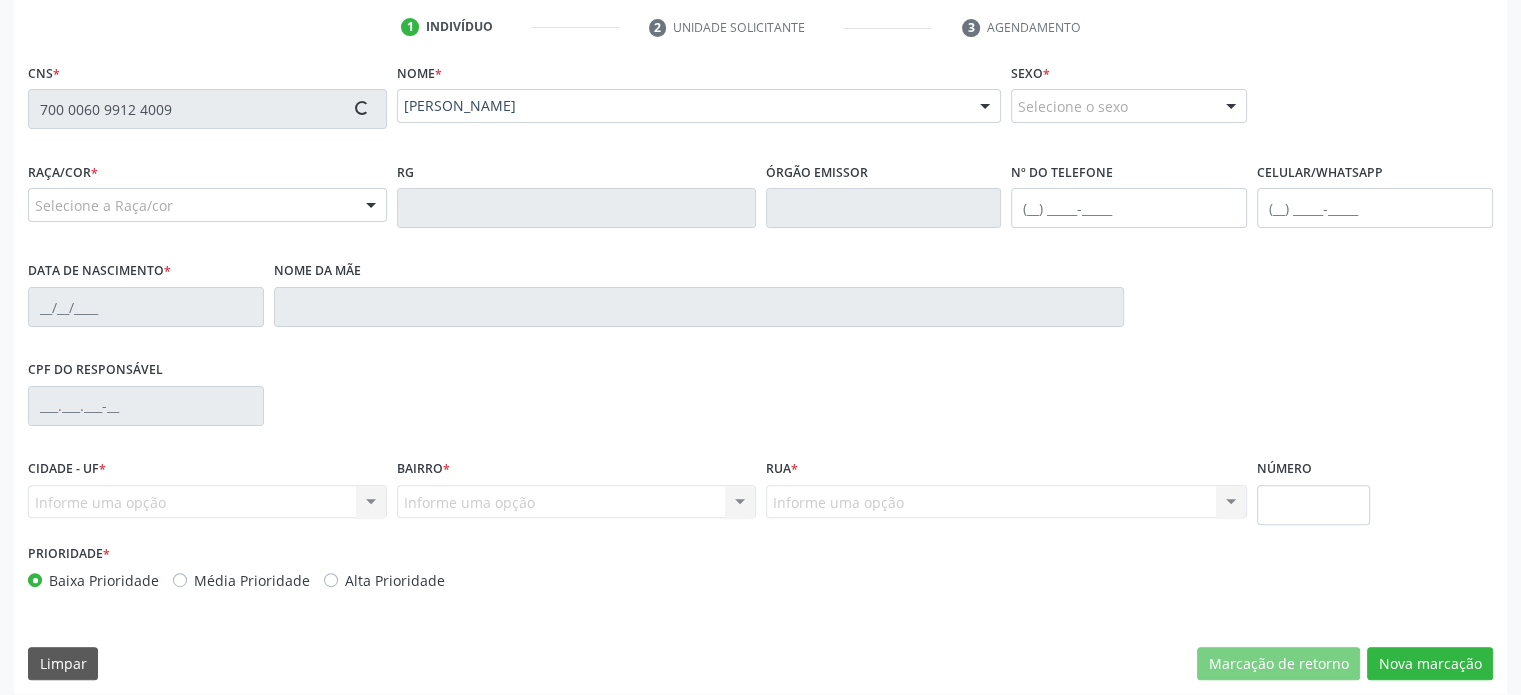 type on "04484124020" 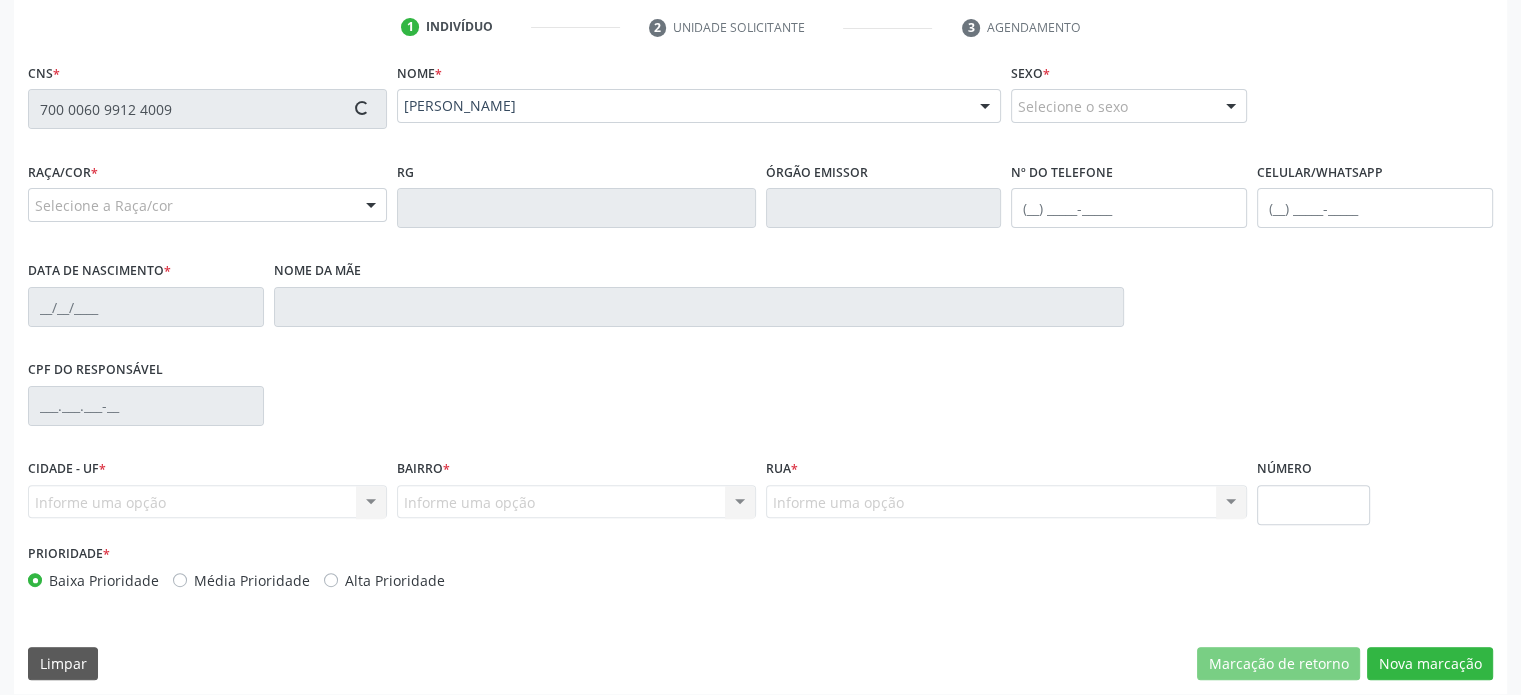 type on "[PHONE_NUMBER]" 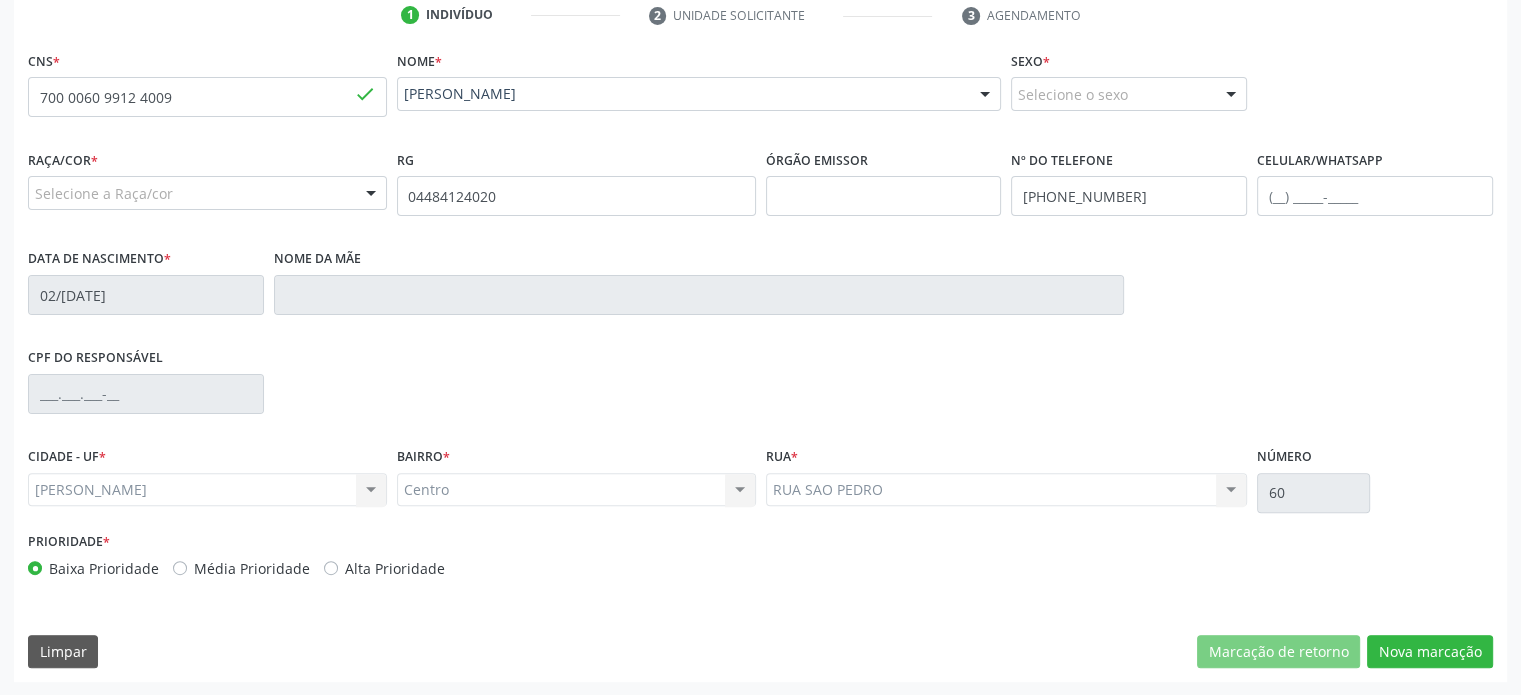 scroll, scrollTop: 531, scrollLeft: 0, axis: vertical 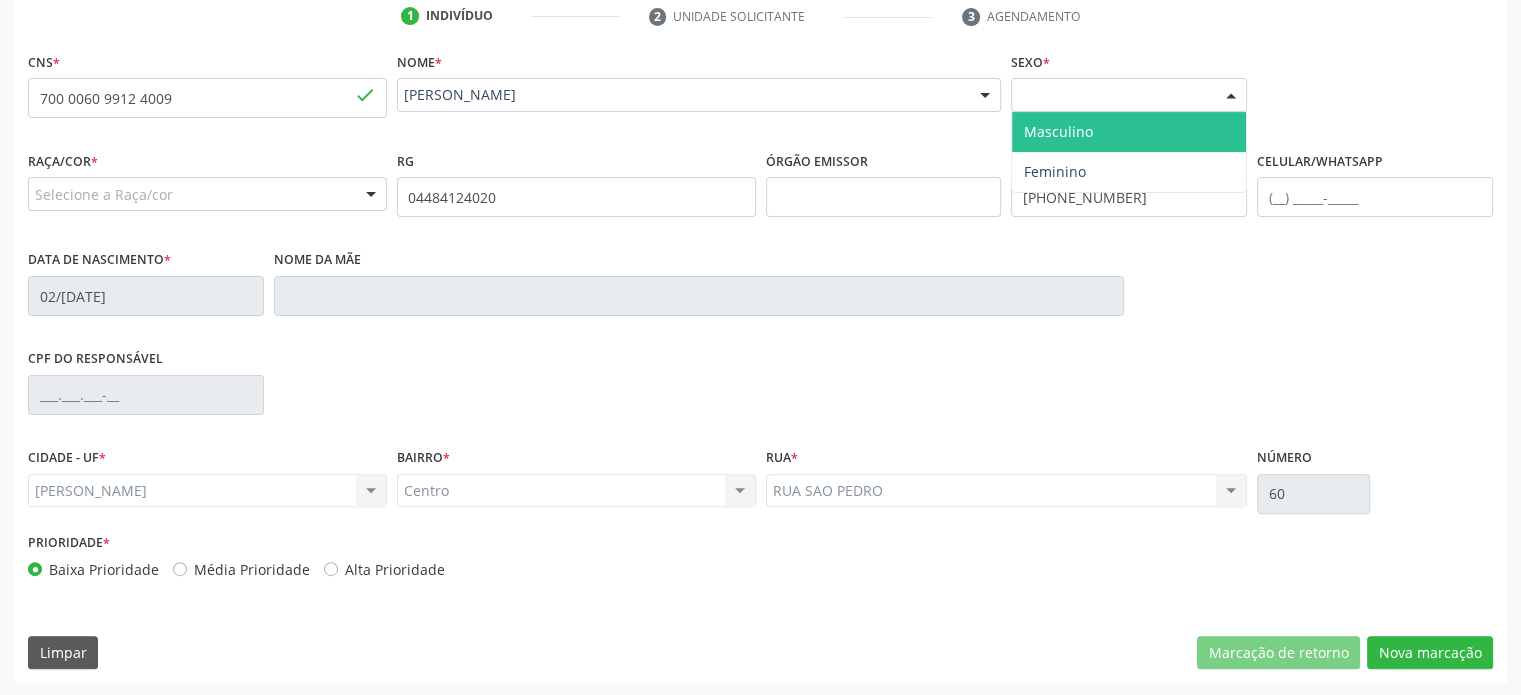 click on "Selecione o sexo" at bounding box center (1129, 95) 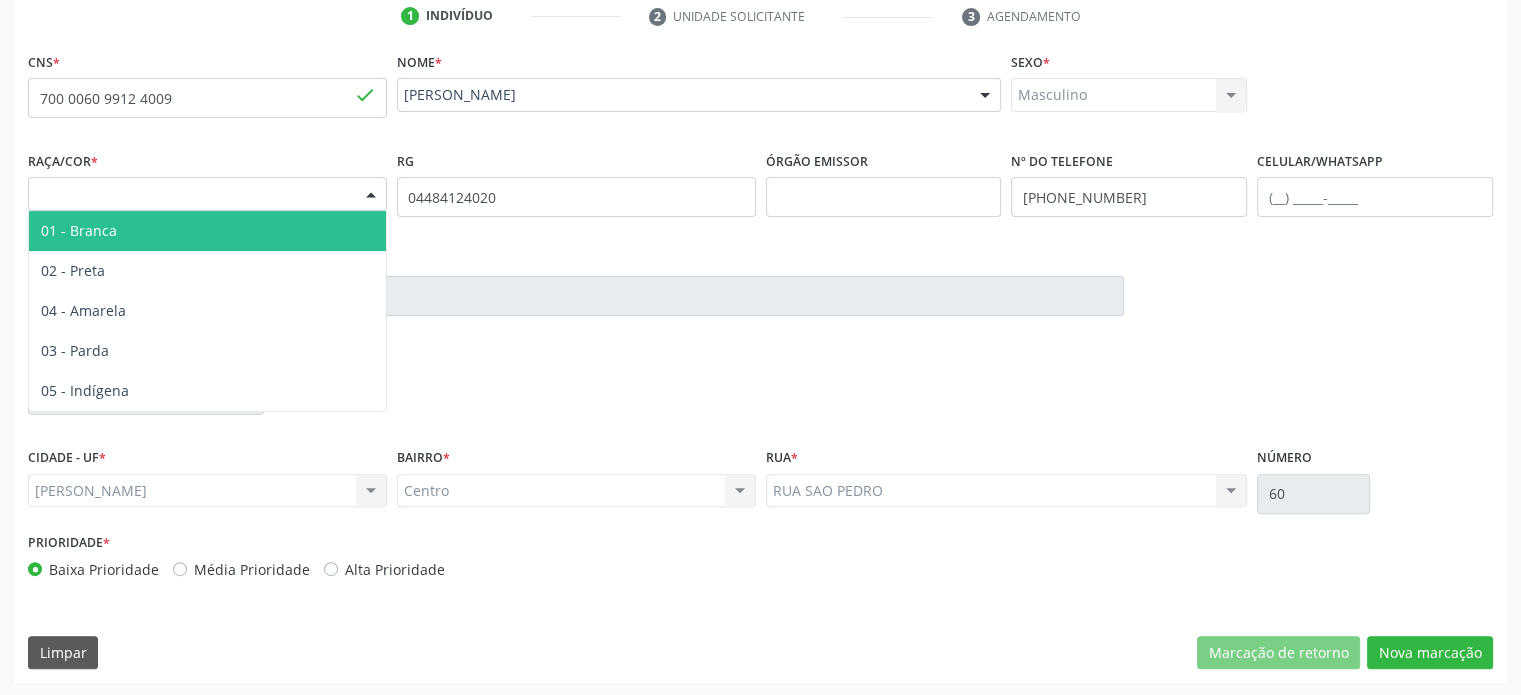 click on "Selecione a Raça/cor" at bounding box center [207, 194] 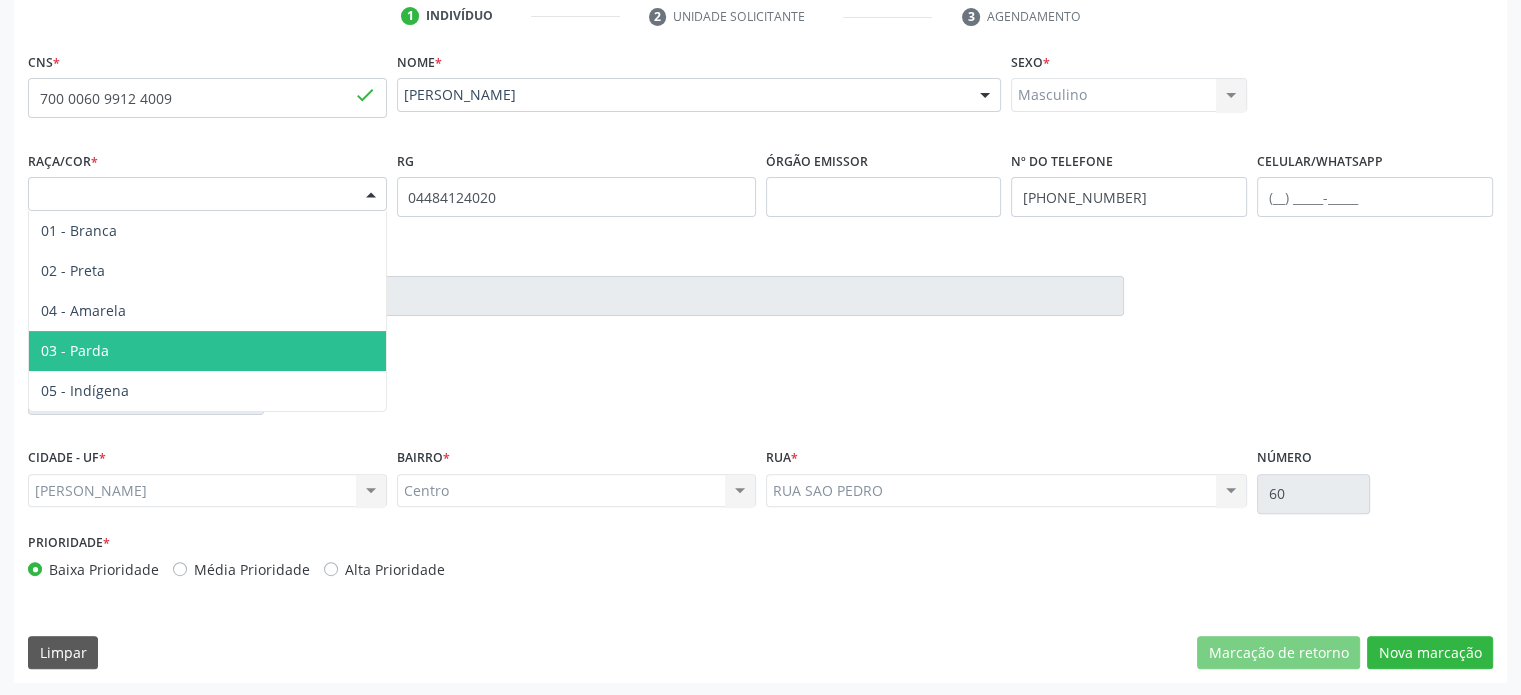 click on "03 - Parda" at bounding box center (207, 351) 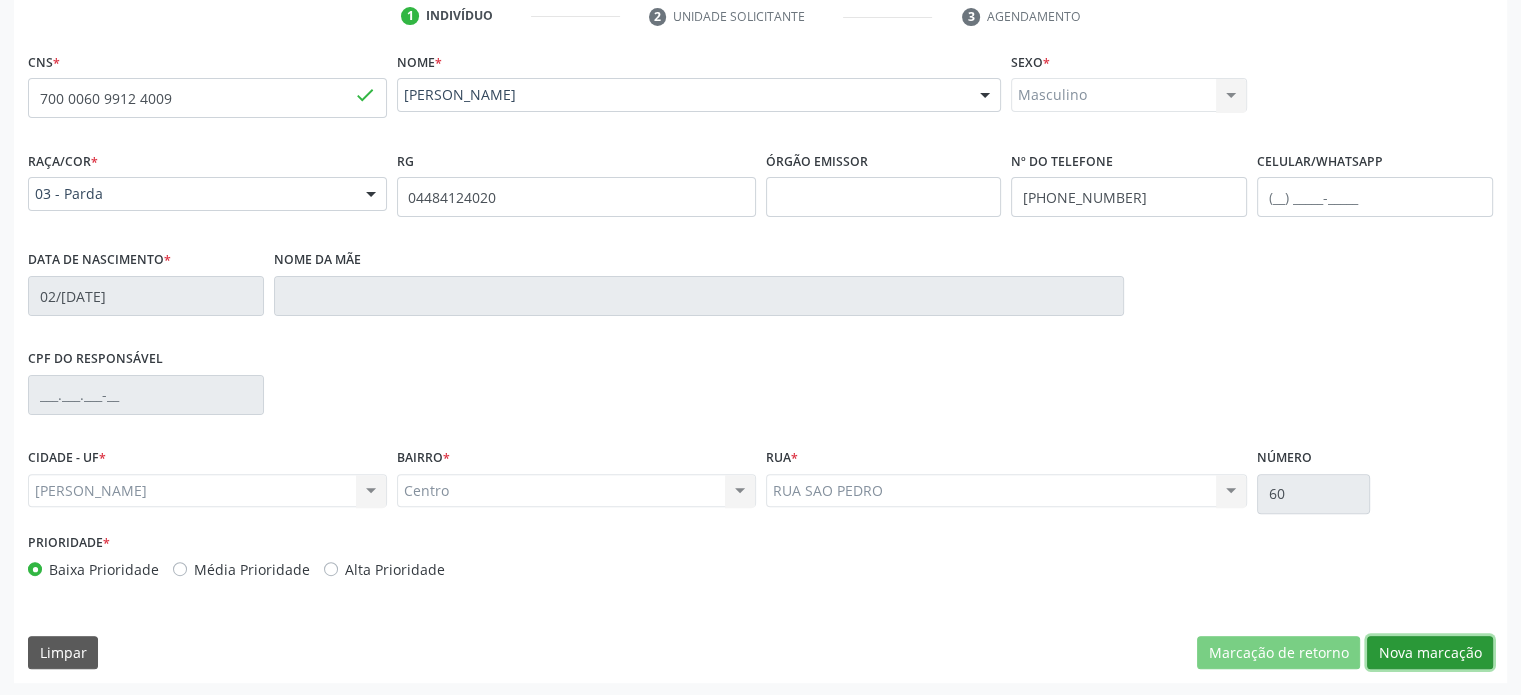 click on "Nova marcação" at bounding box center [1430, 653] 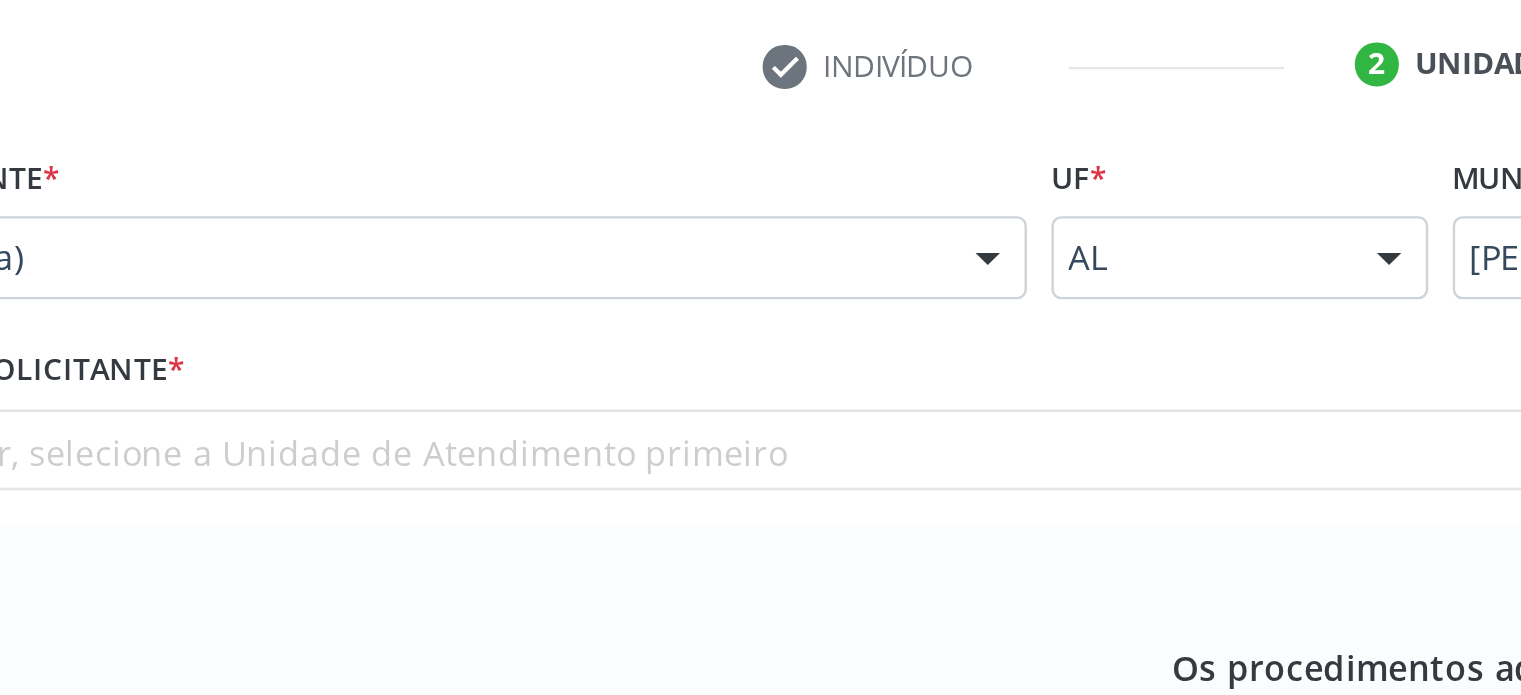 scroll, scrollTop: 407, scrollLeft: 0, axis: vertical 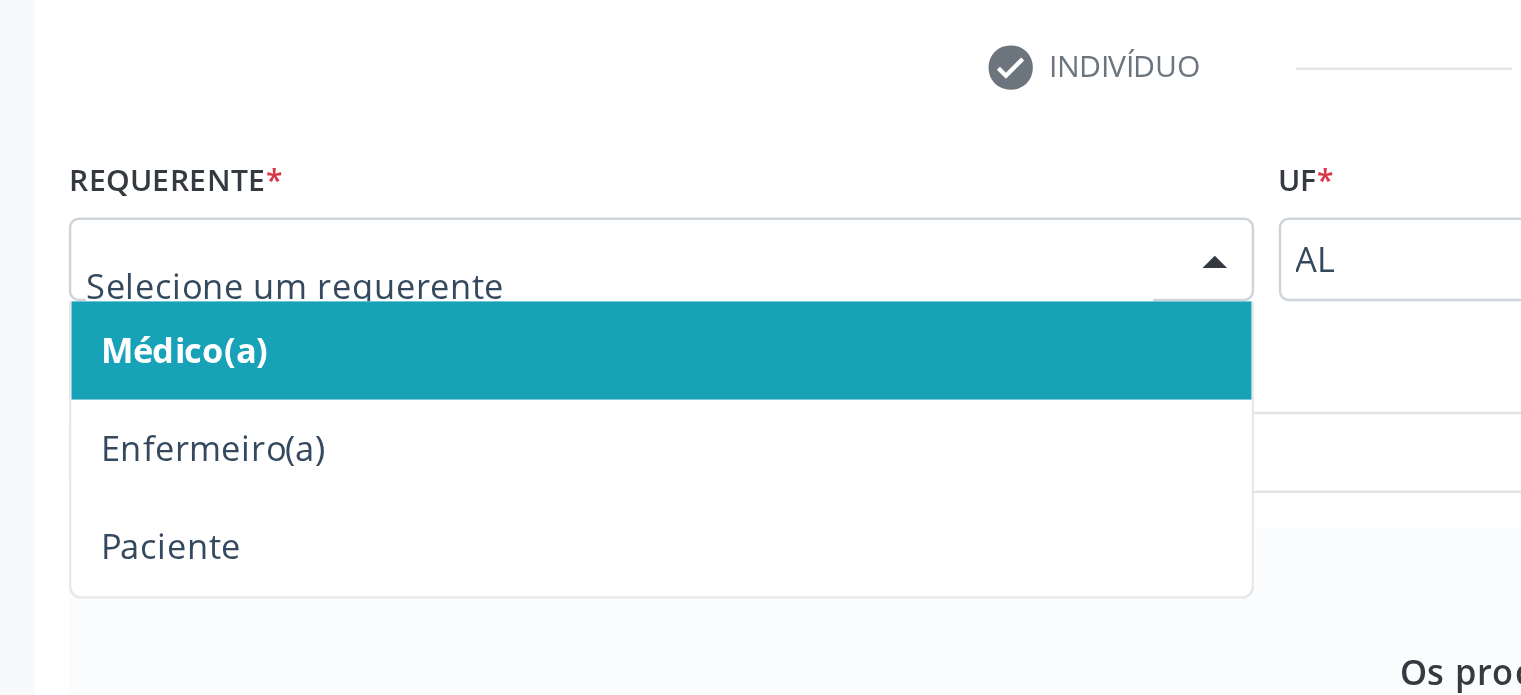 click on "Médico(a)" at bounding box center [75, 255] 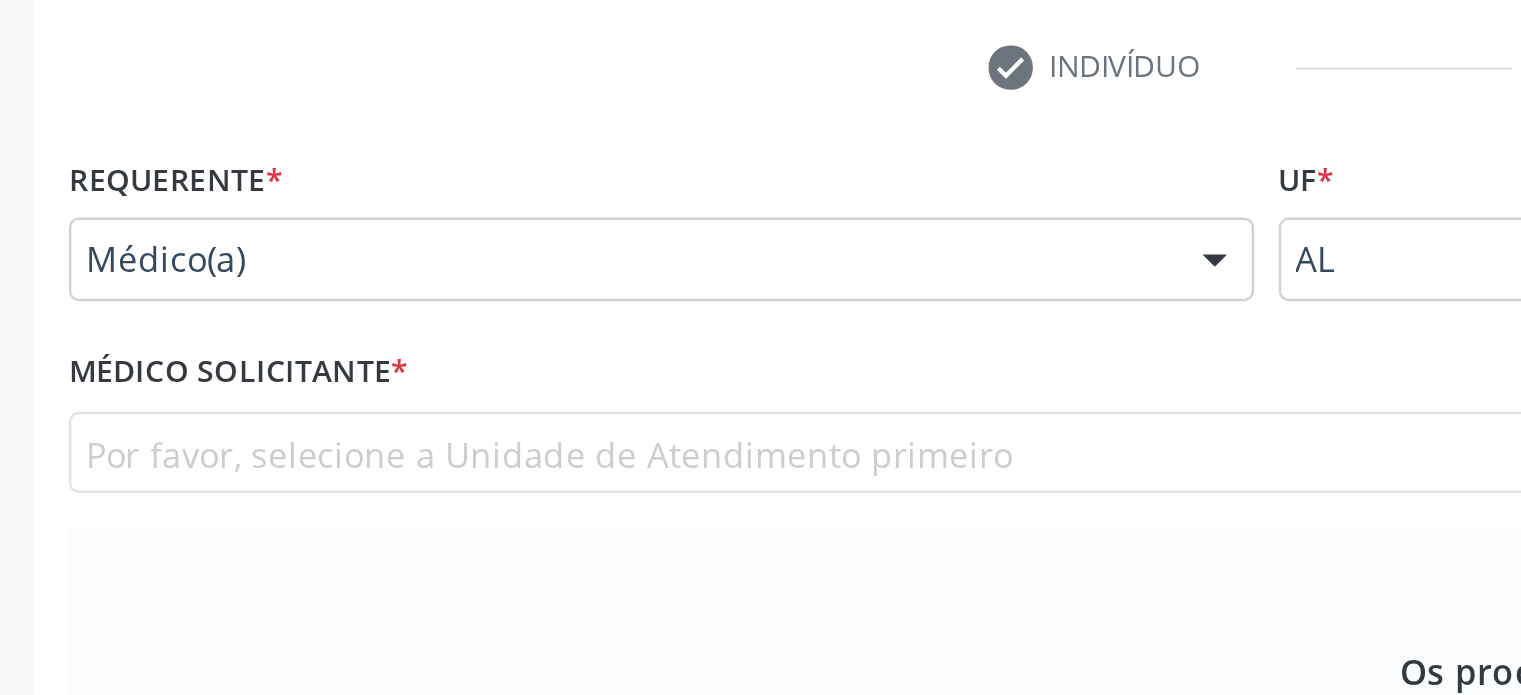 scroll, scrollTop: 408, scrollLeft: 0, axis: vertical 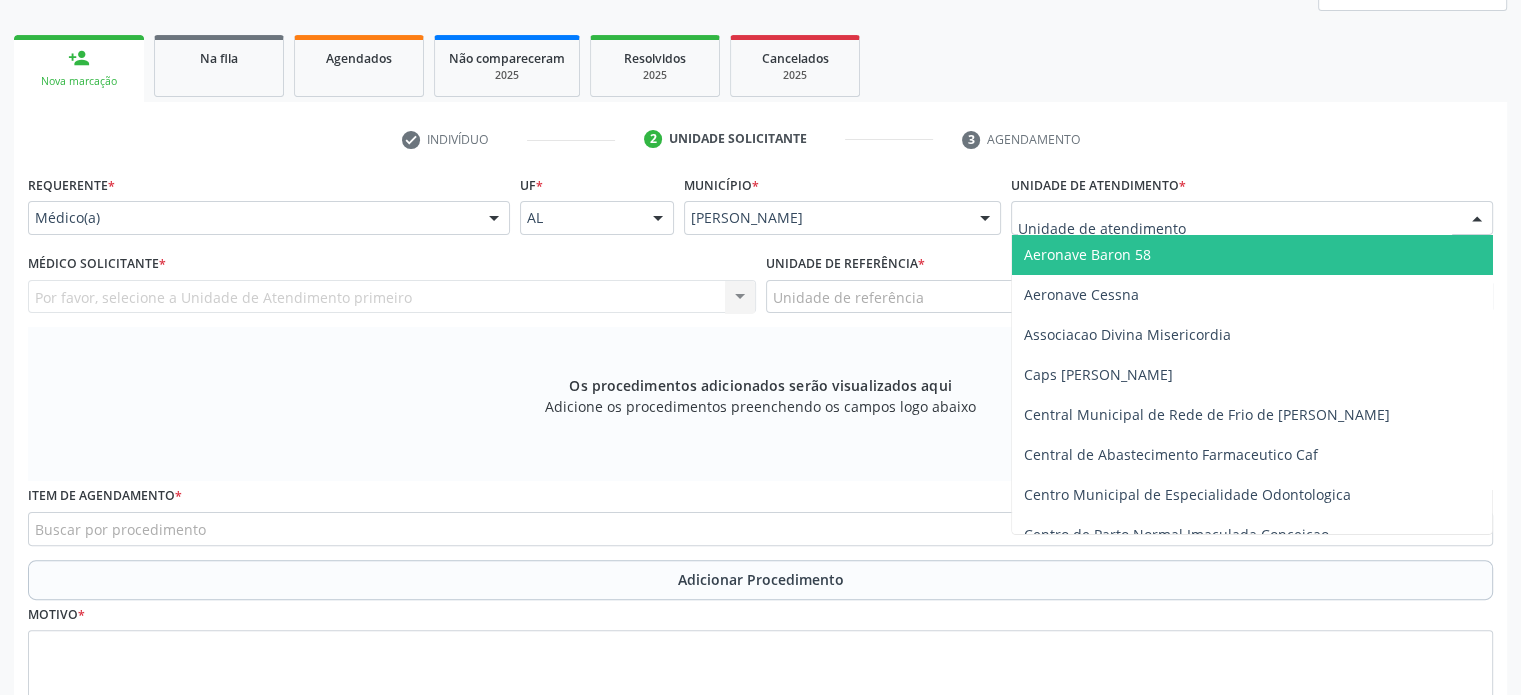 click at bounding box center [1252, 218] 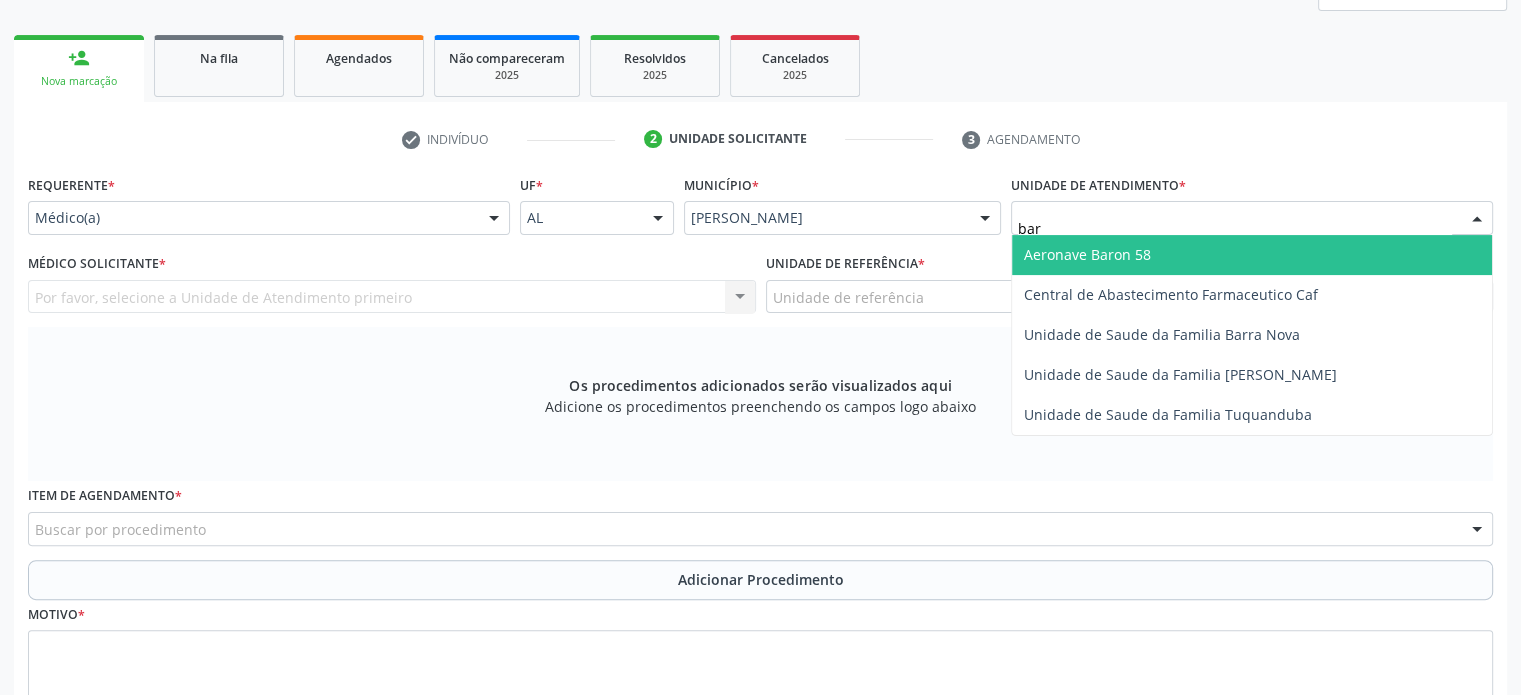 type on "barr" 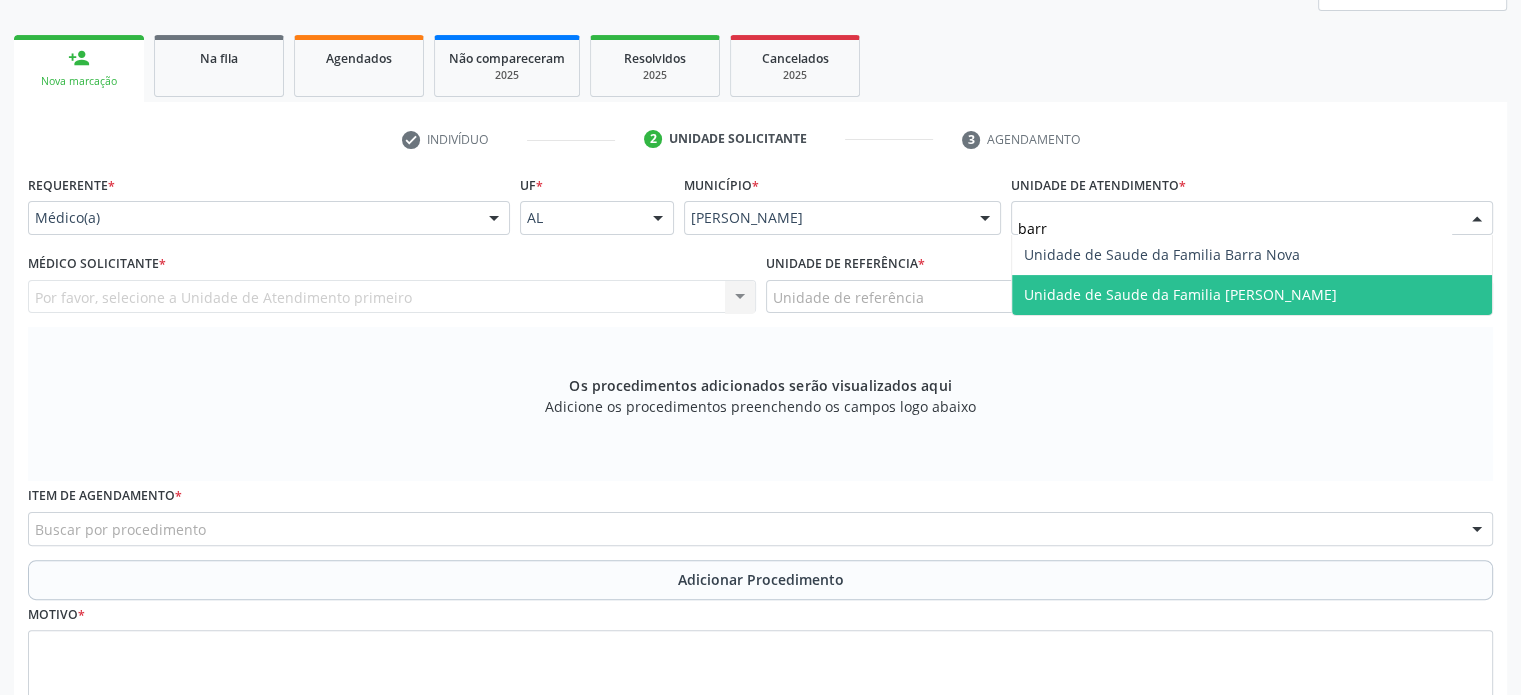 click on "Unidade de Saude da Familia [PERSON_NAME]" at bounding box center [1180, 294] 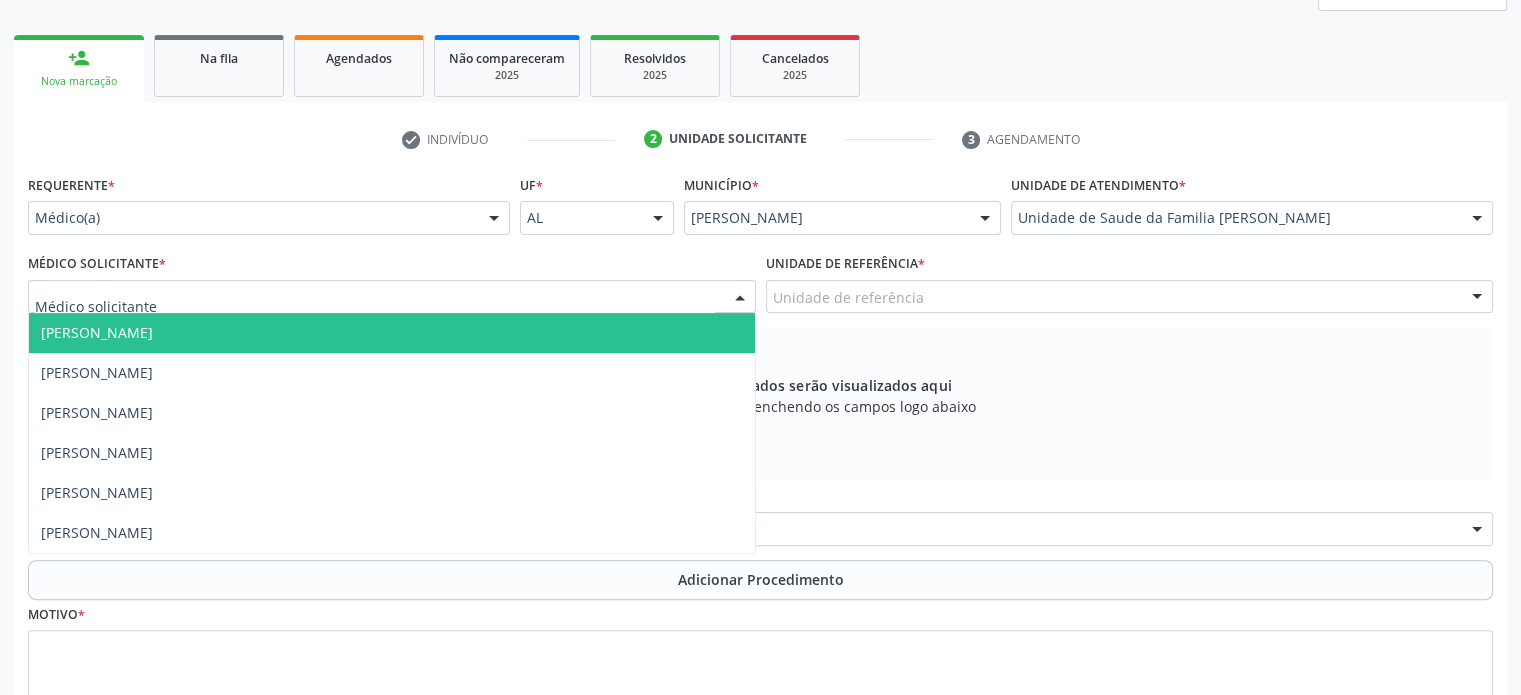 click at bounding box center (392, 297) 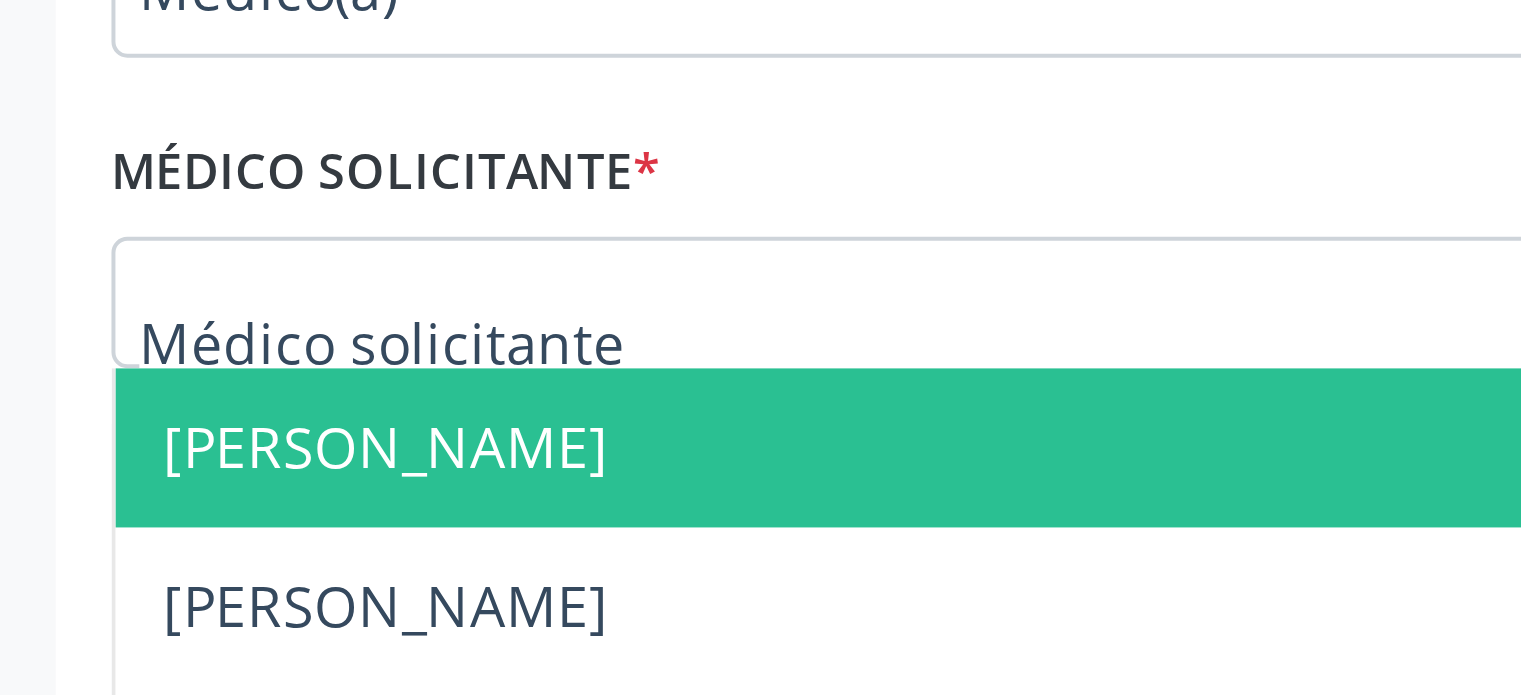 scroll, scrollTop: 407, scrollLeft: 0, axis: vertical 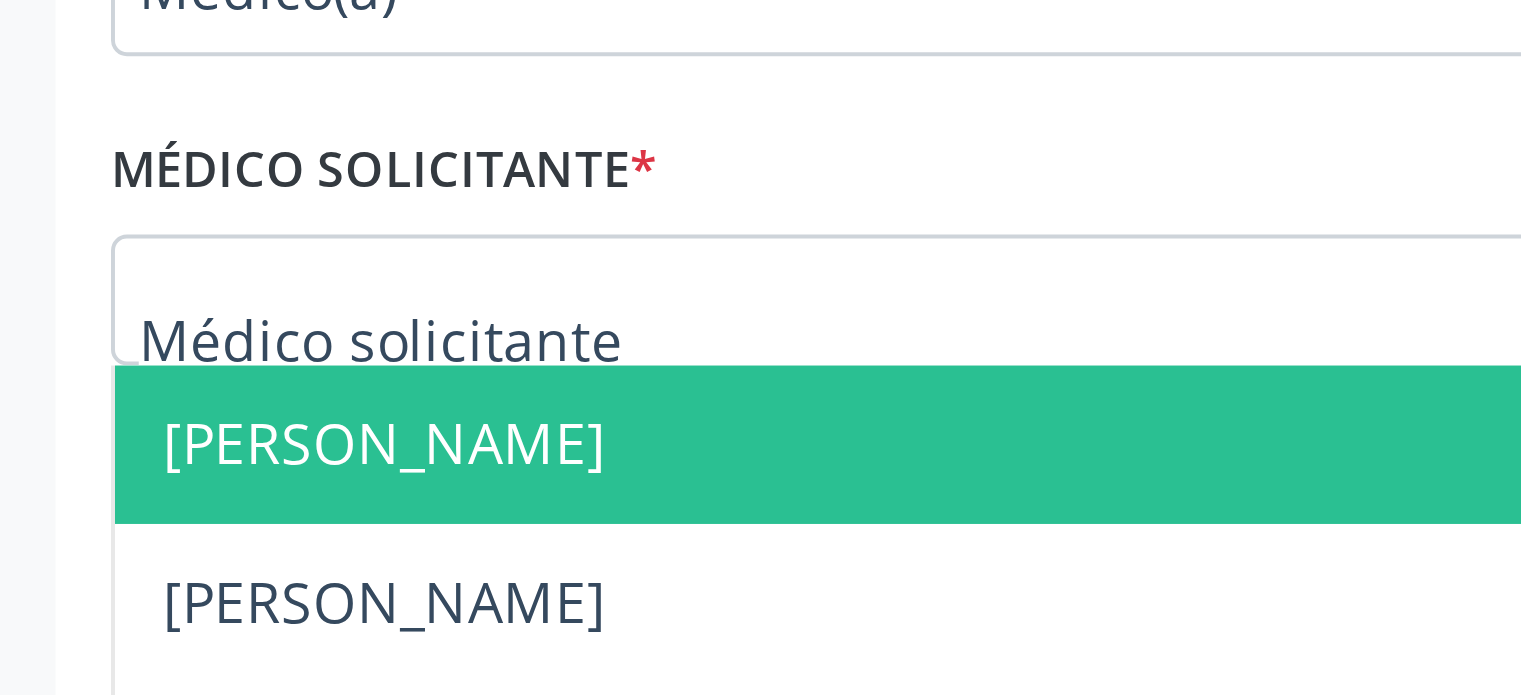click on "Médico Solicitante
*" at bounding box center [97, 264] 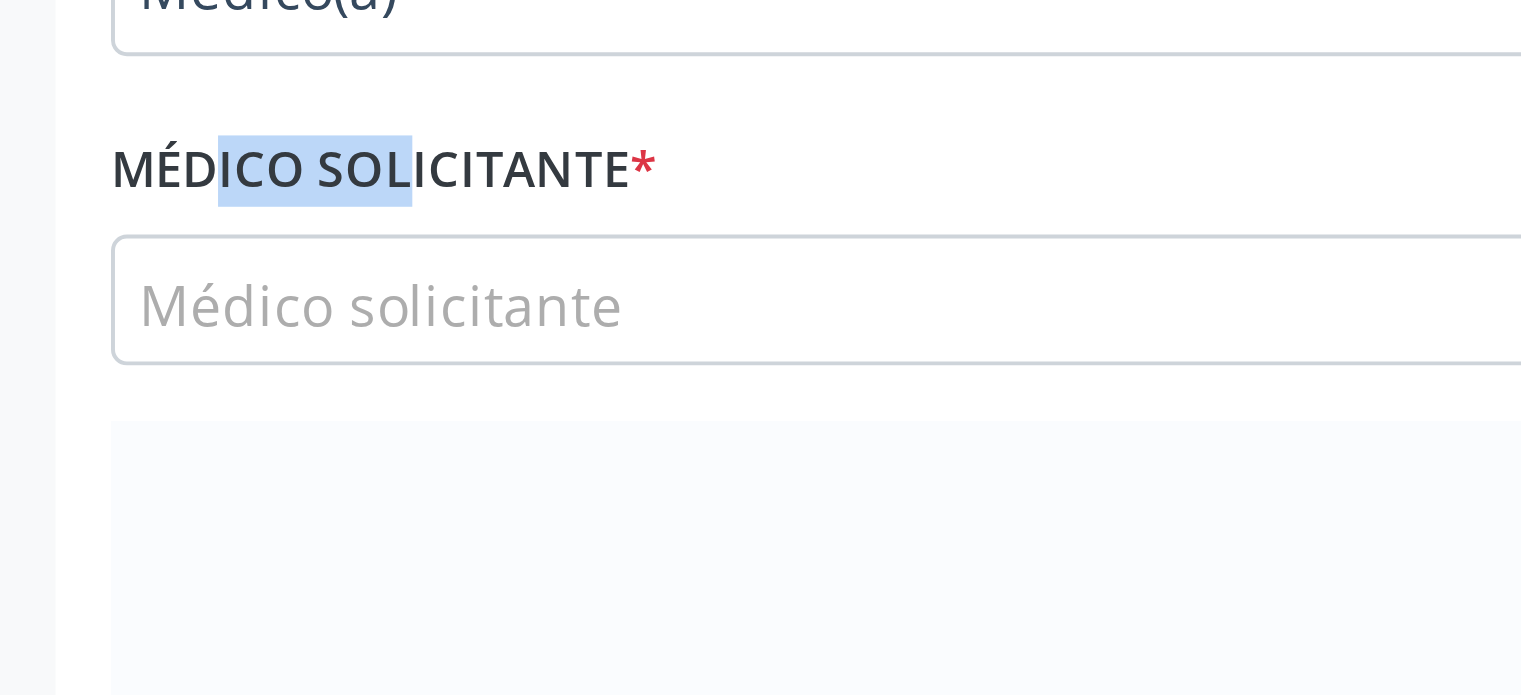 click on "Médico Solicitante
*" at bounding box center [97, 264] 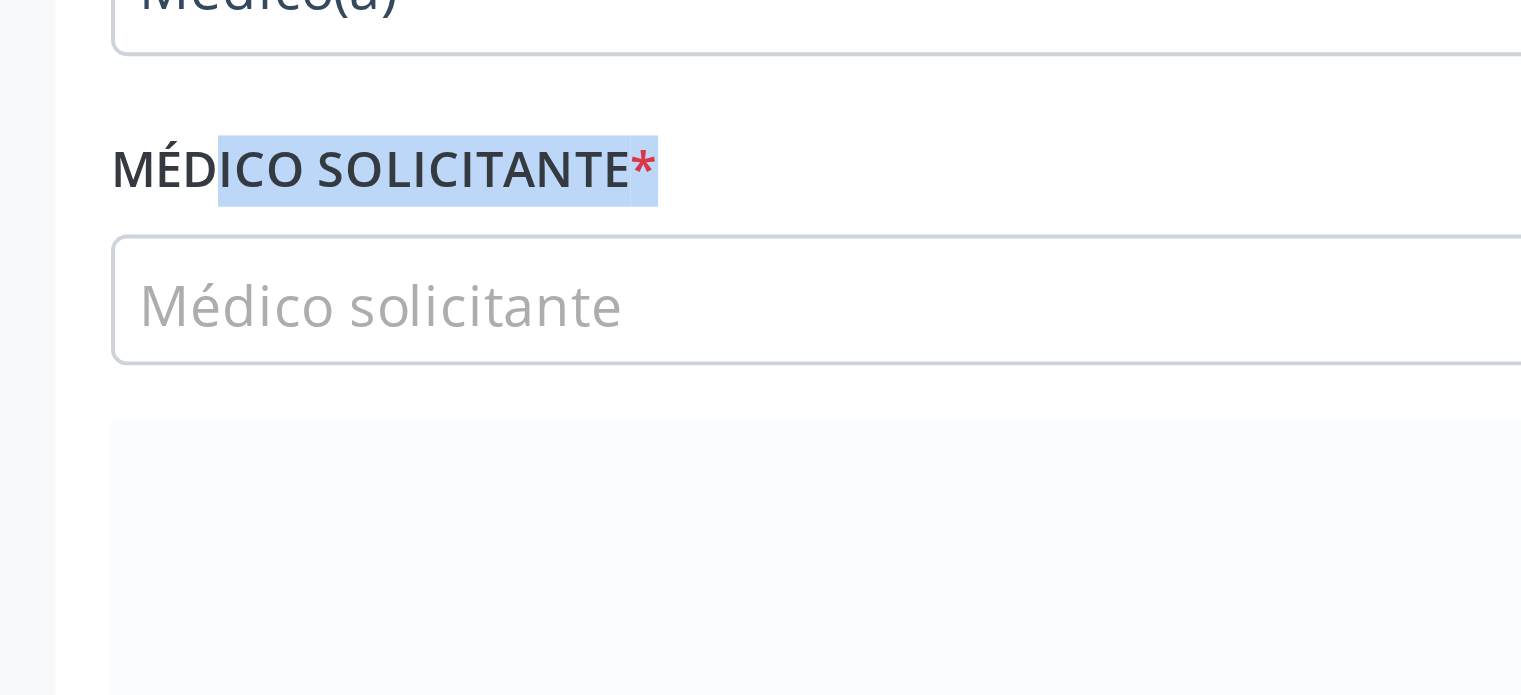click on "Médico Solicitante
*" at bounding box center [97, 264] 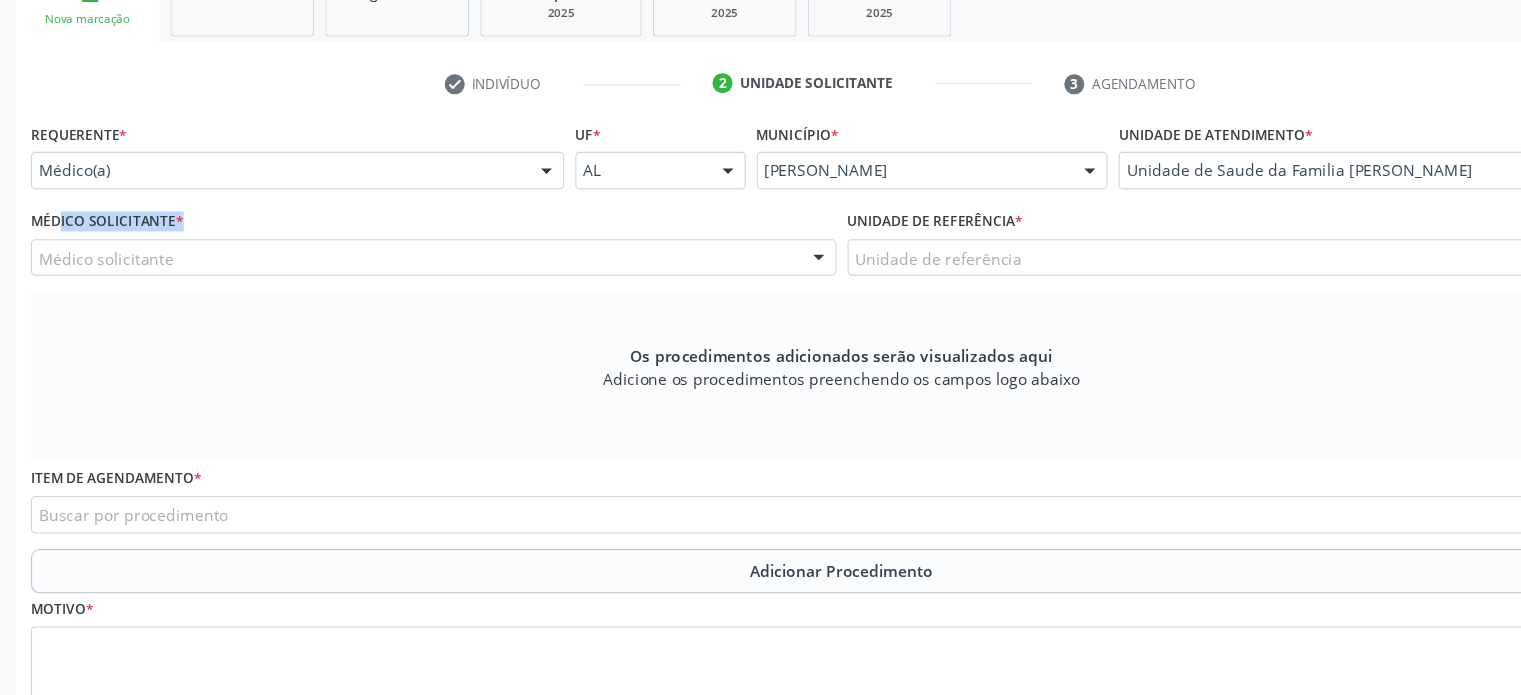 scroll, scrollTop: 405, scrollLeft: 0, axis: vertical 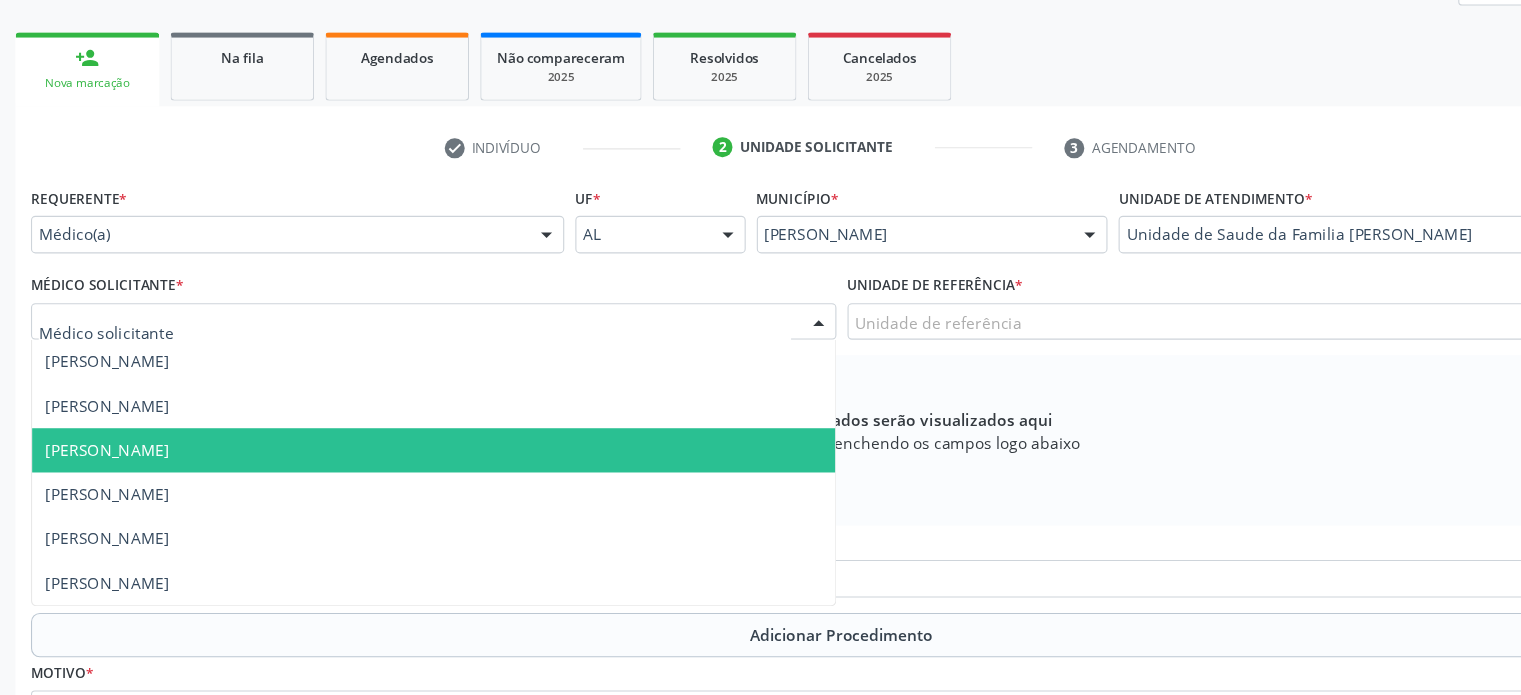 click on "[PERSON_NAME]" at bounding box center [97, 415] 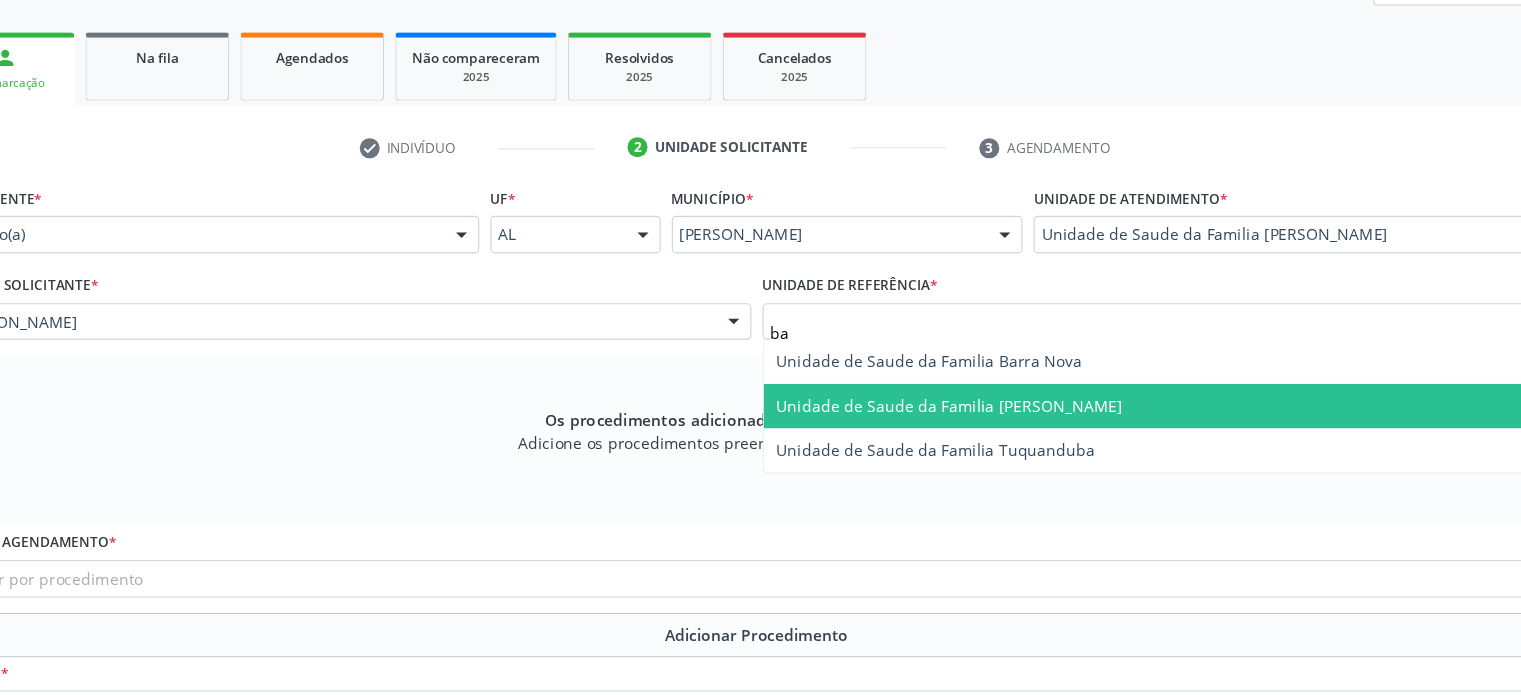 type on "b" 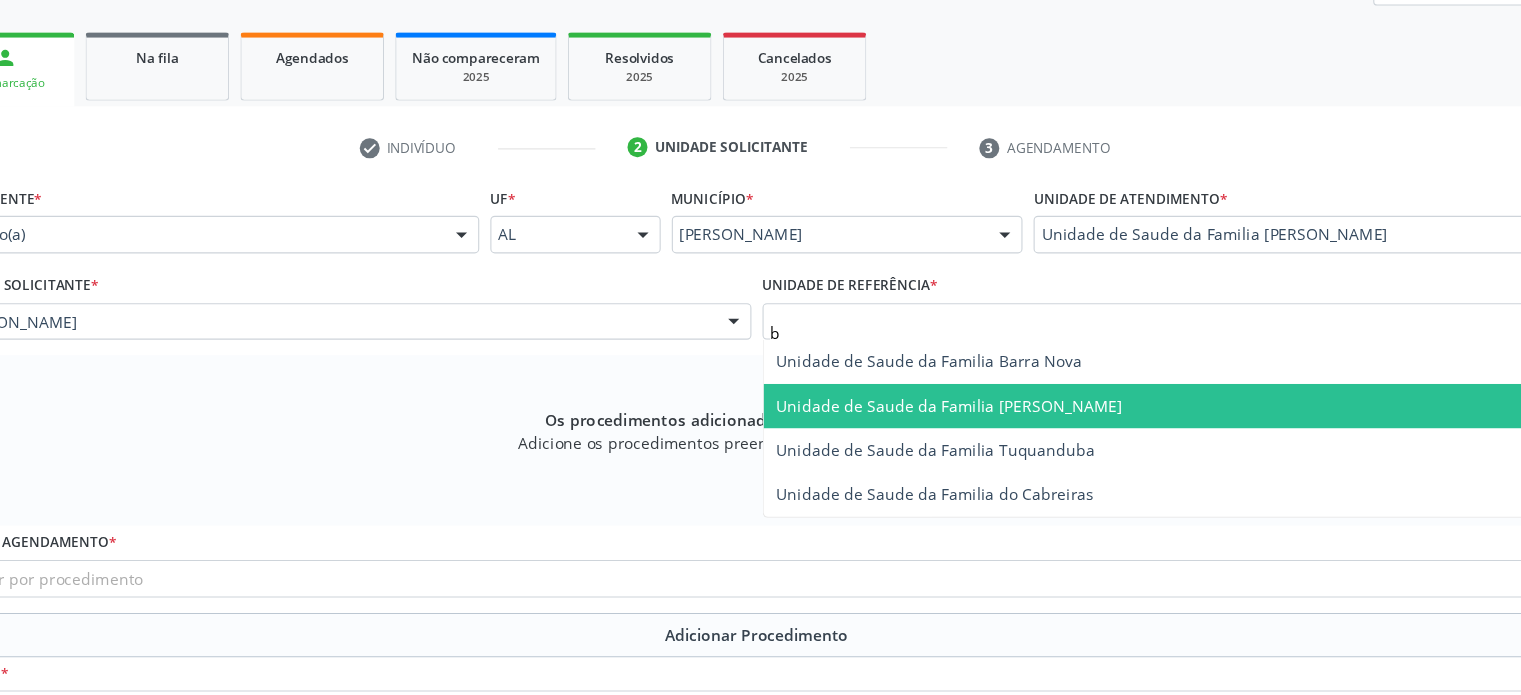 type 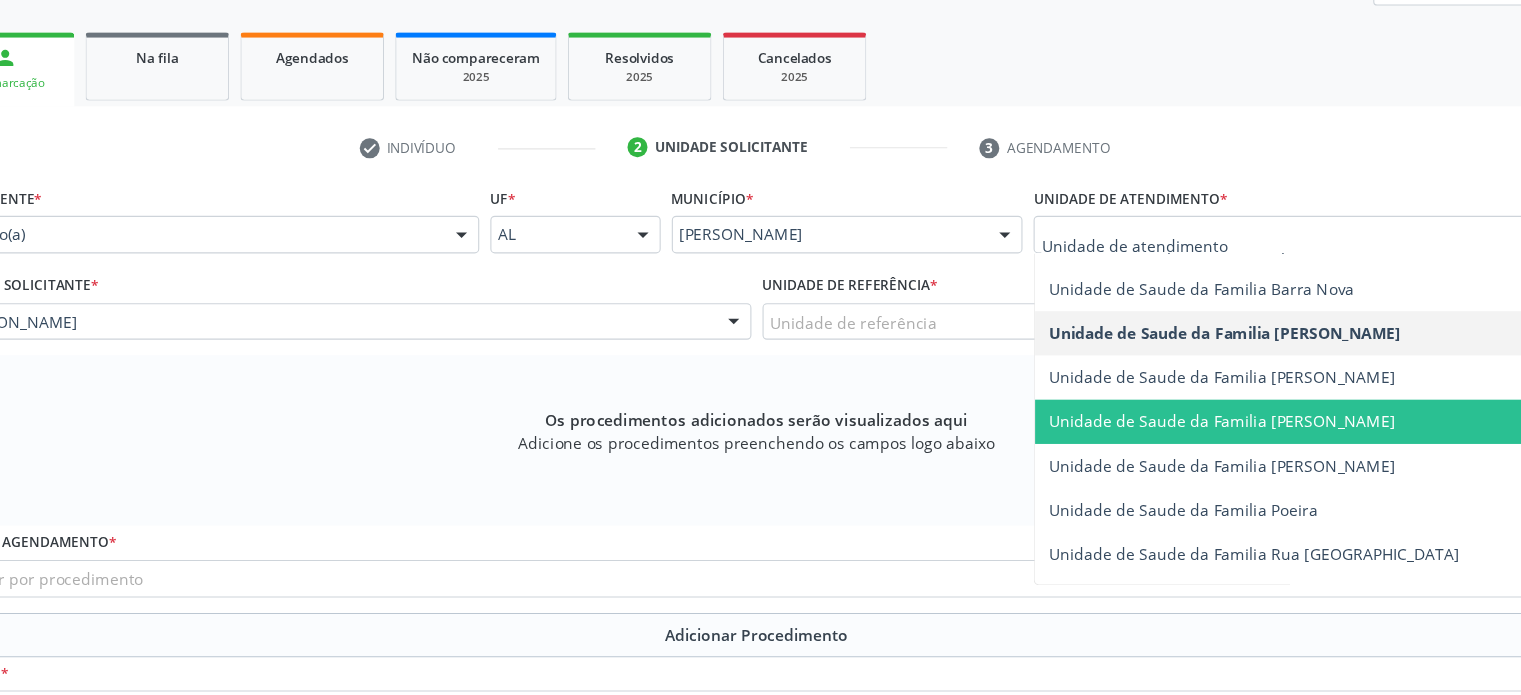 scroll, scrollTop: 1074, scrollLeft: 0, axis: vertical 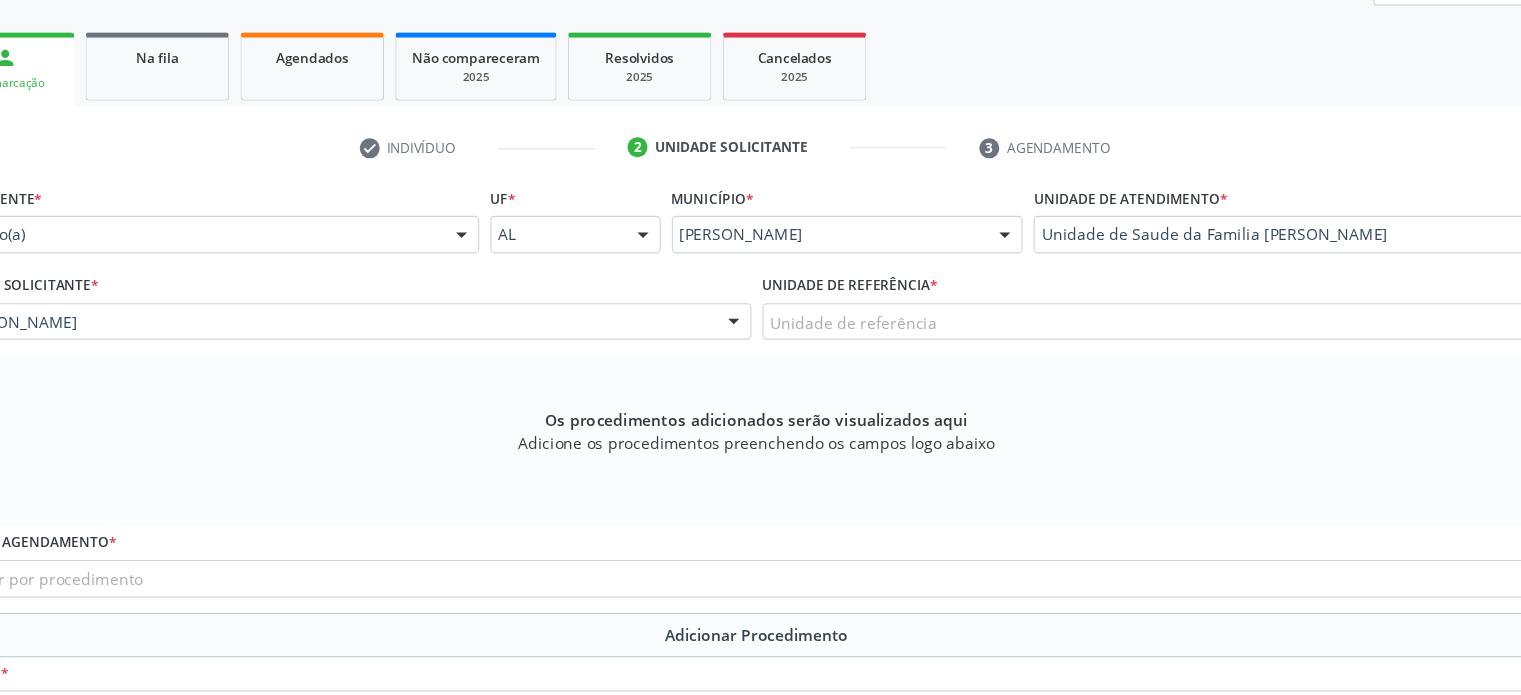 click on "Médico Solicitante
*
[PERSON_NAME]   [PERSON_NAME]   [PERSON_NAME]
Nenhum resultado encontrado para: "   "
Não há nenhuma opção para ser exibida." at bounding box center [392, 291] 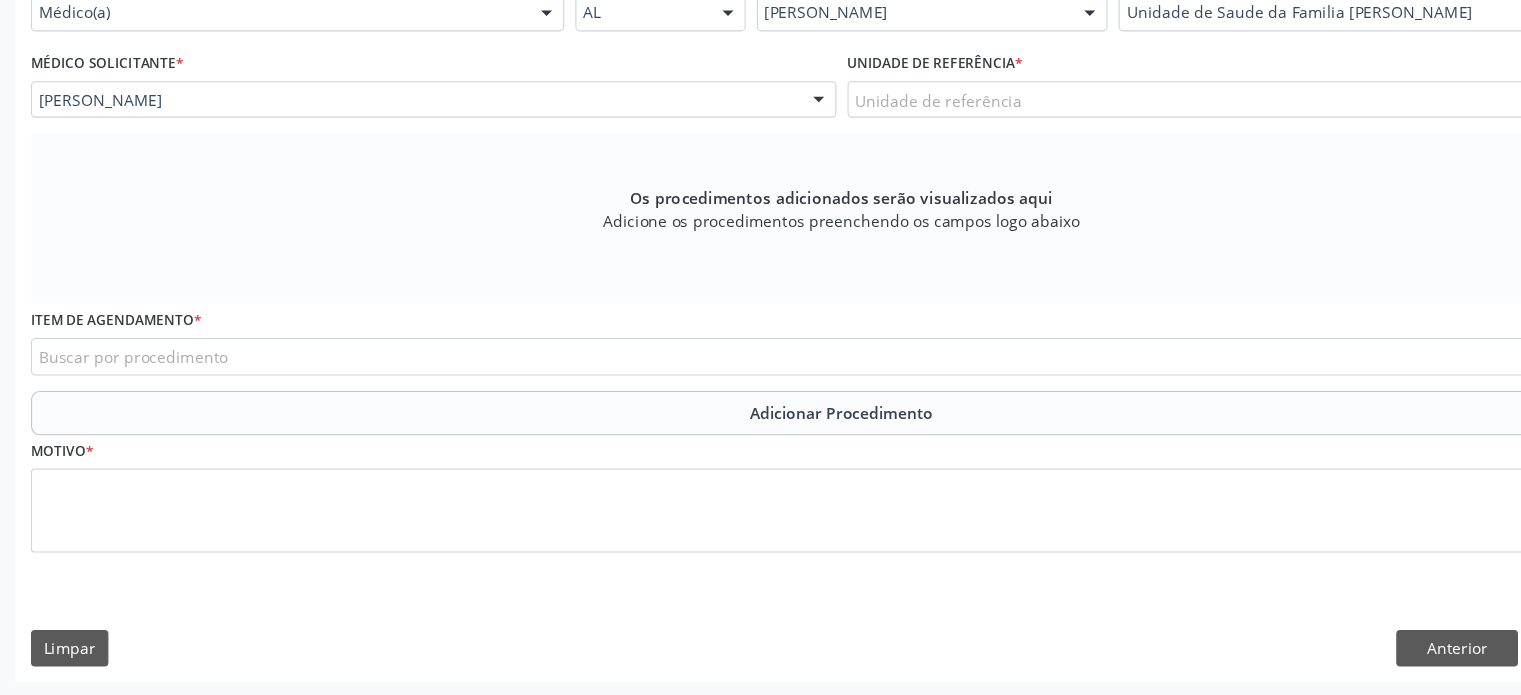 scroll, scrollTop: 548, scrollLeft: 0, axis: vertical 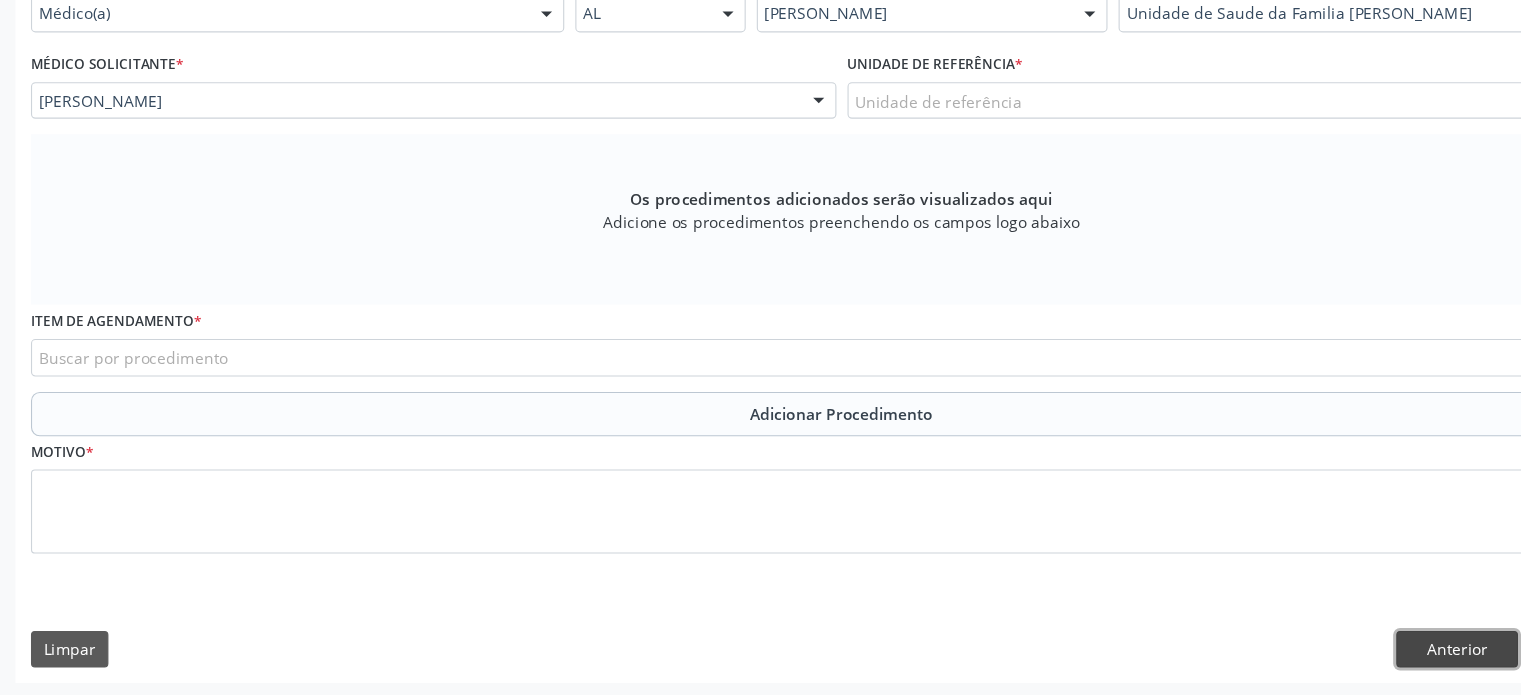 click on "Anterior" at bounding box center (1317, 653) 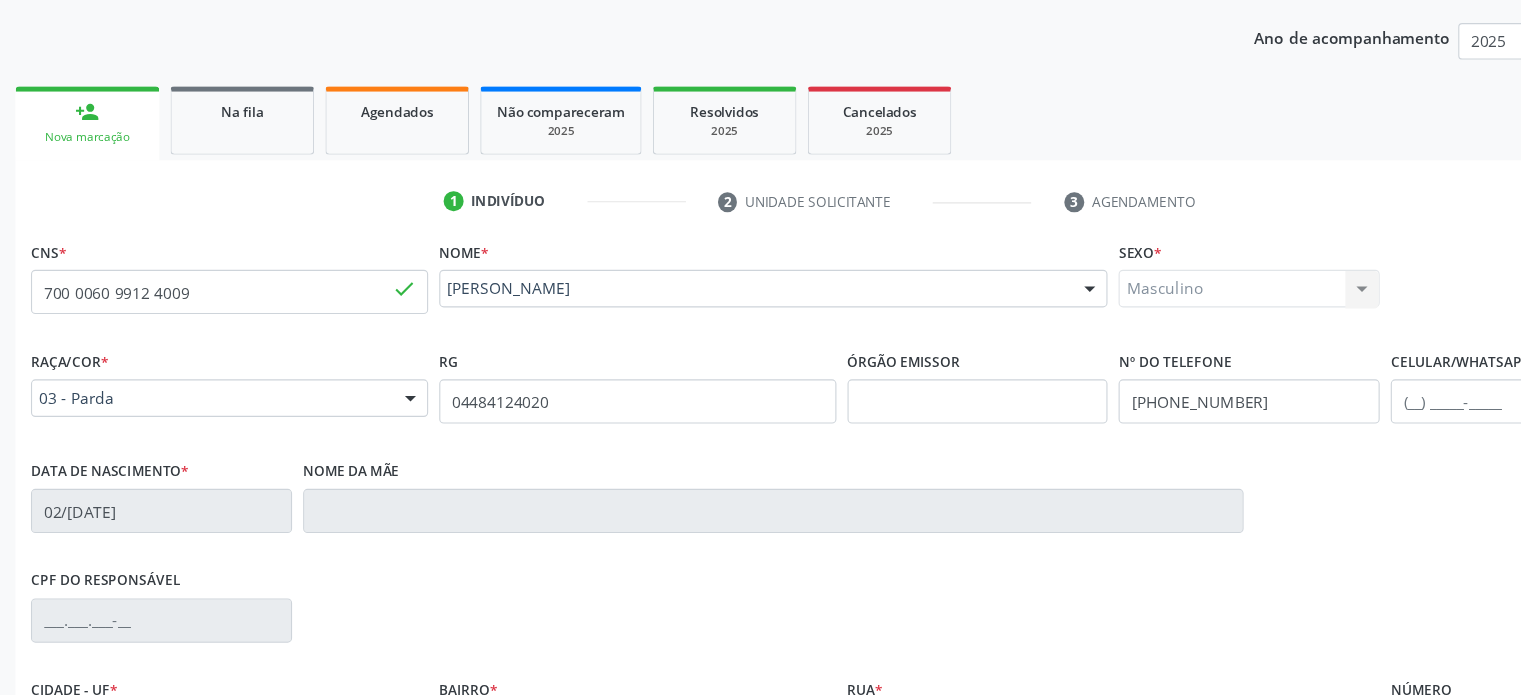 scroll, scrollTop: 364, scrollLeft: 0, axis: vertical 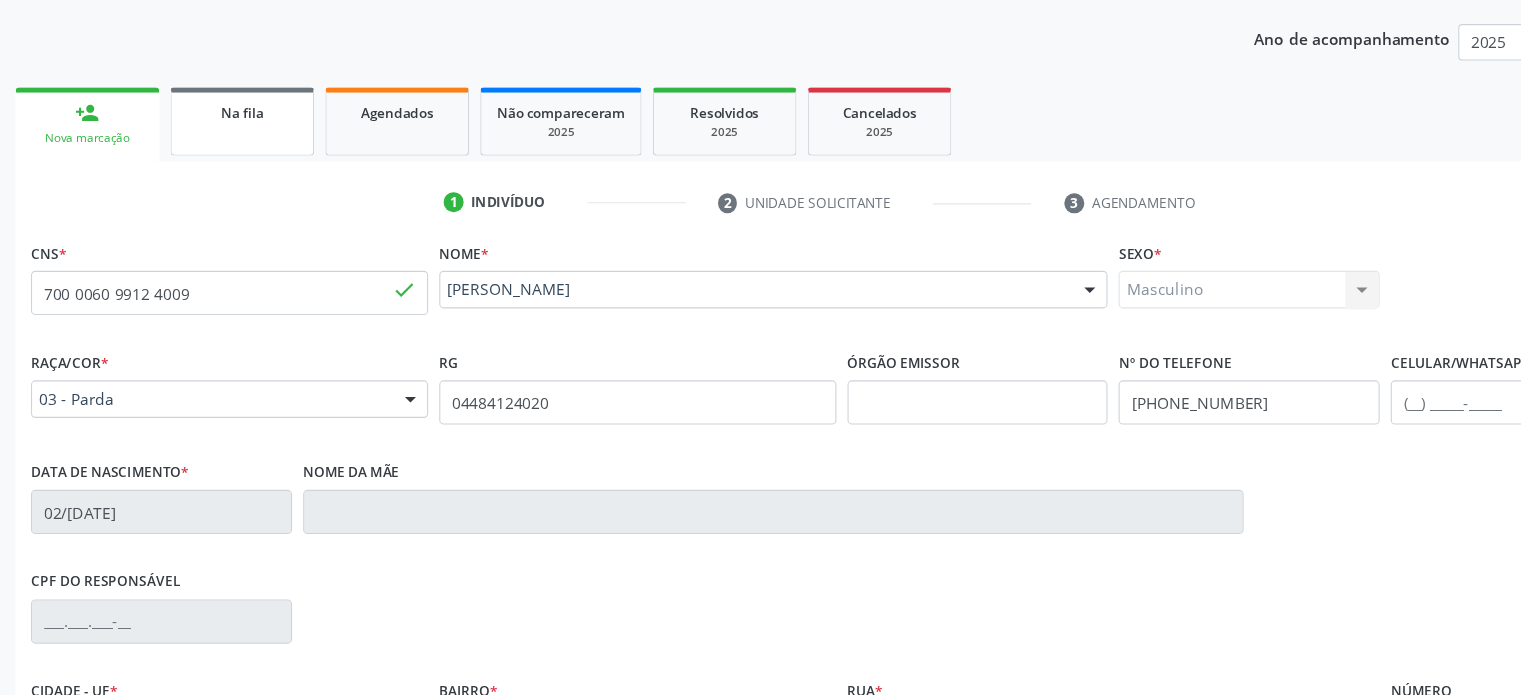 click on "Na fila" at bounding box center (219, 110) 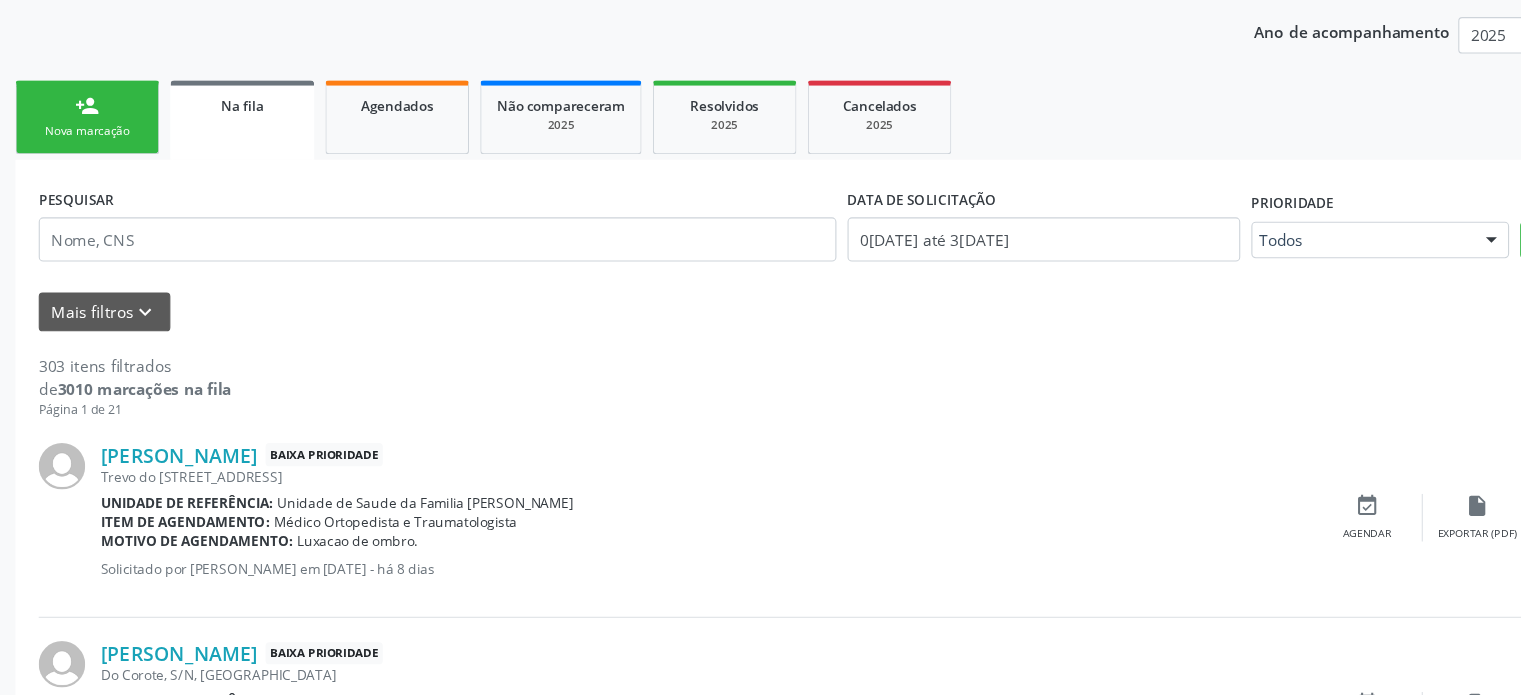 scroll, scrollTop: 305, scrollLeft: 0, axis: vertical 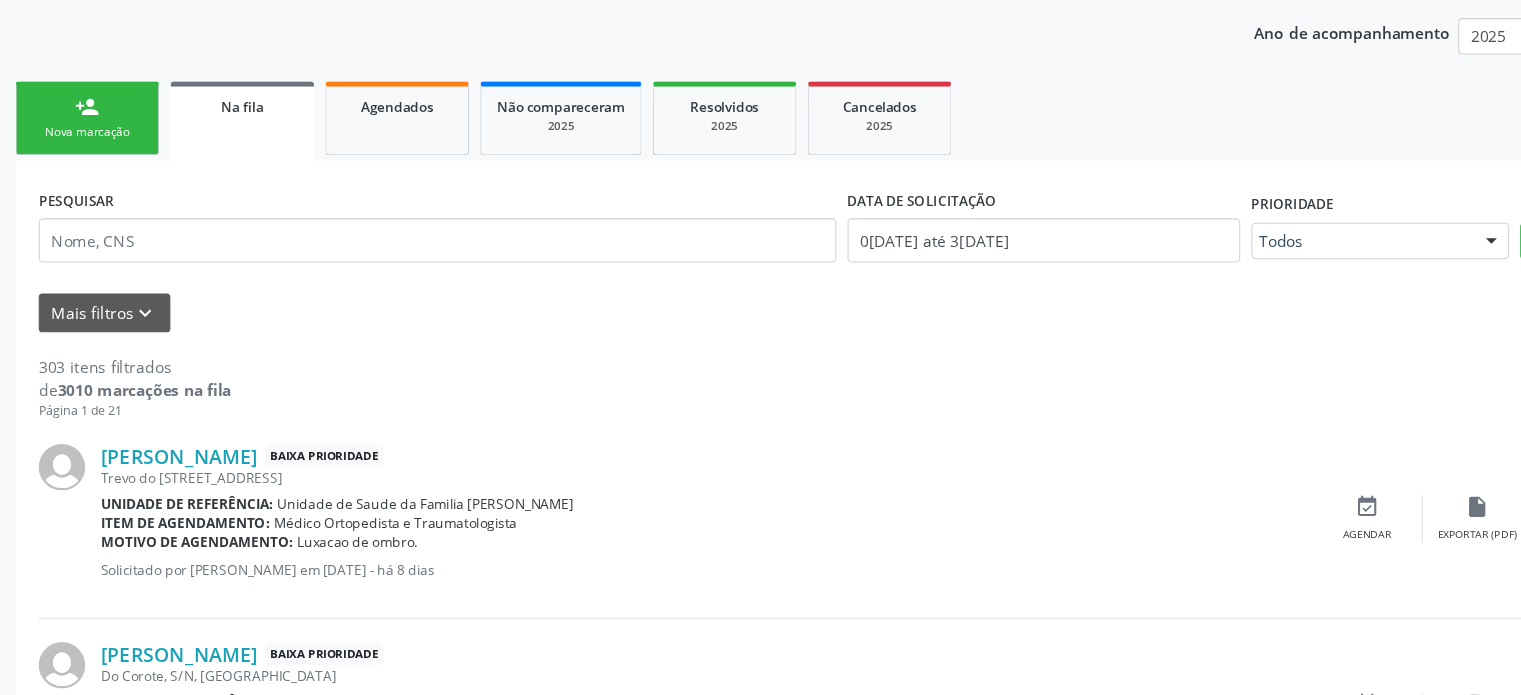 click on "Na fila" at bounding box center (219, 160) 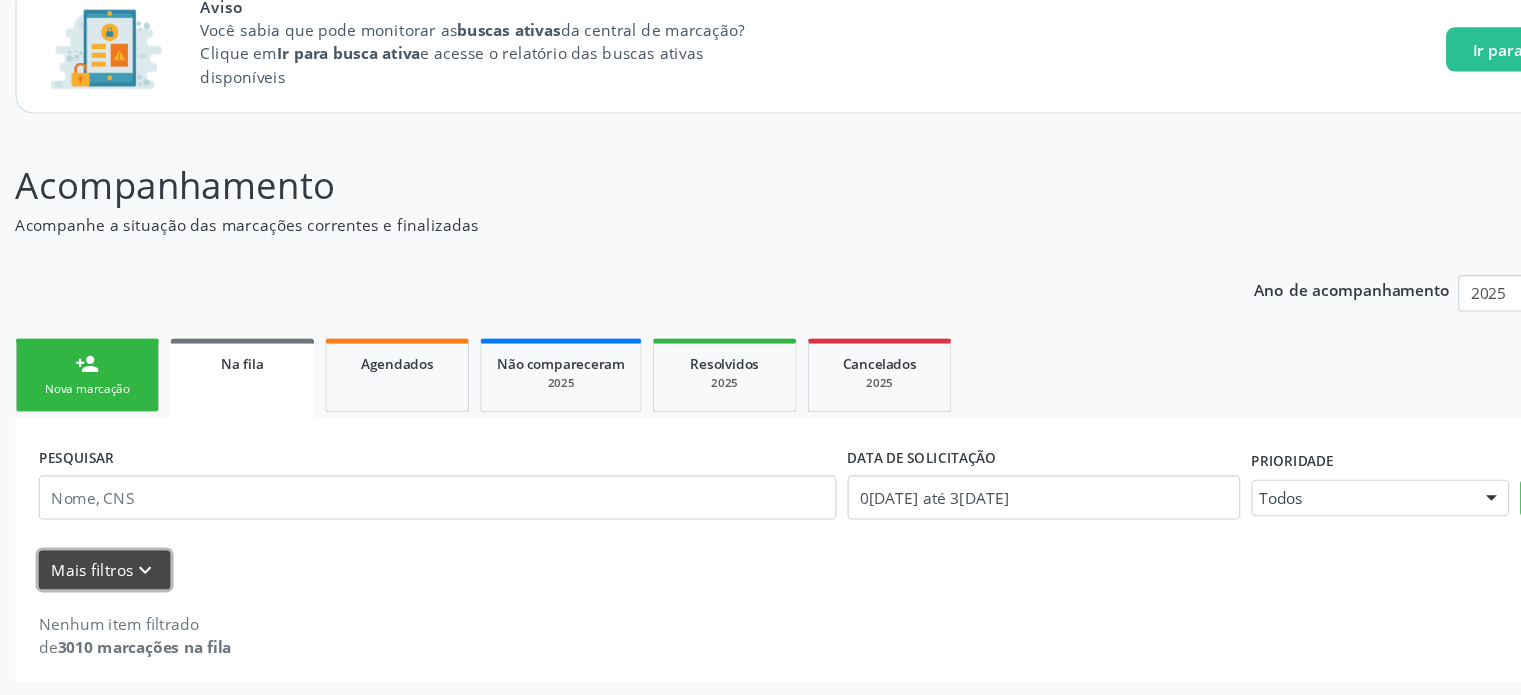 click on "Mais filtros
keyboard_arrow_down" at bounding box center (94, 581) 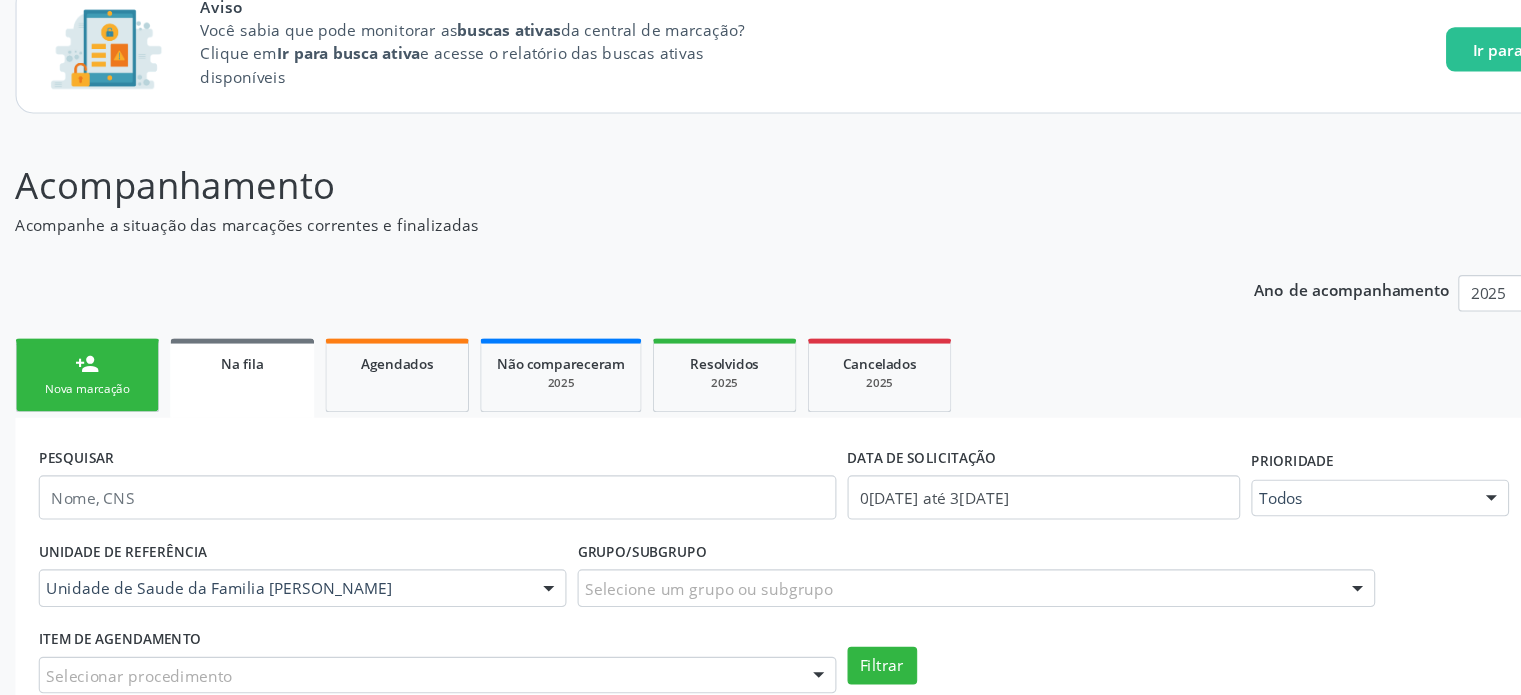 scroll, scrollTop: 213, scrollLeft: 0, axis: vertical 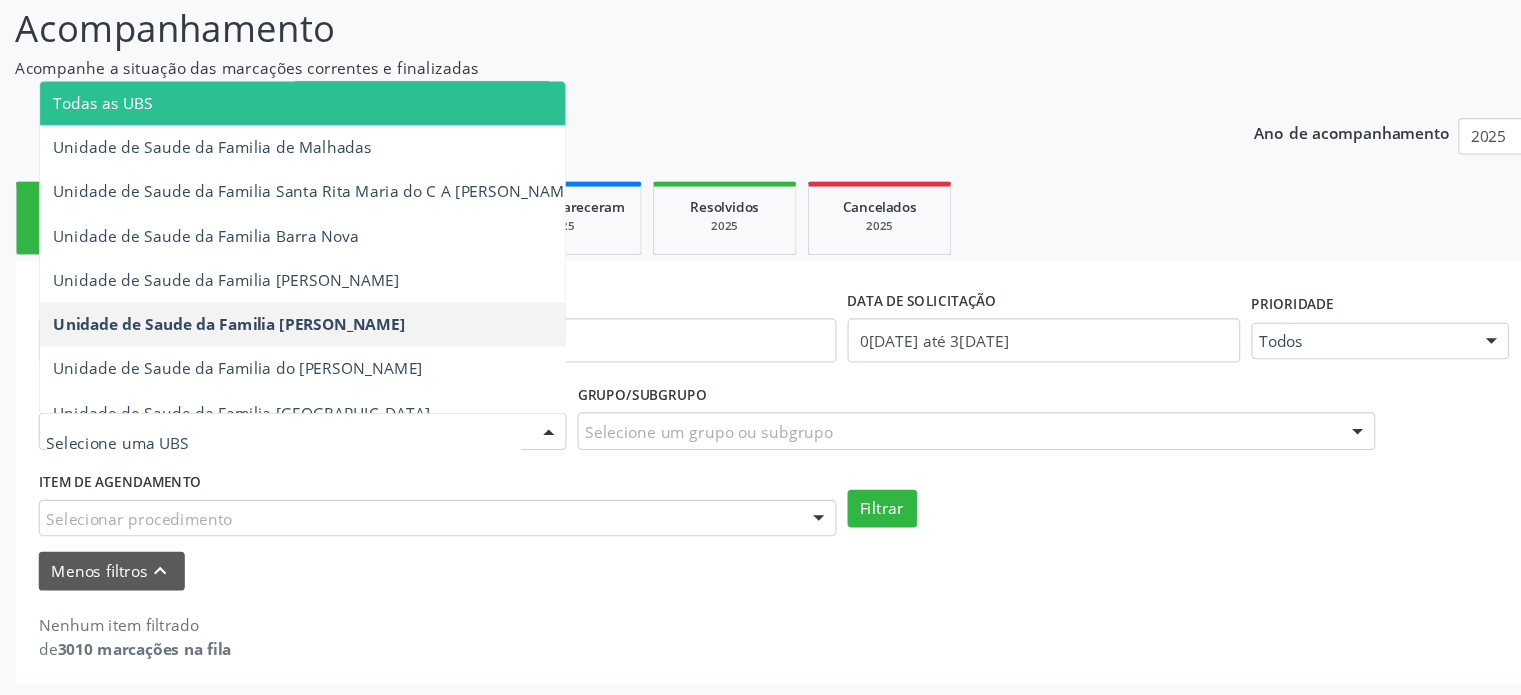 click on "Todas as UBS" at bounding box center [285, 160] 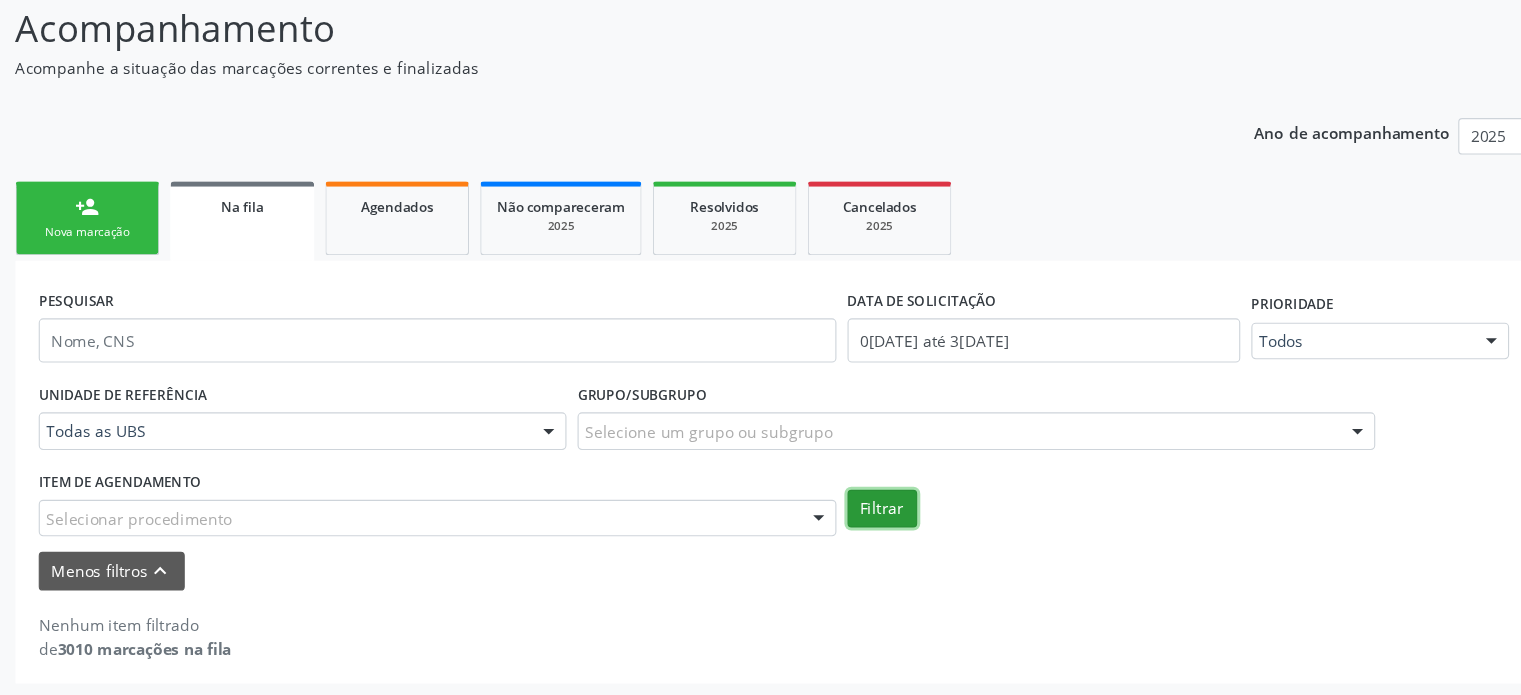 click on "Filtrar" at bounding box center (797, 526) 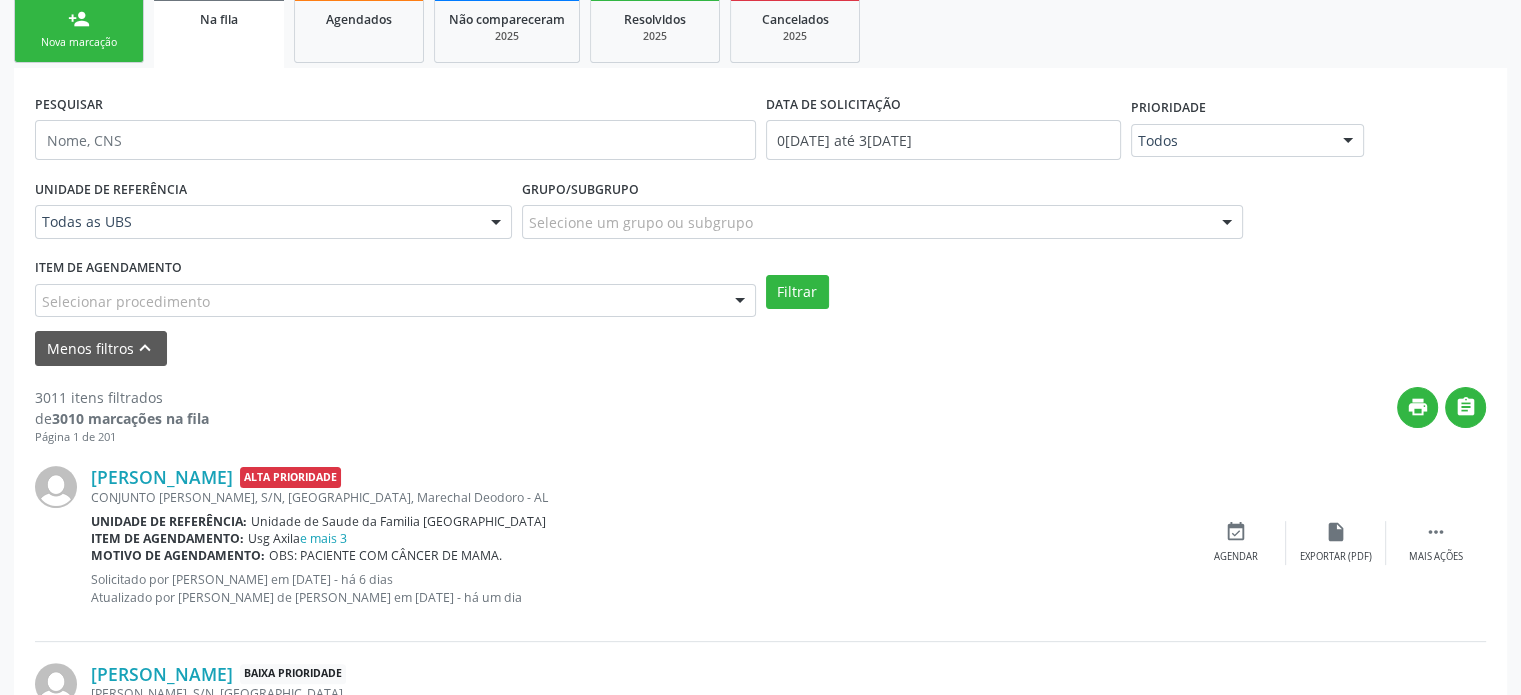 scroll, scrollTop: 193, scrollLeft: 0, axis: vertical 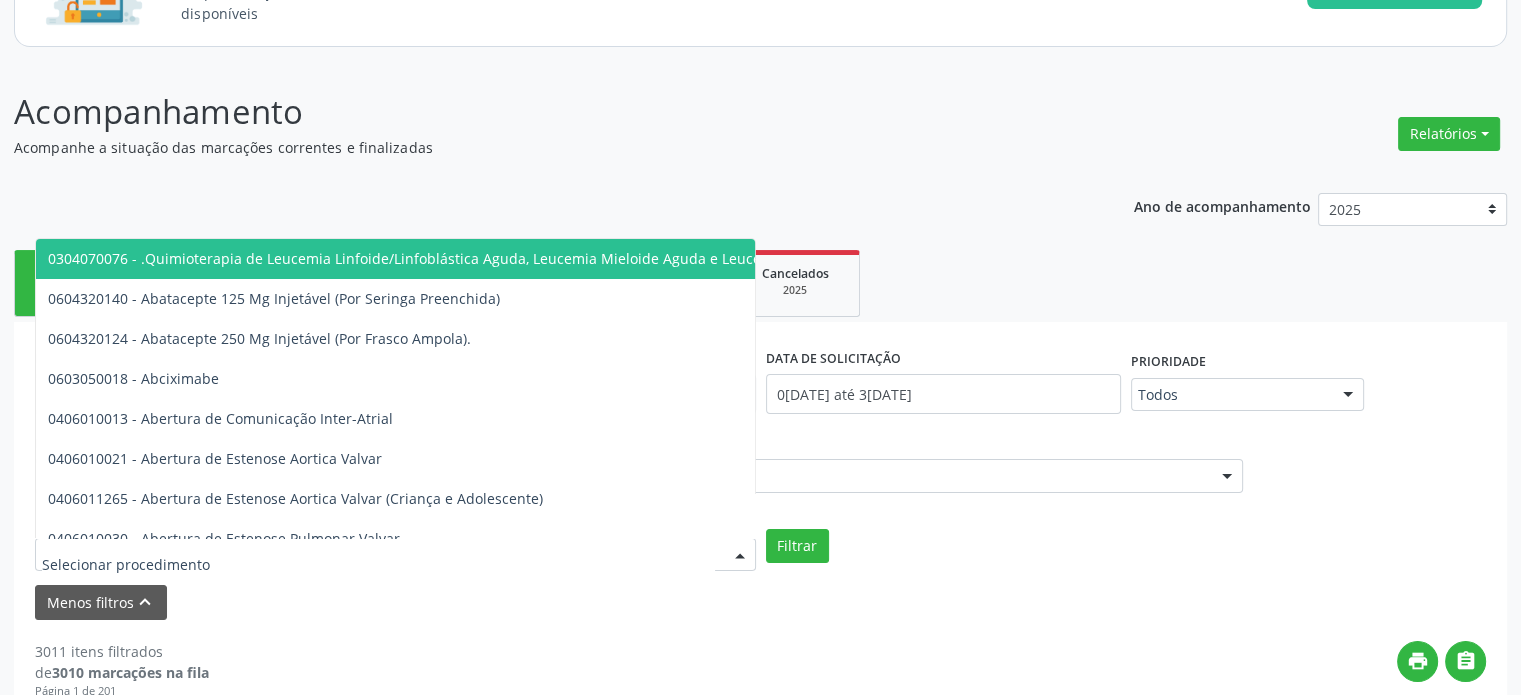 click at bounding box center (395, 555) 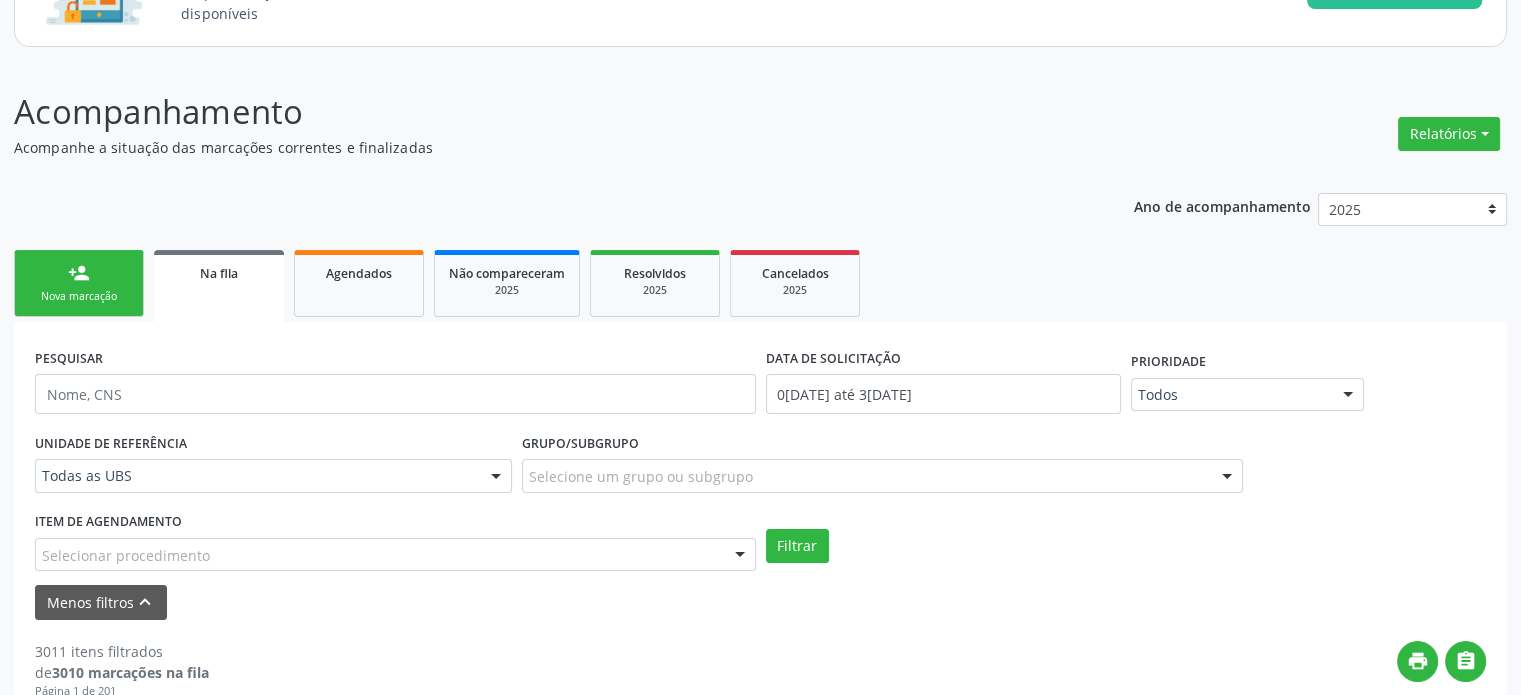 click on "person_add
Nova marcação" at bounding box center [79, 283] 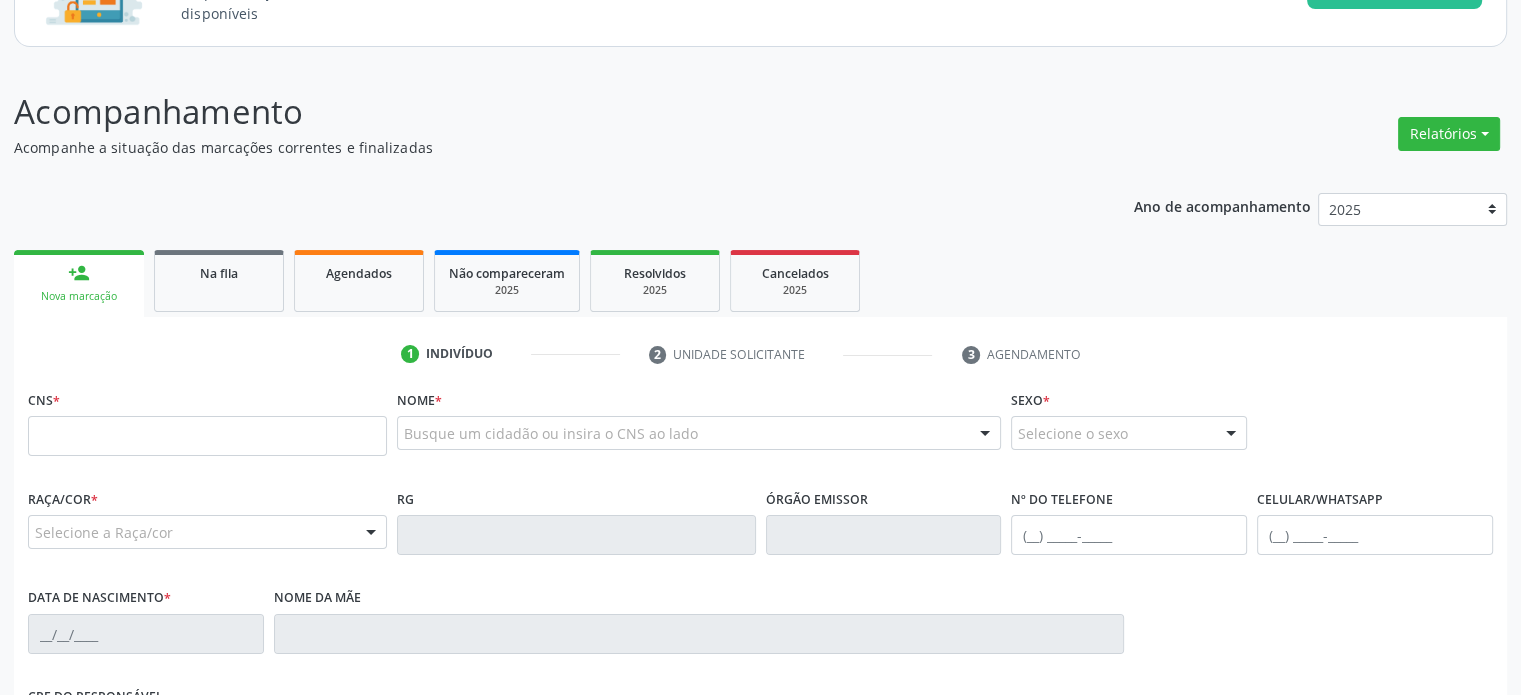 click on "Busque um cidadão ou insira o CNS ao lado" at bounding box center [699, 433] 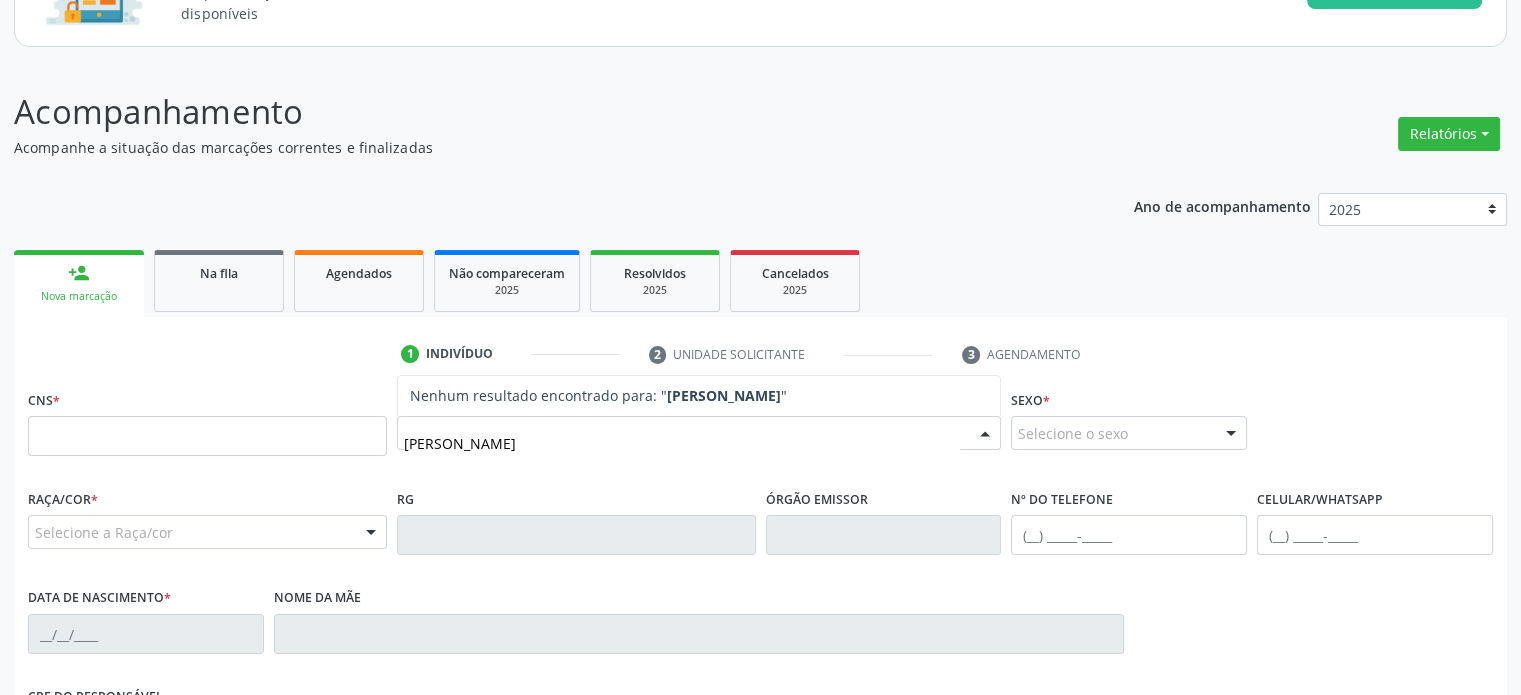 type on "[PERSON_NAME]" 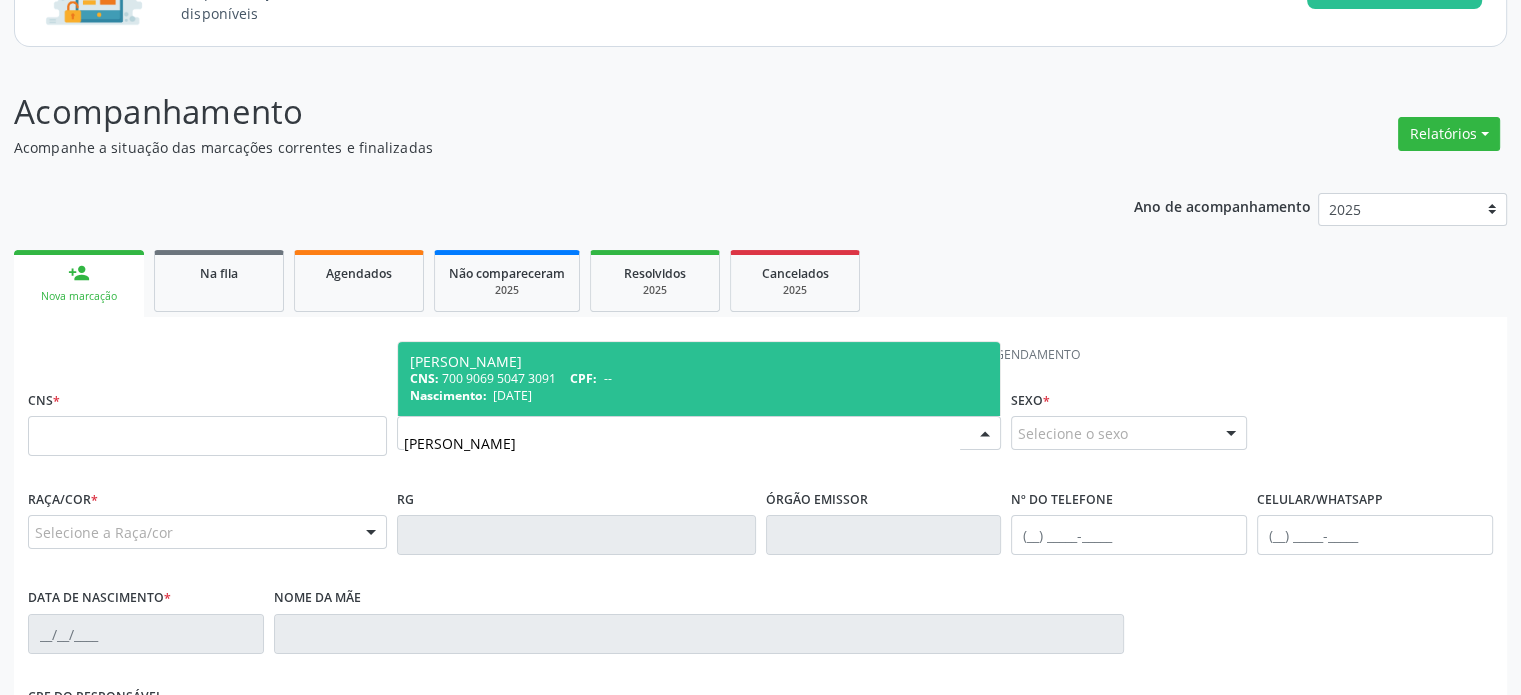 click on "[DATE]" at bounding box center (512, 395) 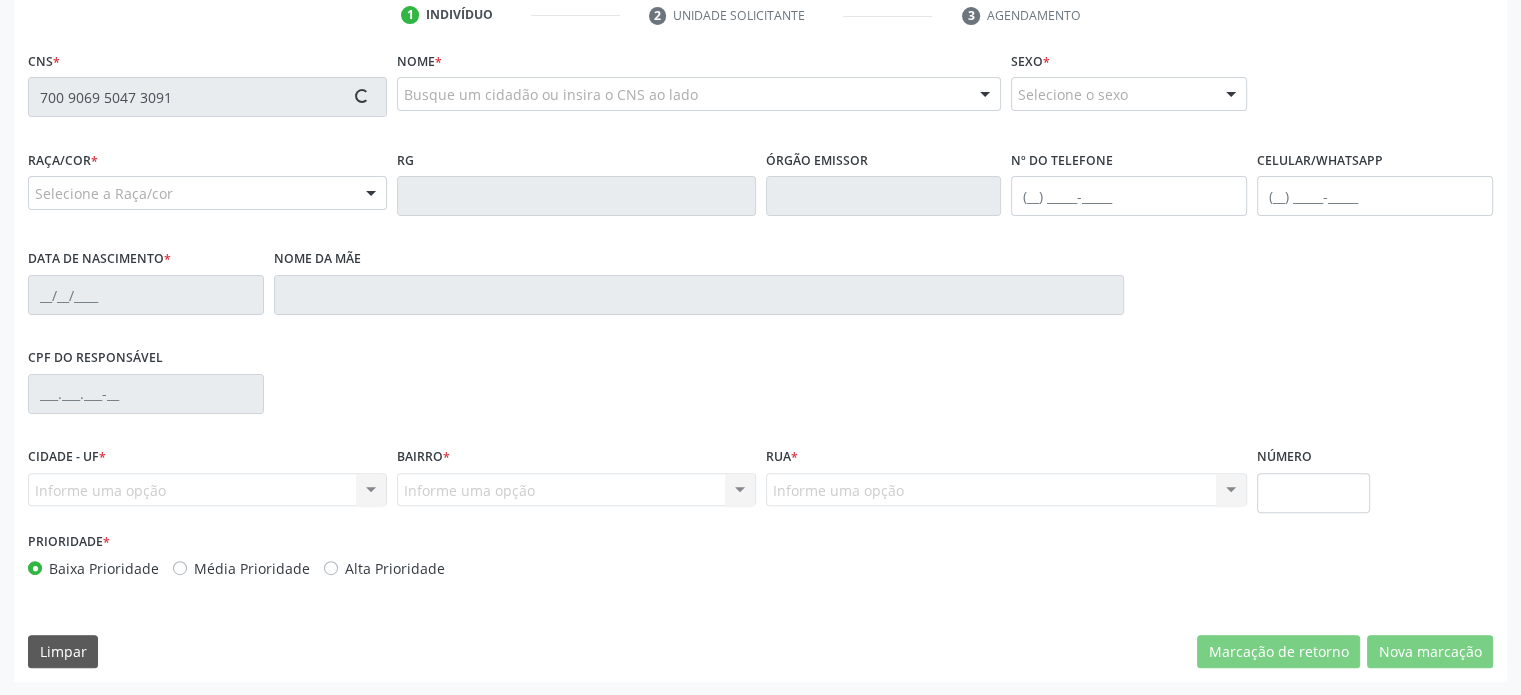 type on "700 9069 5047 3091" 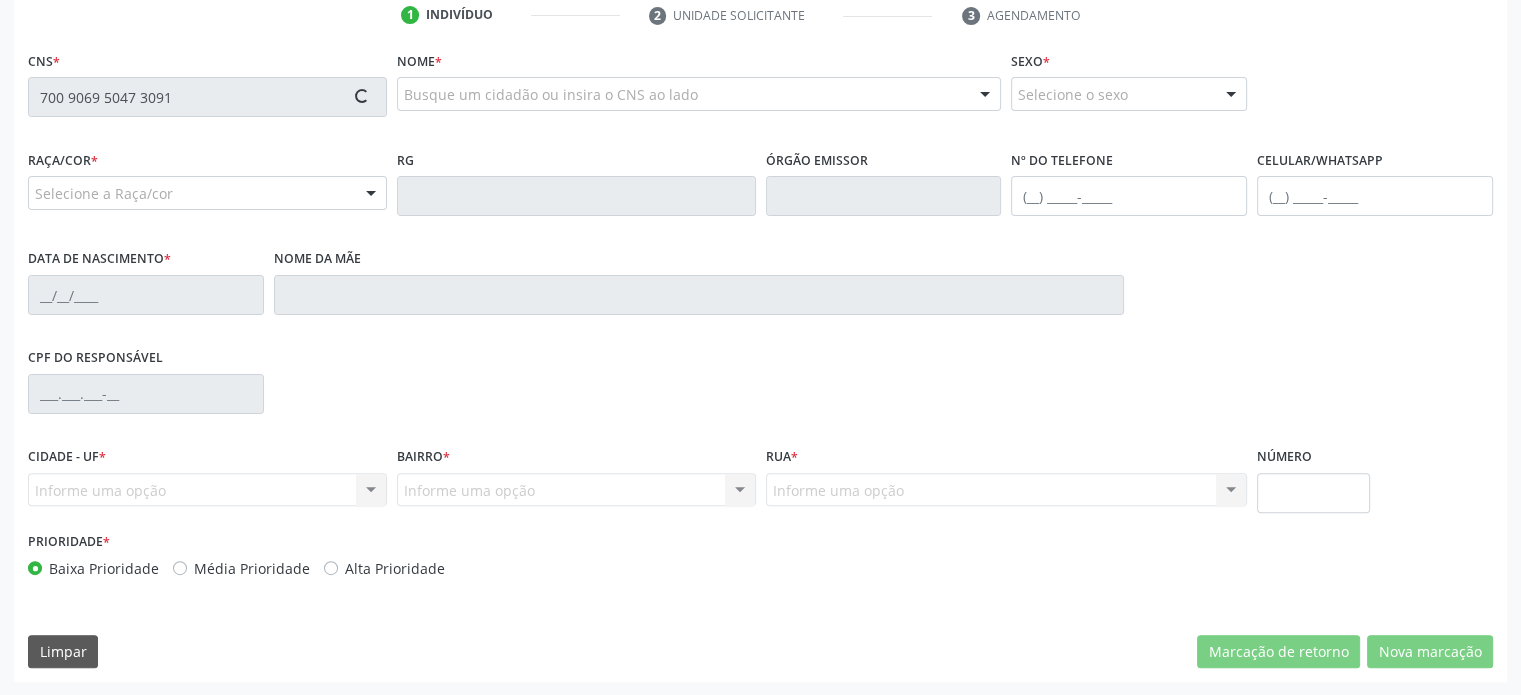 scroll, scrollTop: 531, scrollLeft: 0, axis: vertical 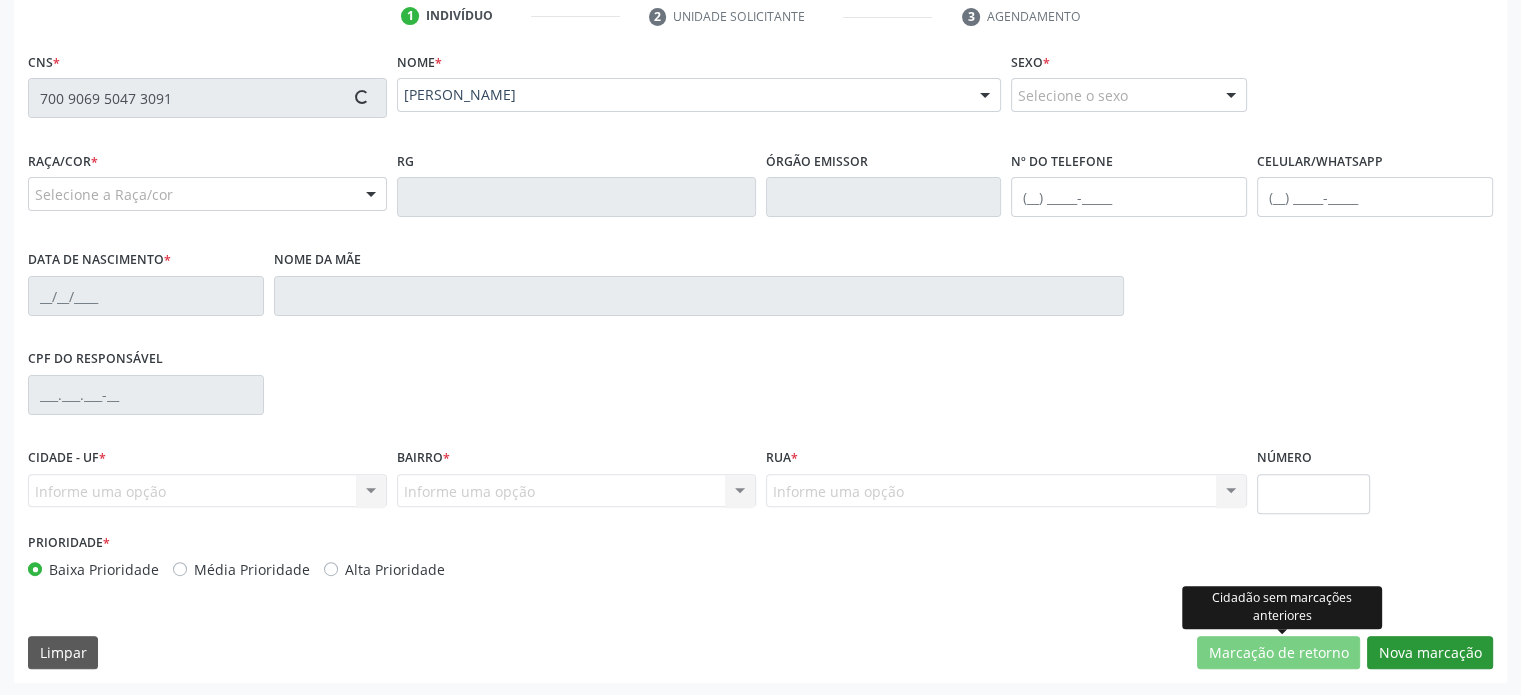 type on "[PHONE_NUMBER]" 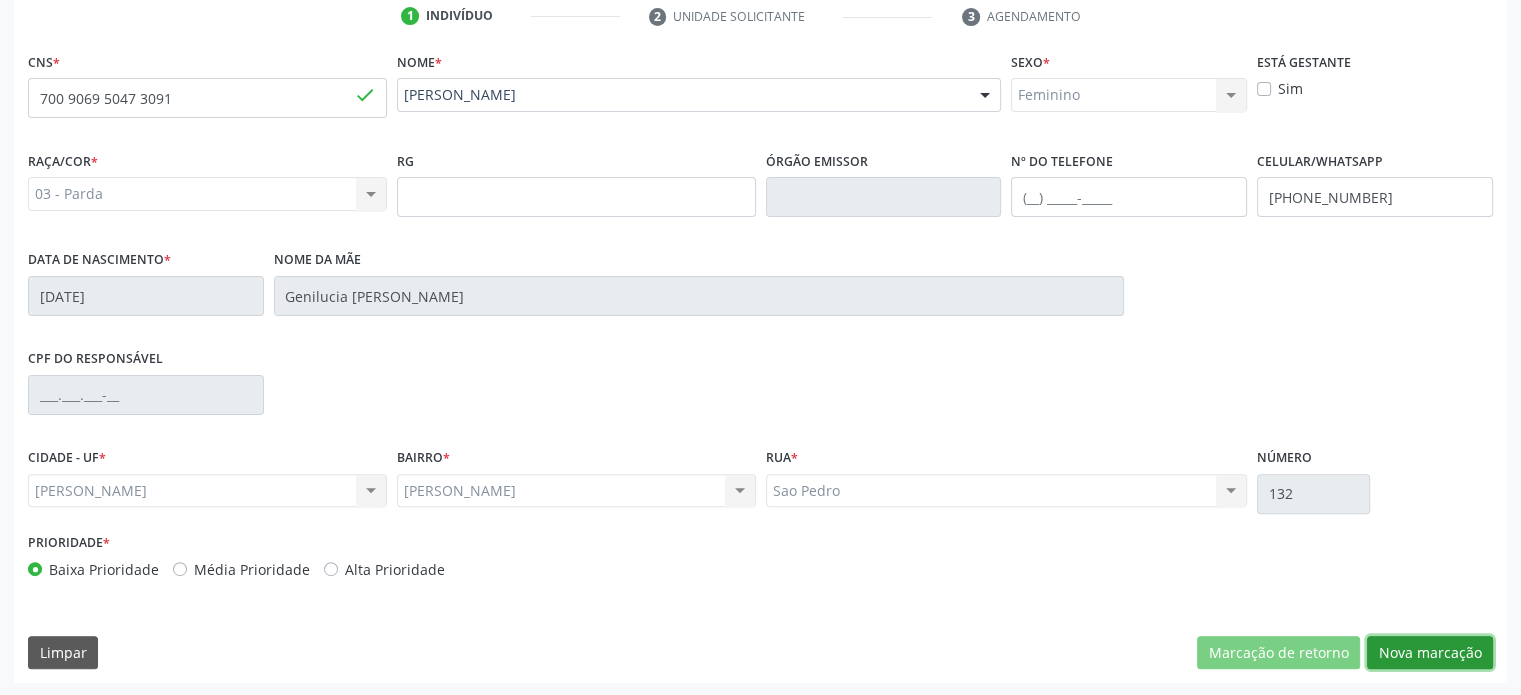 click on "Nova marcação" at bounding box center [1430, 653] 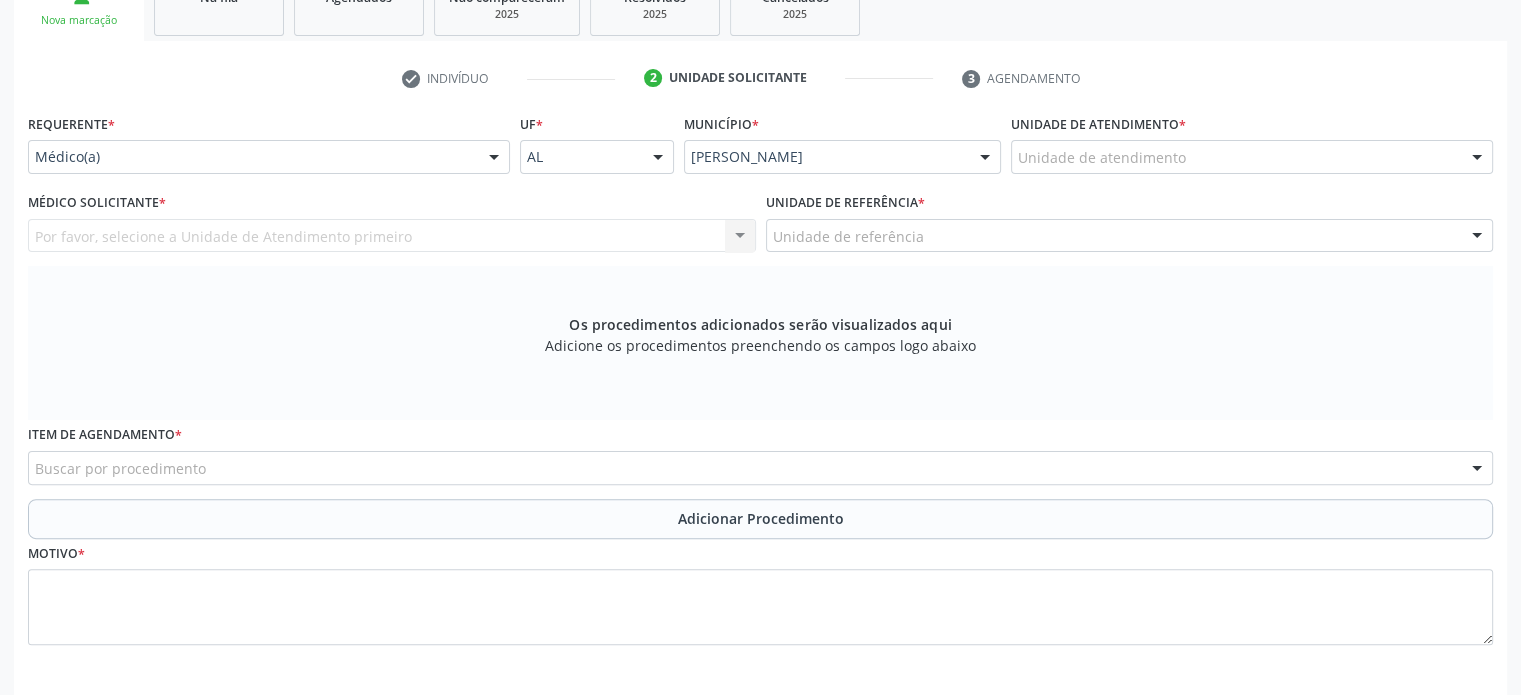 scroll, scrollTop: 471, scrollLeft: 0, axis: vertical 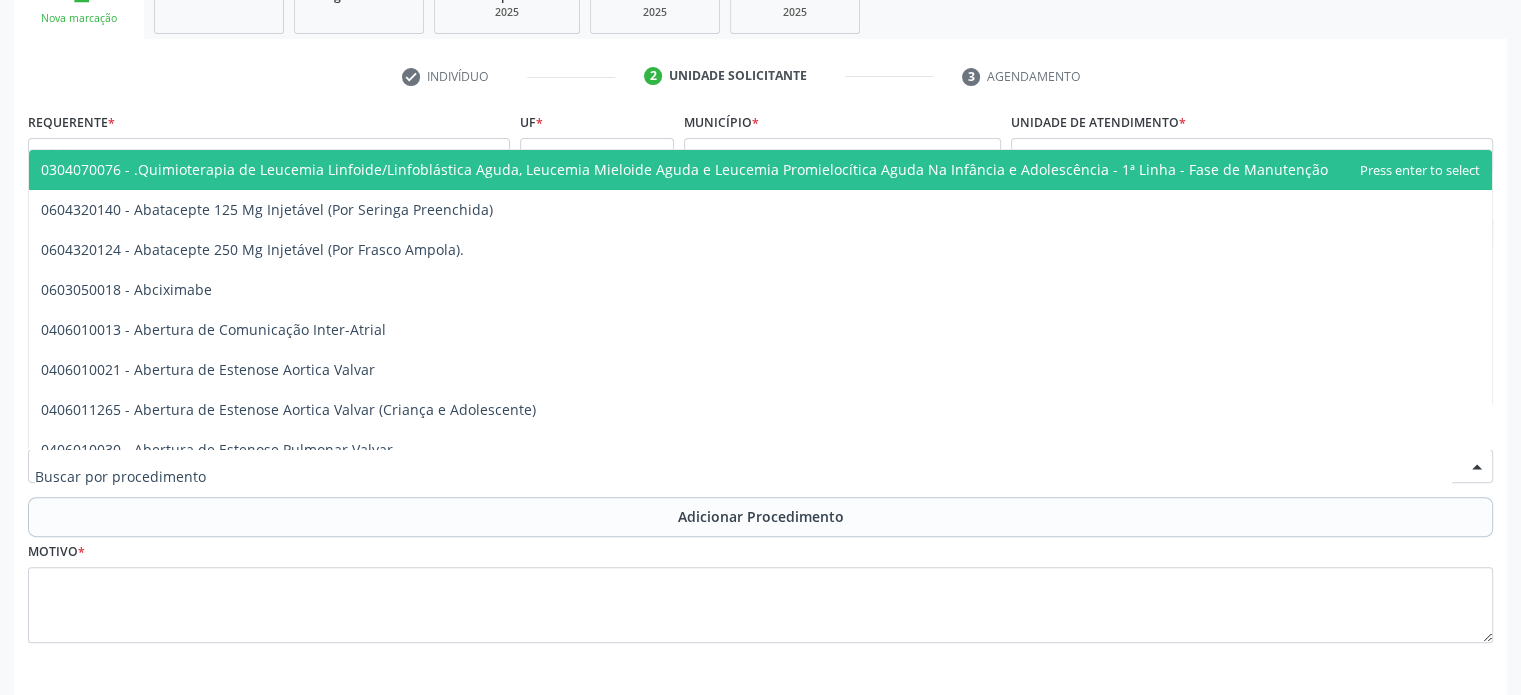 click at bounding box center (760, 466) 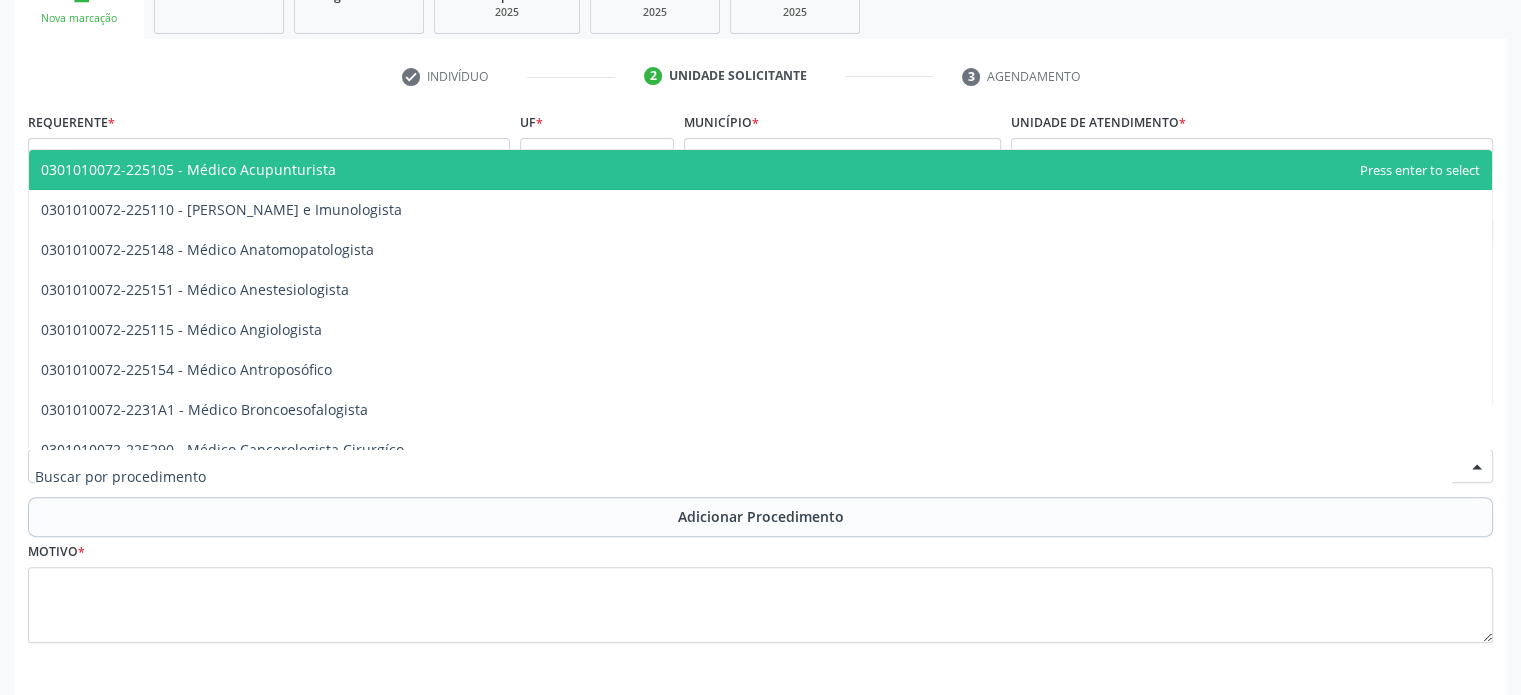 type on "0301010072" 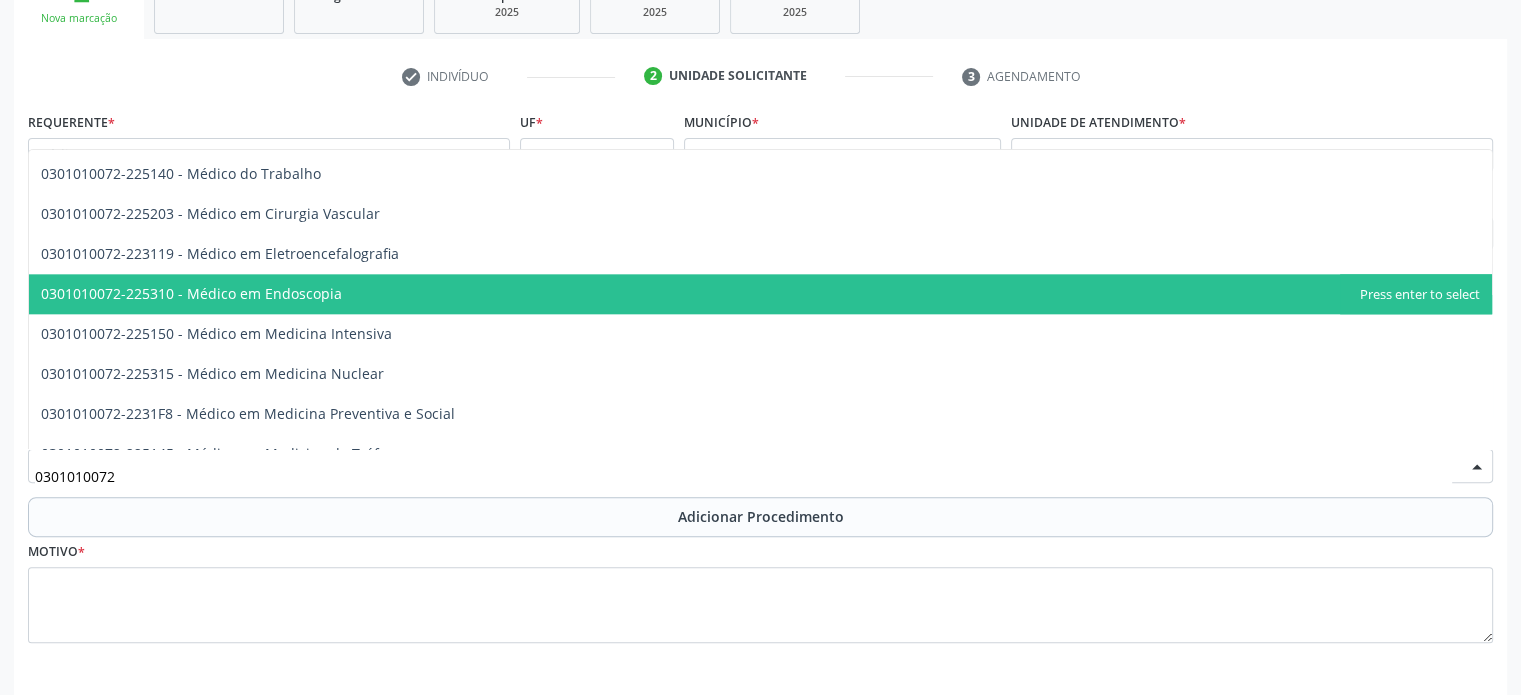 scroll, scrollTop: 2460, scrollLeft: 0, axis: vertical 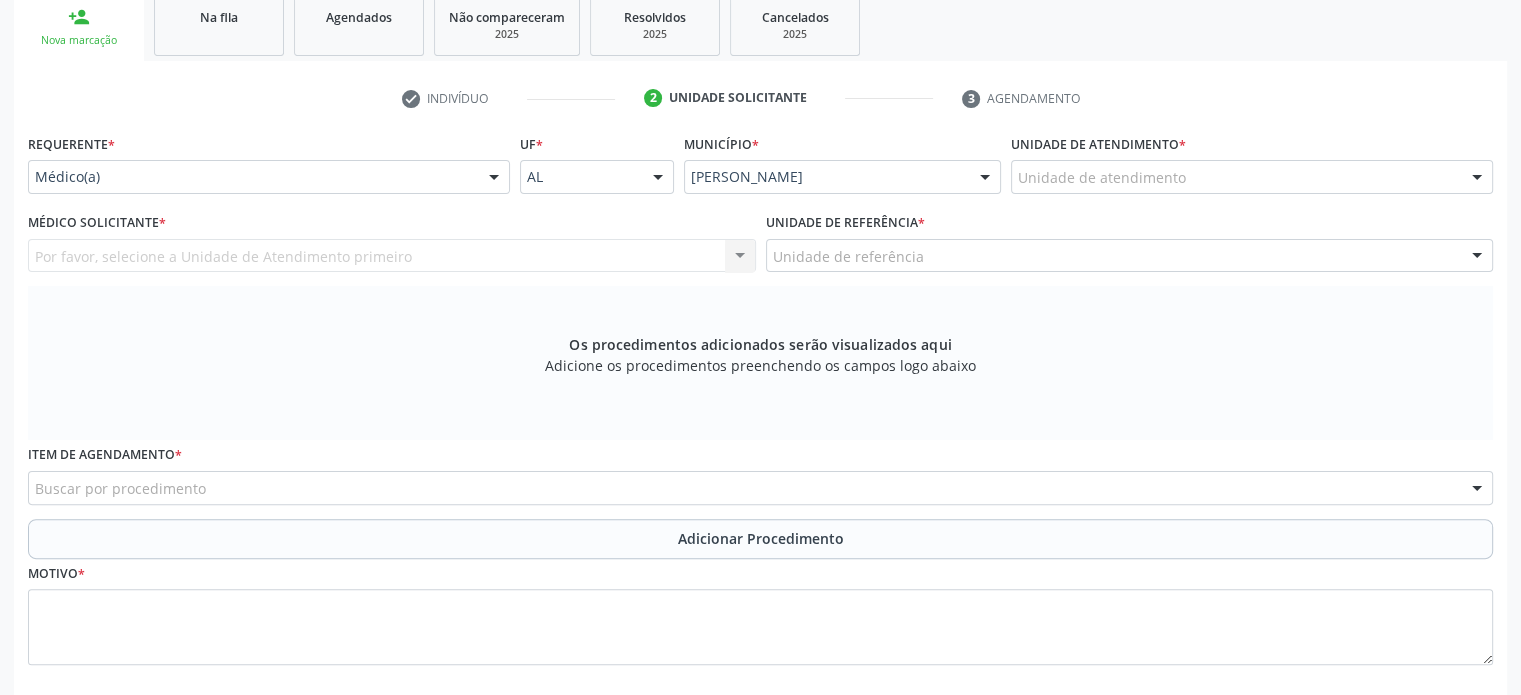 click on "check
Indivíduo
2
Unidade solicitante
3
Agendamento
CNS
*
700 9069 5047 3091       done
Nome
*
[PERSON_NAME]
[PERSON_NAME]
CNS:
700 9069 5047 3091
CPF:    --   Nascimento:
1[DATE]
Nenhum resultado encontrado para: "   "
Digite o nome ou CNS para buscar um indivíduo
Sexo
*
Feminino         Masculino   Feminino
Nenhum resultado encontrado para: "   "
Não há nenhuma opção para ser exibida.
Está gestante
Sim
Raça/cor
*
03 - [MEDICAL_DATA]         01 - Branca   02 - Preta   04 - [GEOGRAPHIC_DATA]   03 - [MEDICAL_DATA]   05 - Indígena
Nenhum resultado encontrado para: "   "
Não há nenhuma opção para ser exibida.
RG" at bounding box center [760, 421] 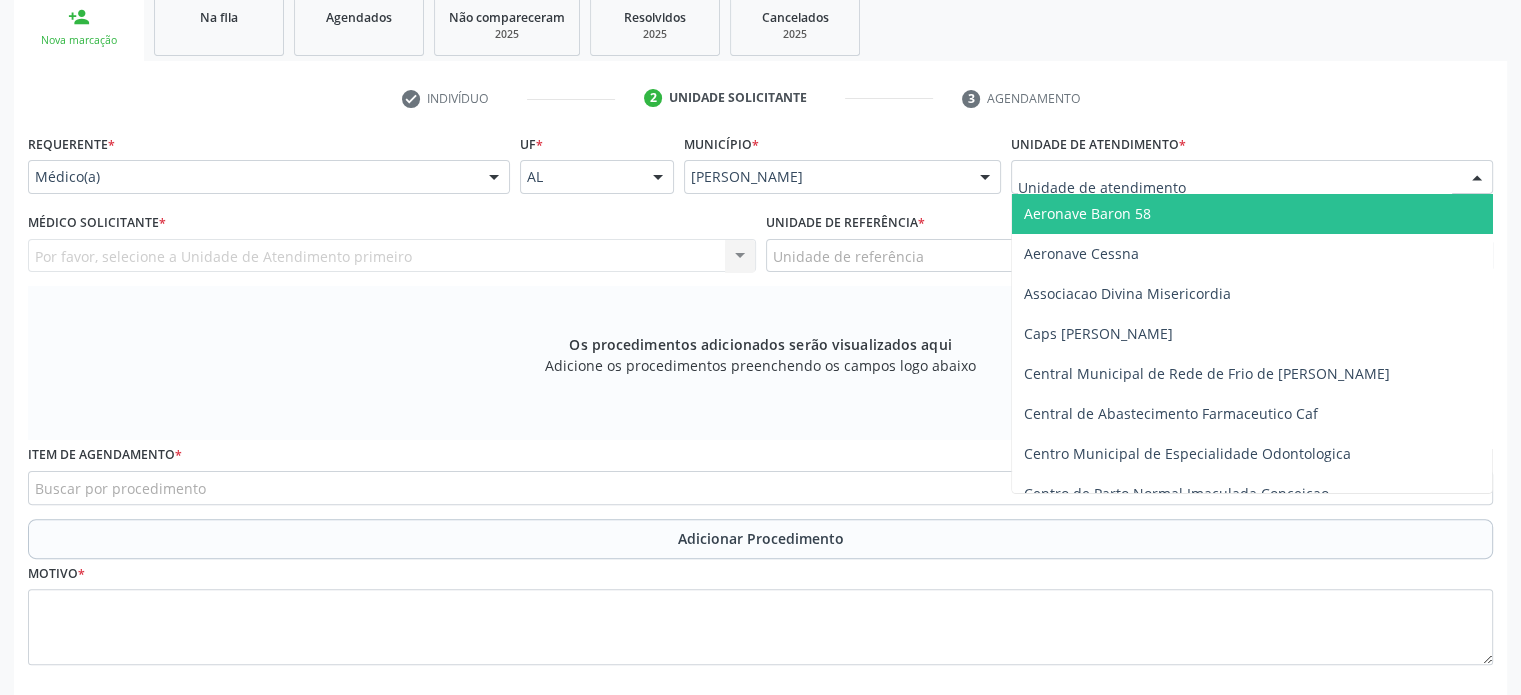 click at bounding box center (1252, 177) 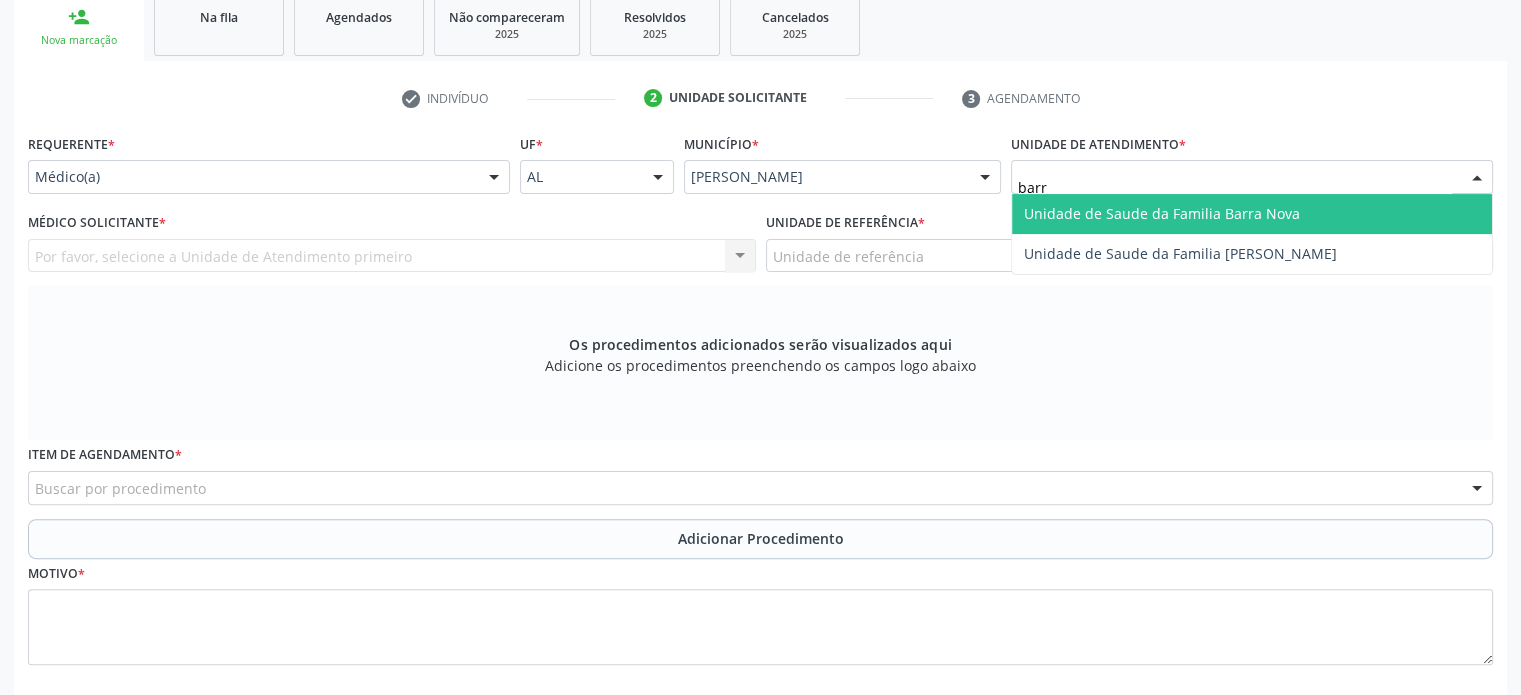 type on "barro" 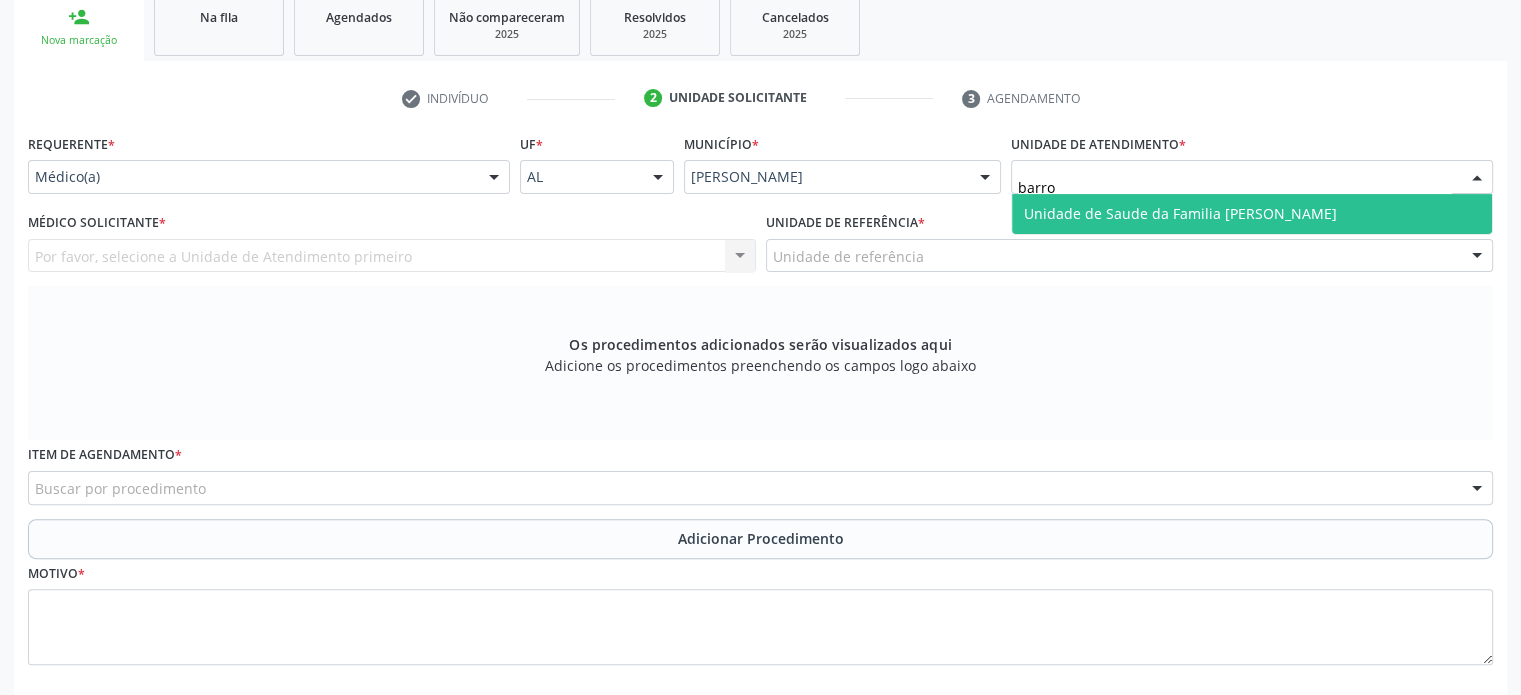 click on "Unidade de Saude da Familia [PERSON_NAME]" at bounding box center [1180, 213] 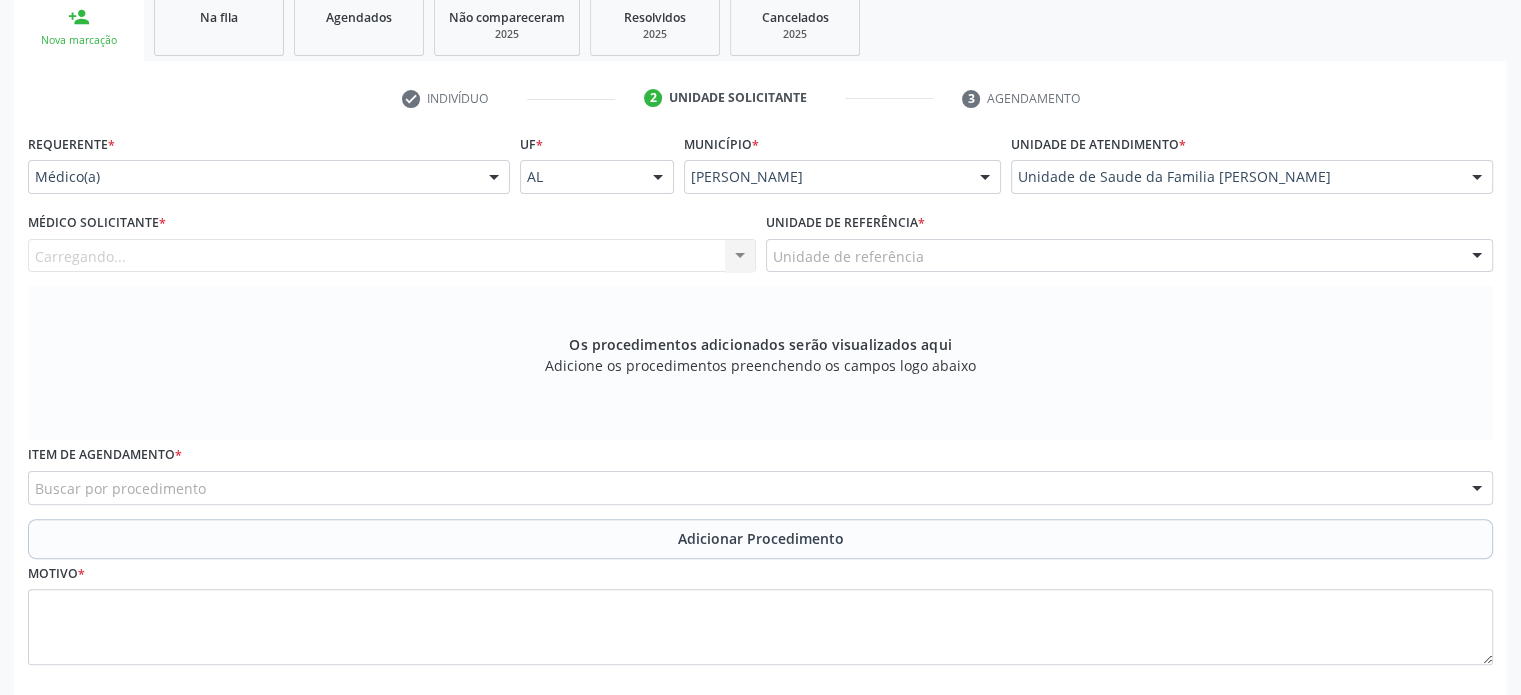 click on "Carregando...
Nenhum resultado encontrado para: "   "
Não há nenhuma opção para ser exibida." at bounding box center (392, 256) 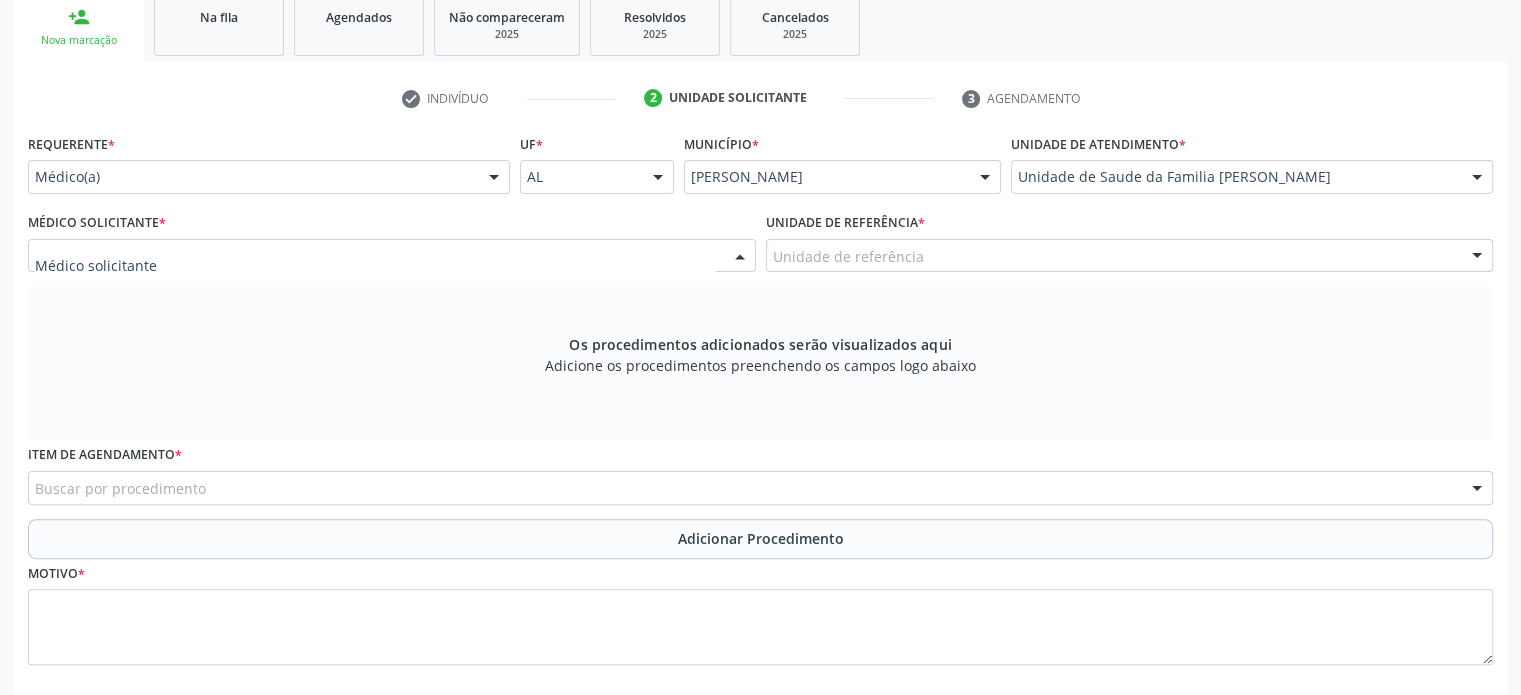 click at bounding box center (392, 256) 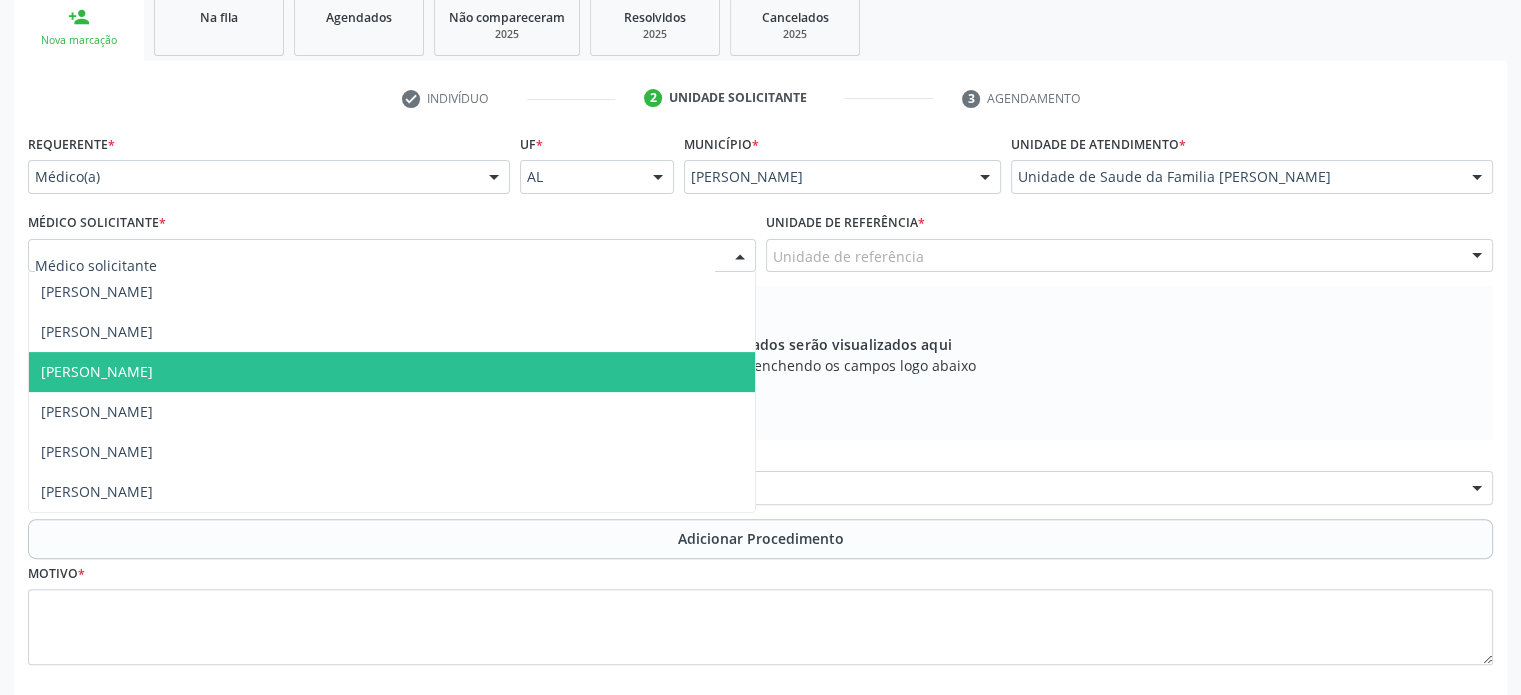 click on "[PERSON_NAME]" at bounding box center [392, 372] 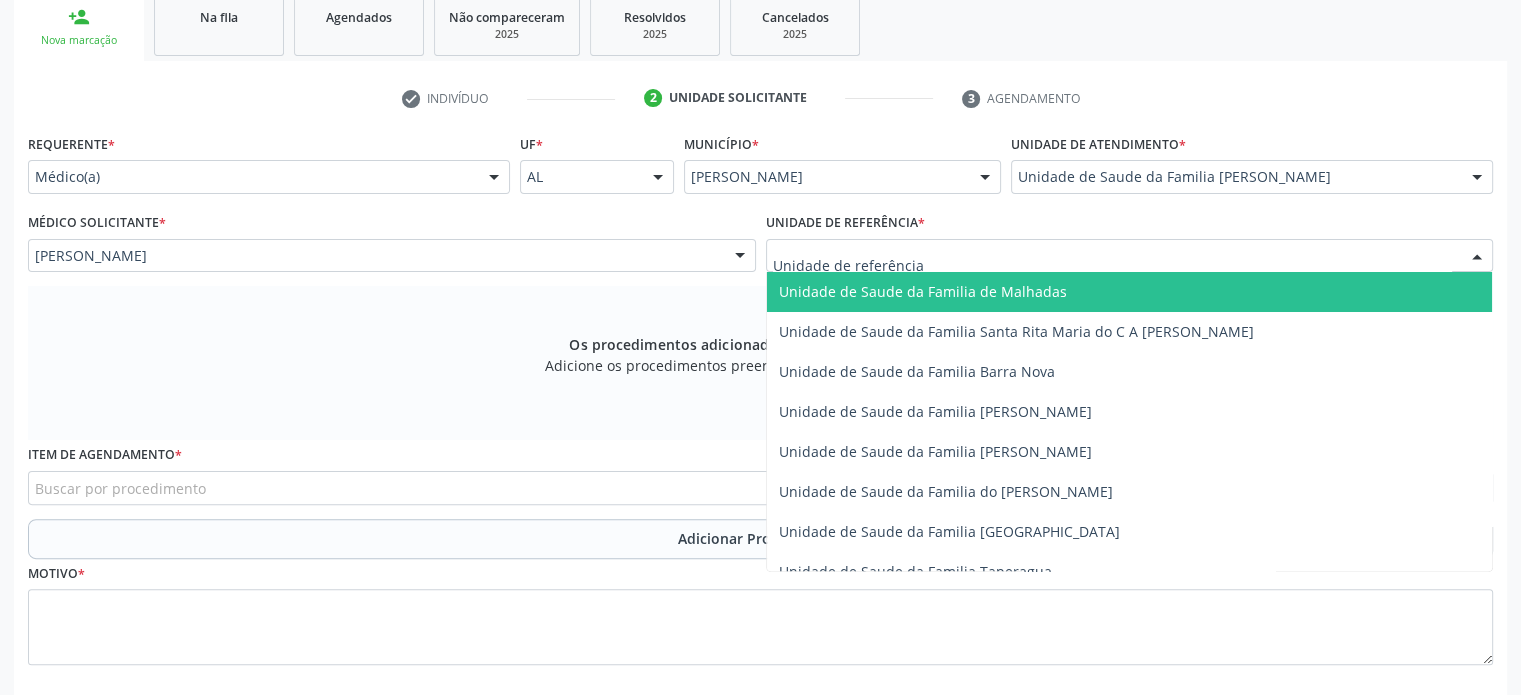 click at bounding box center (1130, 256) 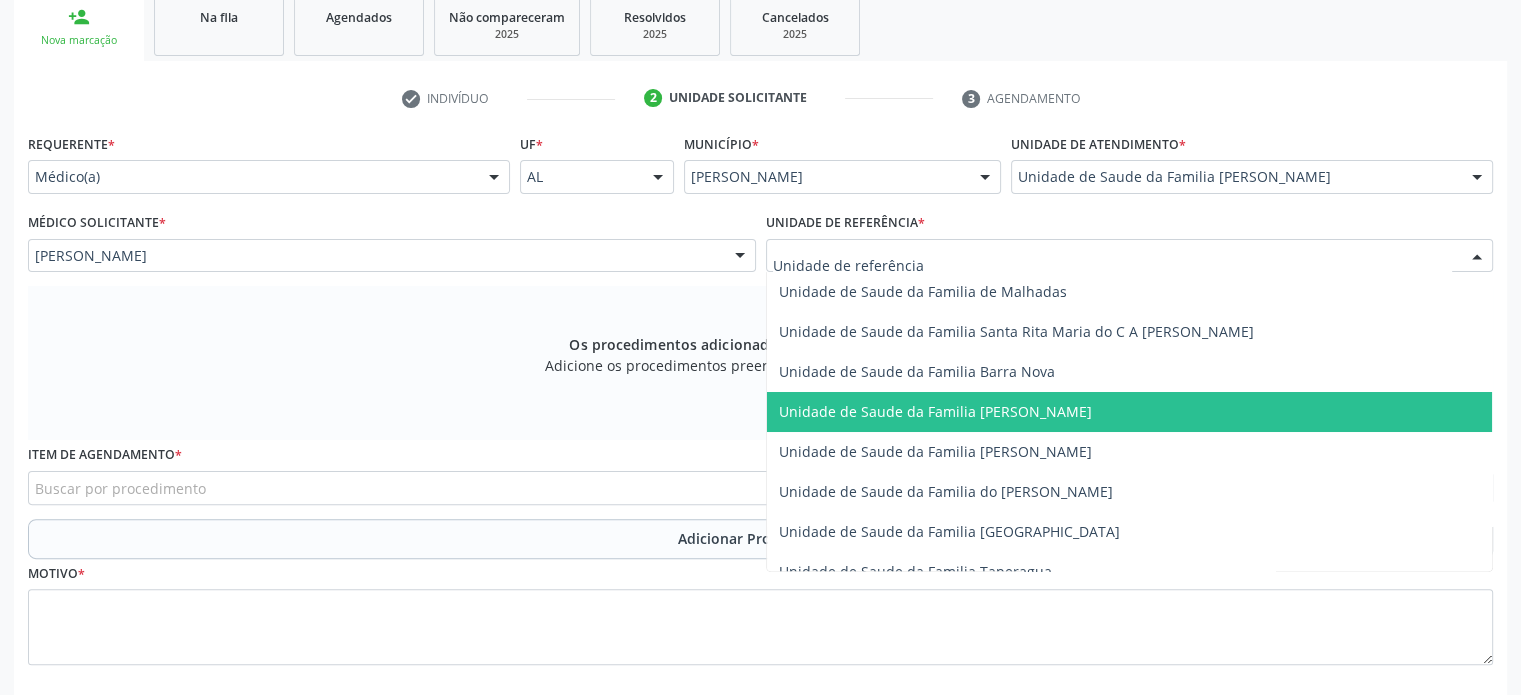 click on "Unidade de Saude da Familia [PERSON_NAME]" at bounding box center [1130, 412] 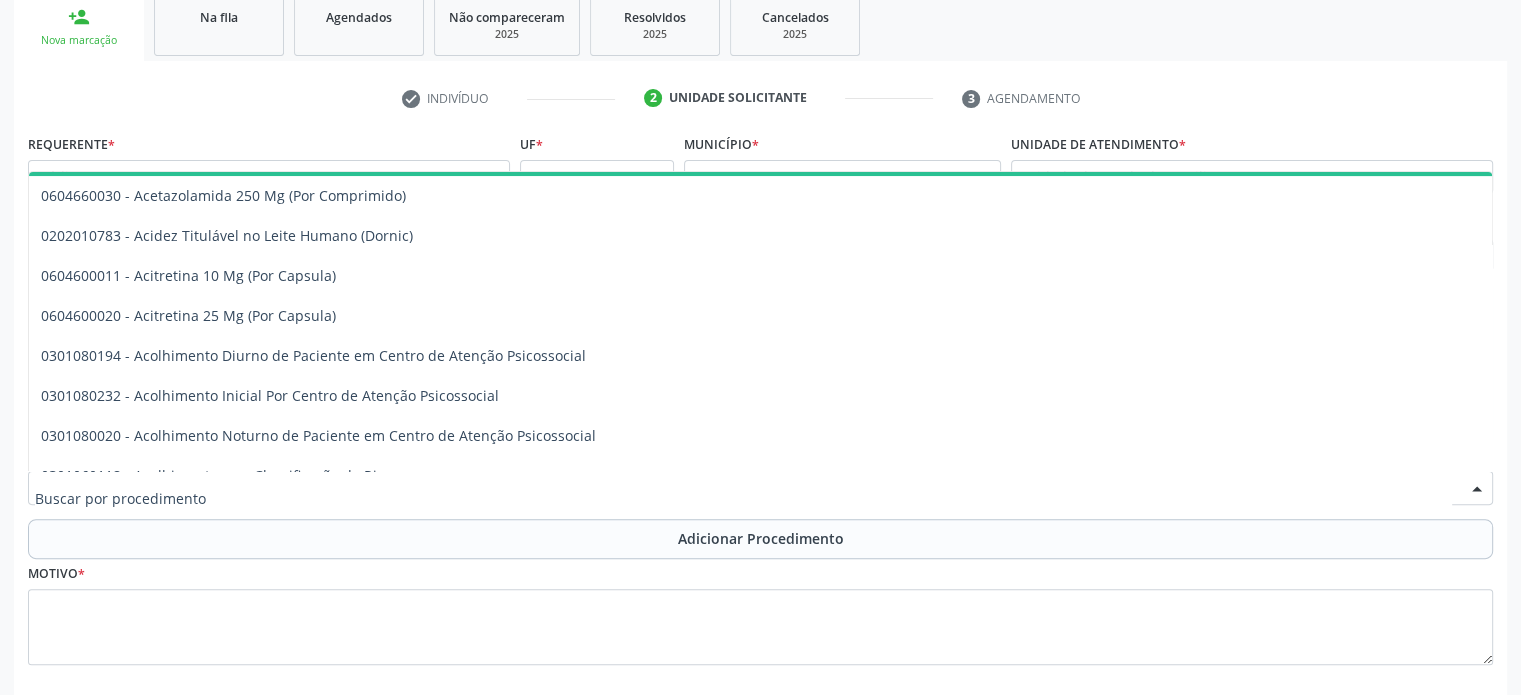 click at bounding box center (760, 488) 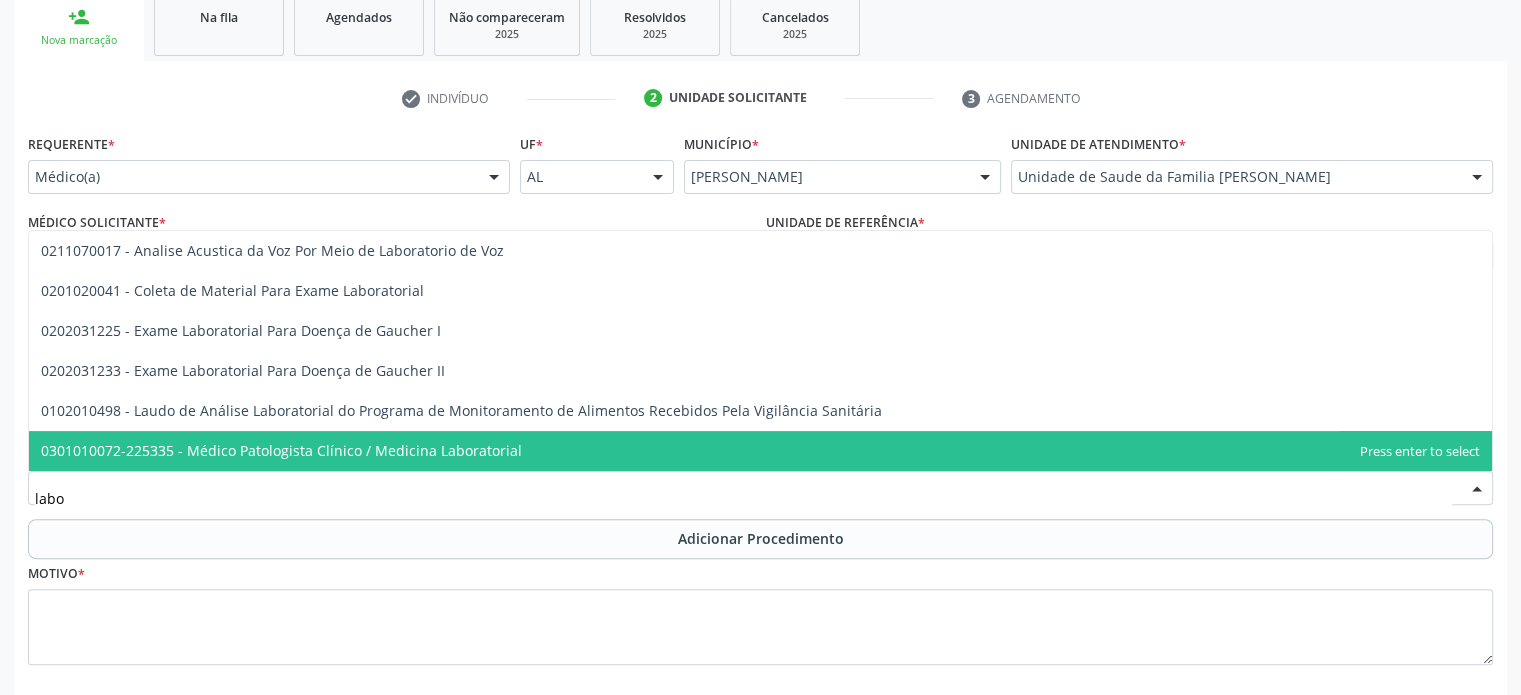 scroll, scrollTop: 0, scrollLeft: 0, axis: both 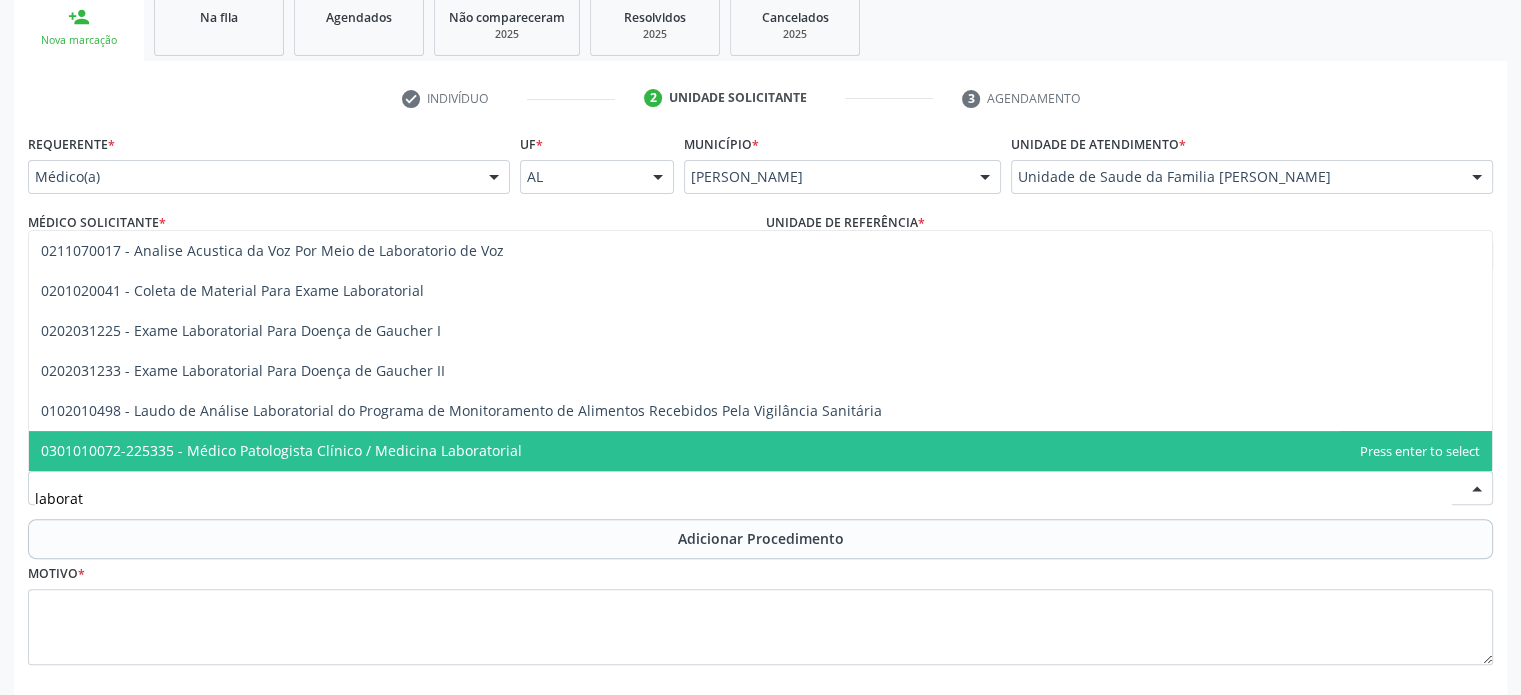 type on "laborato" 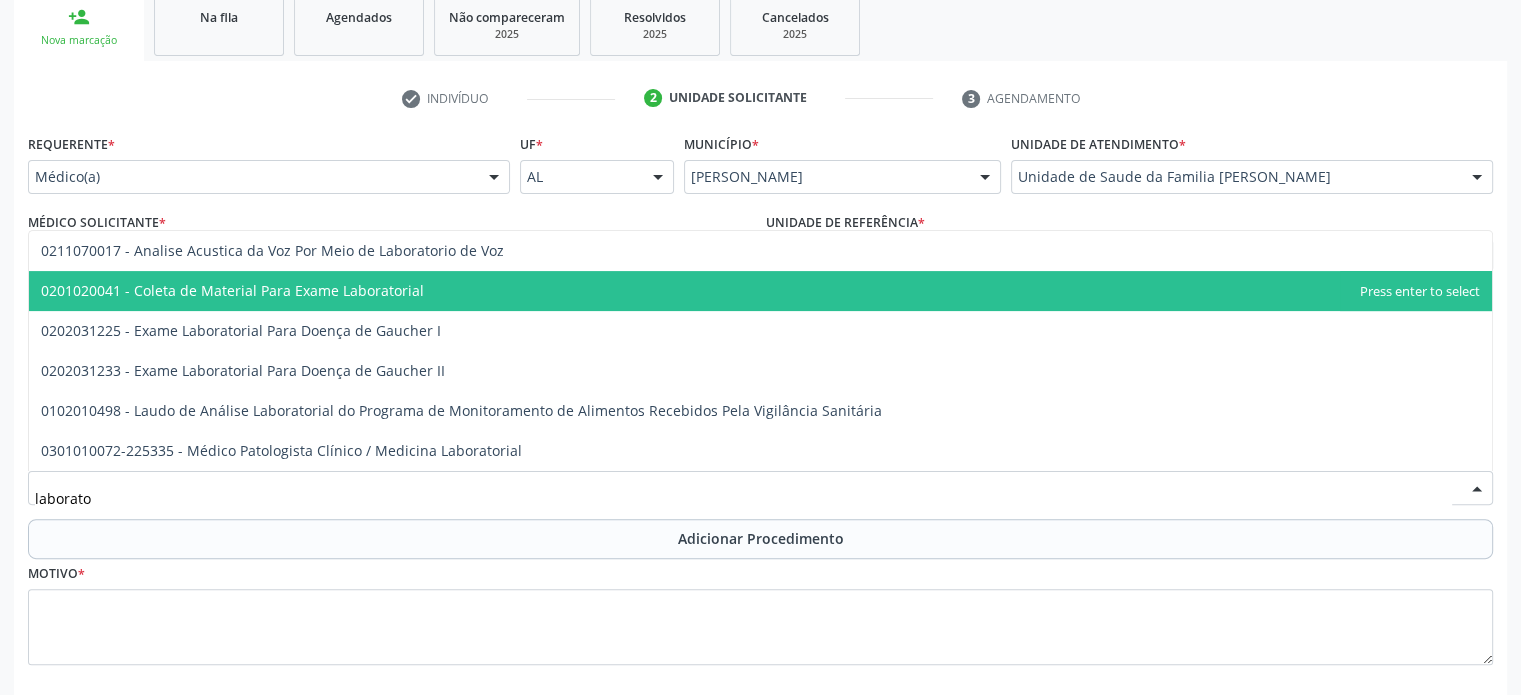 click on "0201020041 - Coleta de Material Para Exame Laboratorial" at bounding box center [232, 290] 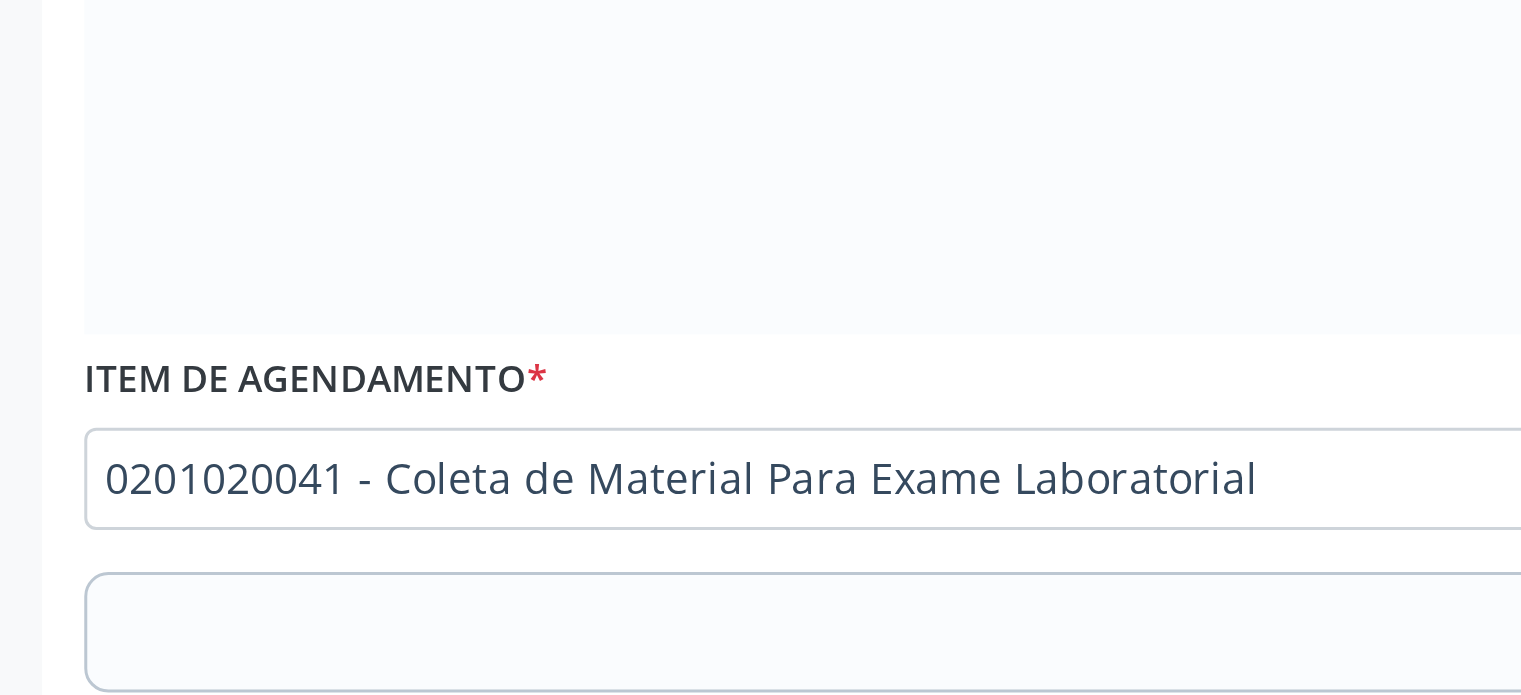 scroll, scrollTop: 449, scrollLeft: 0, axis: vertical 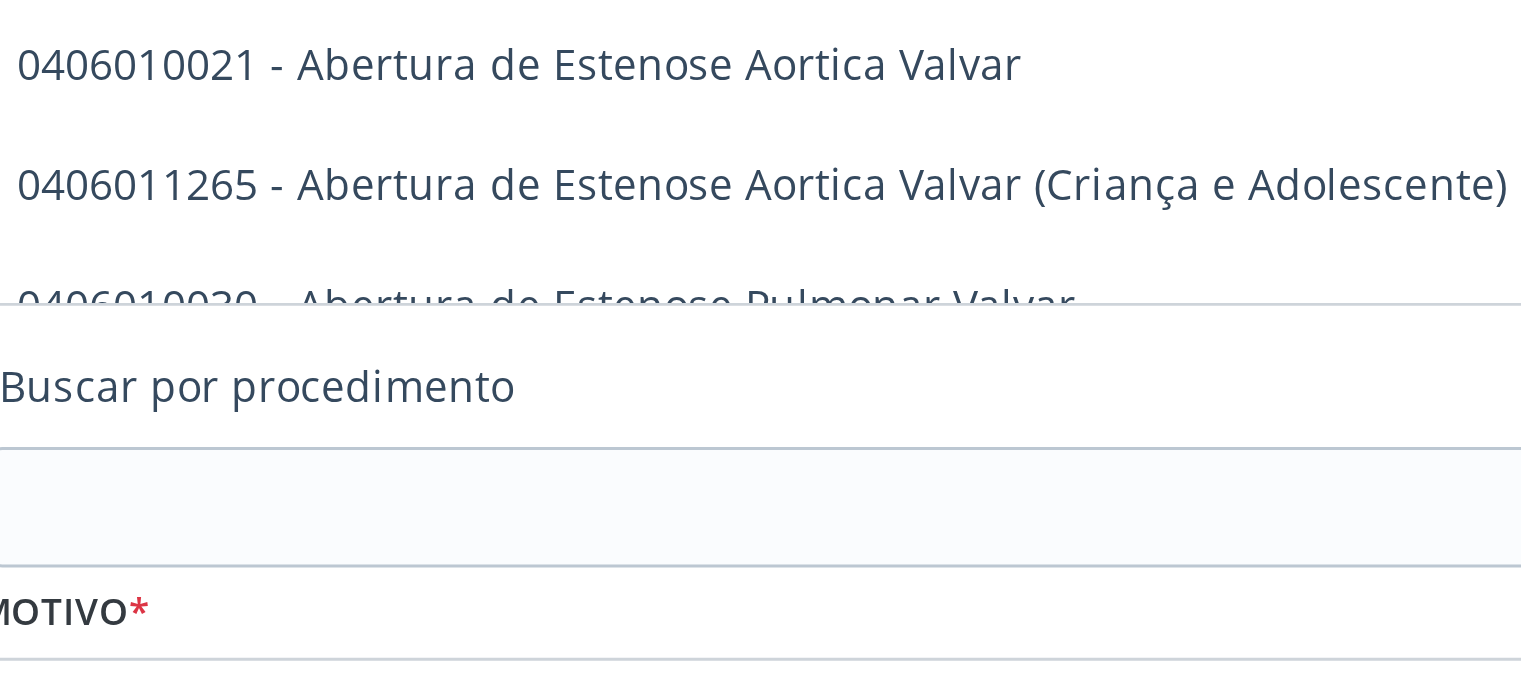 click at bounding box center (743, 498) 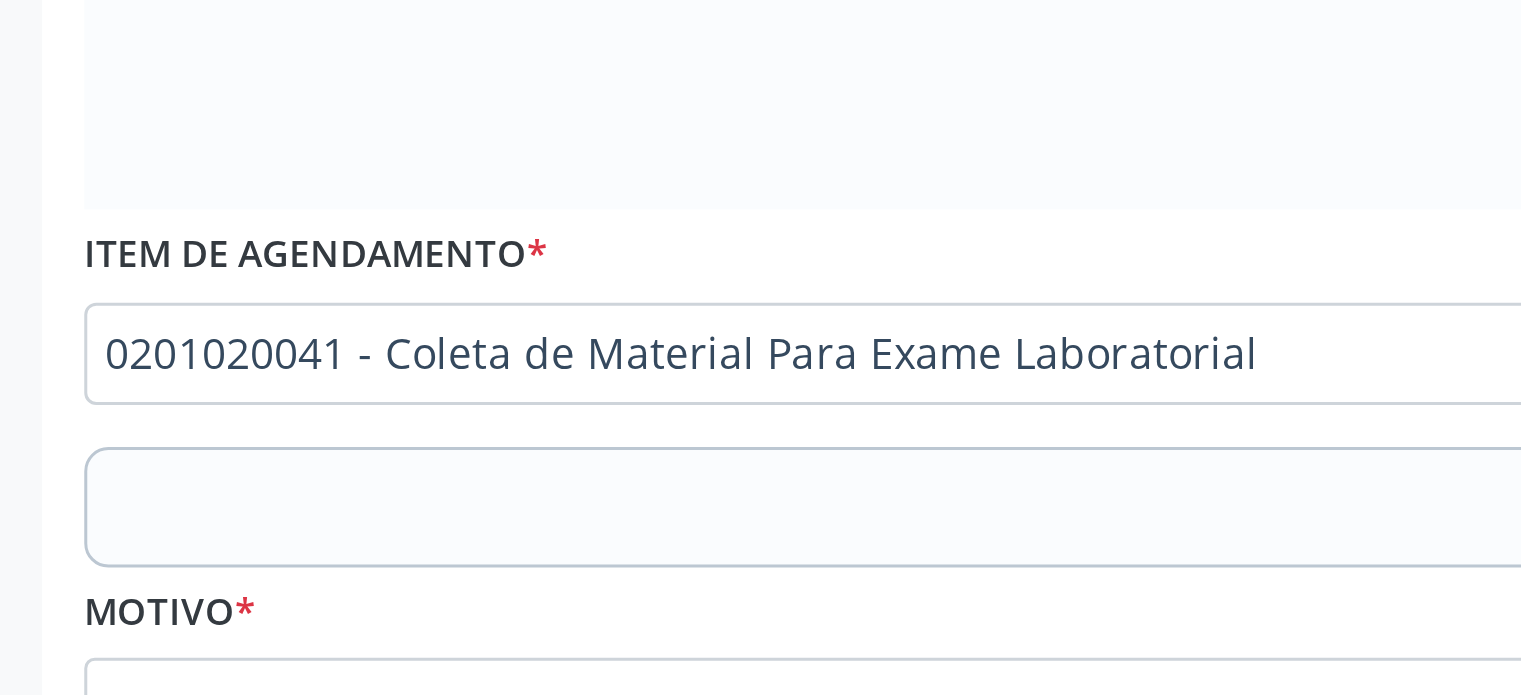 click on "Acompanhamento
Acompanhe a situação das marcações correntes e finalizadas
Relatórios
Acompanhamento
Consolidado
Agendamentos
Procedimentos realizados
Ano de acompanhamento
2025
person_add
Nova marcação
Na fila   Agendados   Não compareceram
2025
Resolvidos
2025
Cancelados
2025
check
Indivíduo
2
Unidade solicitante
3
Agendamento
CNS
*
700 9069 5047 3091       done
Nome
*
[PERSON_NAME]
[PERSON_NAME]
CNS:
700 9069 5047 3091
CPF:    --   Nascimento:
[DATE]
Nenhum resultado encontrado para: "   "
Digite o nome ou CNS para buscar um indivíduo
Sexo
*" at bounding box center (760, 300) 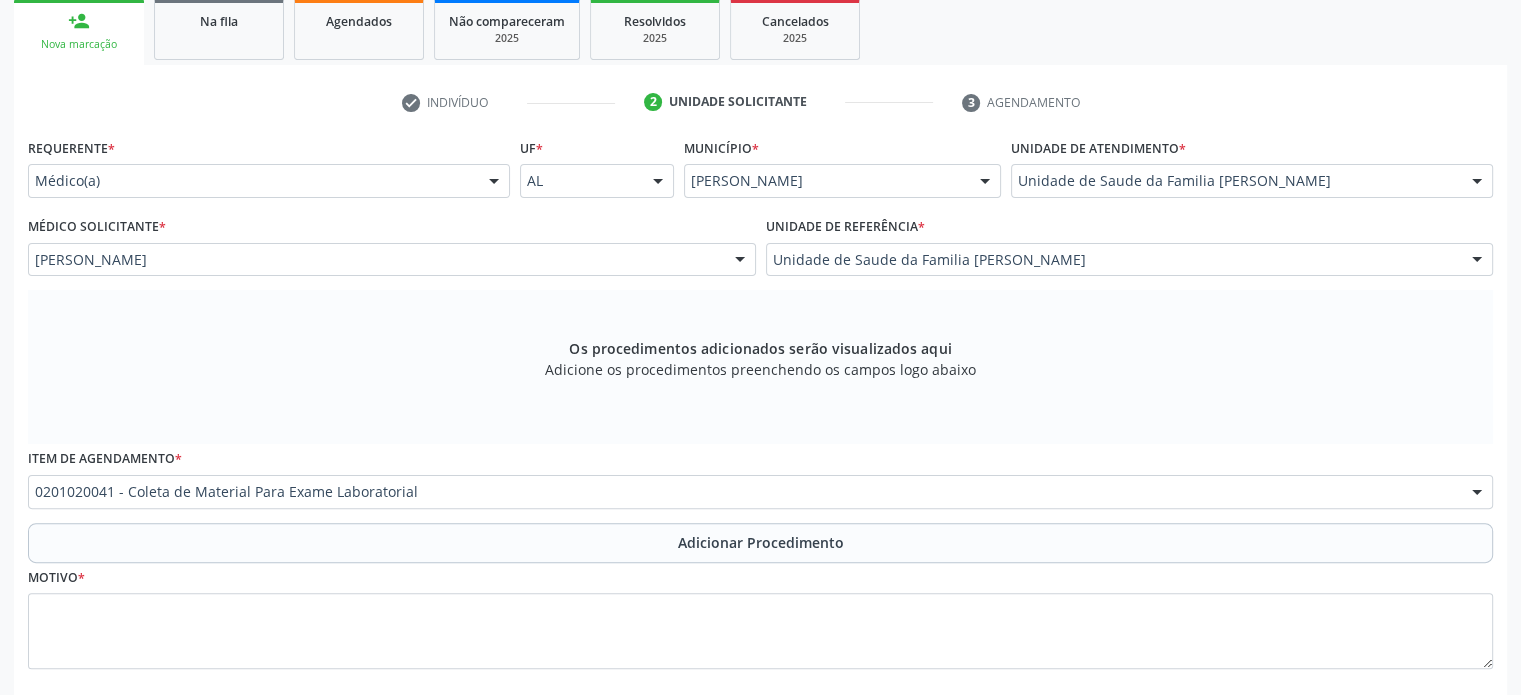 scroll, scrollTop: 548, scrollLeft: 0, axis: vertical 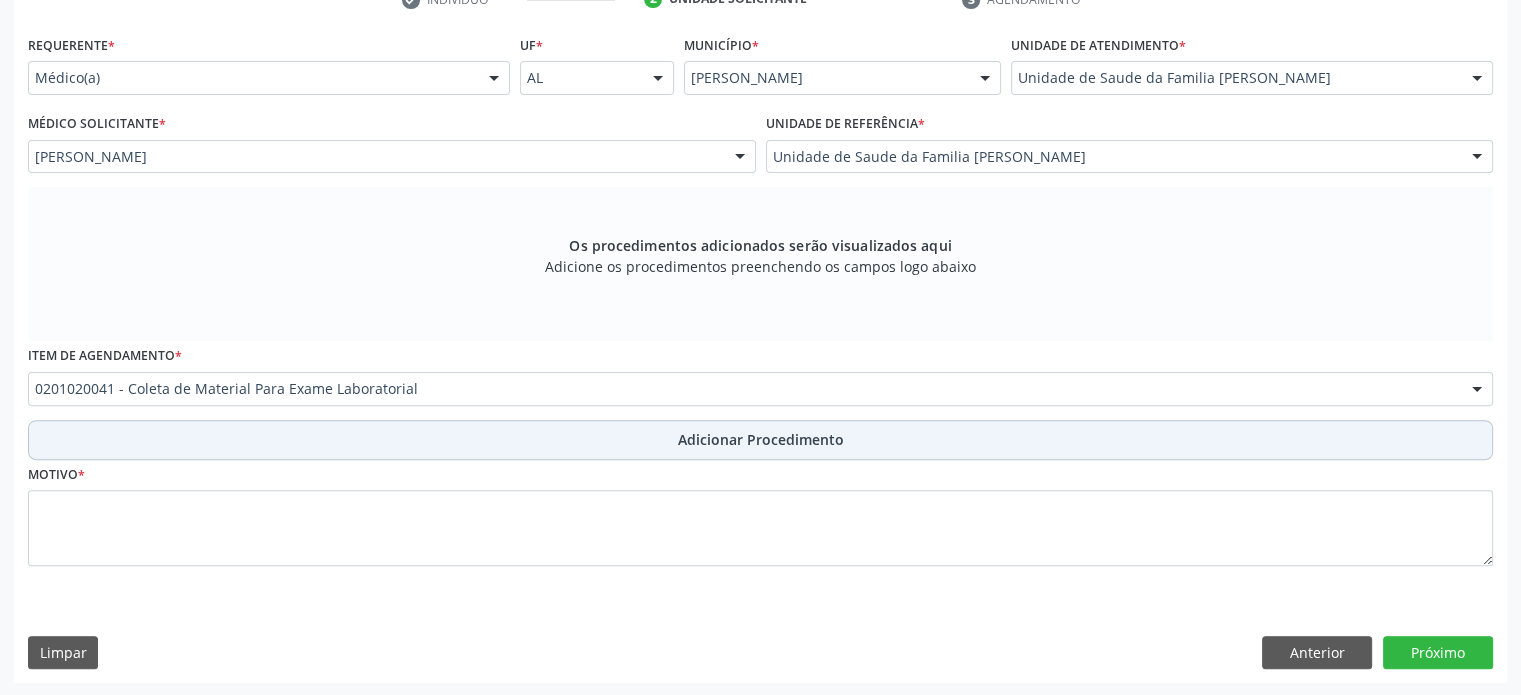 click on "Adicionar Procedimento" at bounding box center [760, 440] 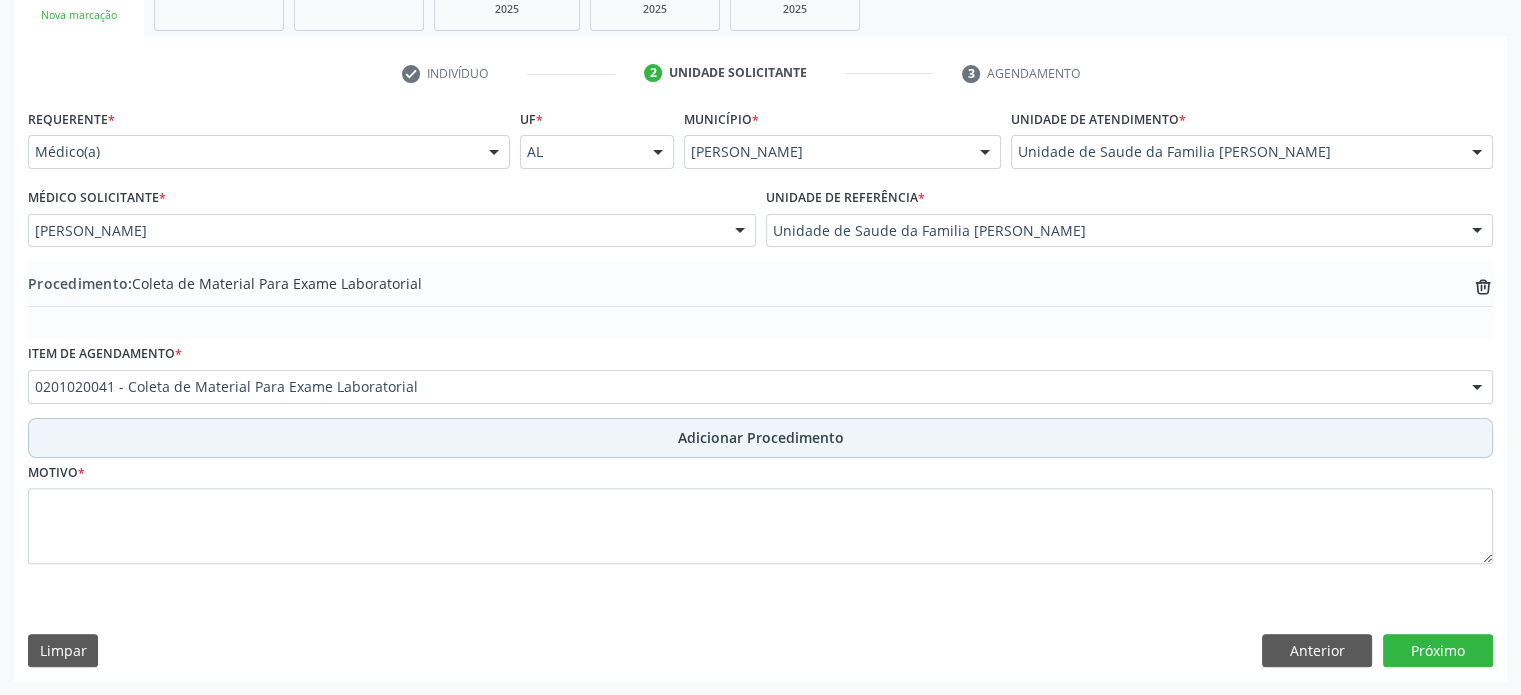 scroll, scrollTop: 472, scrollLeft: 0, axis: vertical 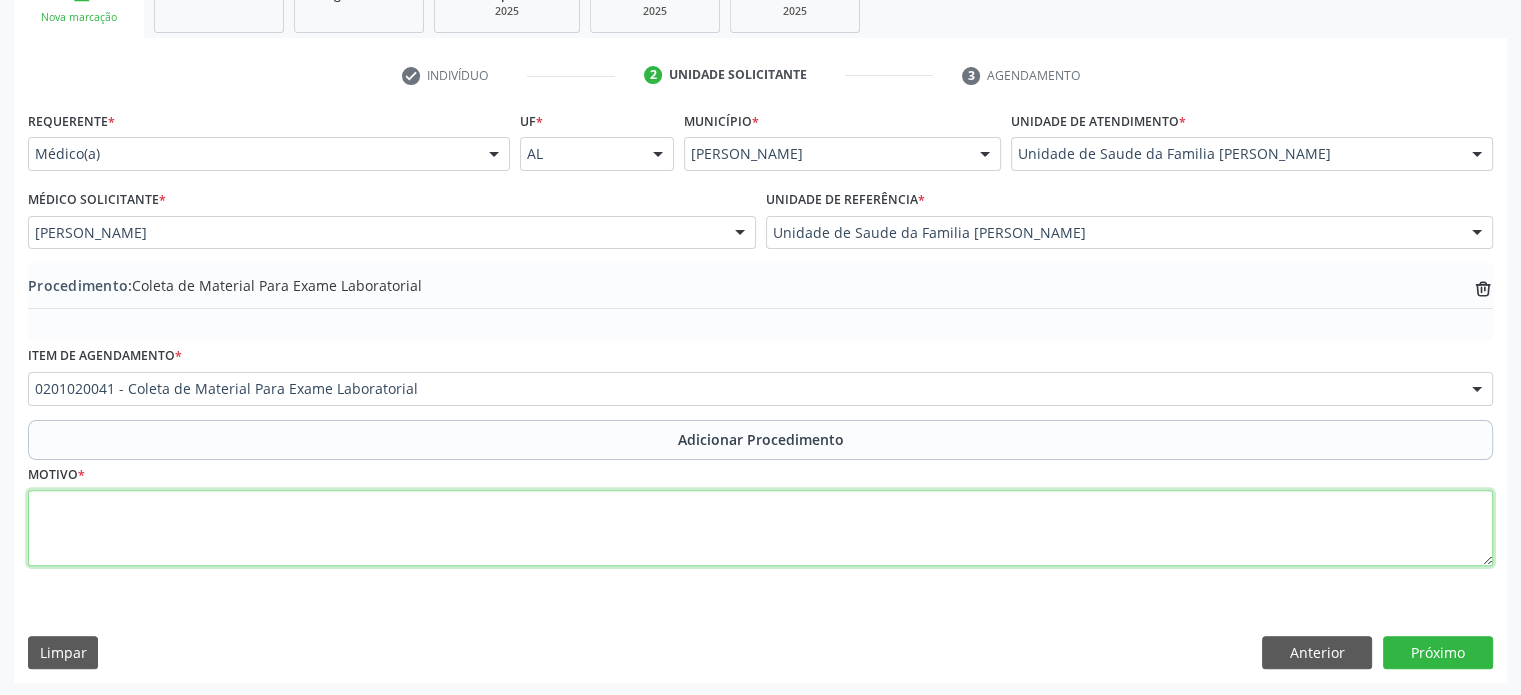 click at bounding box center [760, 528] 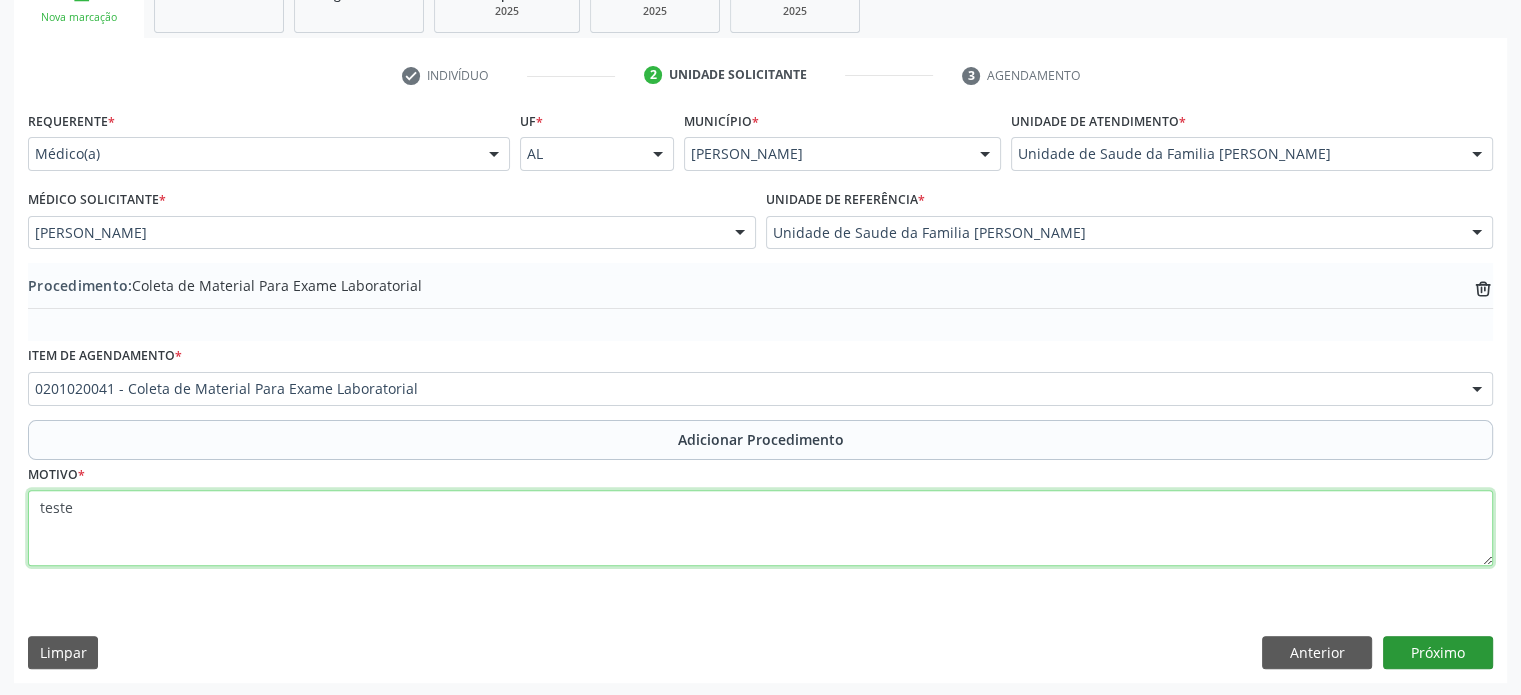 type on "teste" 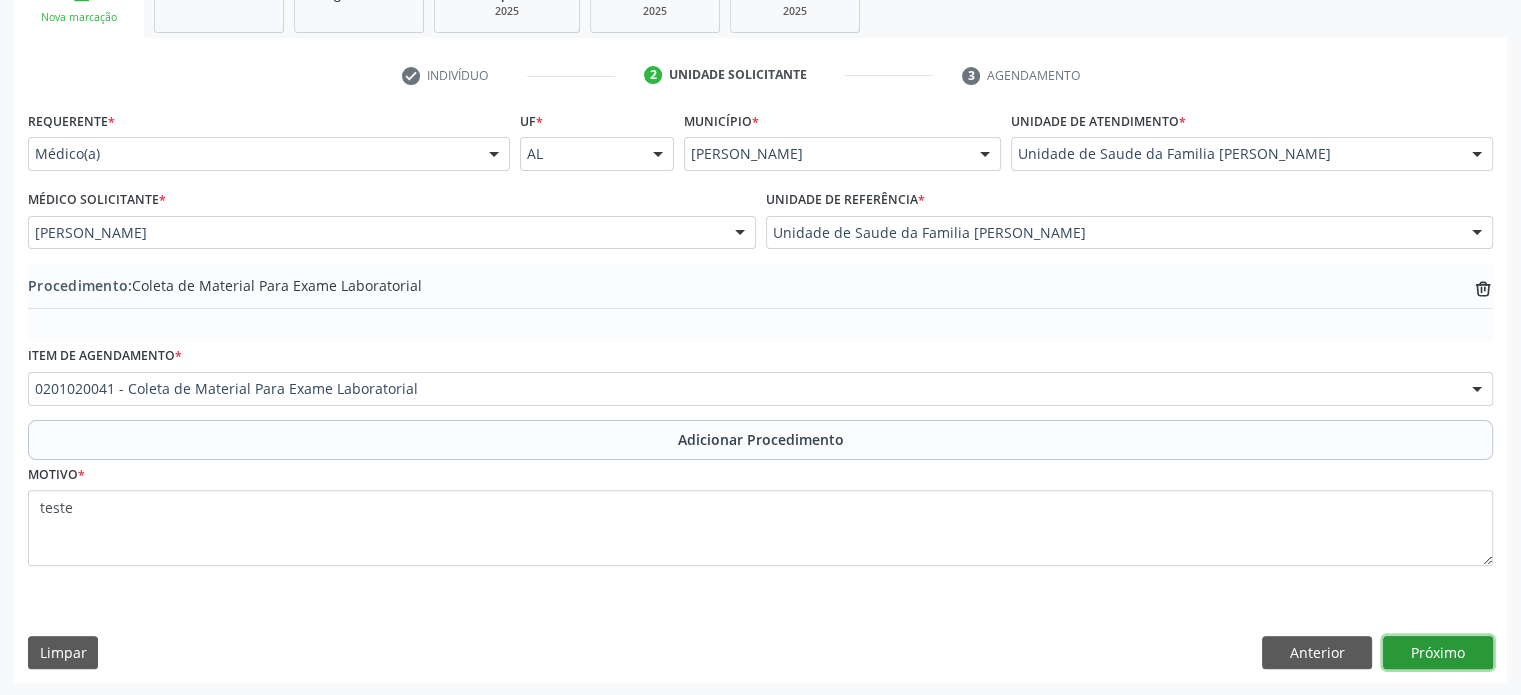click on "Próximo" at bounding box center [1438, 653] 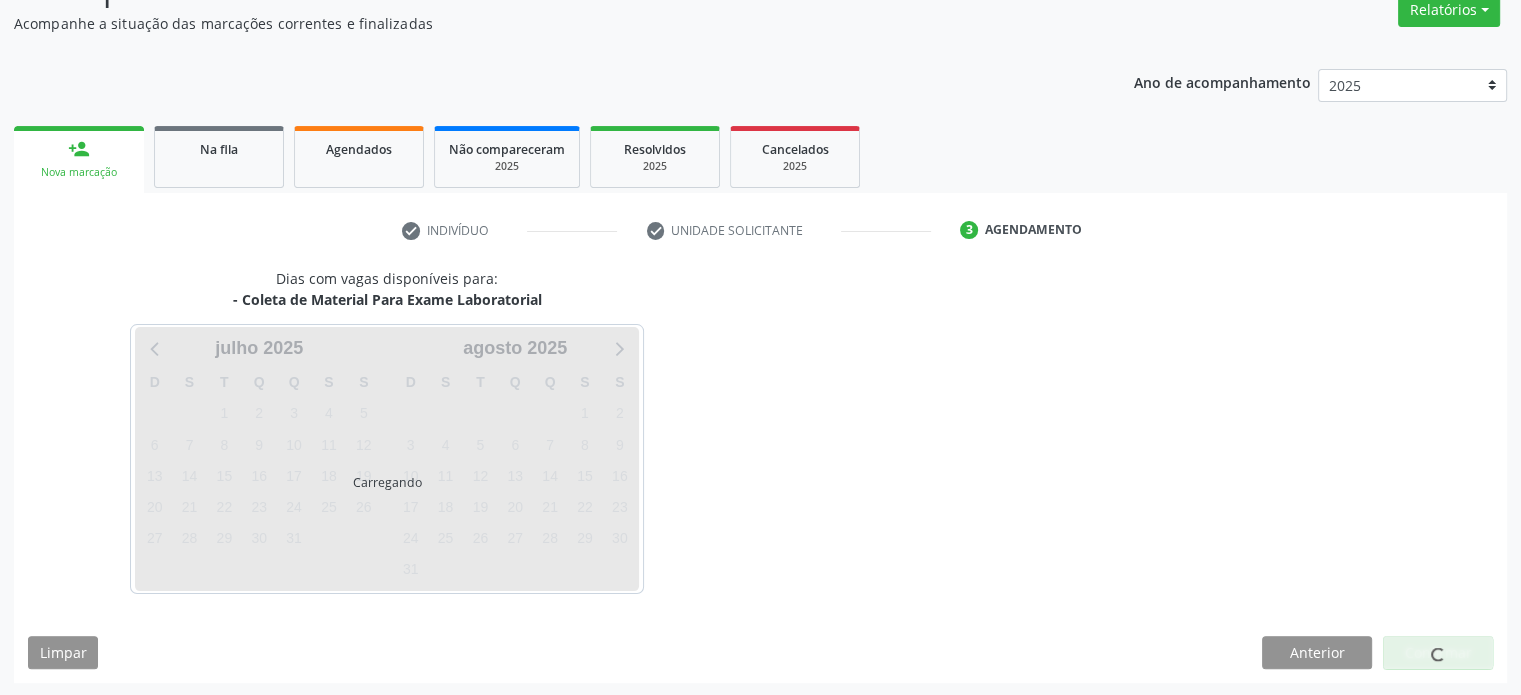 scroll, scrollTop: 376, scrollLeft: 0, axis: vertical 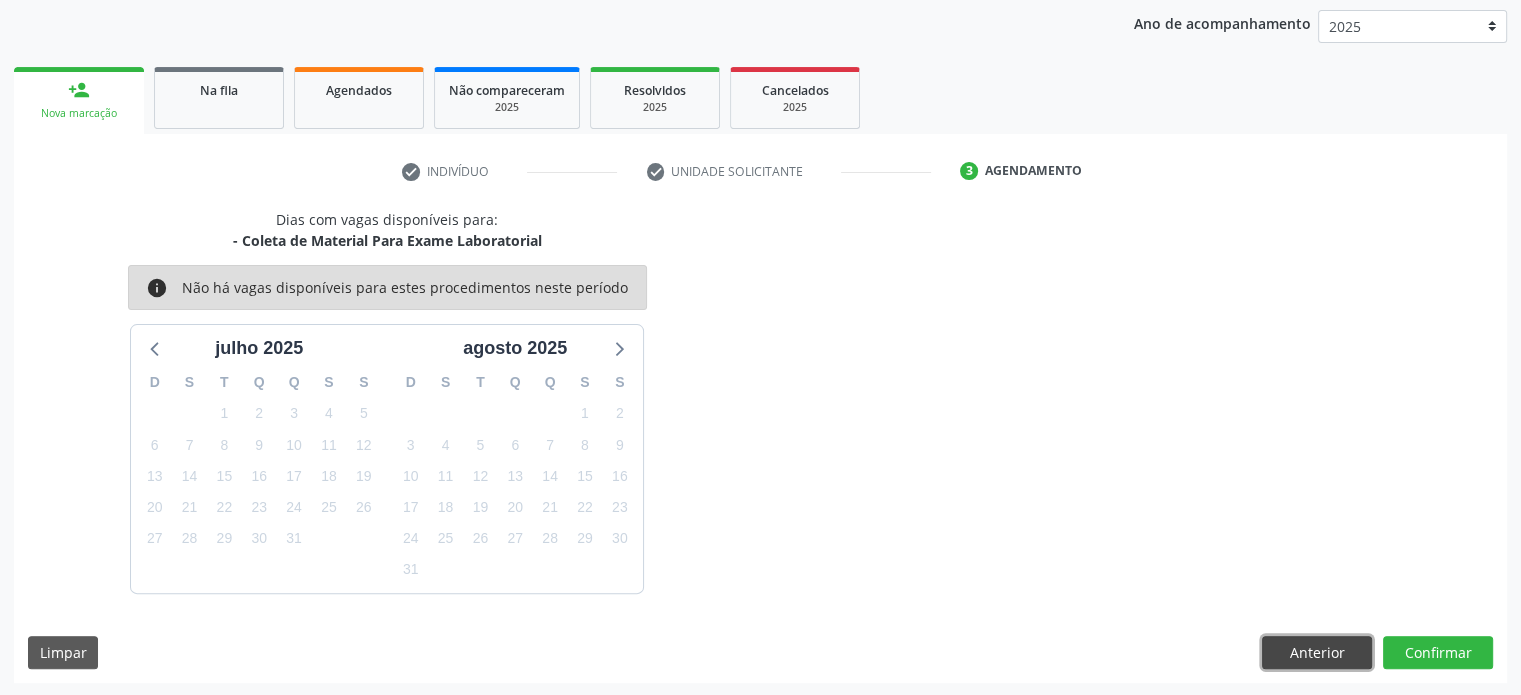 click on "Anterior" at bounding box center (1317, 653) 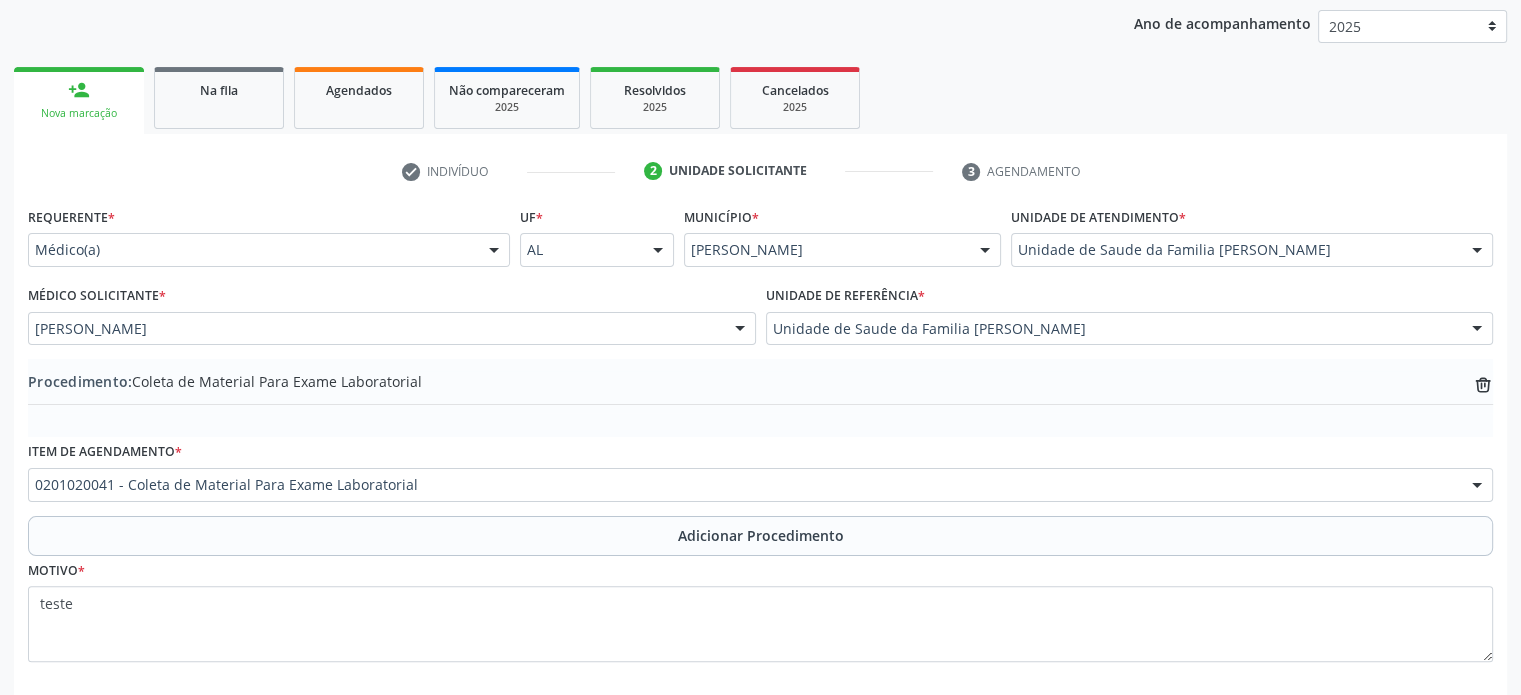 click on "check
Indivíduo
2
Unidade solicitante
3
Agendamento
CNS
*
700 9069 5047 3091       done
Nome
*
[PERSON_NAME]
[PERSON_NAME]
CNS:
700 9069 5047 3091
CPF:    --   Nascimento:
1[DATE]
Nenhum resultado encontrado para: "   "
Digite o nome ou CNS para buscar um indivíduo
Sexo
*
Feminino         Masculino   Feminino
Nenhum resultado encontrado para: "   "
Não há nenhuma opção para ser exibida.
Está gestante
Sim
Raça/cor
*
03 - [MEDICAL_DATA]         01 - Branca   02 - Preta   04 - [GEOGRAPHIC_DATA]   03 - [MEDICAL_DATA]   05 - Indígena
Nenhum resultado encontrado para: "   "
Não há nenhuma opção para ser exibida.
RG" at bounding box center [760, 467] 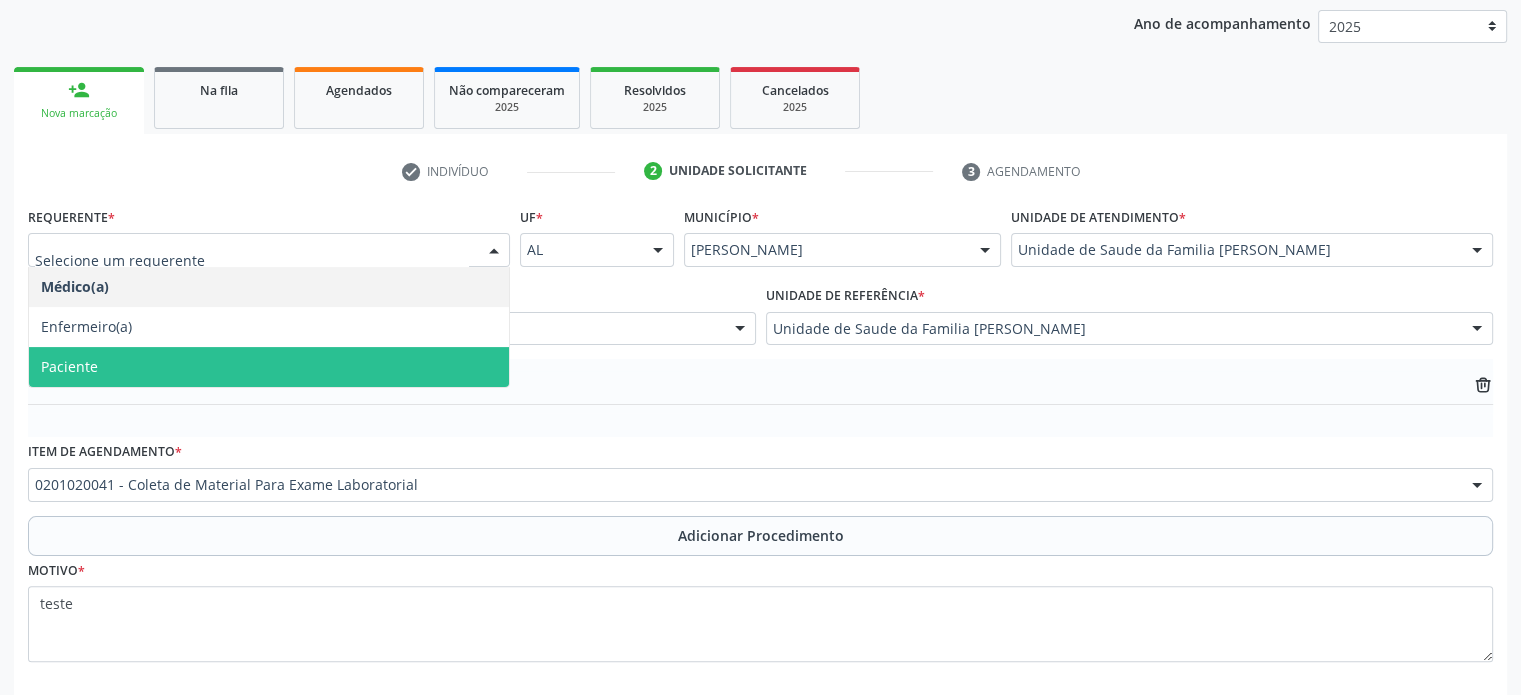 click on "Paciente" at bounding box center (269, 367) 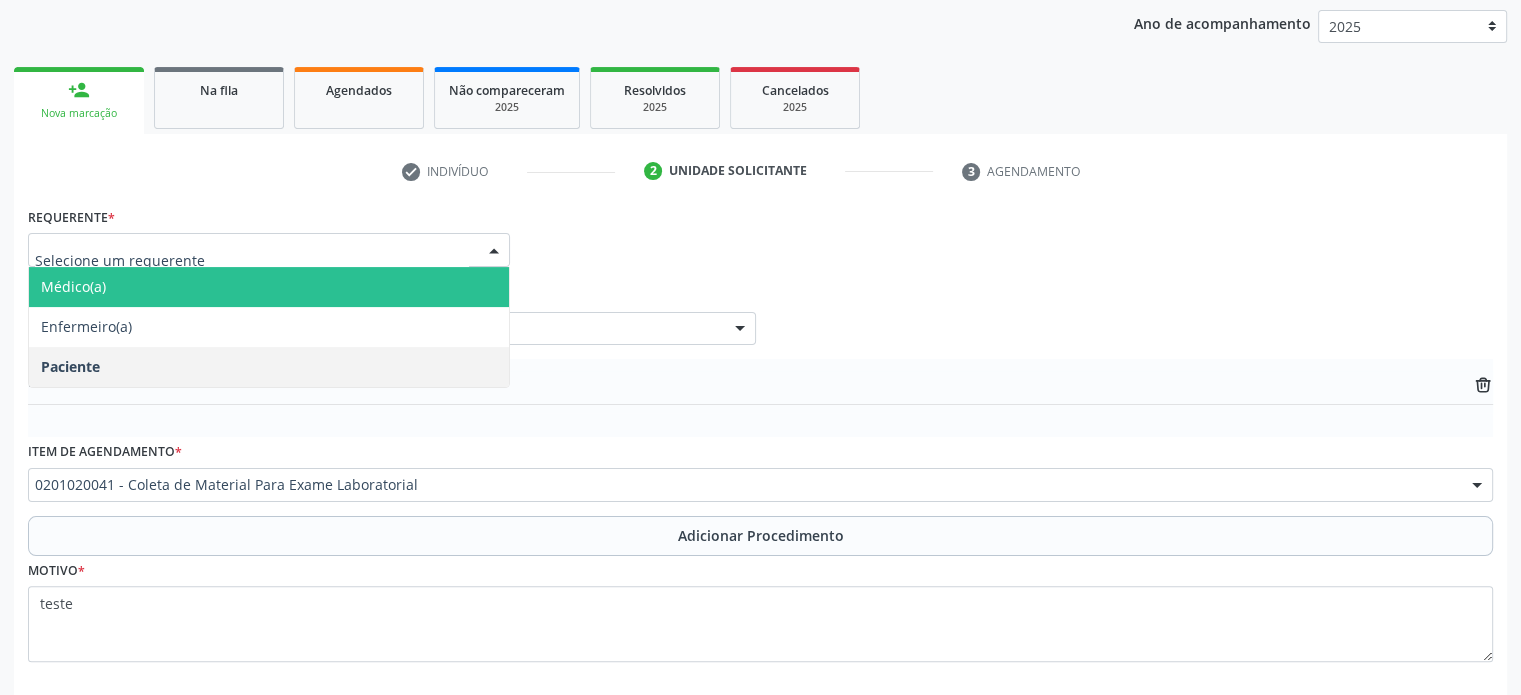 click on "Médico(a)" at bounding box center [73, 286] 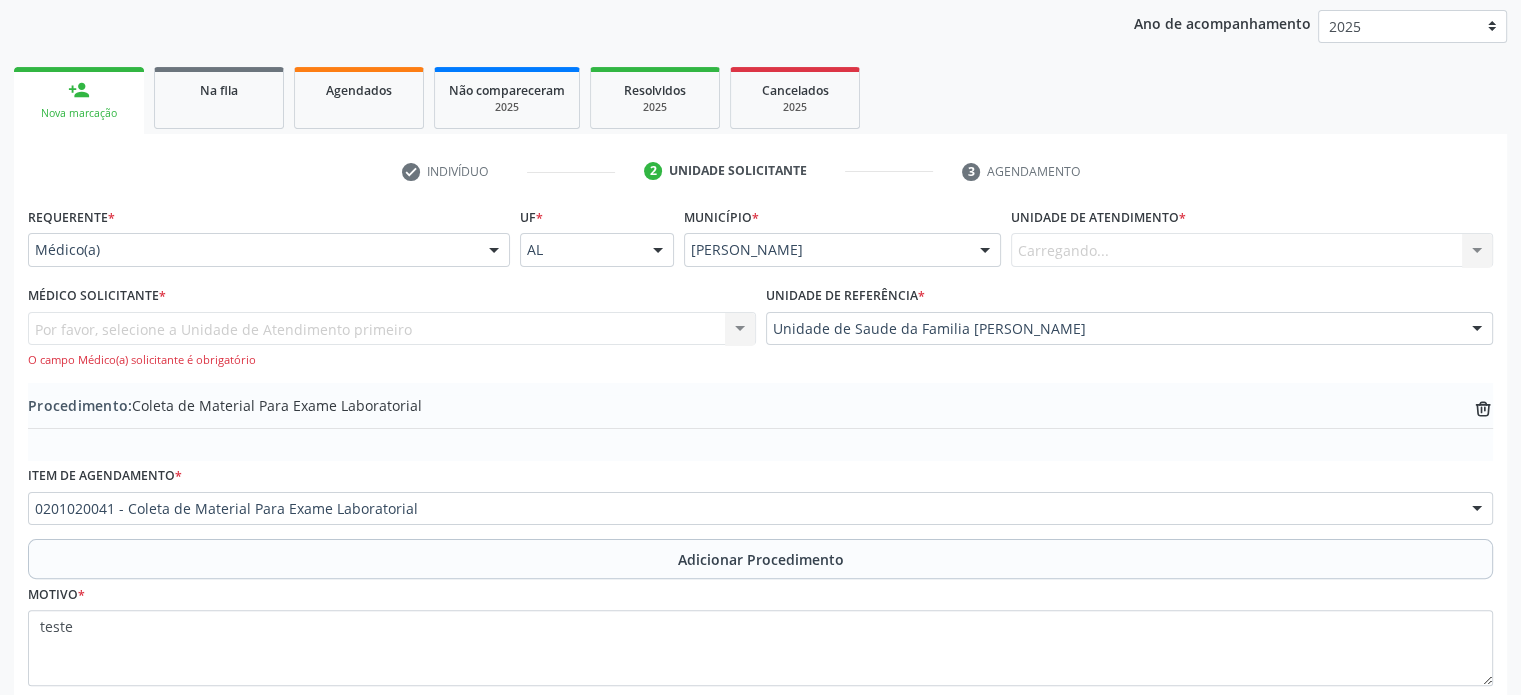 click on "Carregando...
Nenhum resultado encontrado para: "   "
Não há nenhuma opção para ser exibida." at bounding box center [1252, 250] 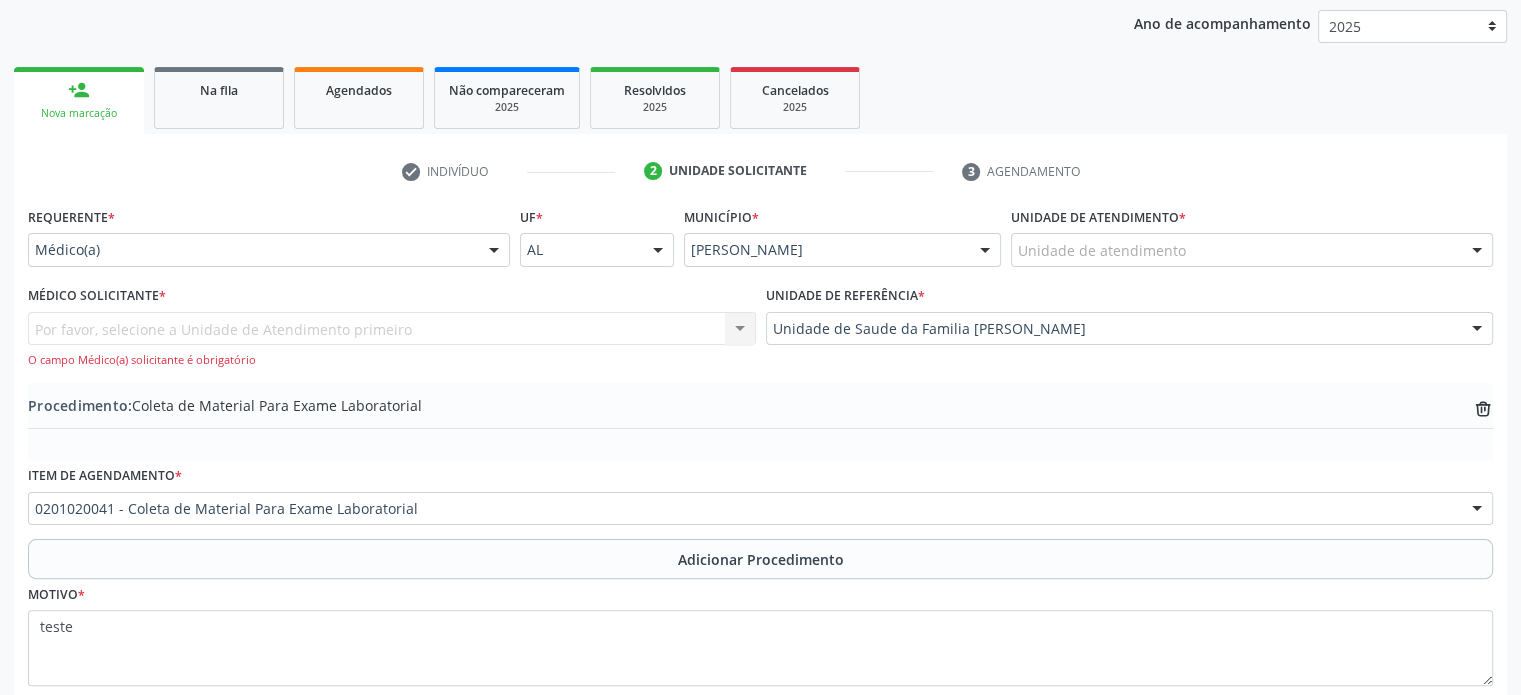 click on "2
Unidade solicitante" at bounding box center (788, 172) 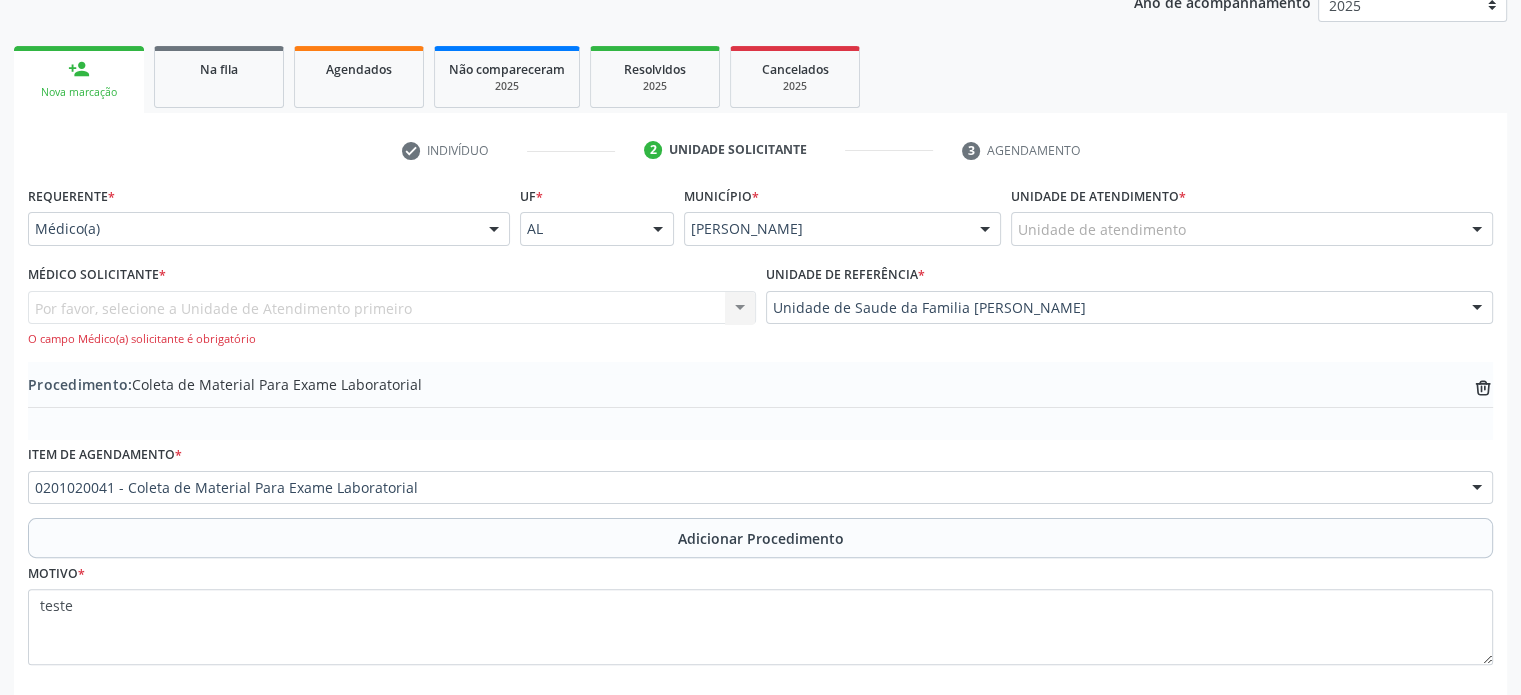 scroll, scrollTop: 385, scrollLeft: 0, axis: vertical 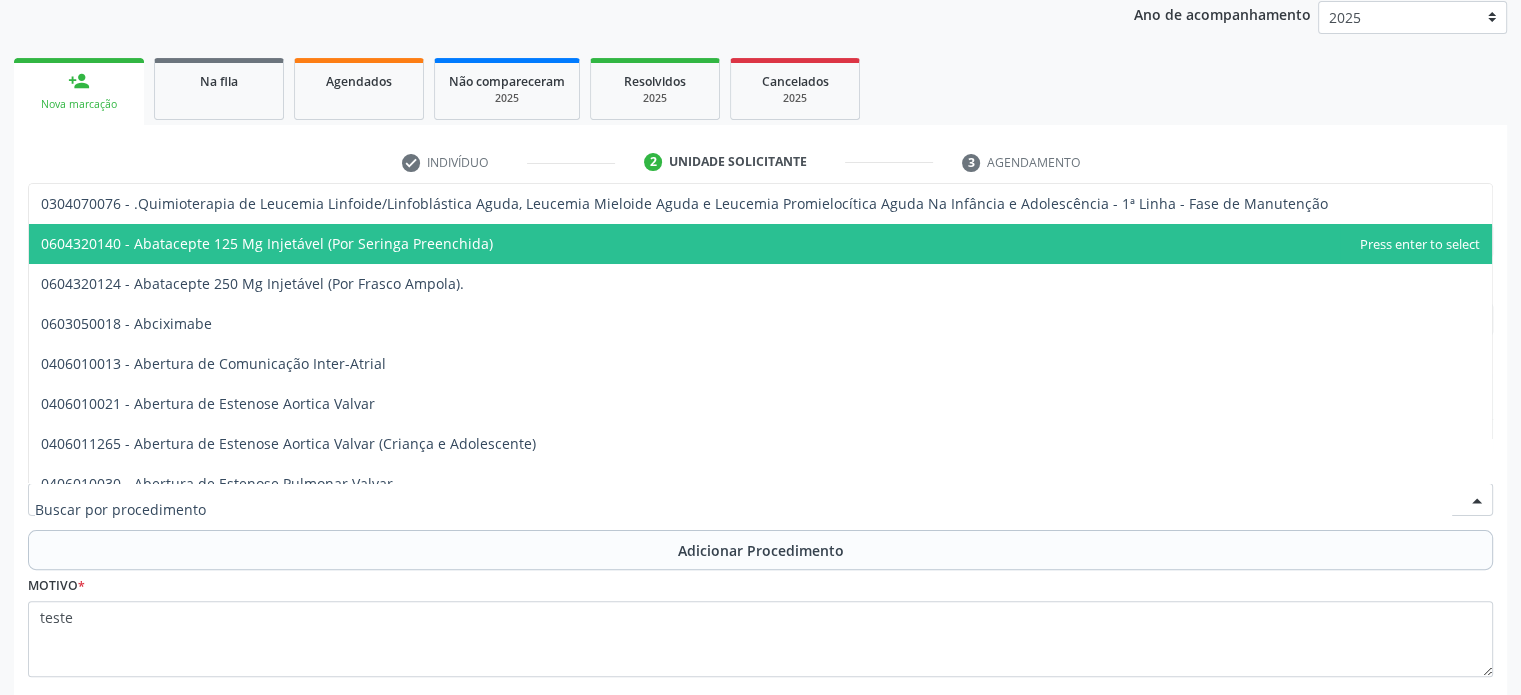 click at bounding box center [760, 500] 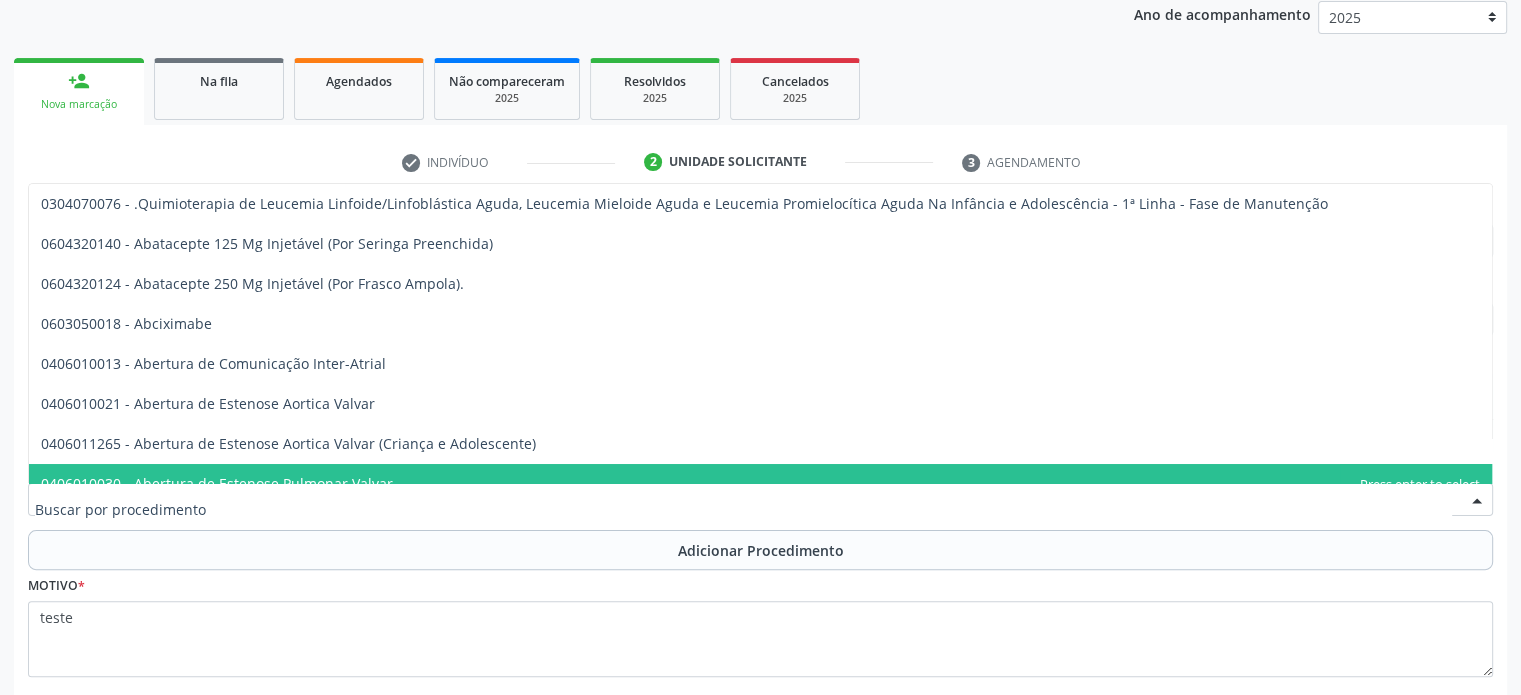 click at bounding box center [743, 510] 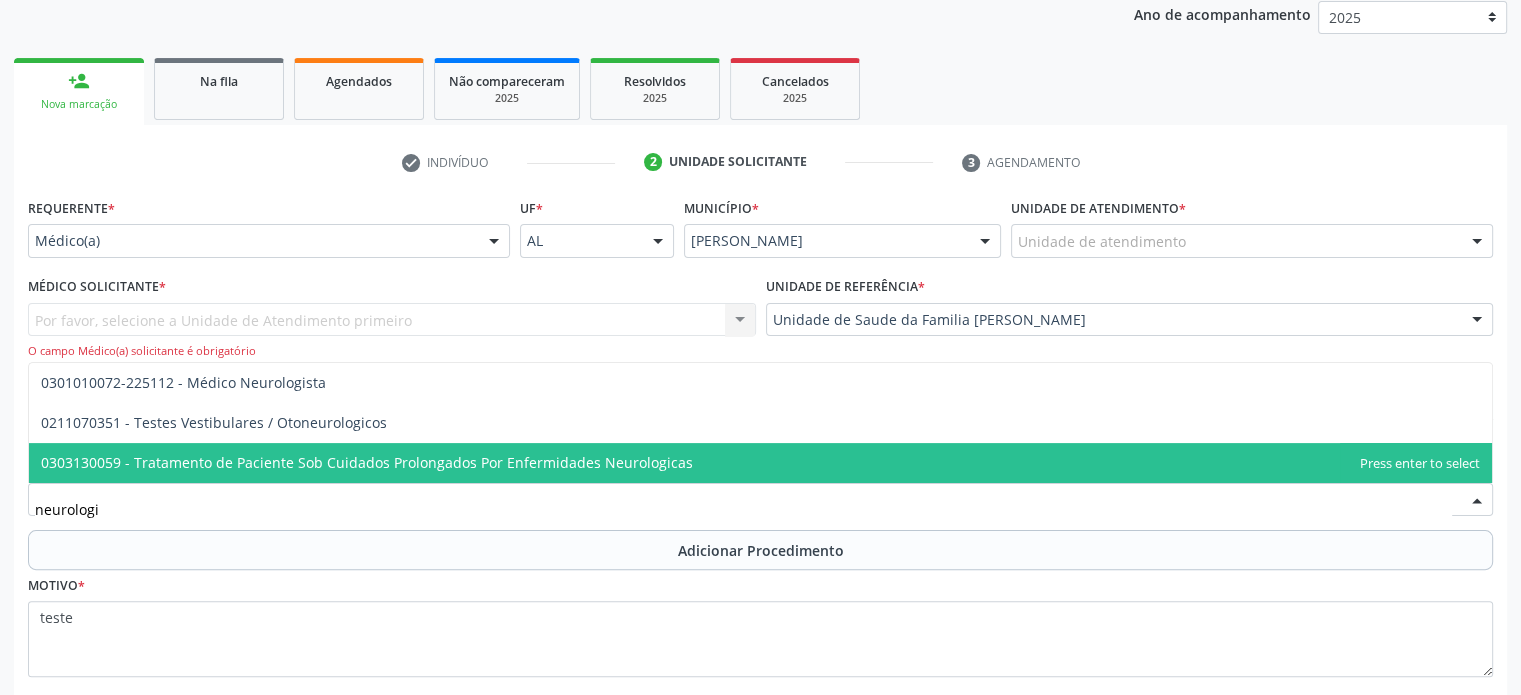 type on "neurologis" 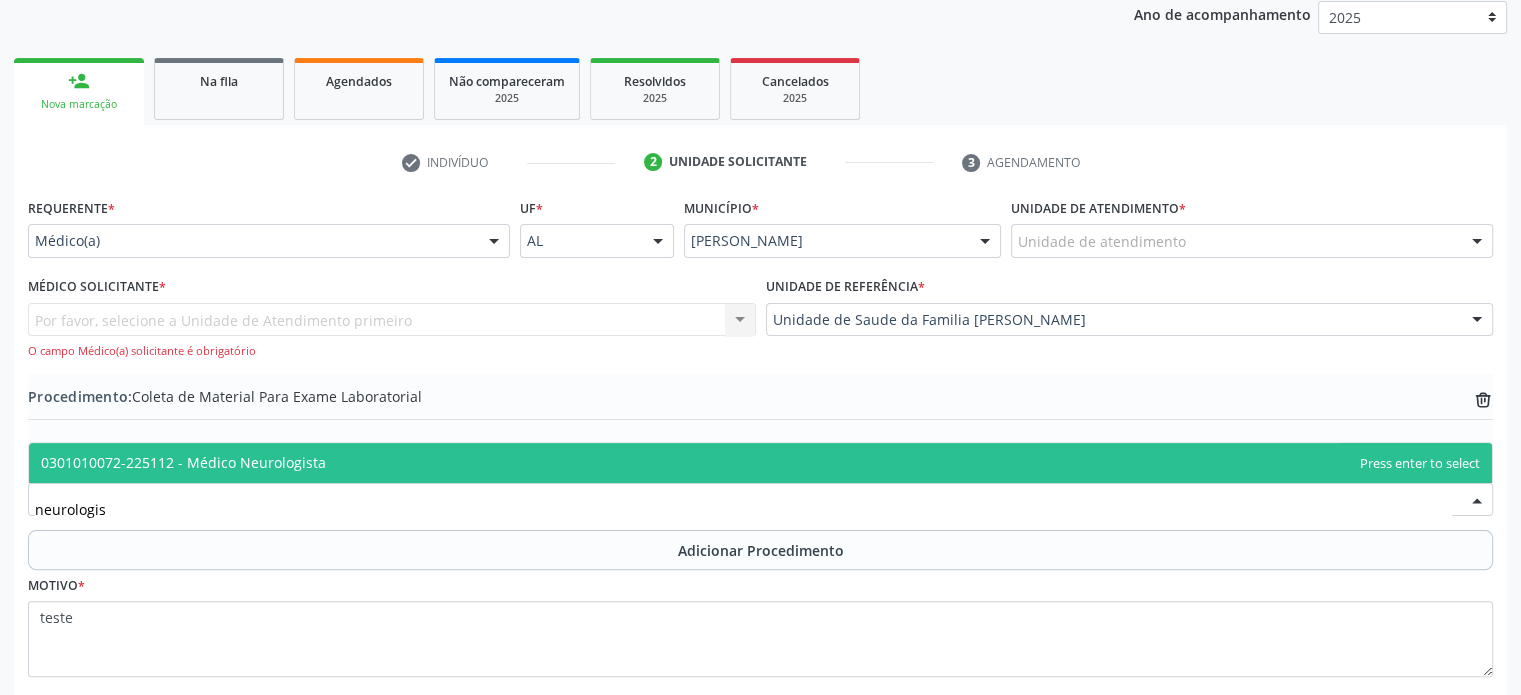click on "0301010072-225112 - Médico Neurologista" at bounding box center [760, 463] 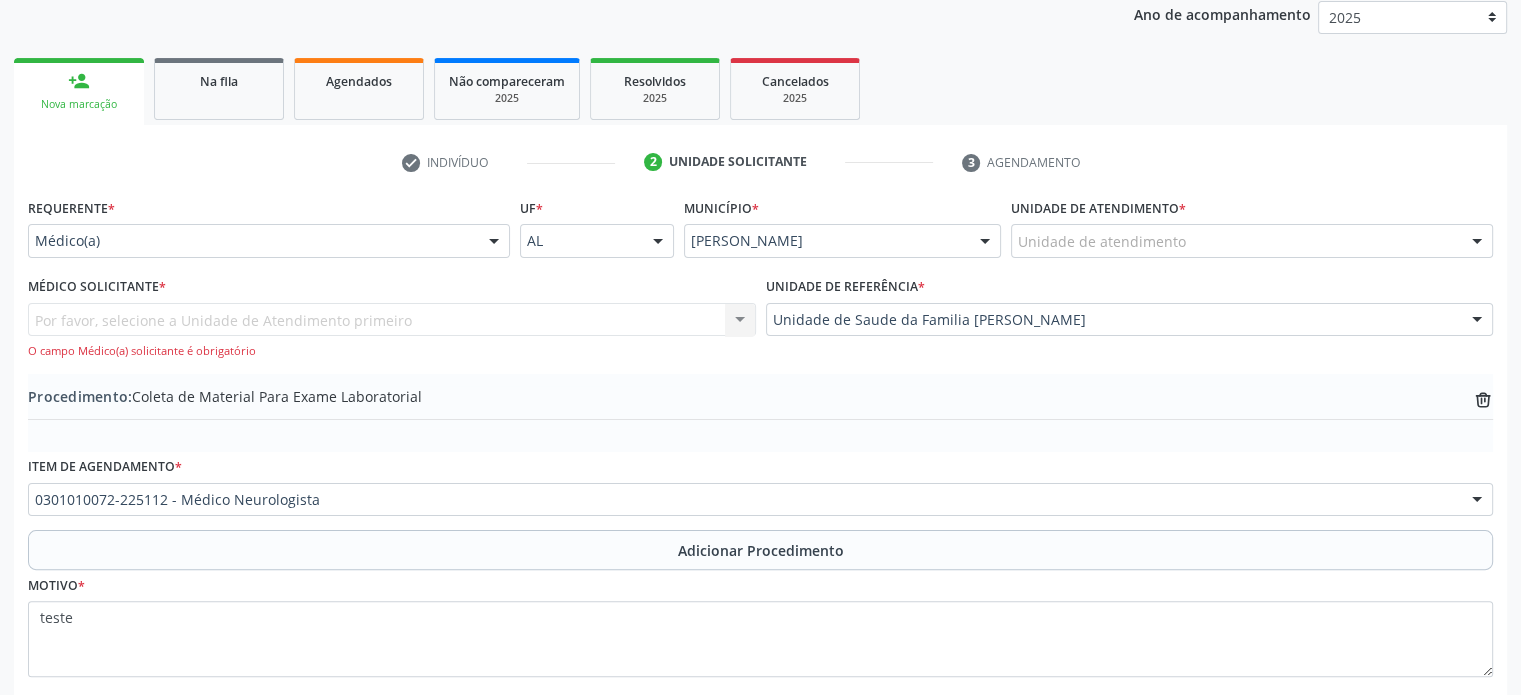 click on "Por favor, selecione a Unidade de Atendimento primeiro
[PERSON_NAME]   [PERSON_NAME]   [PERSON_NAME]
Nenhum resultado encontrado para: "   "
Não há nenhuma opção para ser exibida.
O campo Médico(a) solicitante é obrigatório" at bounding box center [392, 331] 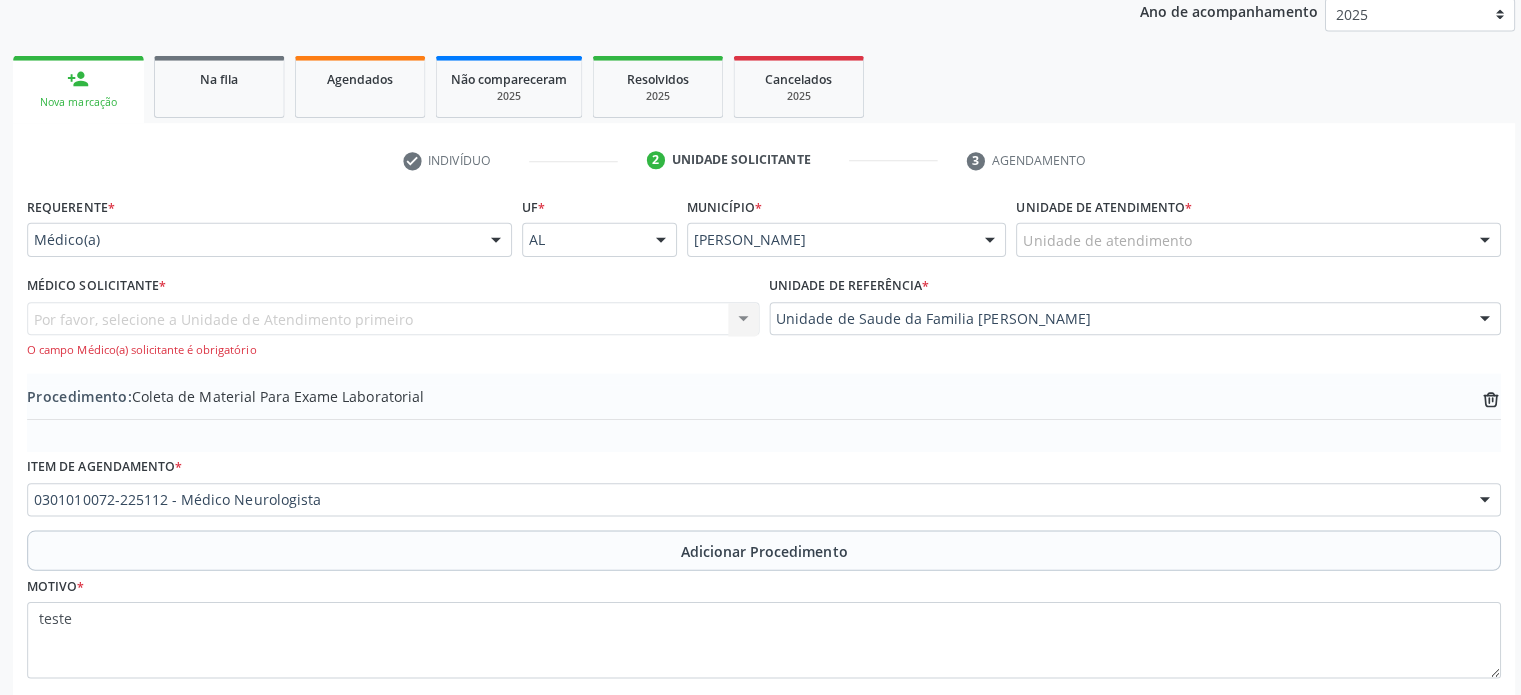 scroll, scrollTop: 385, scrollLeft: 0, axis: vertical 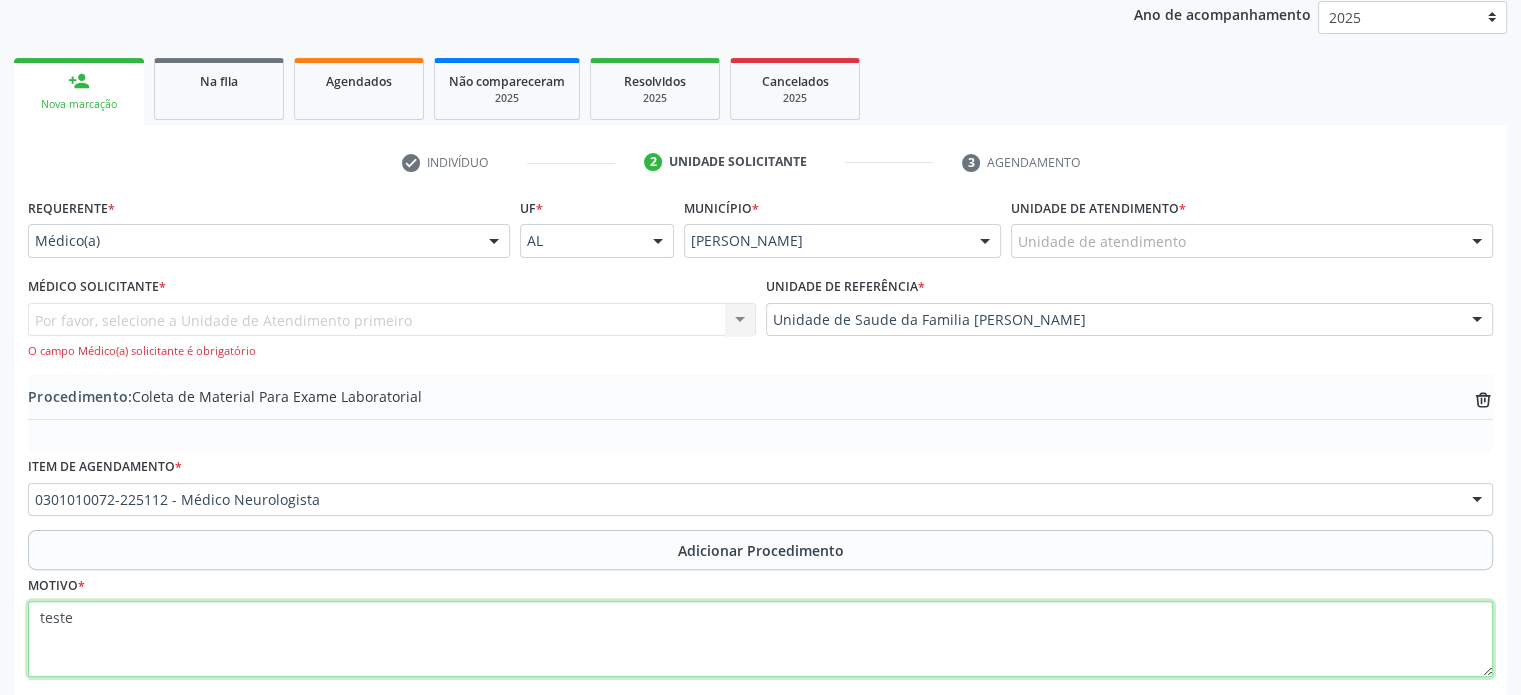 click on "teste" at bounding box center (760, 639) 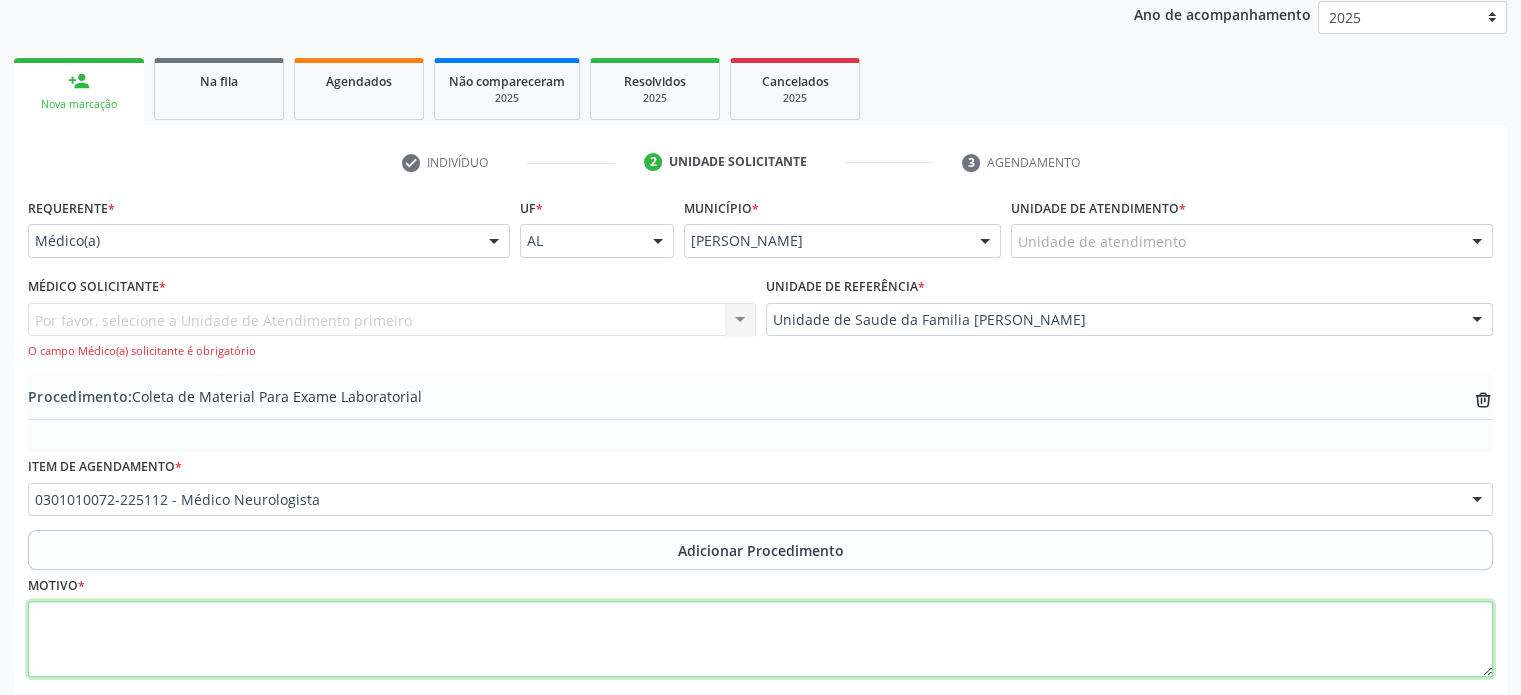 type 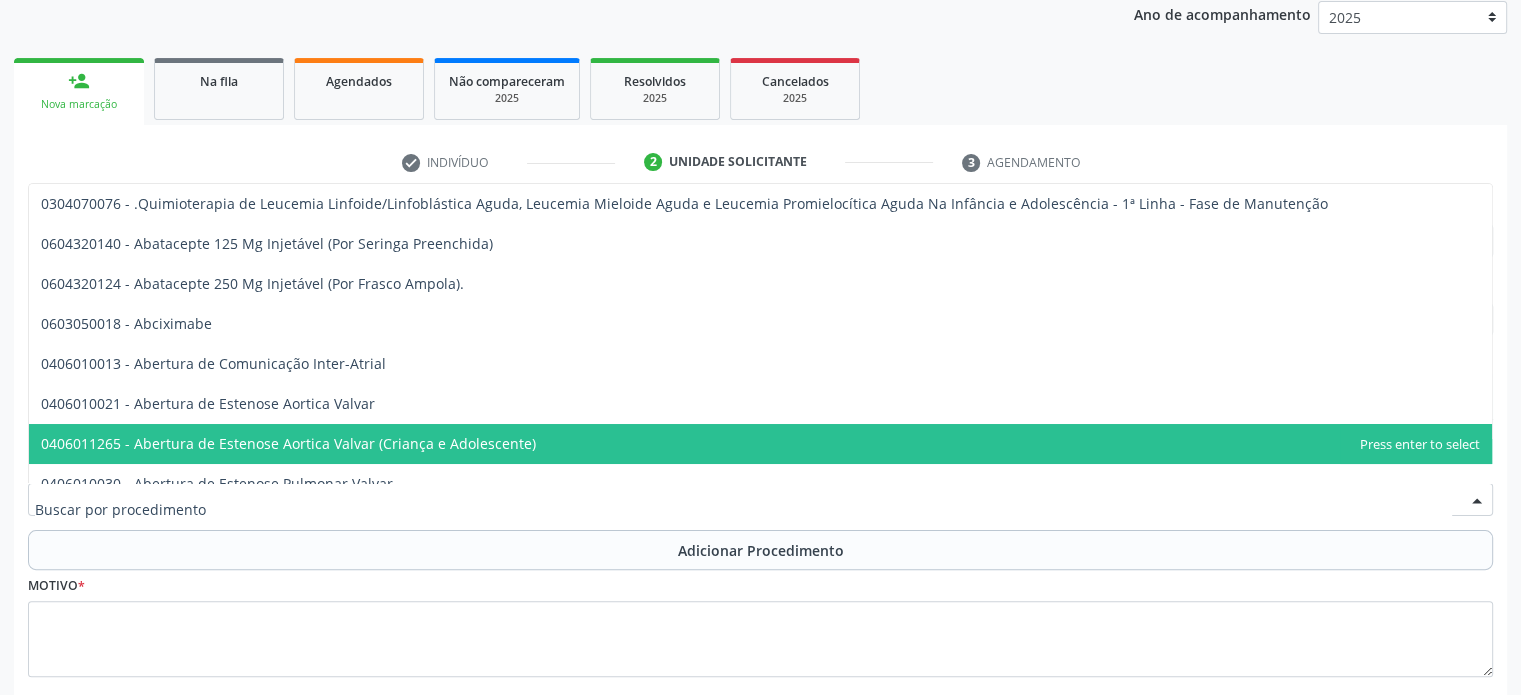 click at bounding box center [760, 500] 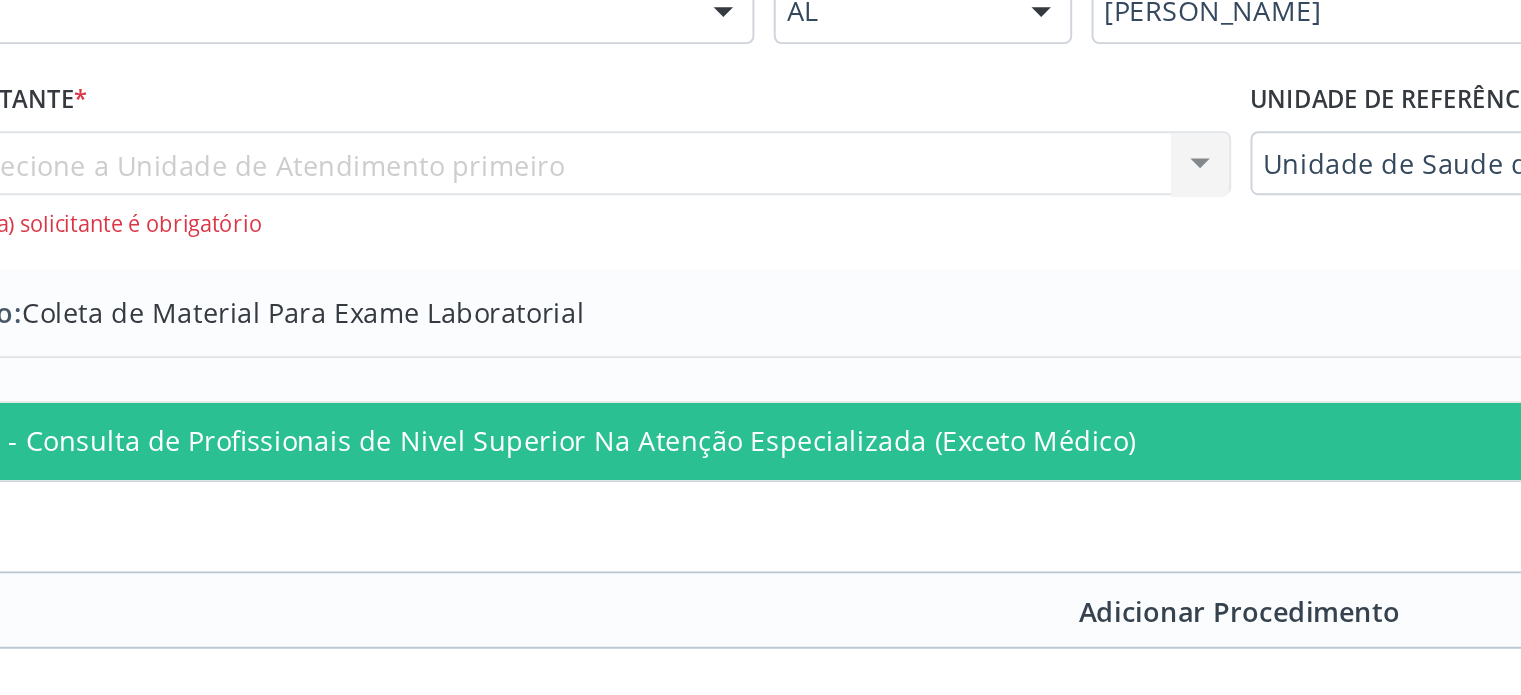 scroll, scrollTop: 385, scrollLeft: 0, axis: vertical 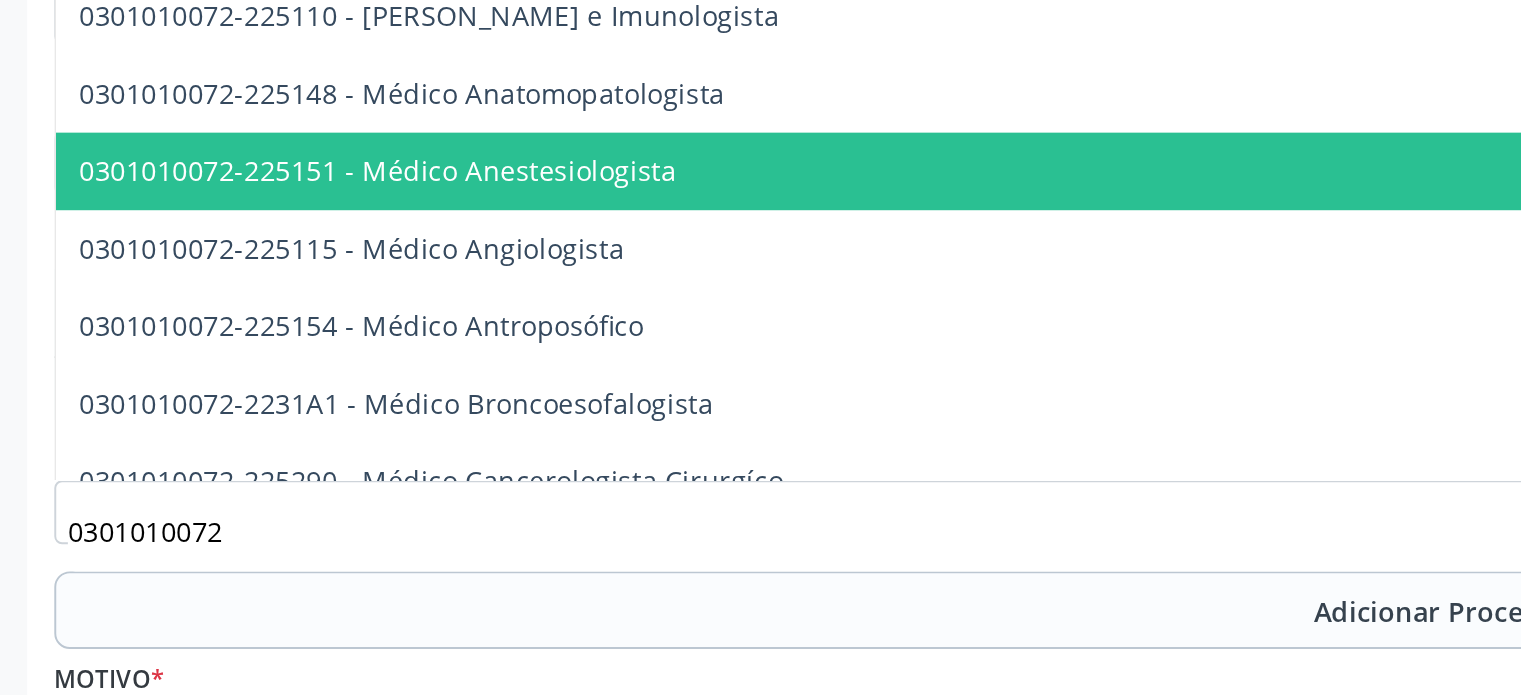 click on "0301010072-225151 - Médico Anestesiologista" at bounding box center [760, 324] 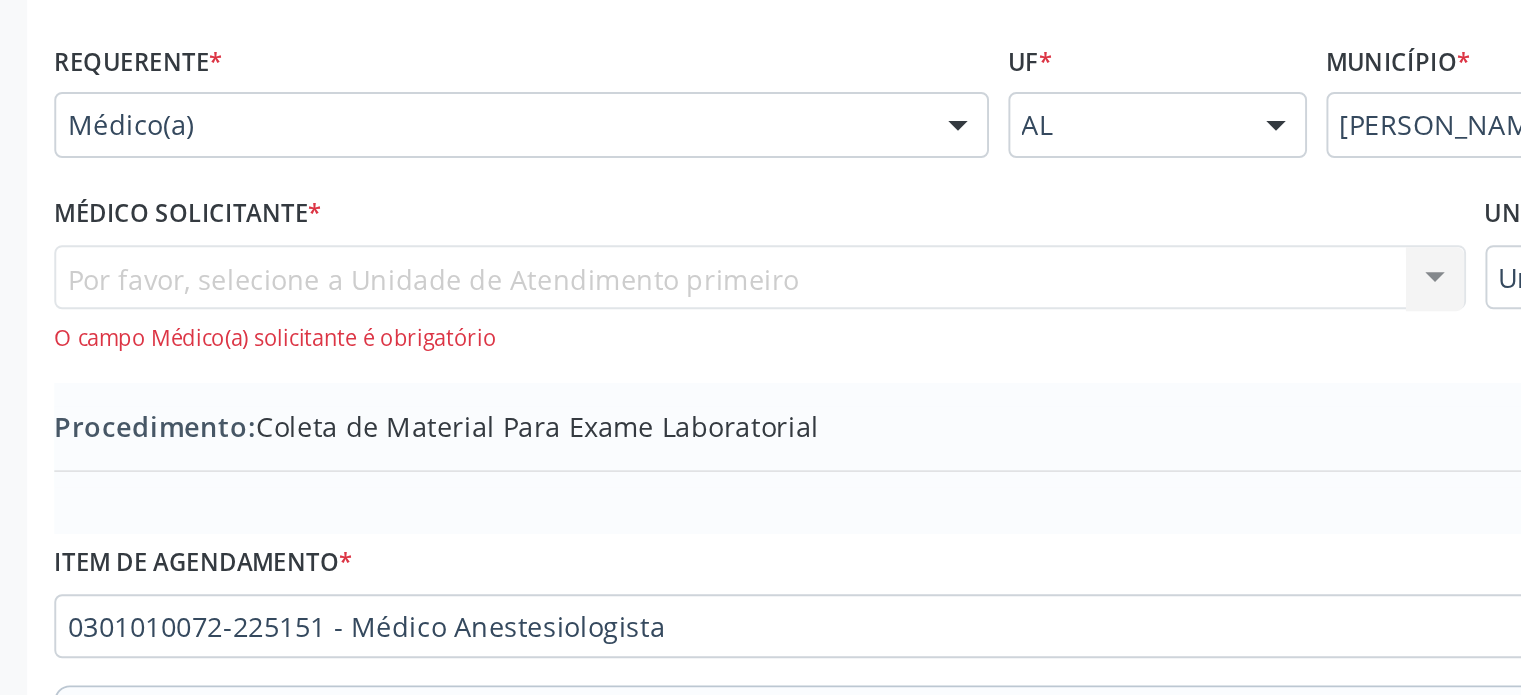 scroll, scrollTop: 385, scrollLeft: 0, axis: vertical 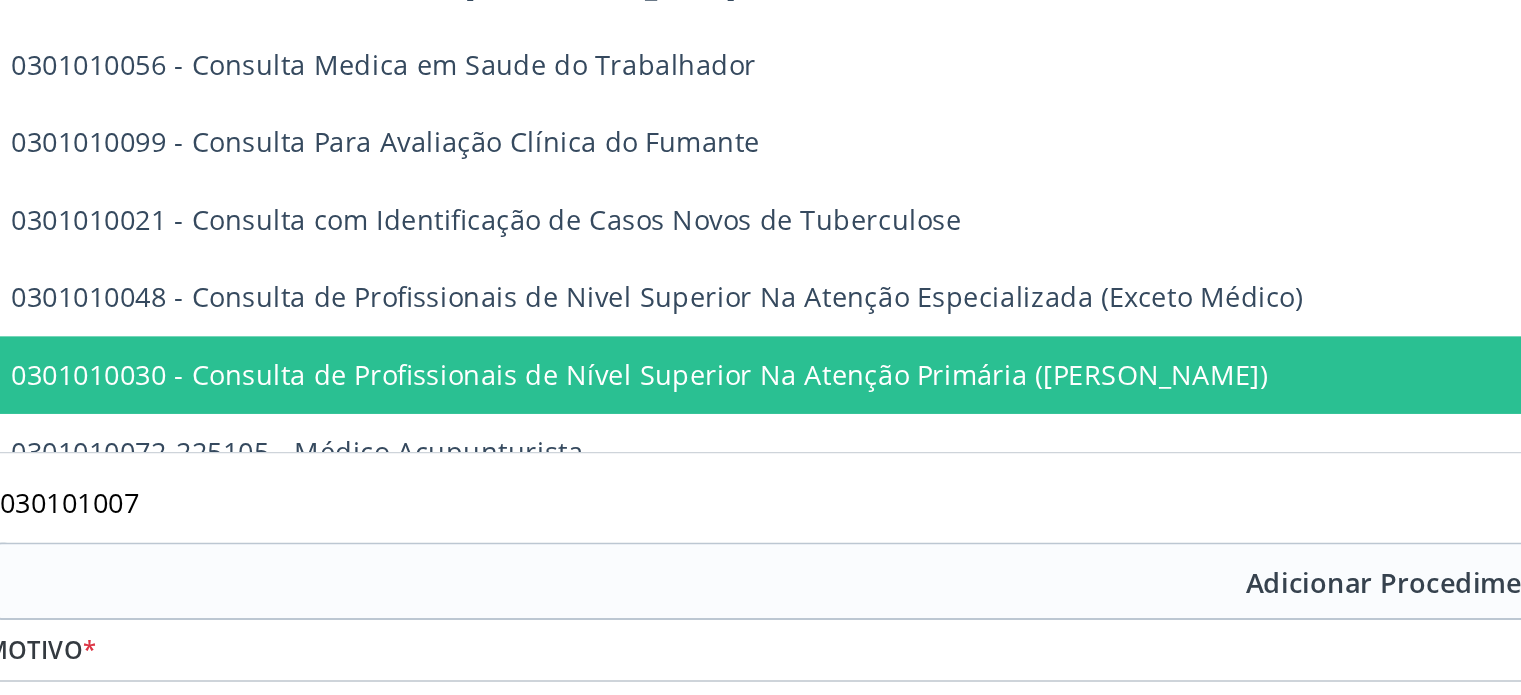 type on "0301010072" 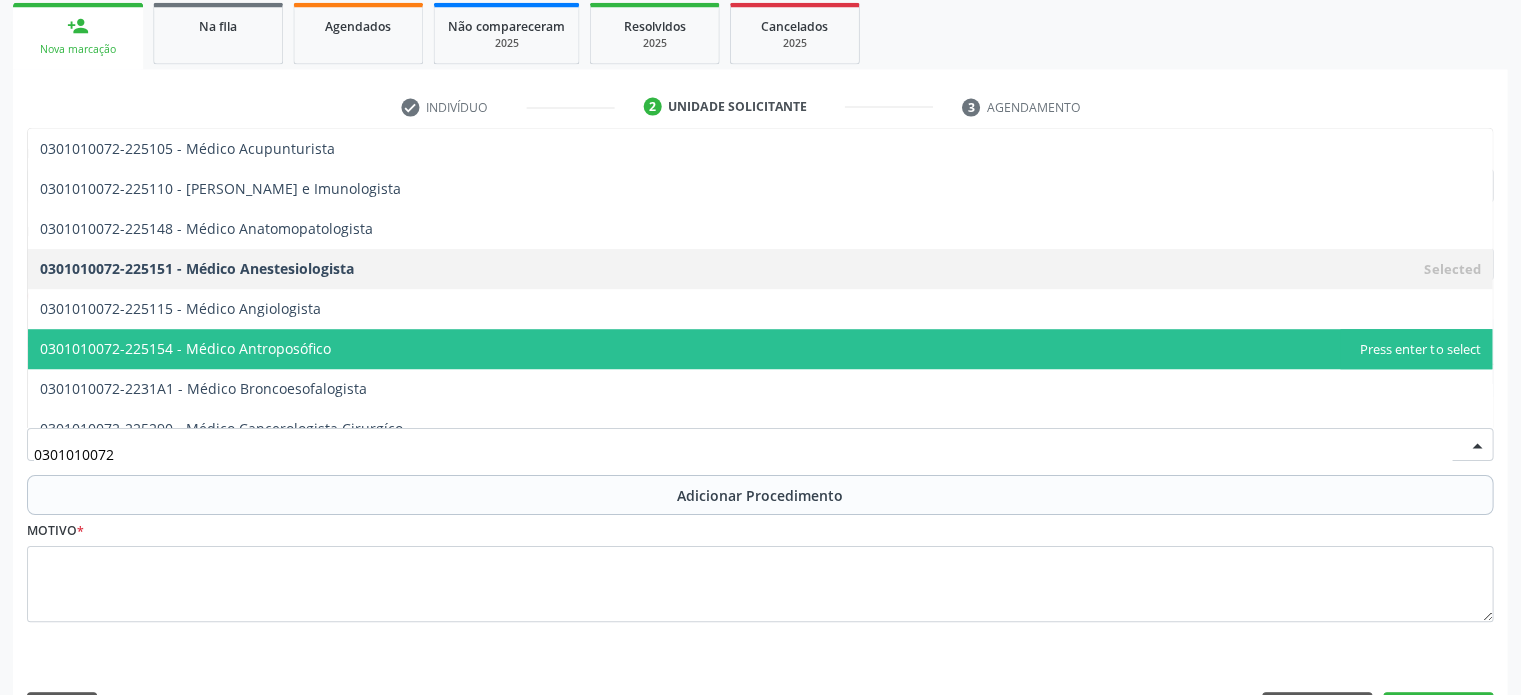 scroll, scrollTop: 440, scrollLeft: 0, axis: vertical 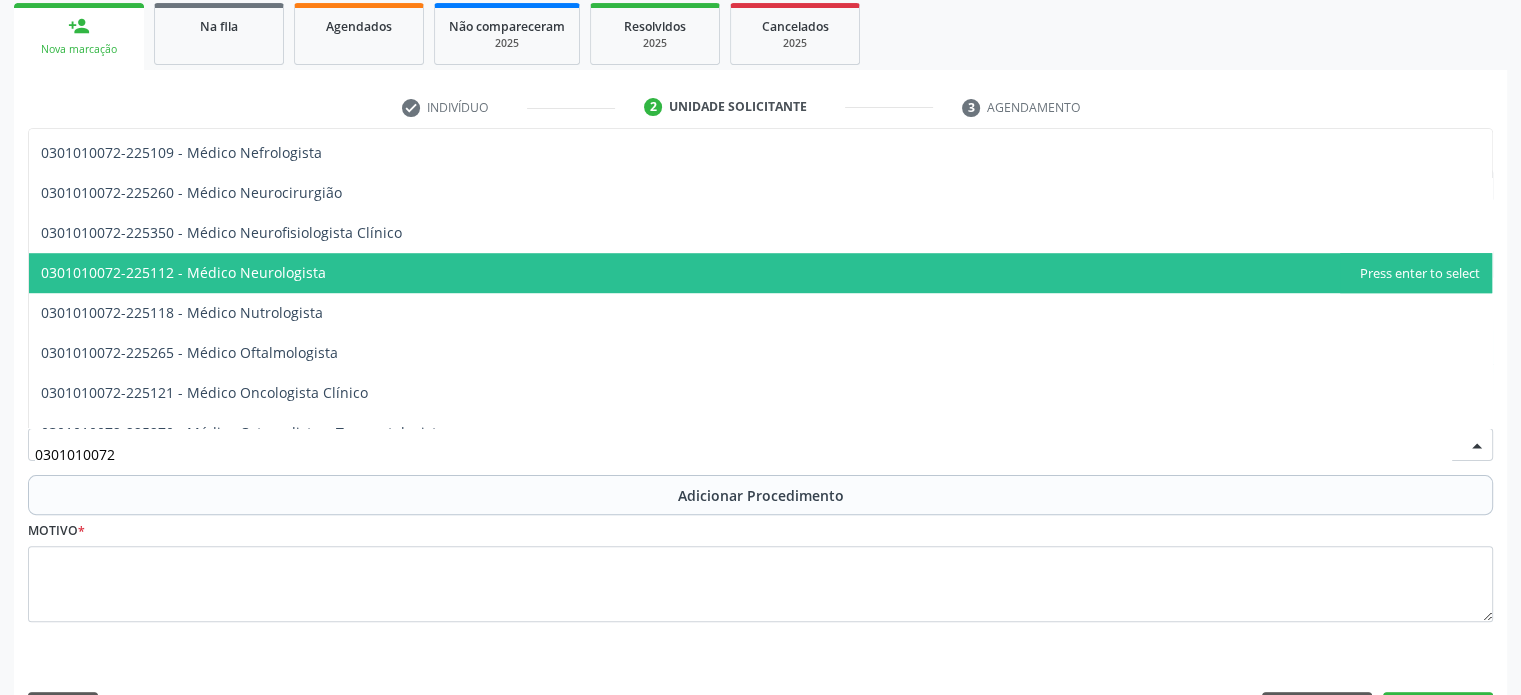 click on "0301010072-225112 - Médico Neurologista" at bounding box center (183, 272) 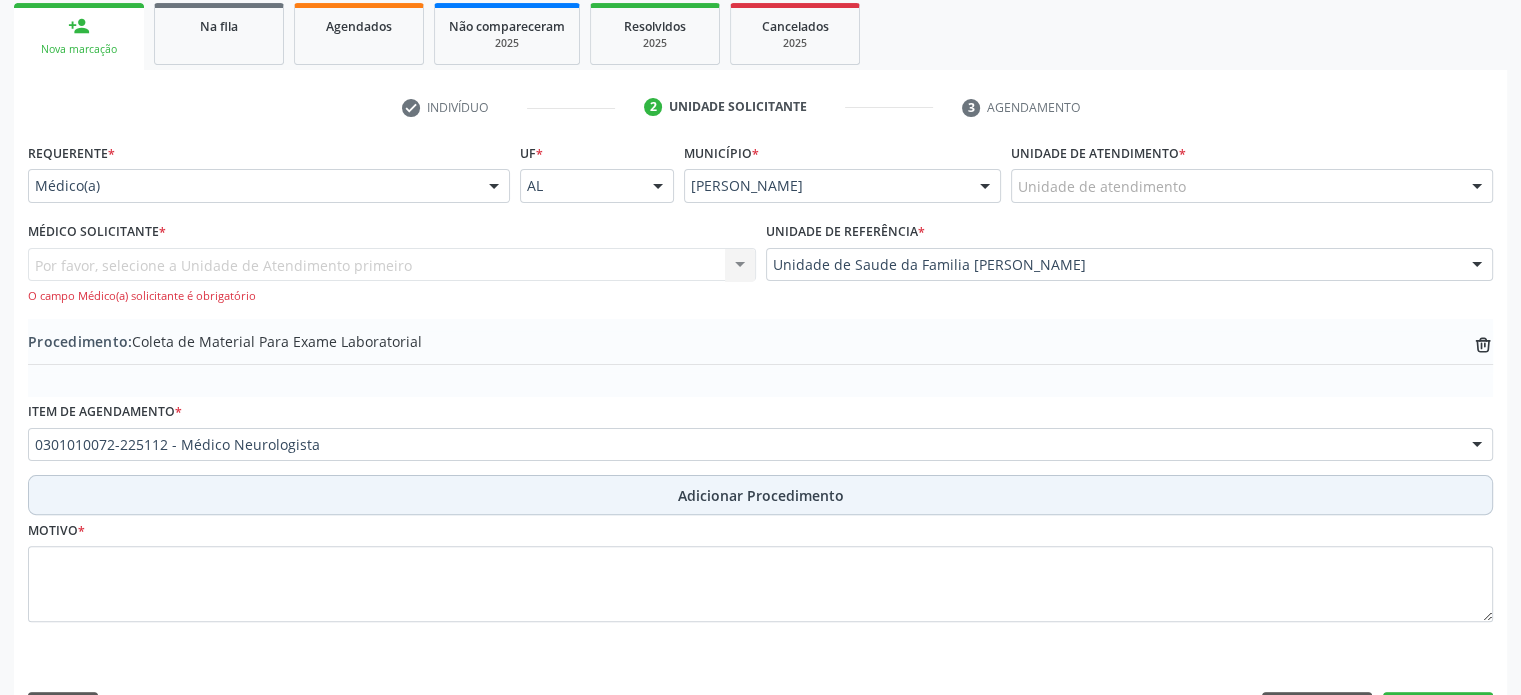 click on "Adicionar Procedimento" at bounding box center (760, 495) 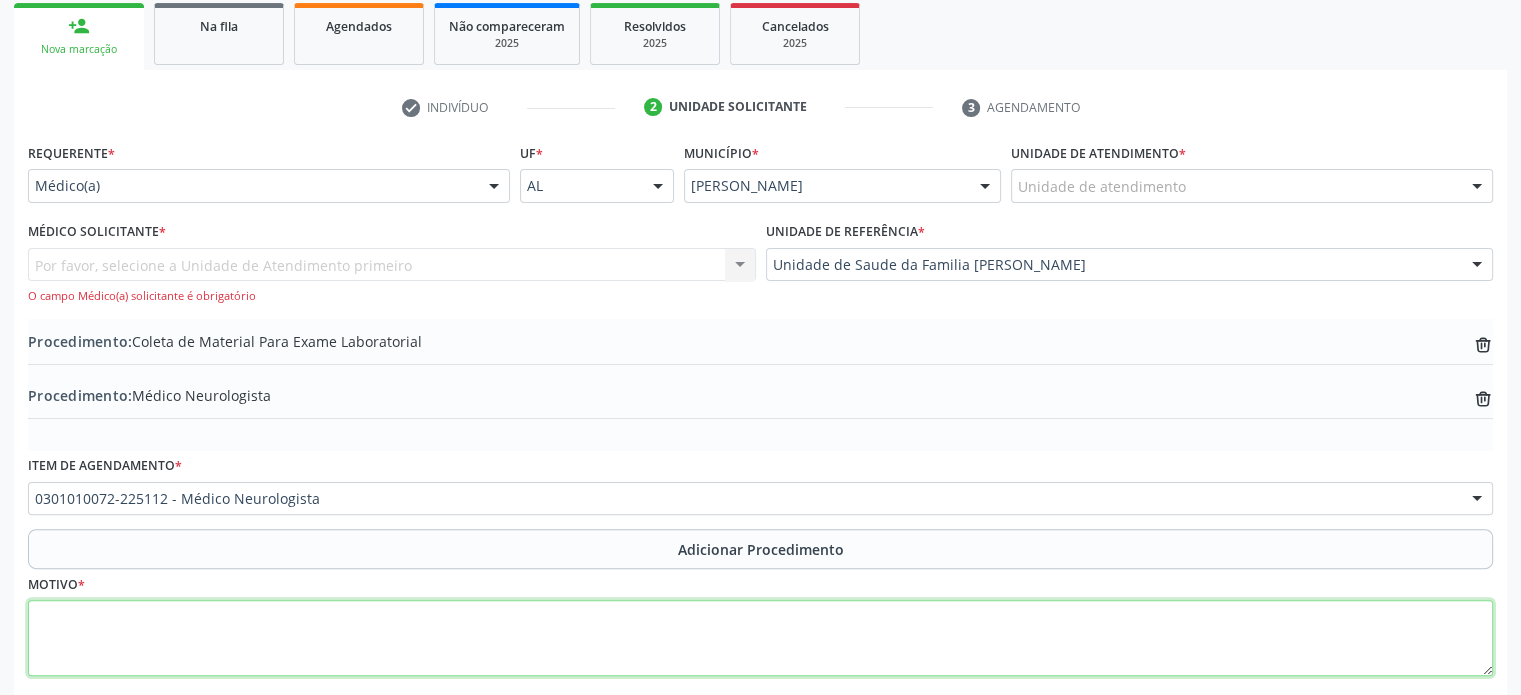 click at bounding box center (760, 638) 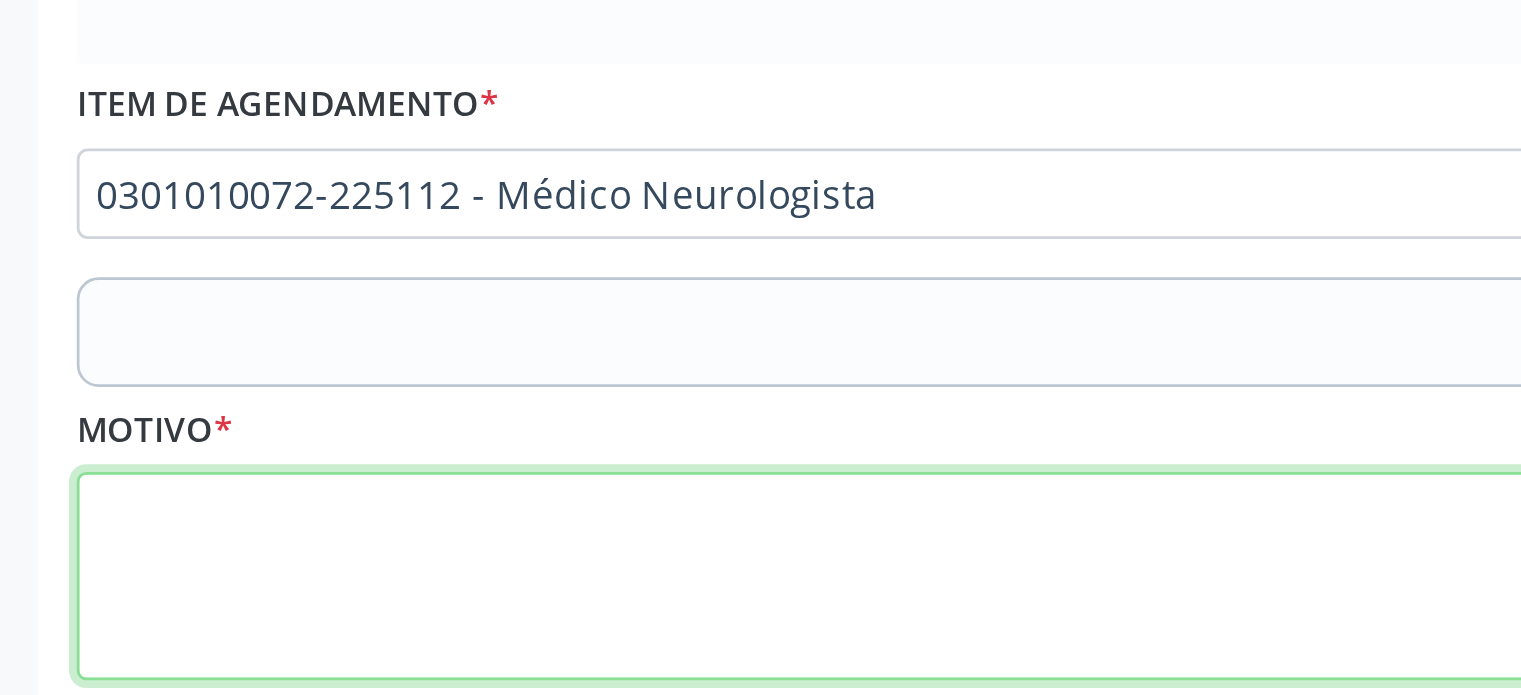 scroll, scrollTop: 440, scrollLeft: 0, axis: vertical 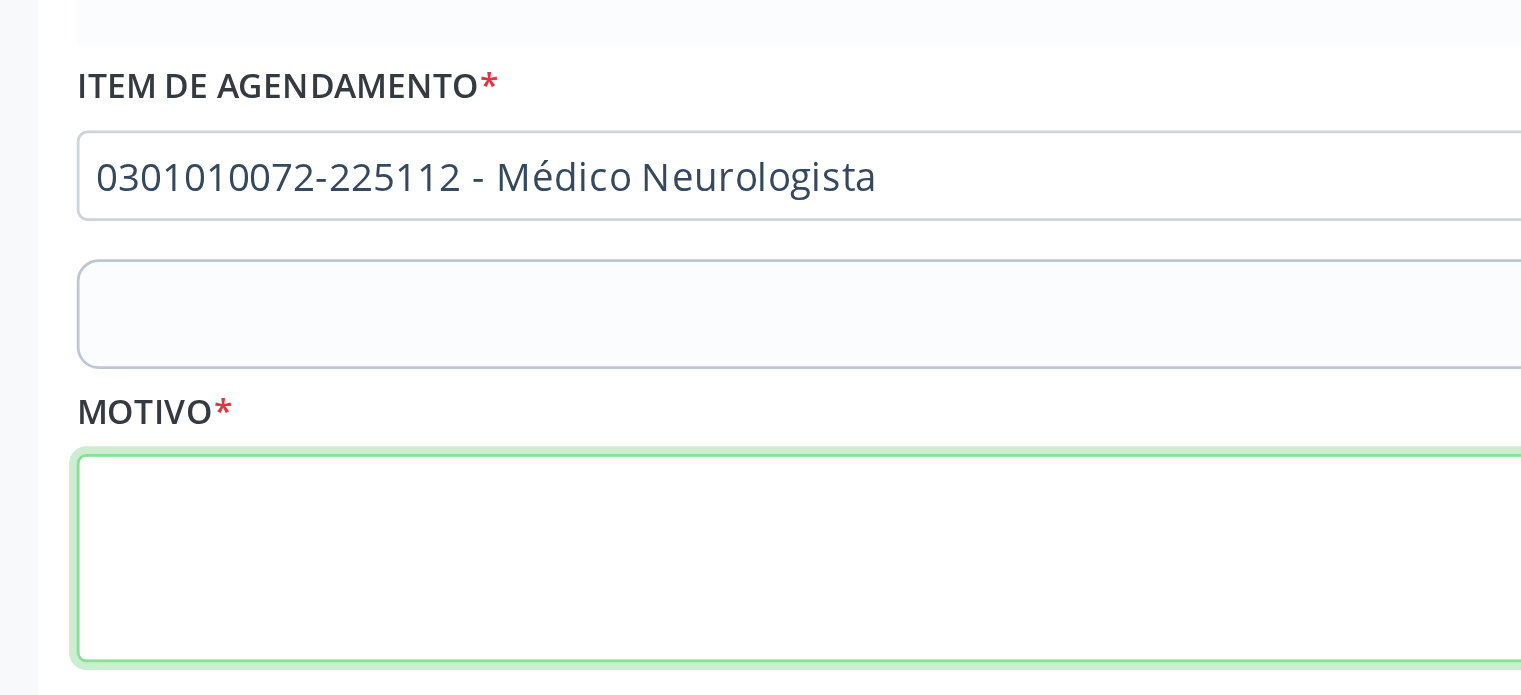 click at bounding box center [760, 638] 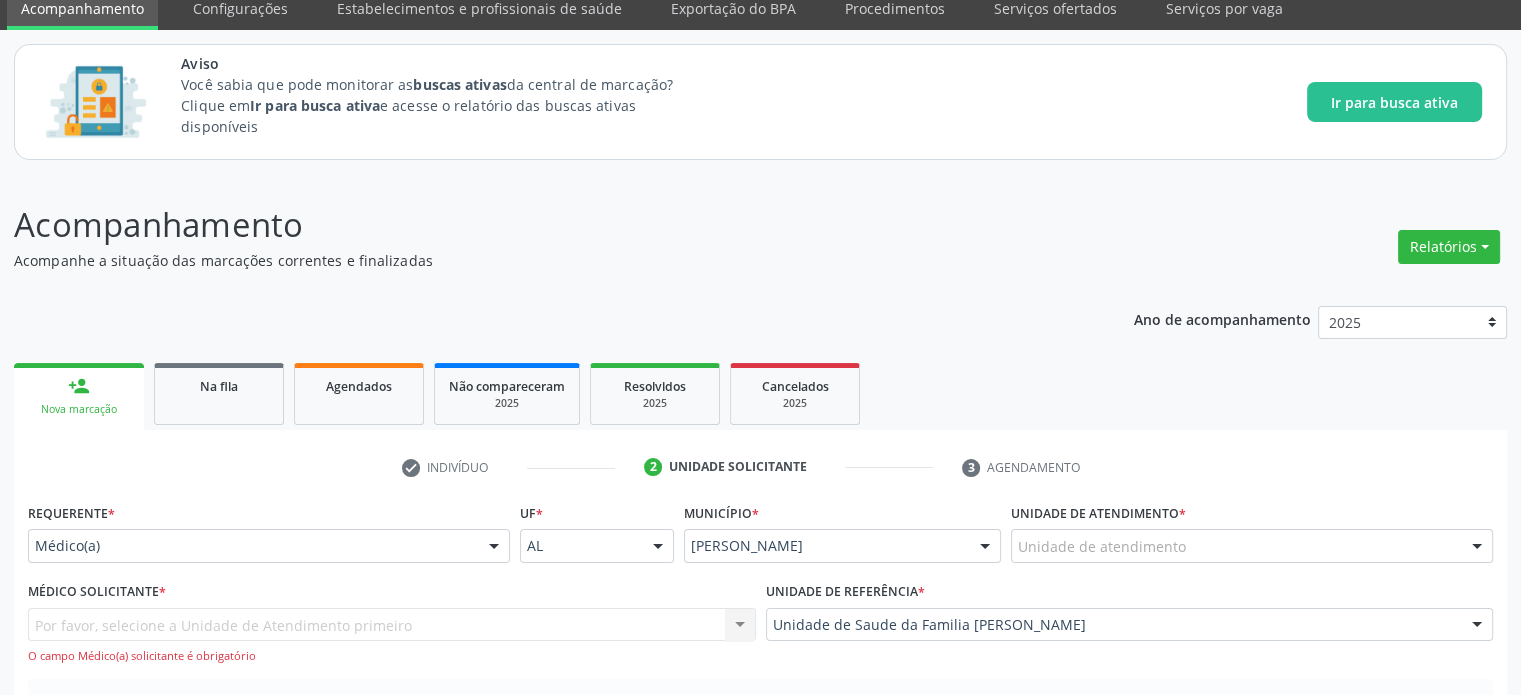 scroll, scrollTop: 0, scrollLeft: 0, axis: both 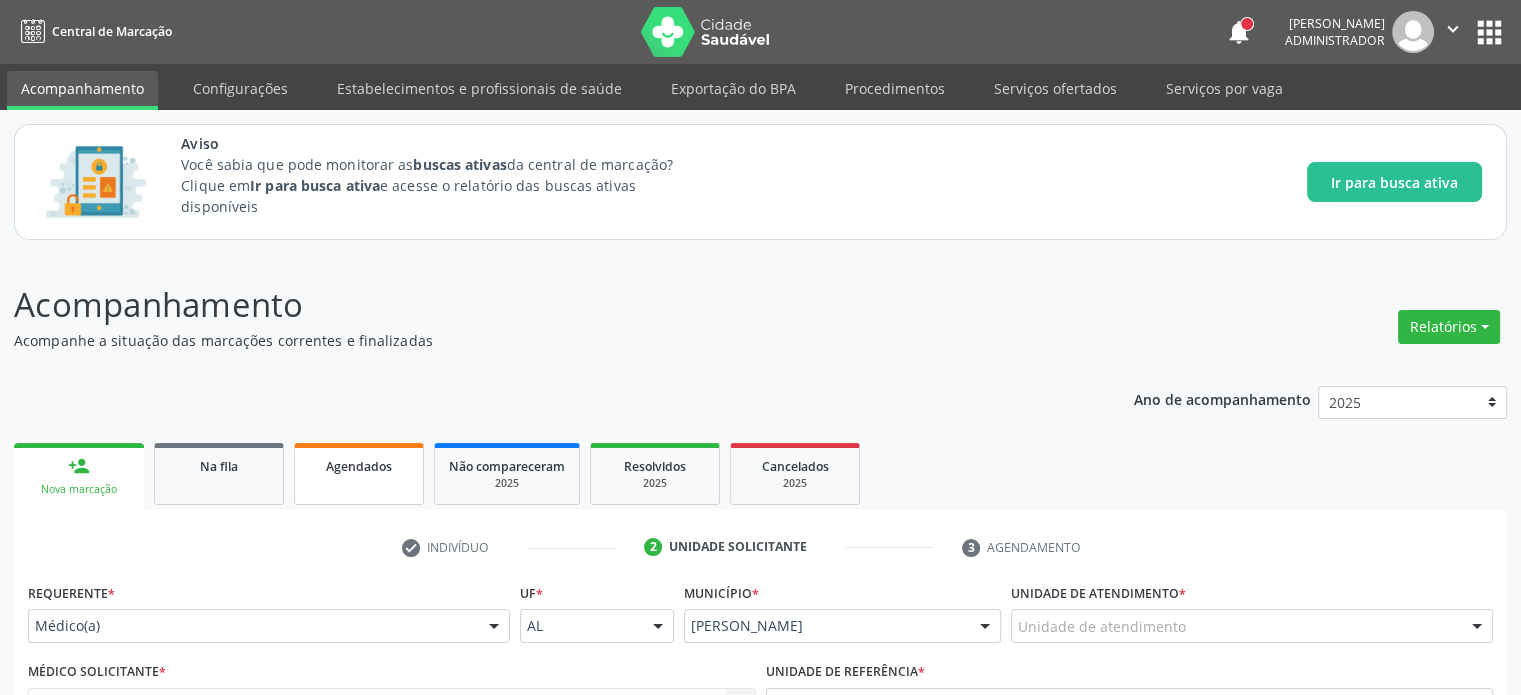 click on "Agendados" at bounding box center [359, 466] 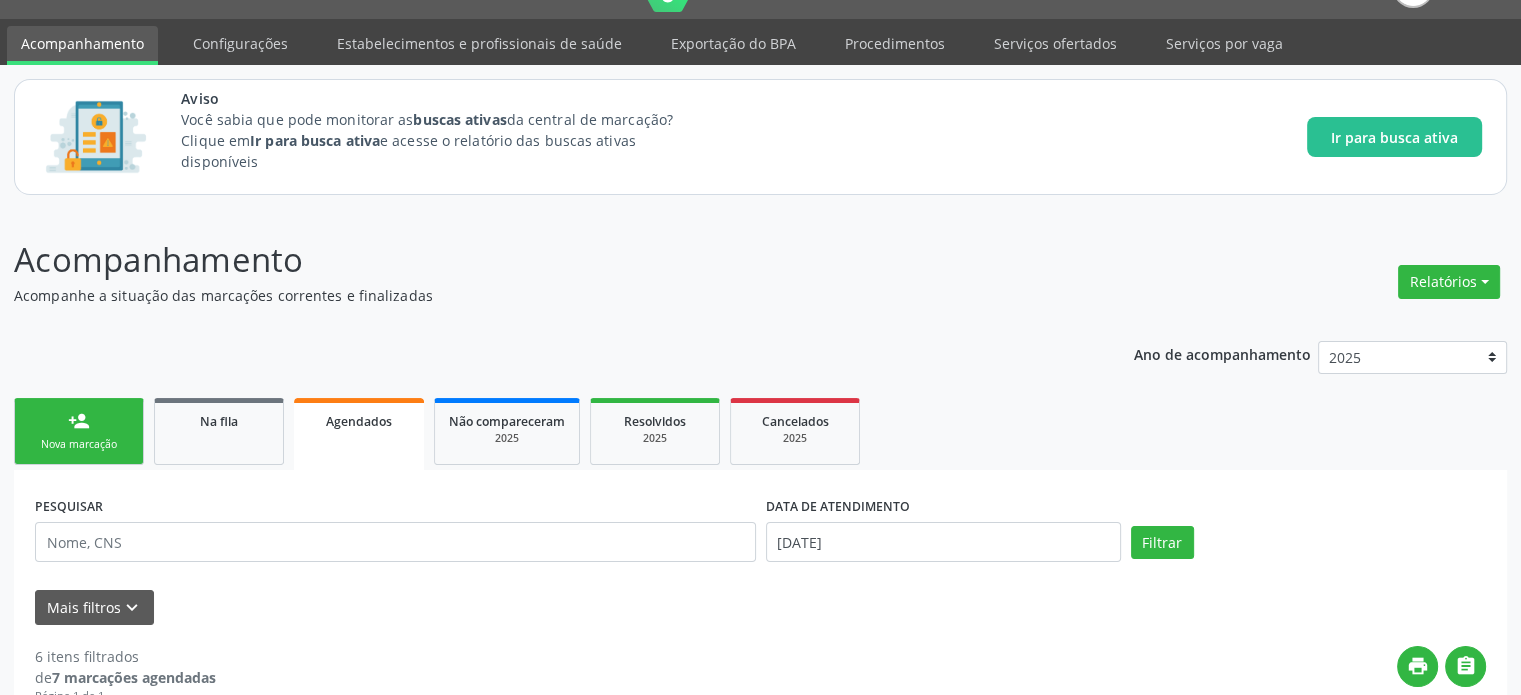 scroll, scrollTop: 0, scrollLeft: 0, axis: both 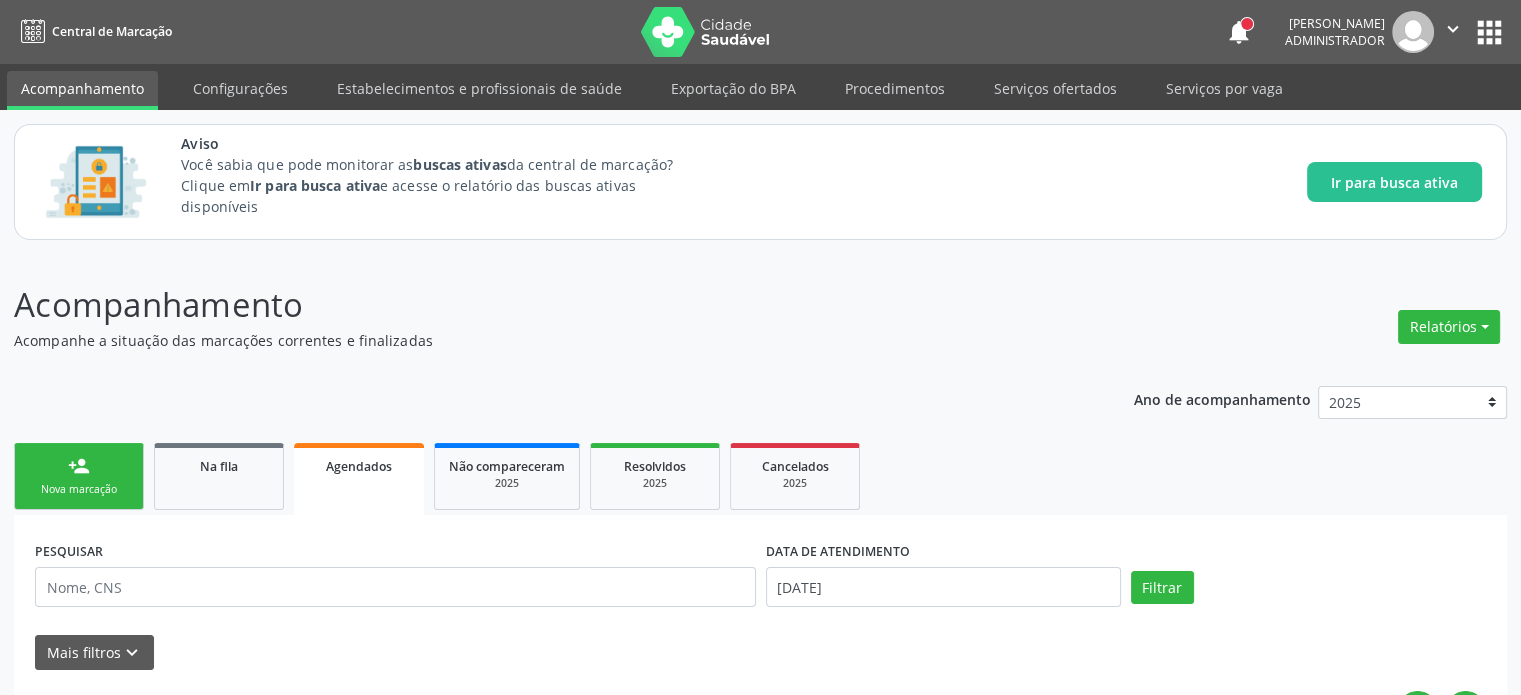 click on "Agendados" at bounding box center [359, 479] 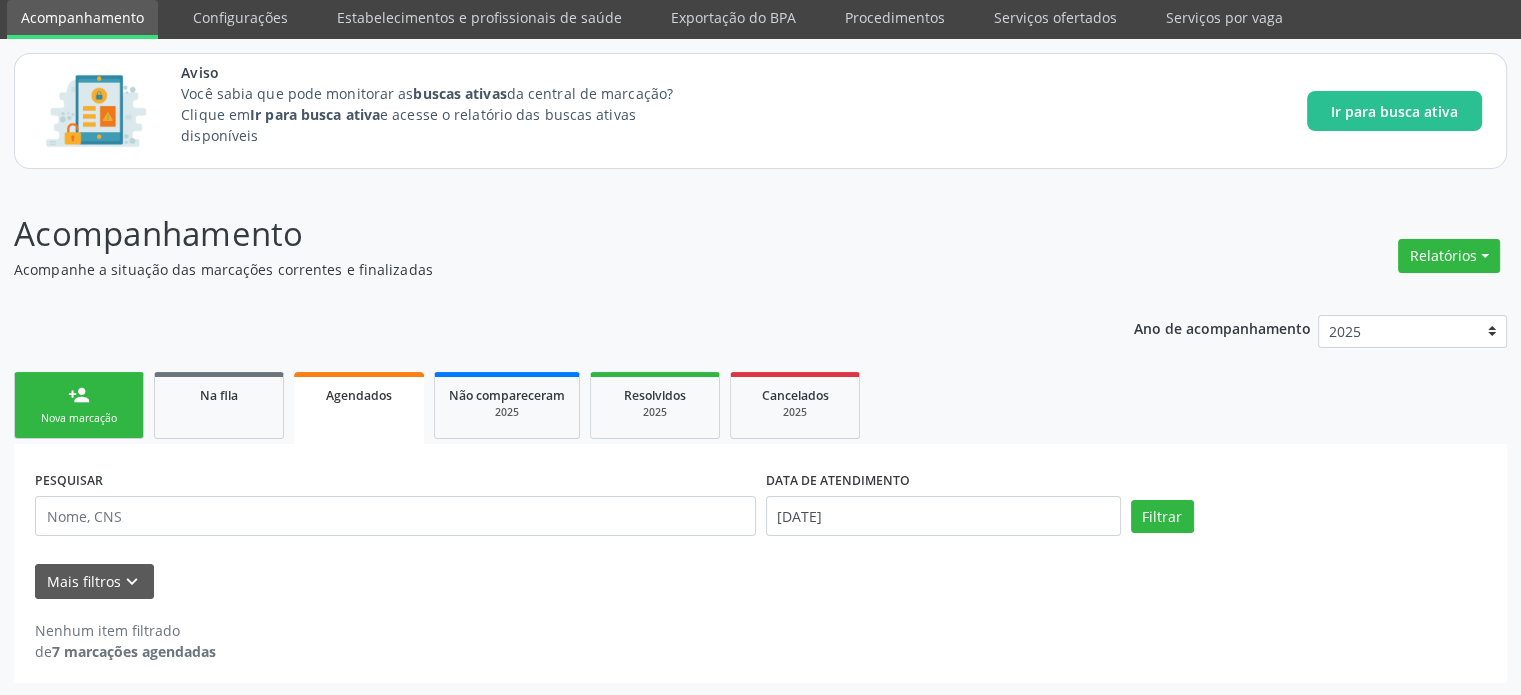 scroll, scrollTop: 70, scrollLeft: 0, axis: vertical 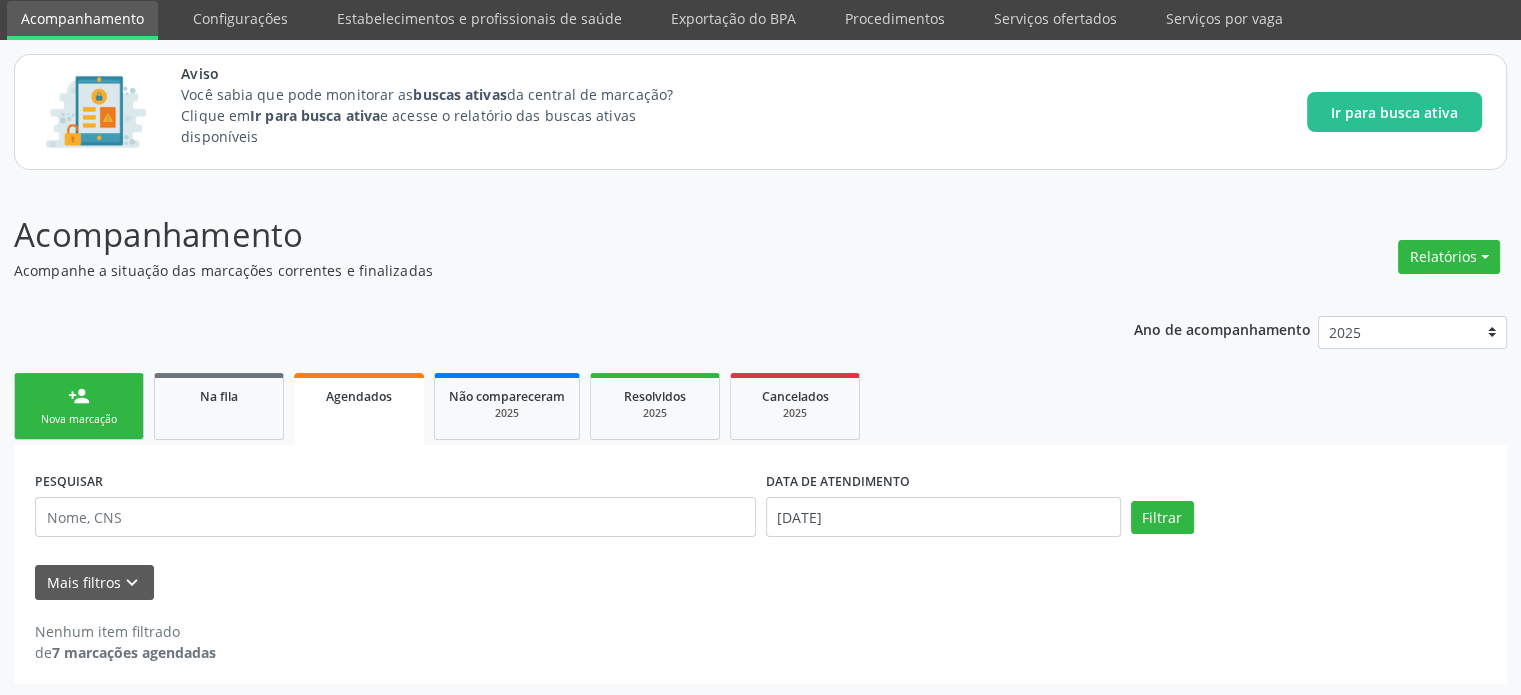 click on "Agendados" at bounding box center (359, 409) 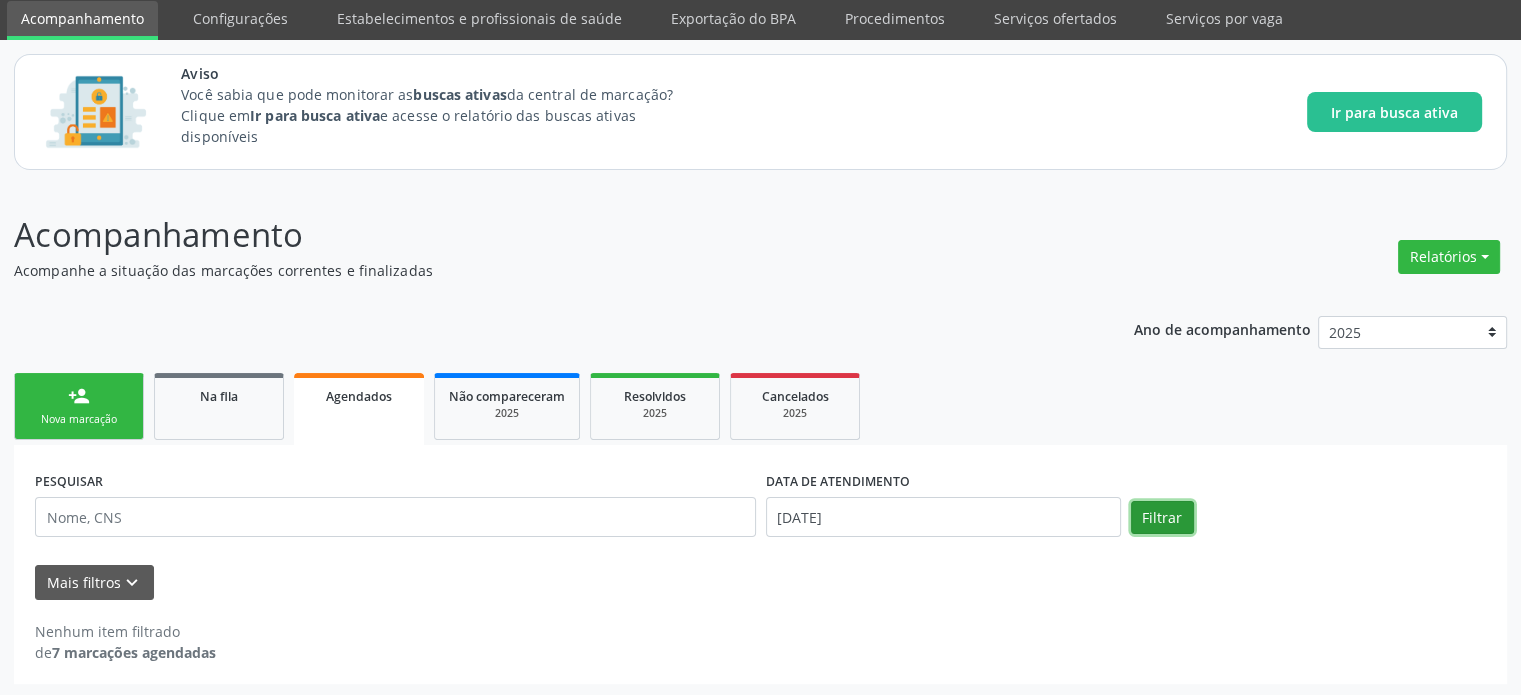 click on "Filtrar" at bounding box center [1162, 518] 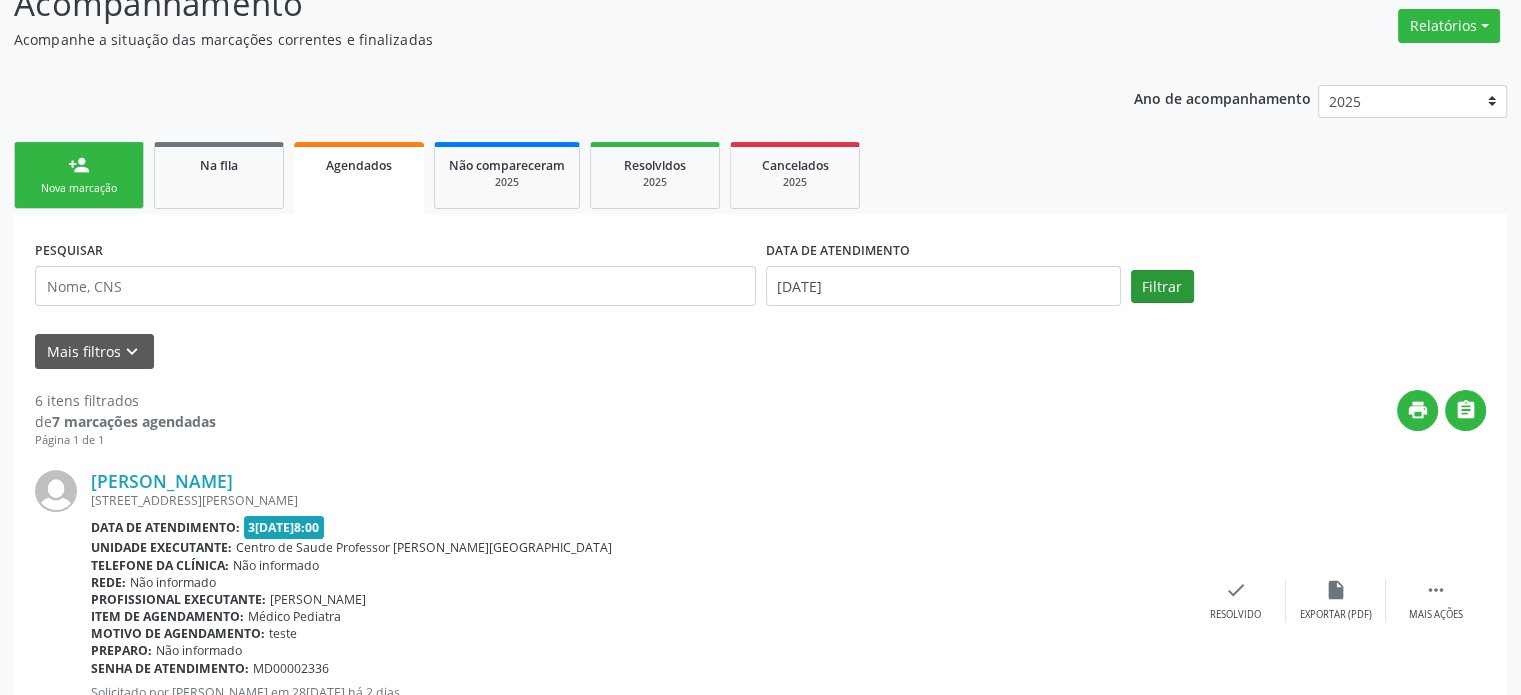 scroll, scrollTop: 285, scrollLeft: 0, axis: vertical 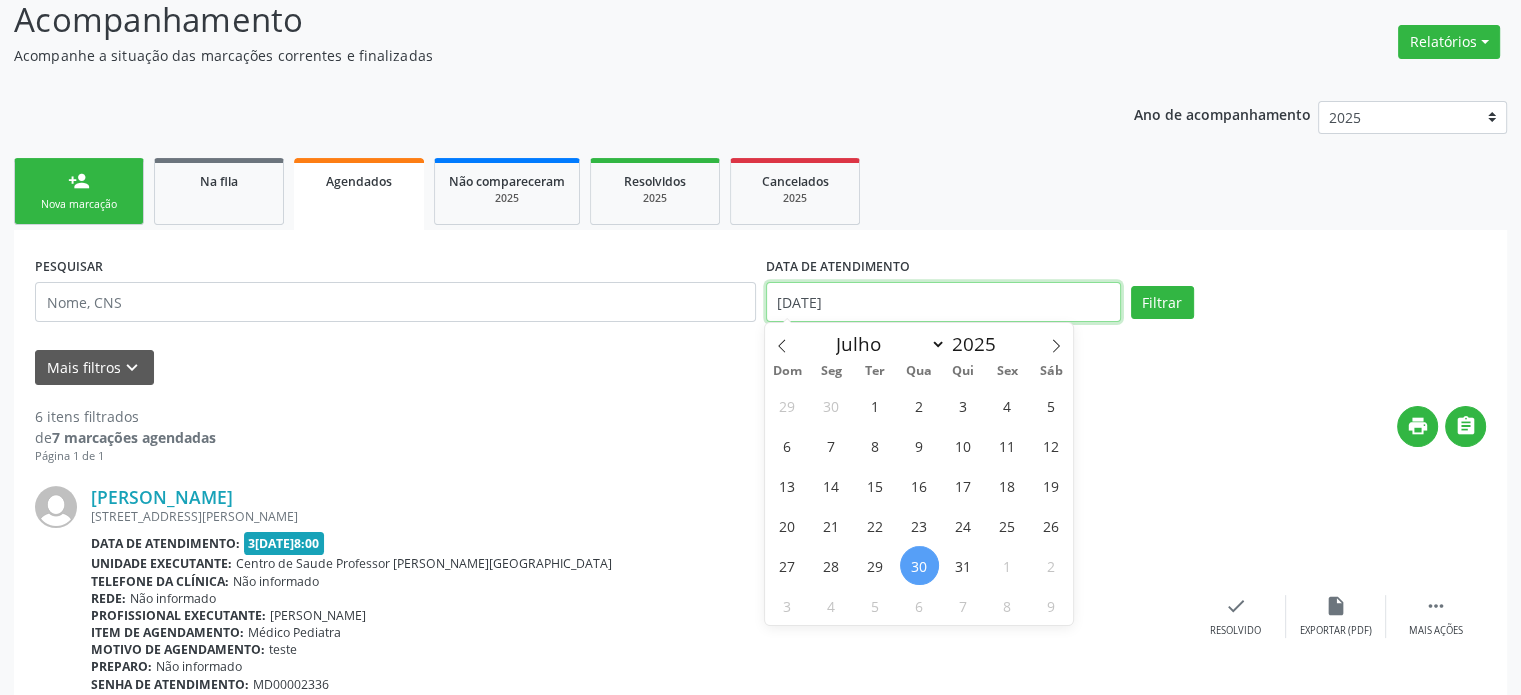 click on "[DATE]" at bounding box center [943, 302] 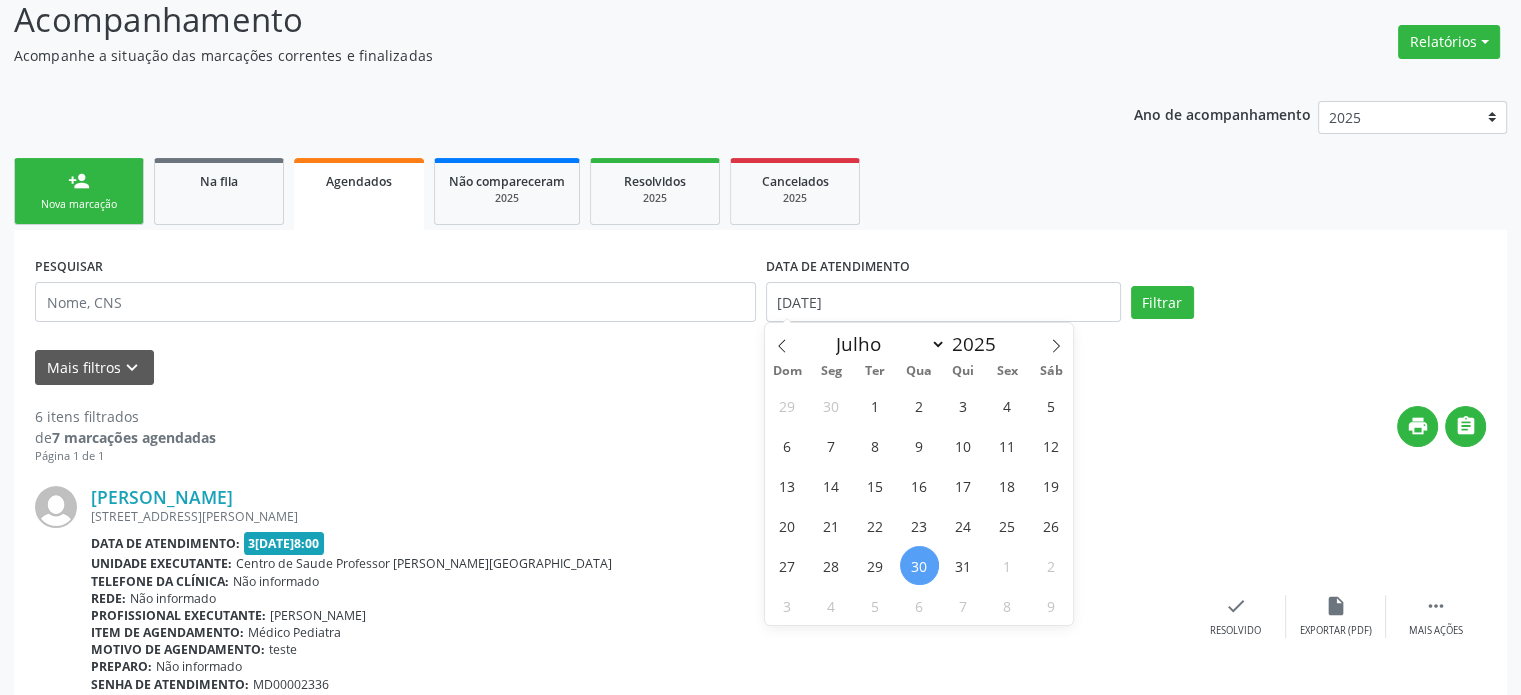 click on "30" at bounding box center [919, 565] 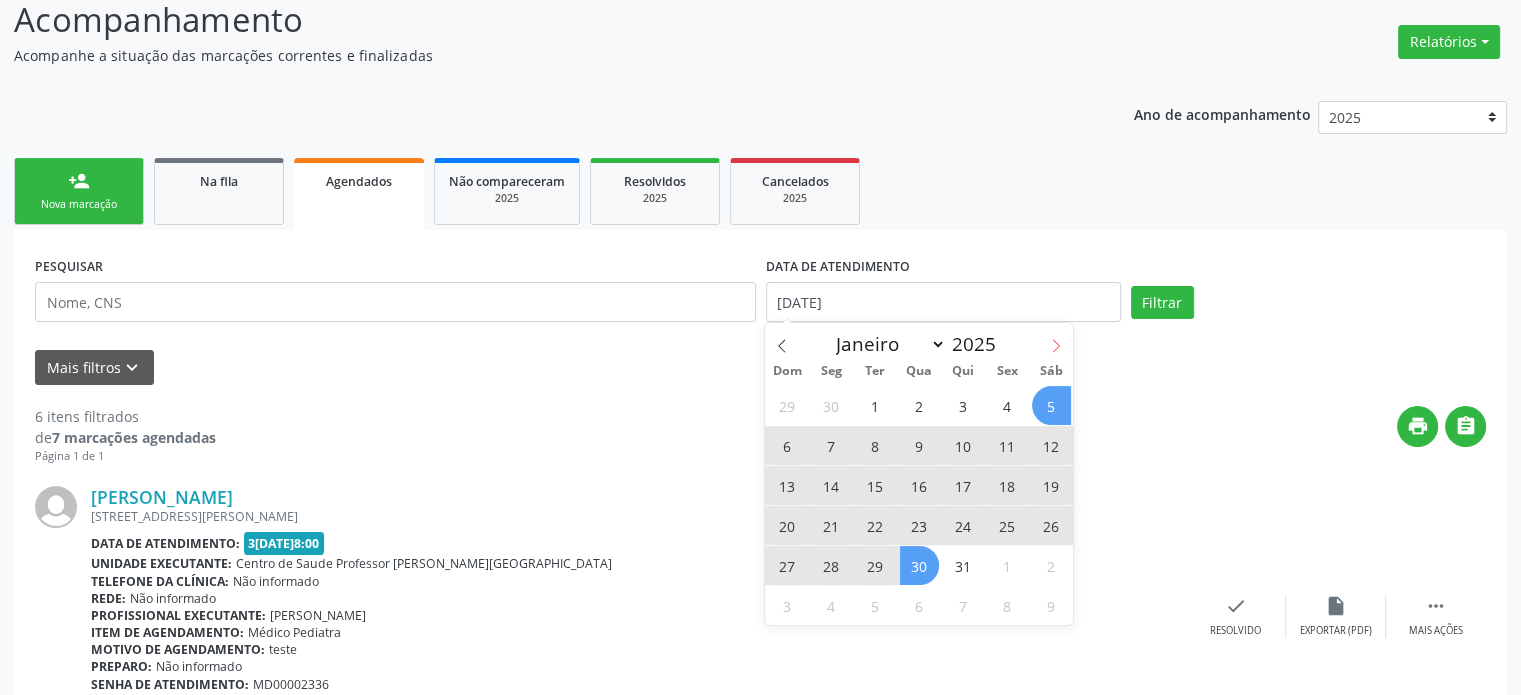 click 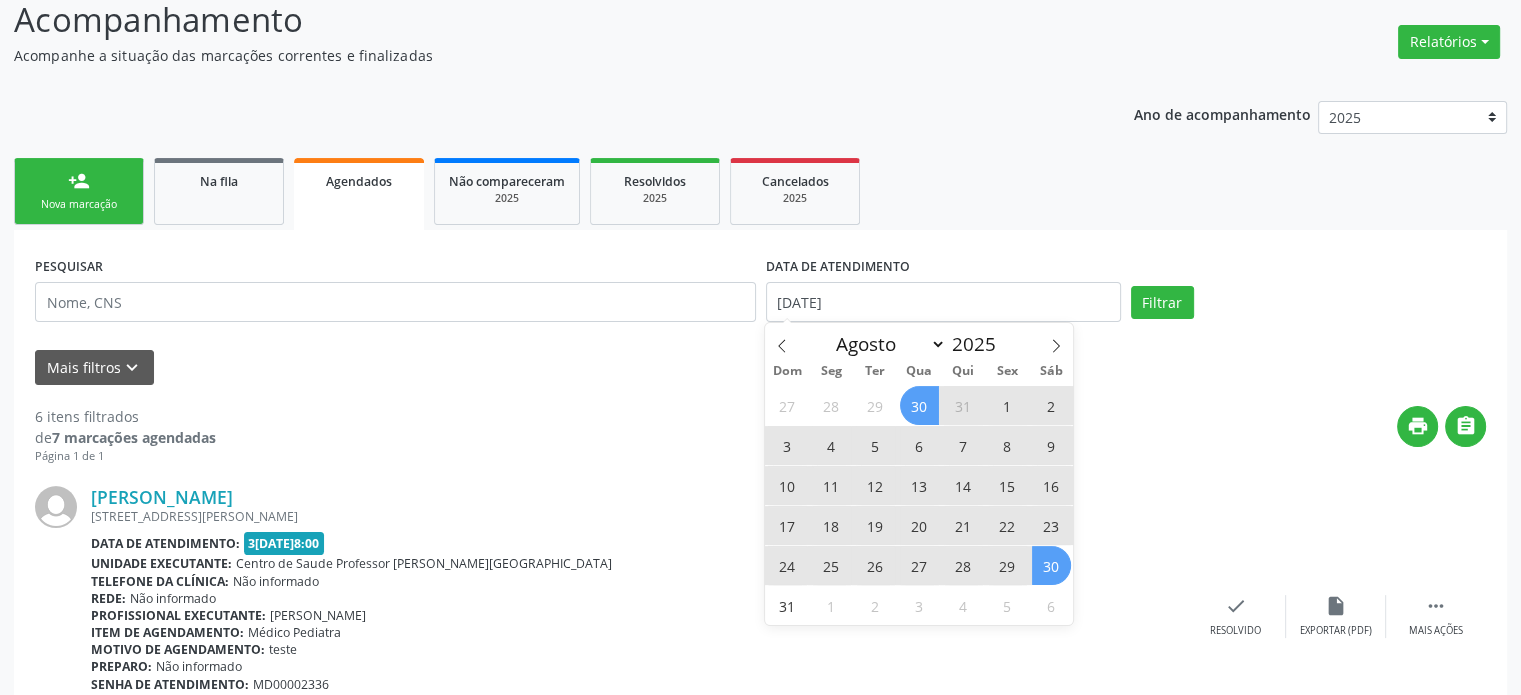 click on "30" at bounding box center (1051, 565) 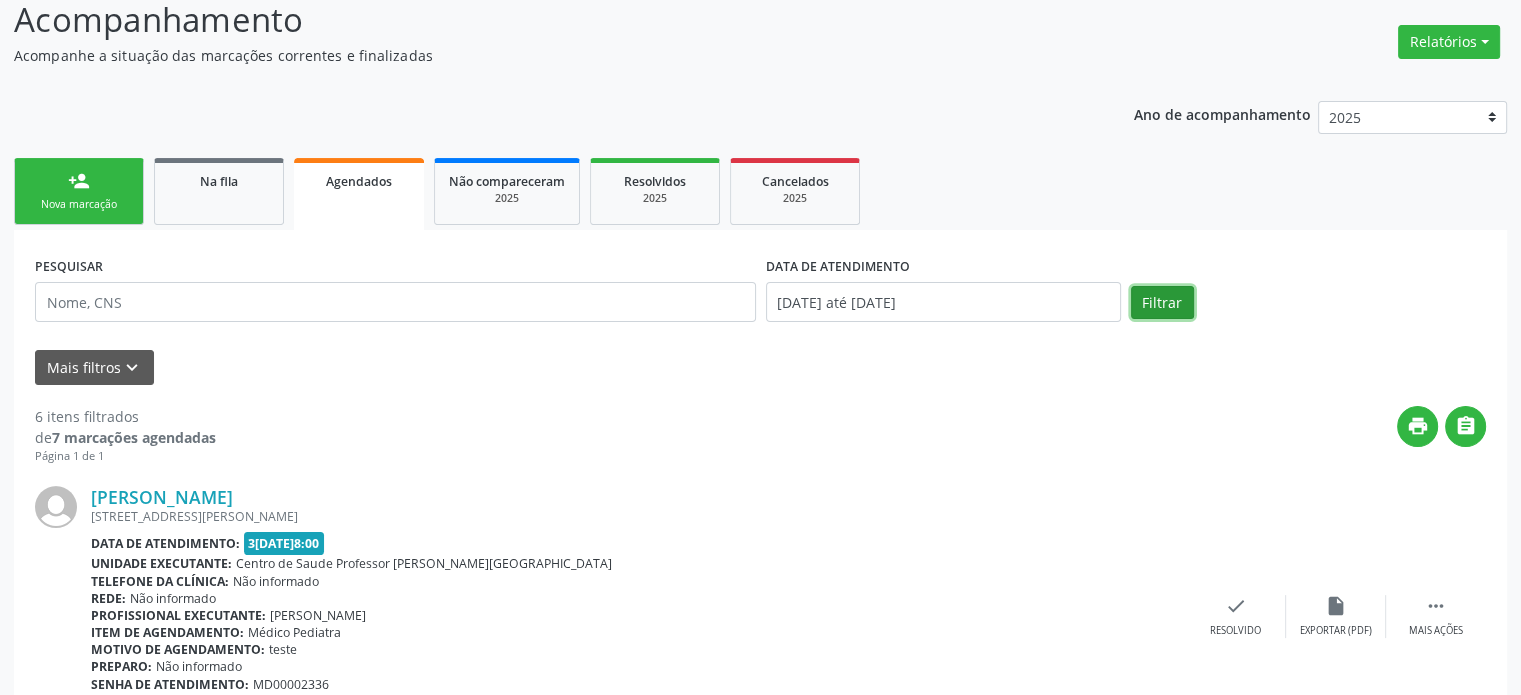 click on "Filtrar" at bounding box center [1162, 303] 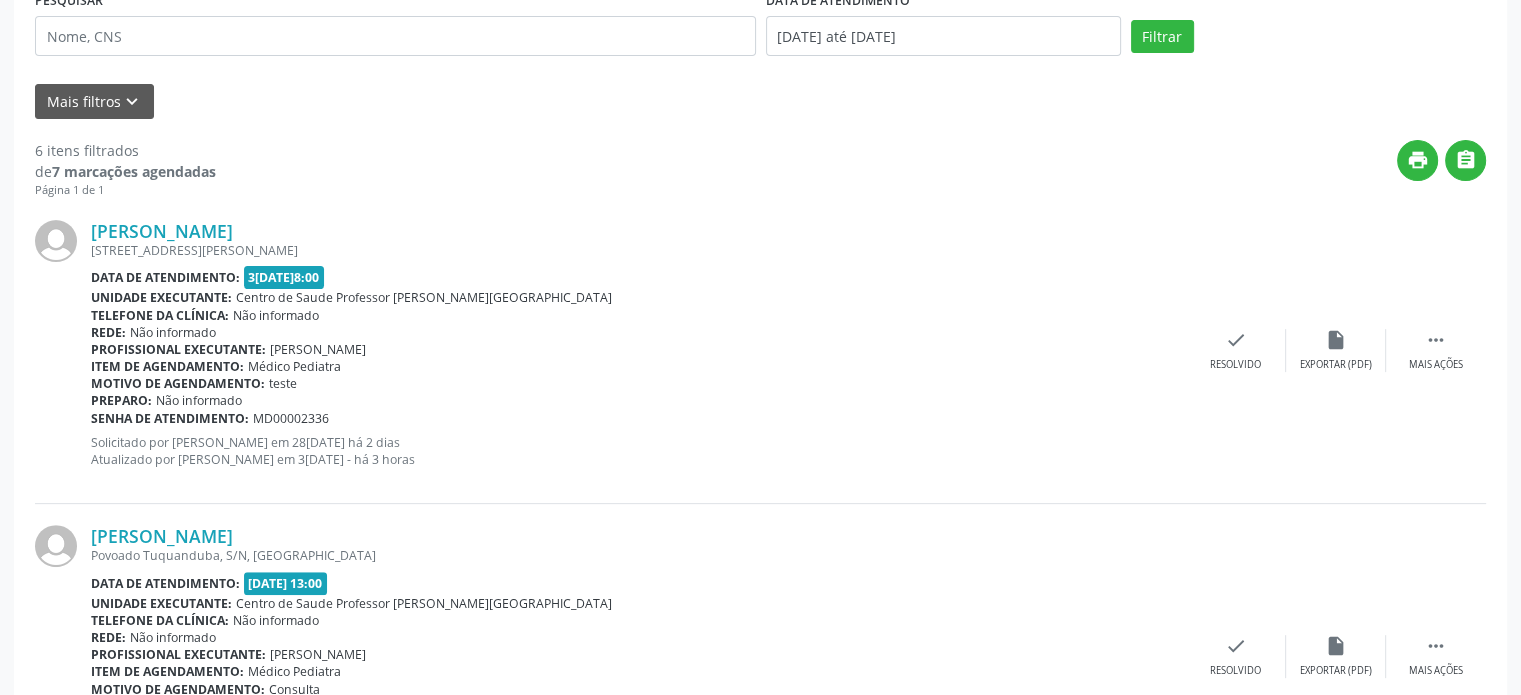 scroll, scrollTop: 281, scrollLeft: 0, axis: vertical 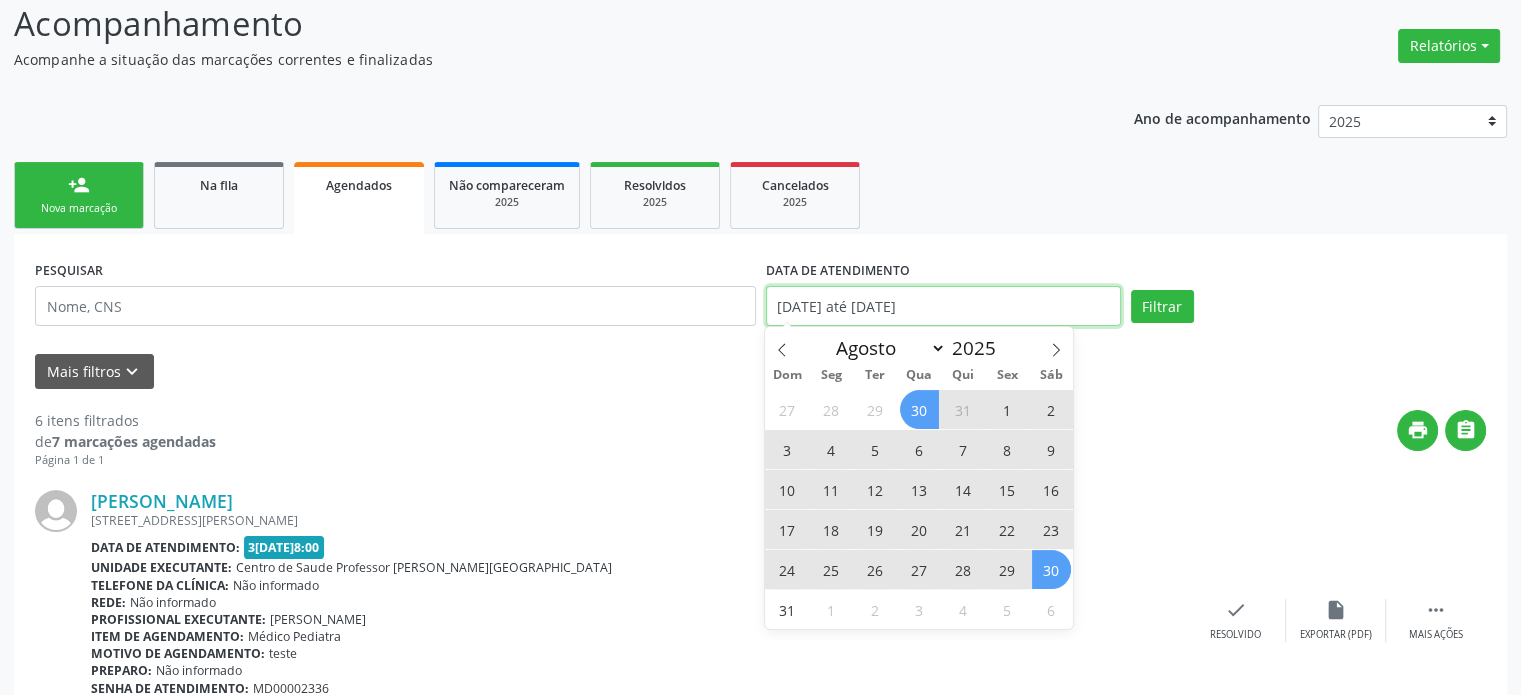 click on "[DATE] até [DATE]" at bounding box center [943, 306] 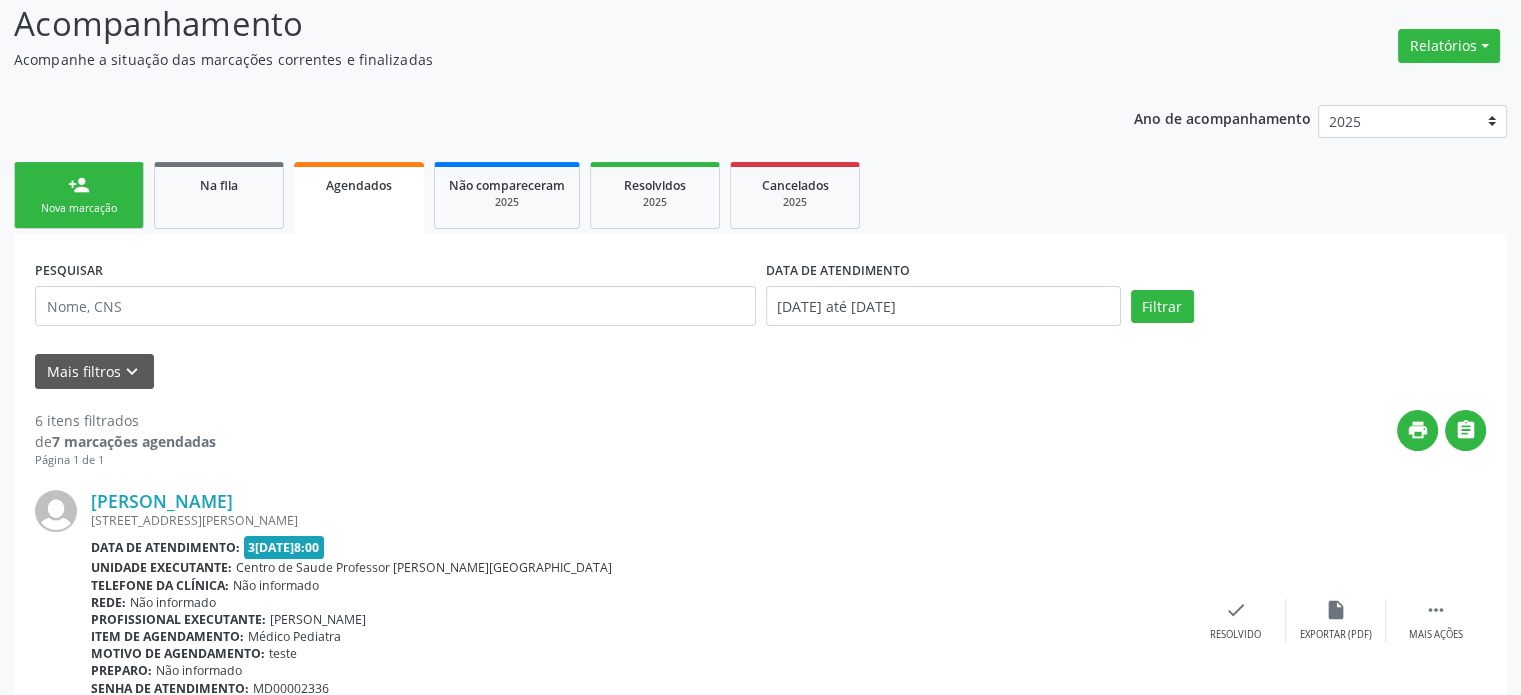 click on "[PERSON_NAME]" at bounding box center [638, 501] 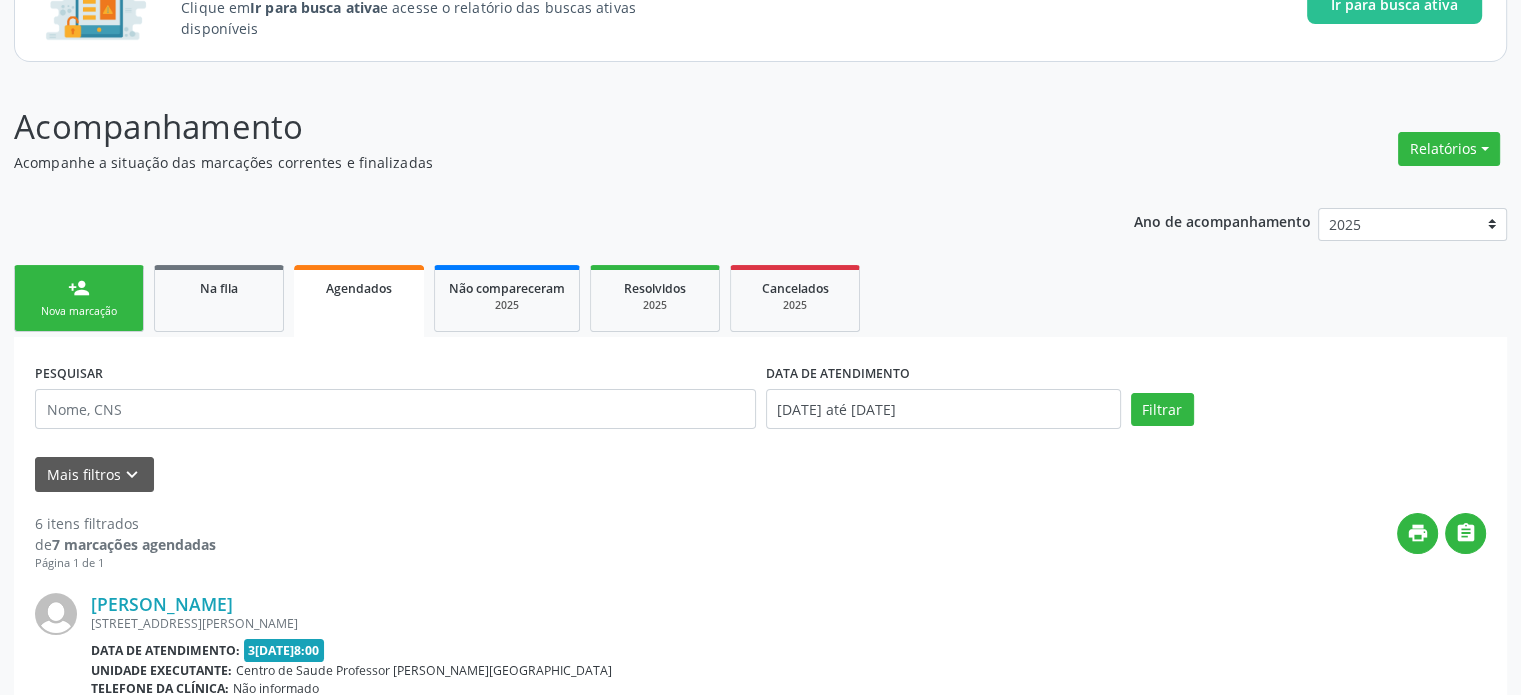 scroll, scrollTop: 0, scrollLeft: 0, axis: both 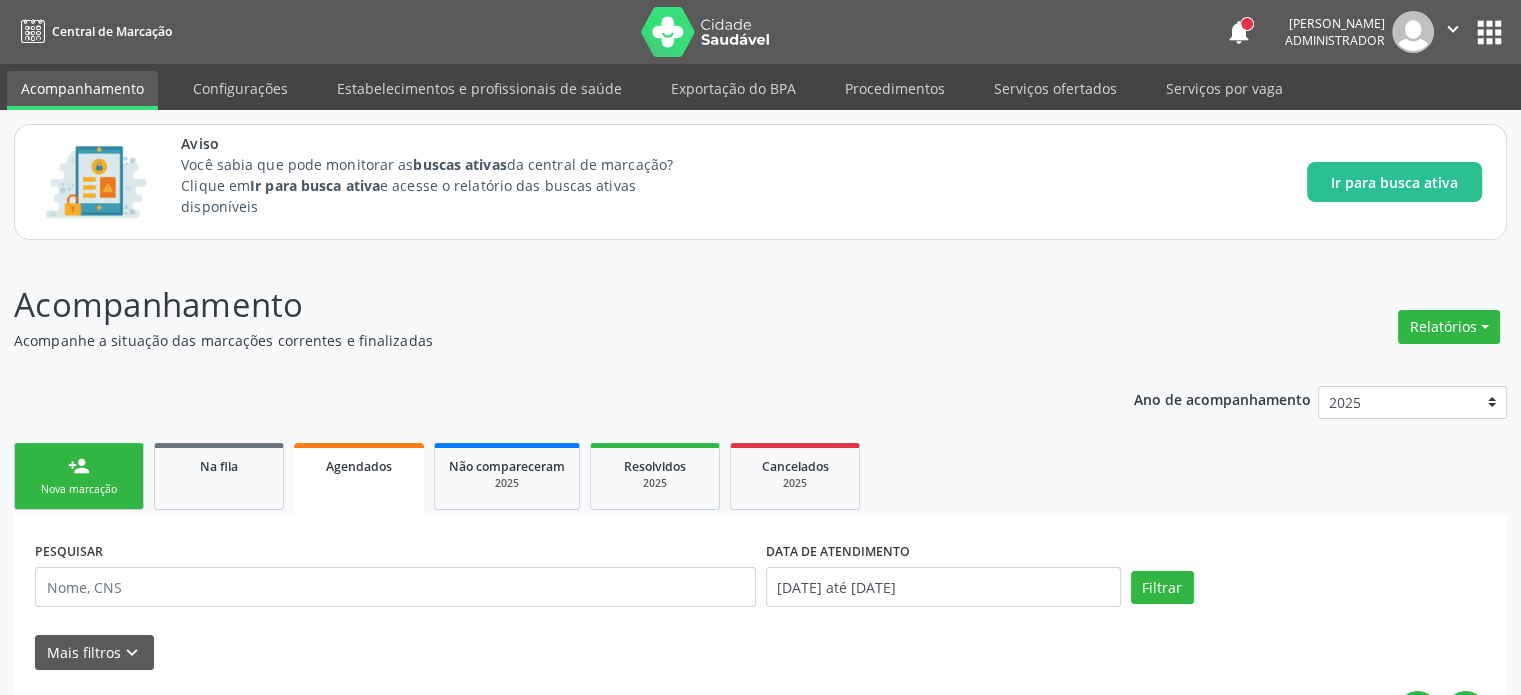 click on "Agendados" at bounding box center [359, 466] 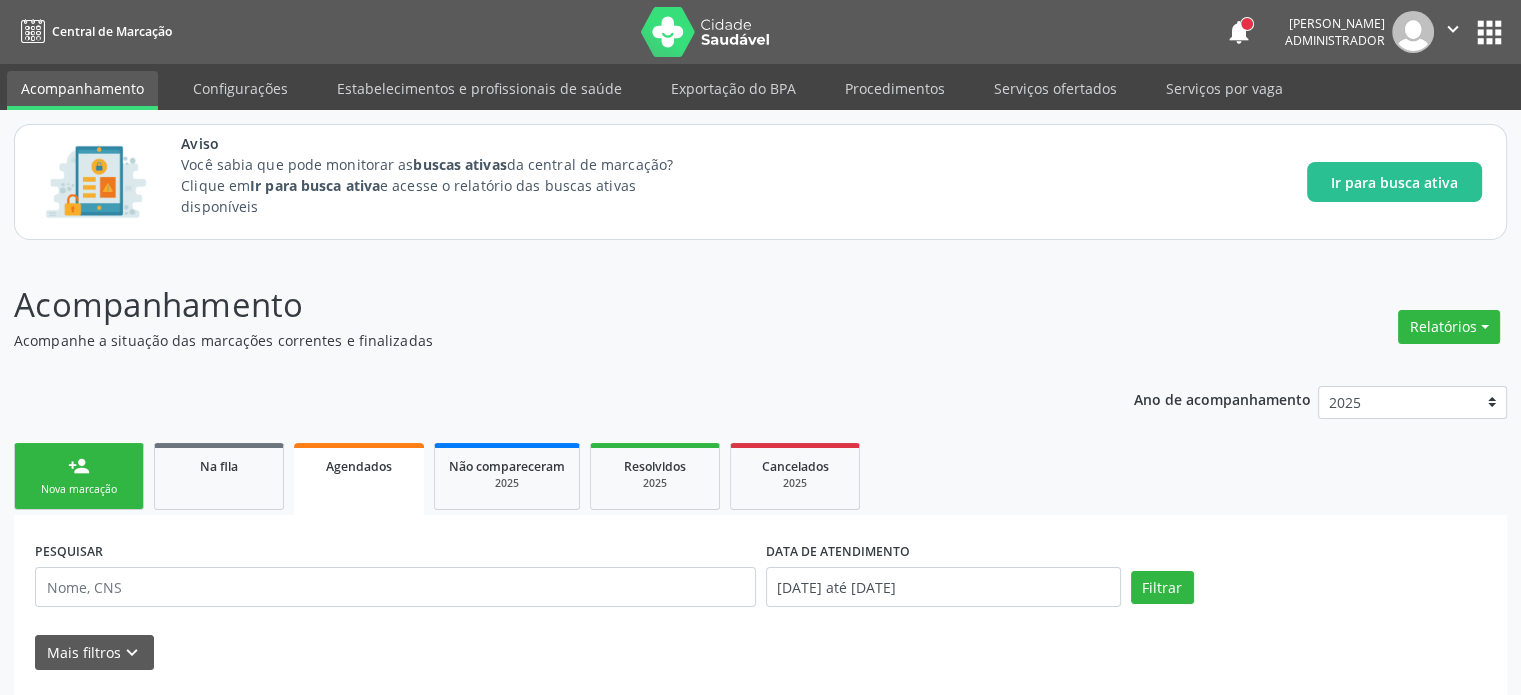 scroll, scrollTop: 71, scrollLeft: 0, axis: vertical 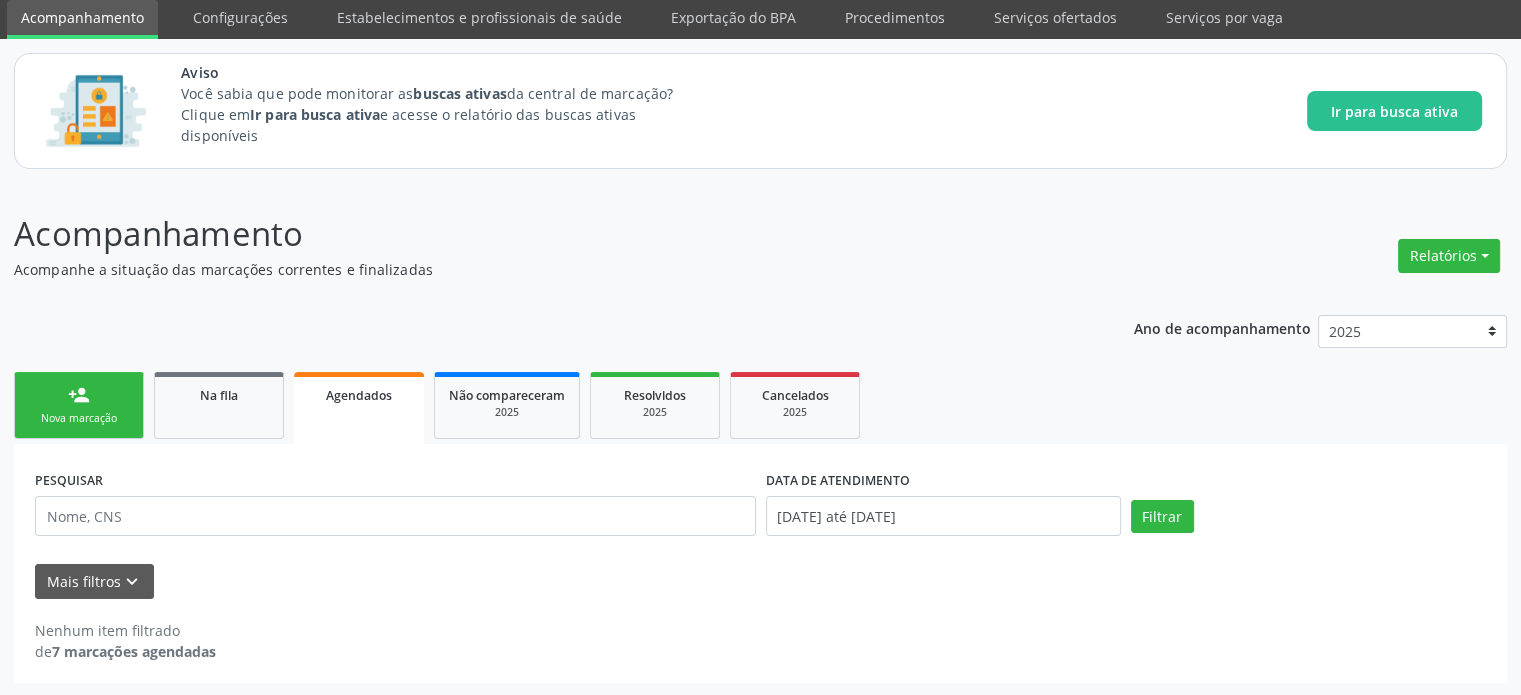 click on "Agendados" at bounding box center (359, 395) 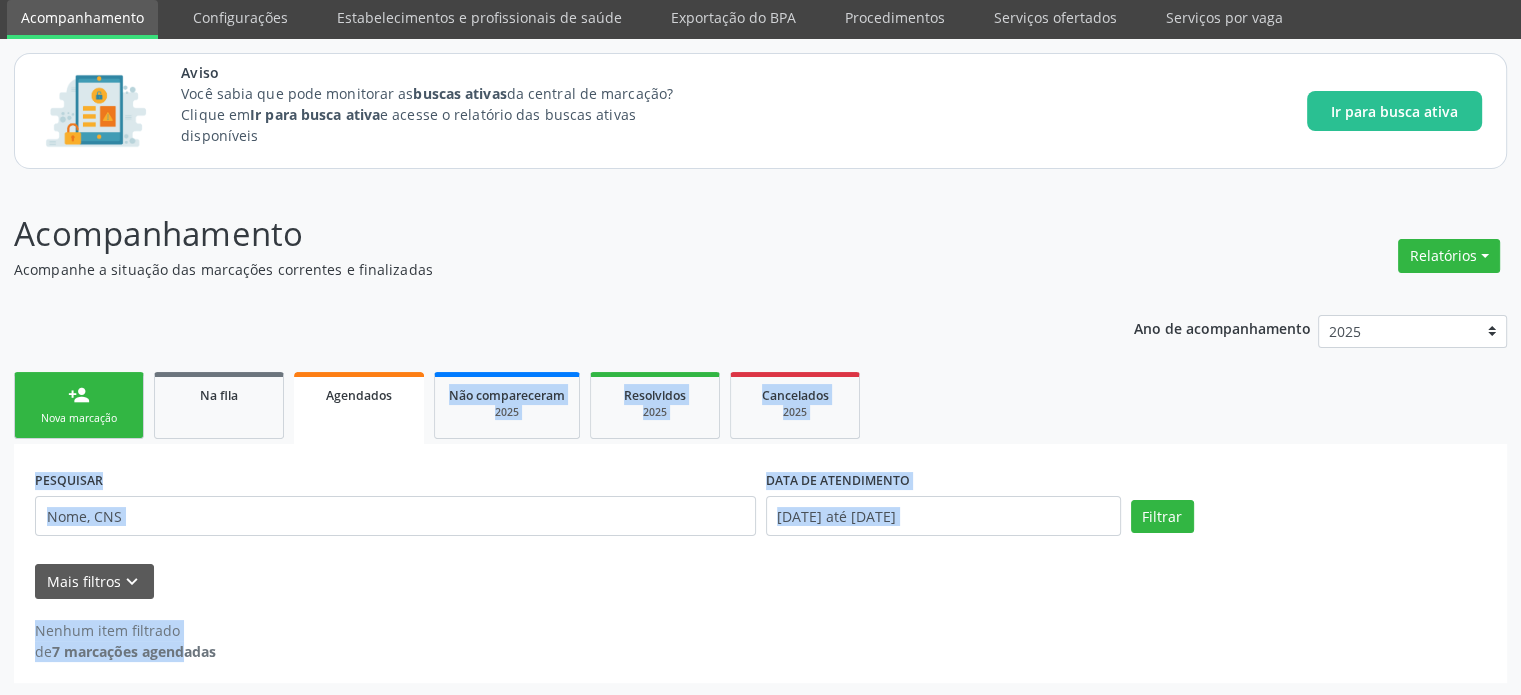 drag, startPoint x: 397, startPoint y: 289, endPoint x: 102, endPoint y: 649, distance: 465.4299 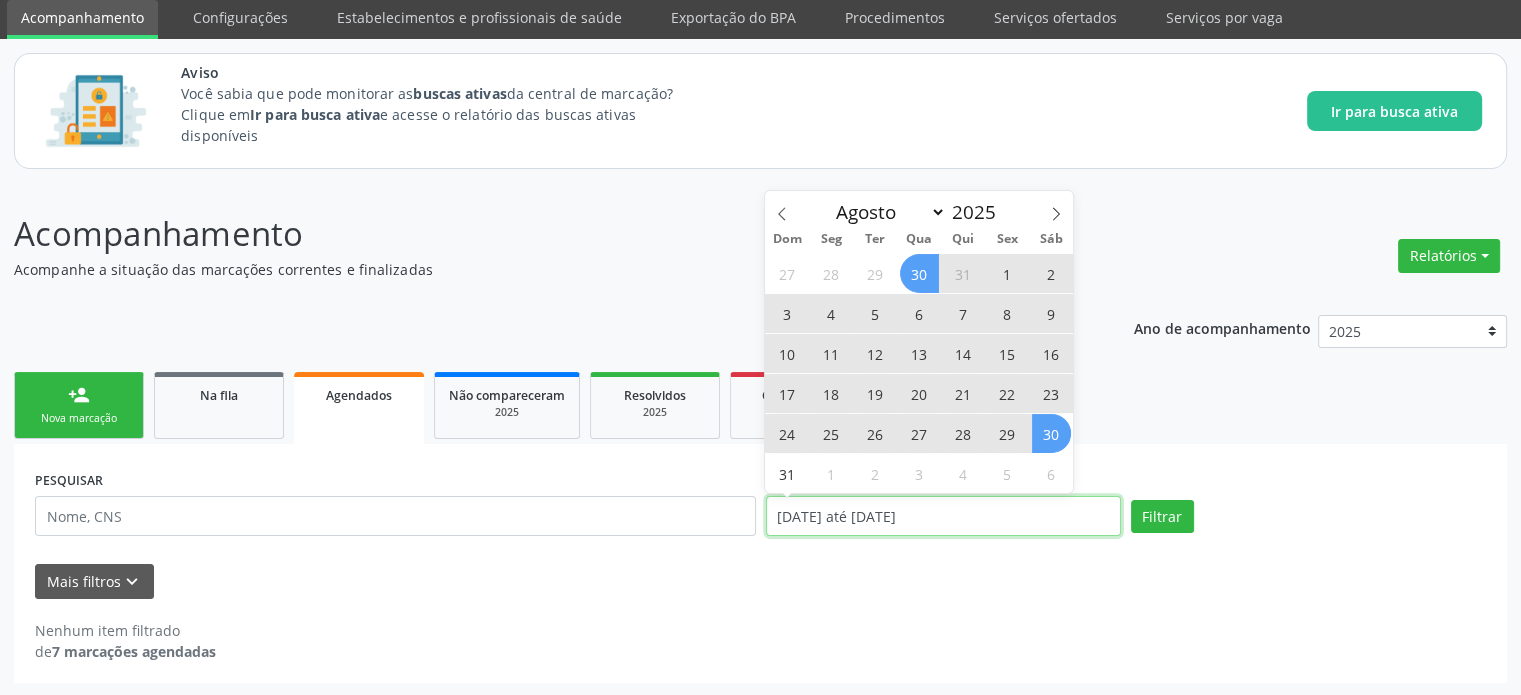 click on "[DATE] até [DATE]" at bounding box center (943, 516) 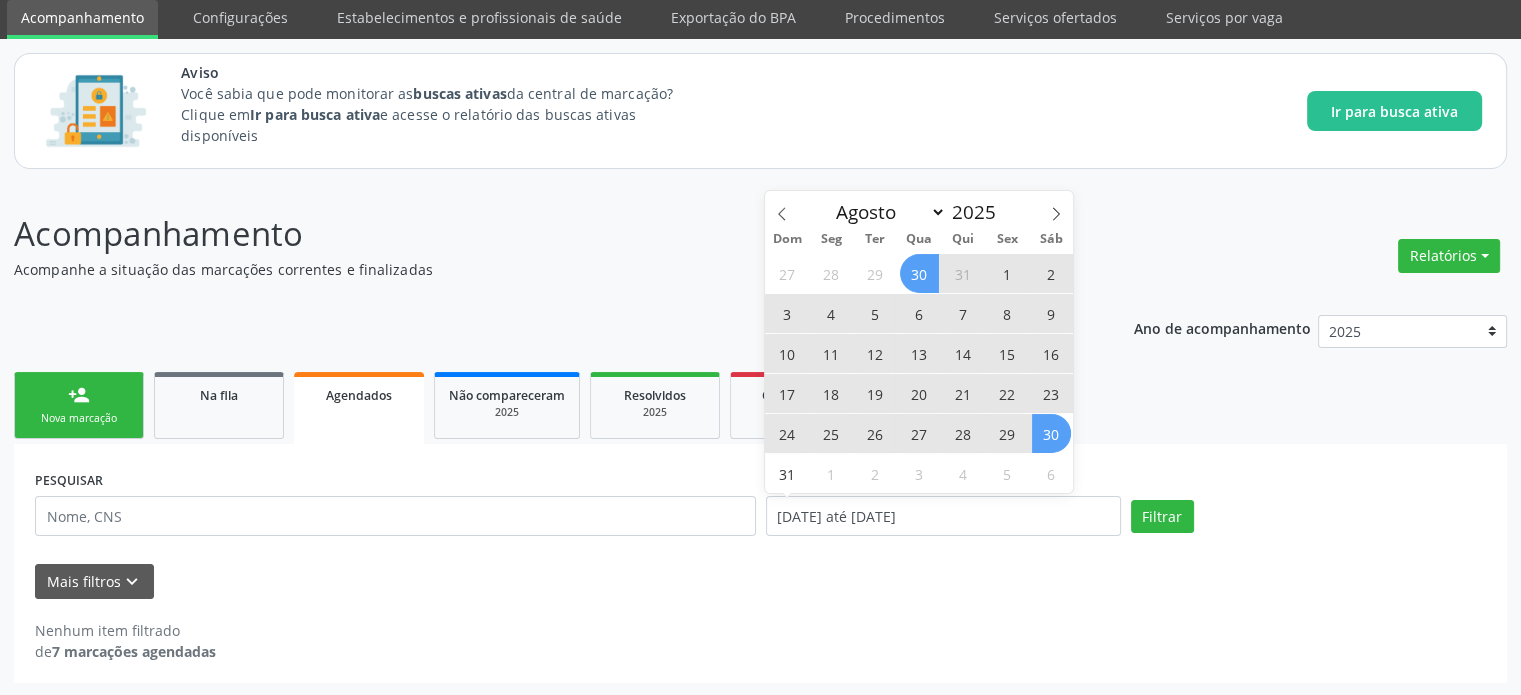click on "30" at bounding box center [919, 273] 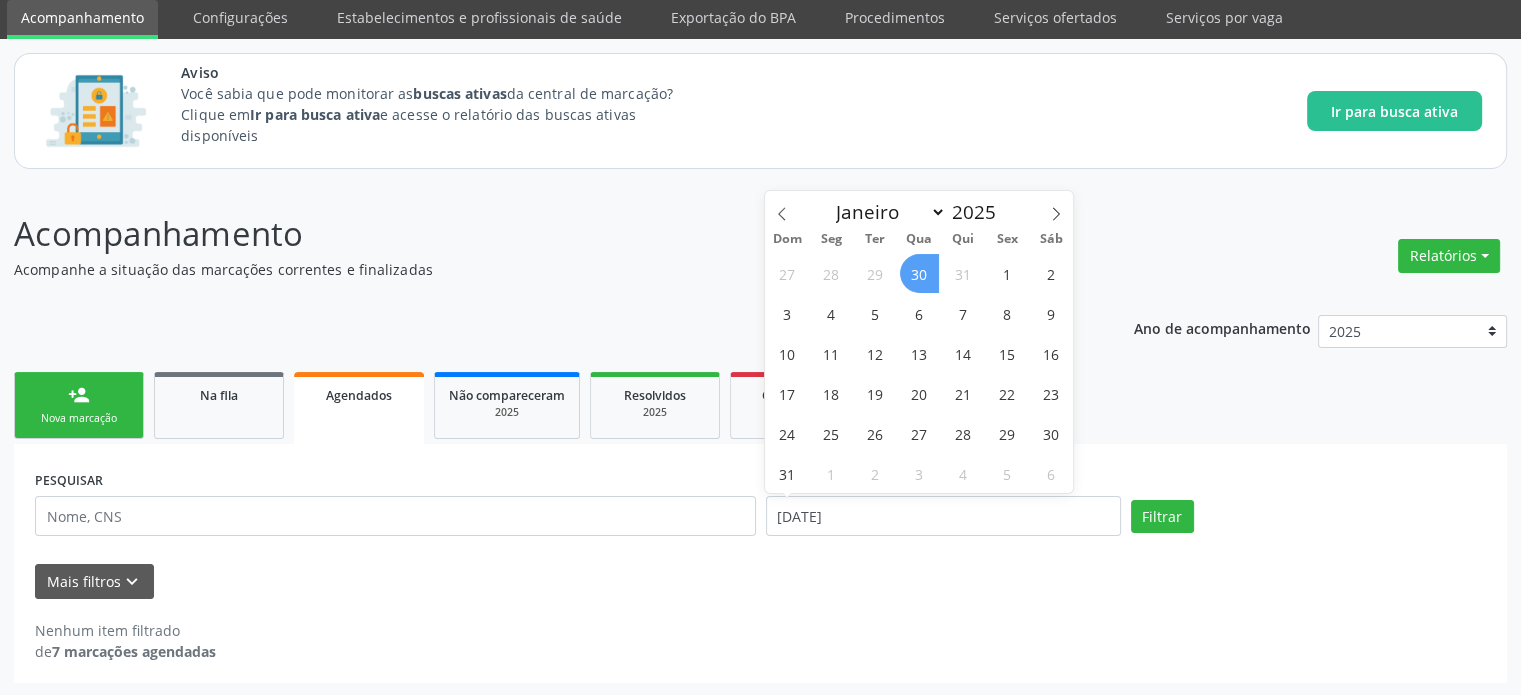 click on "30" at bounding box center [919, 273] 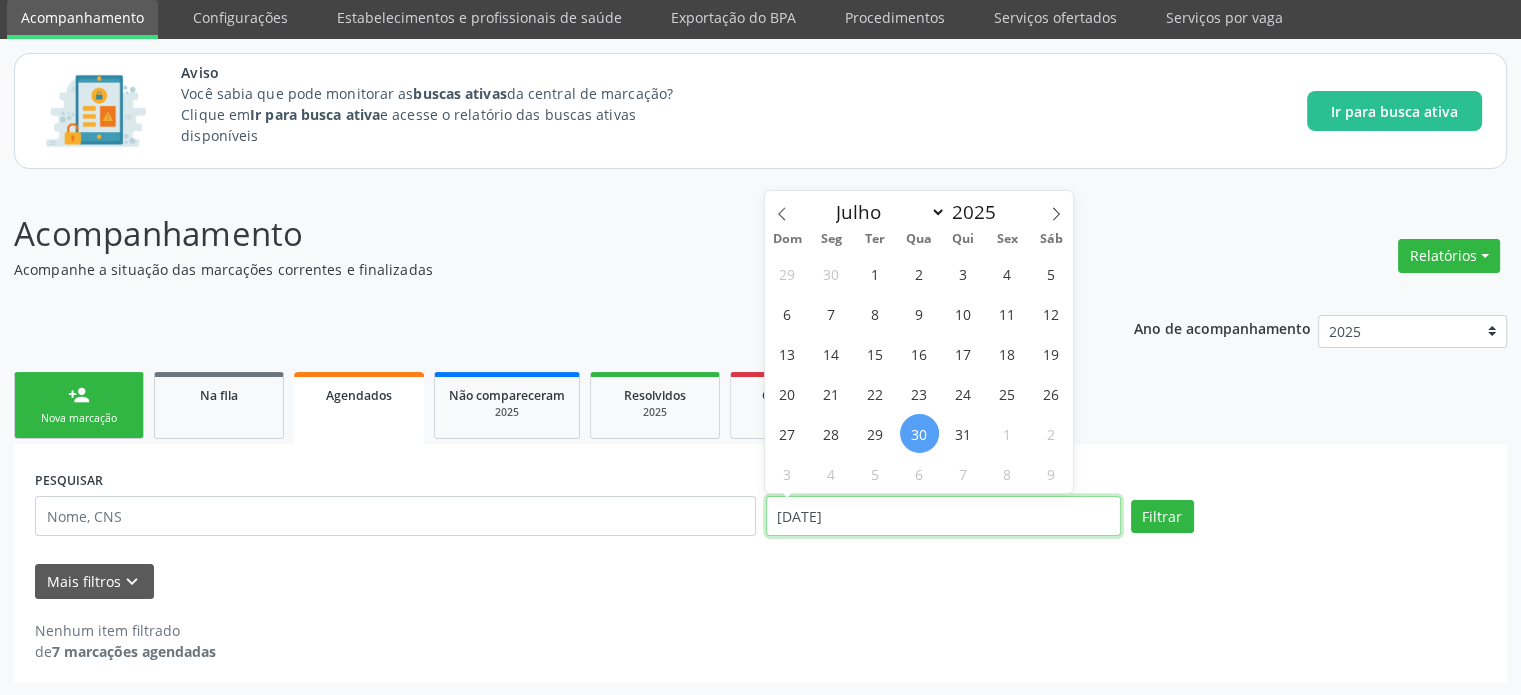 click on "[DATE]" at bounding box center [943, 516] 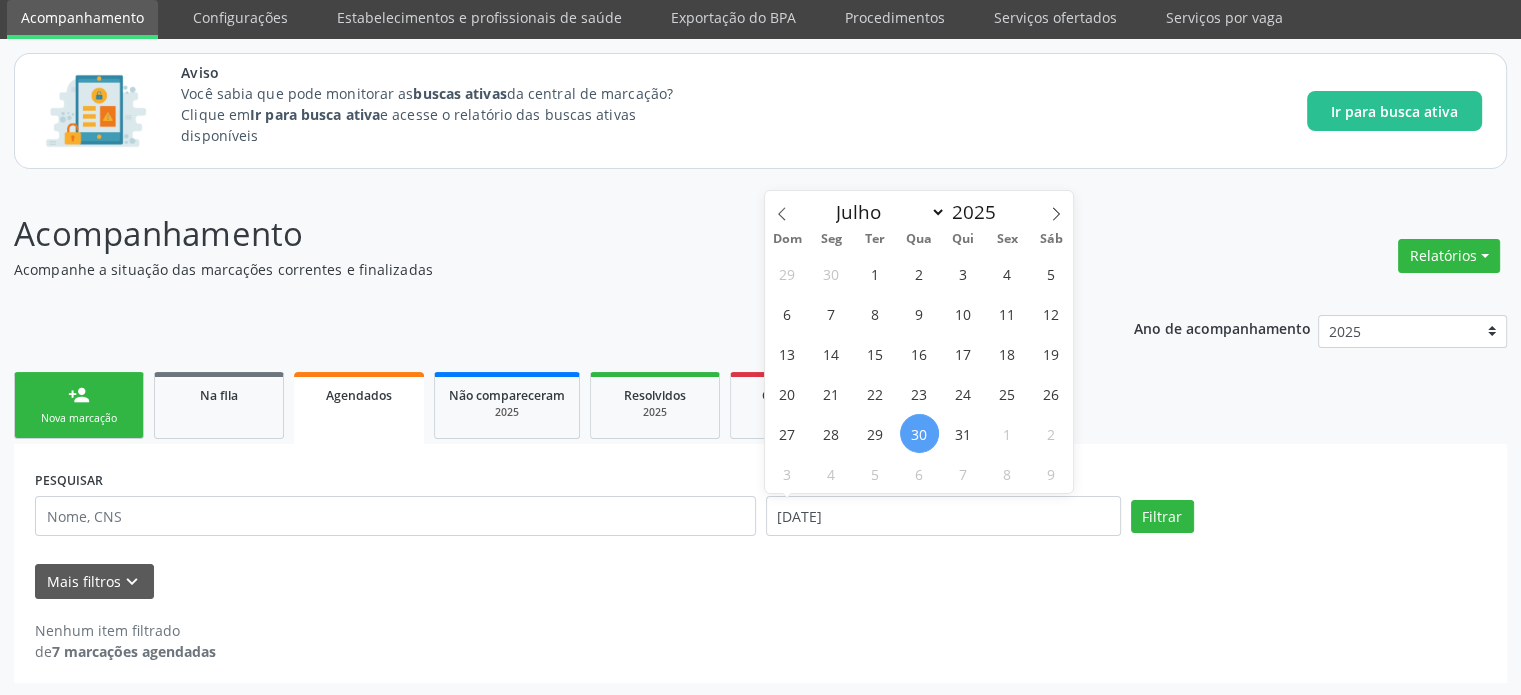 click on "30" at bounding box center [919, 433] 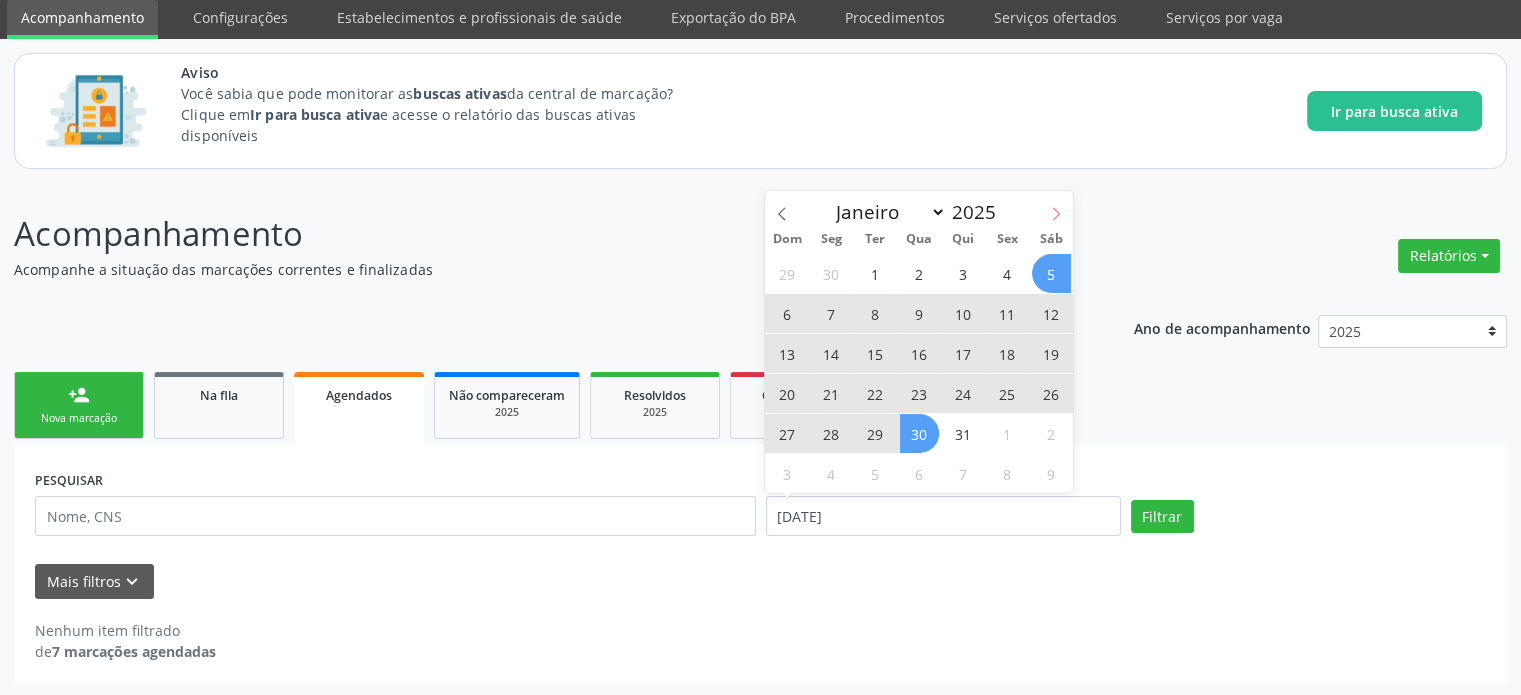 click 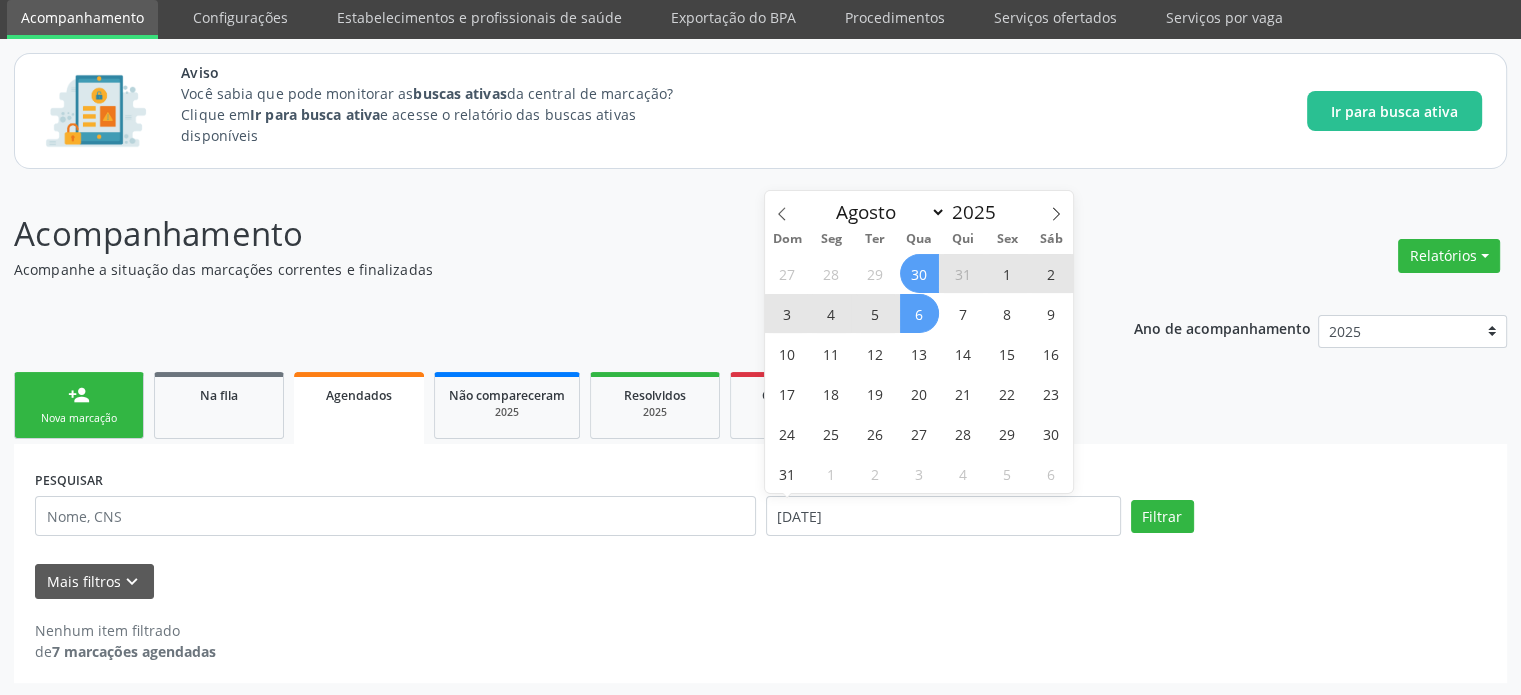click on "6" at bounding box center (919, 313) 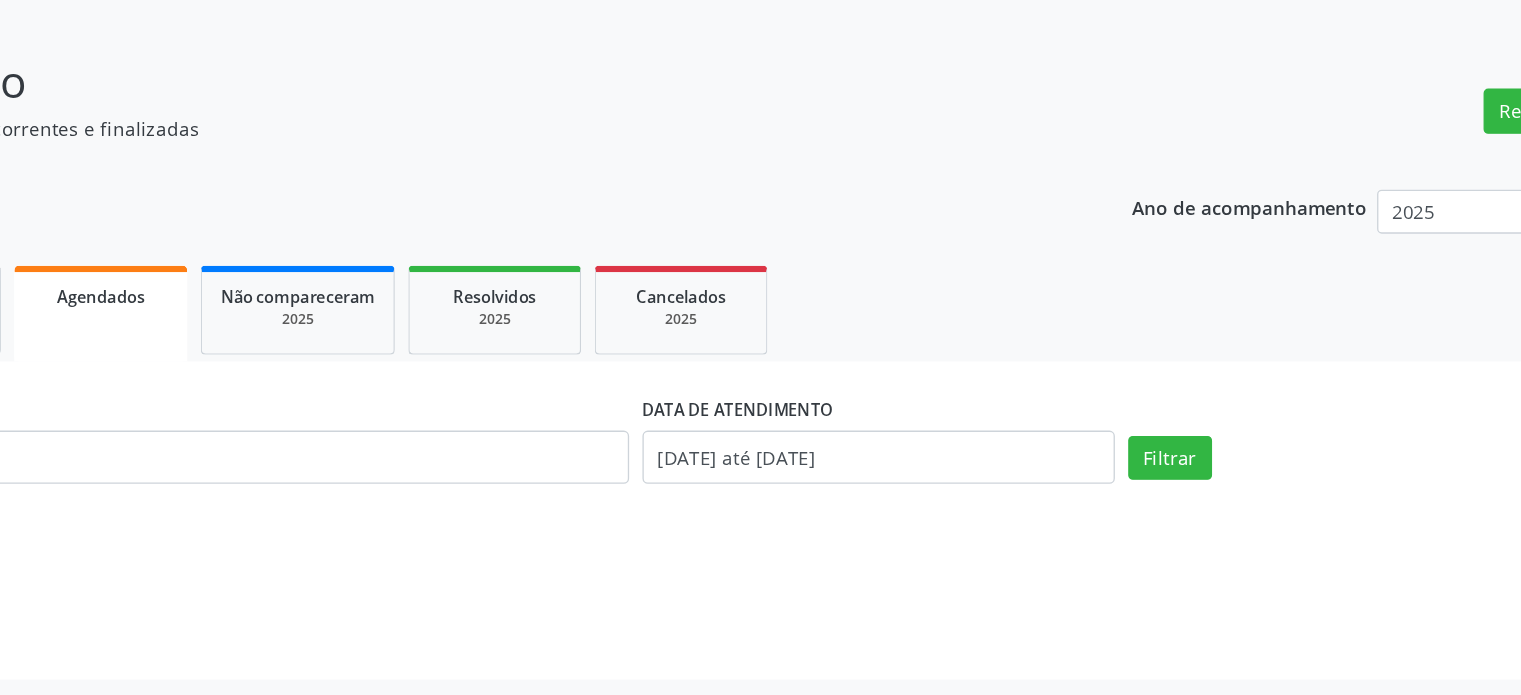 scroll, scrollTop: 68, scrollLeft: 0, axis: vertical 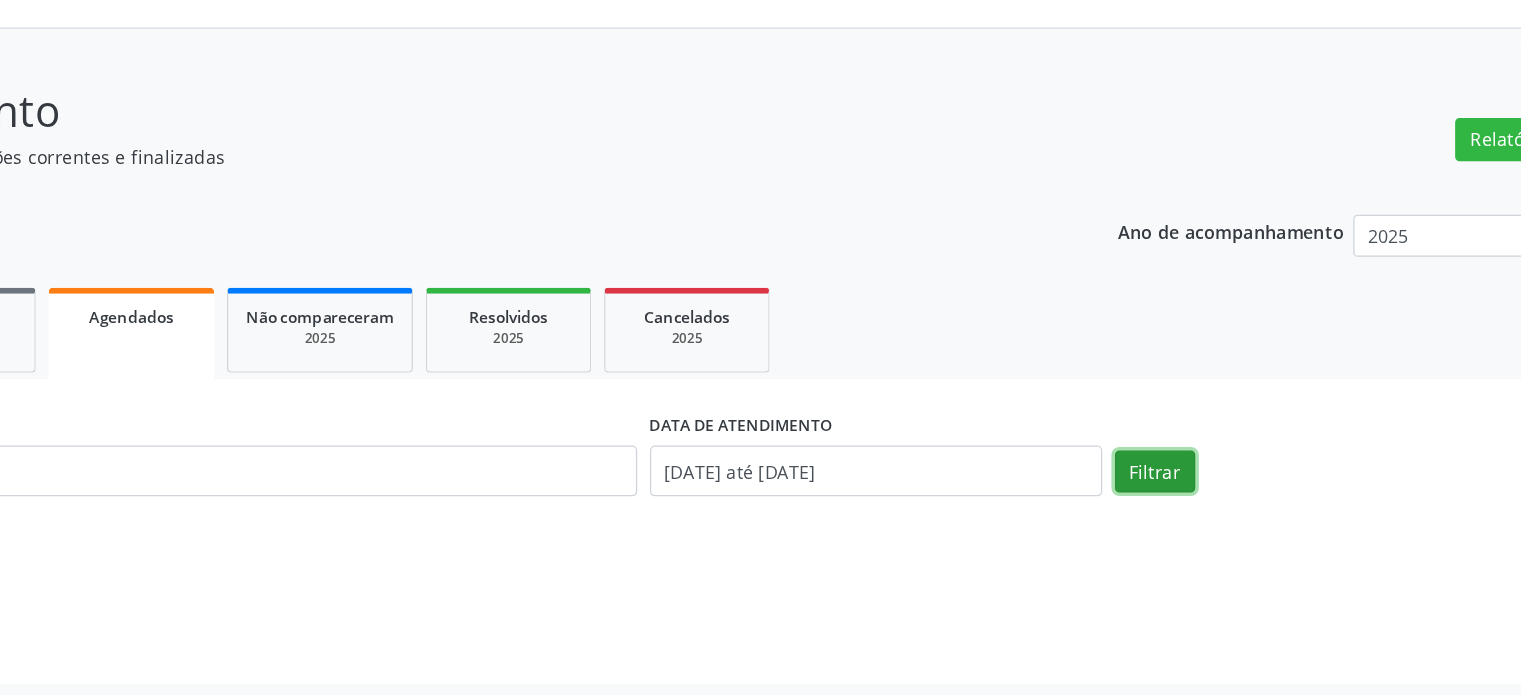 click on "Filtrar" at bounding box center (1162, 520) 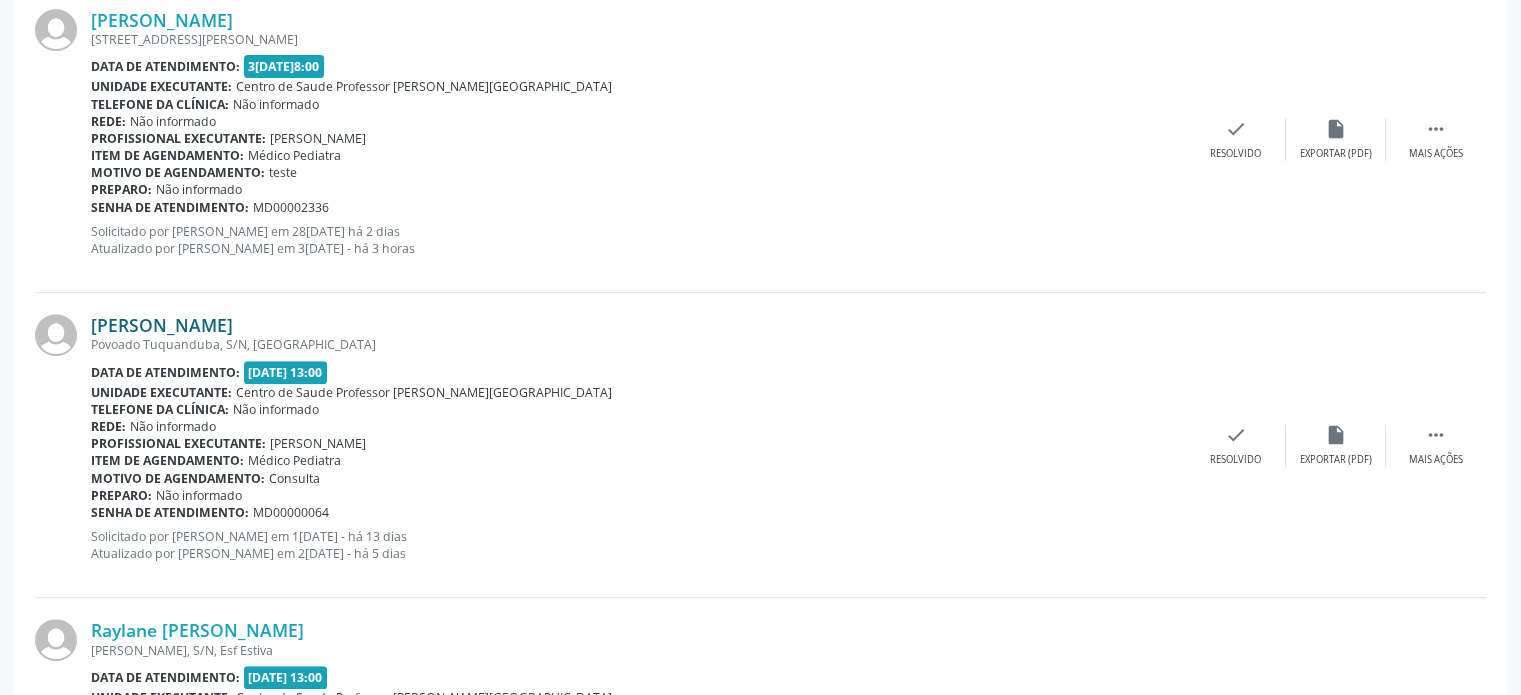 scroll, scrollTop: 846, scrollLeft: 0, axis: vertical 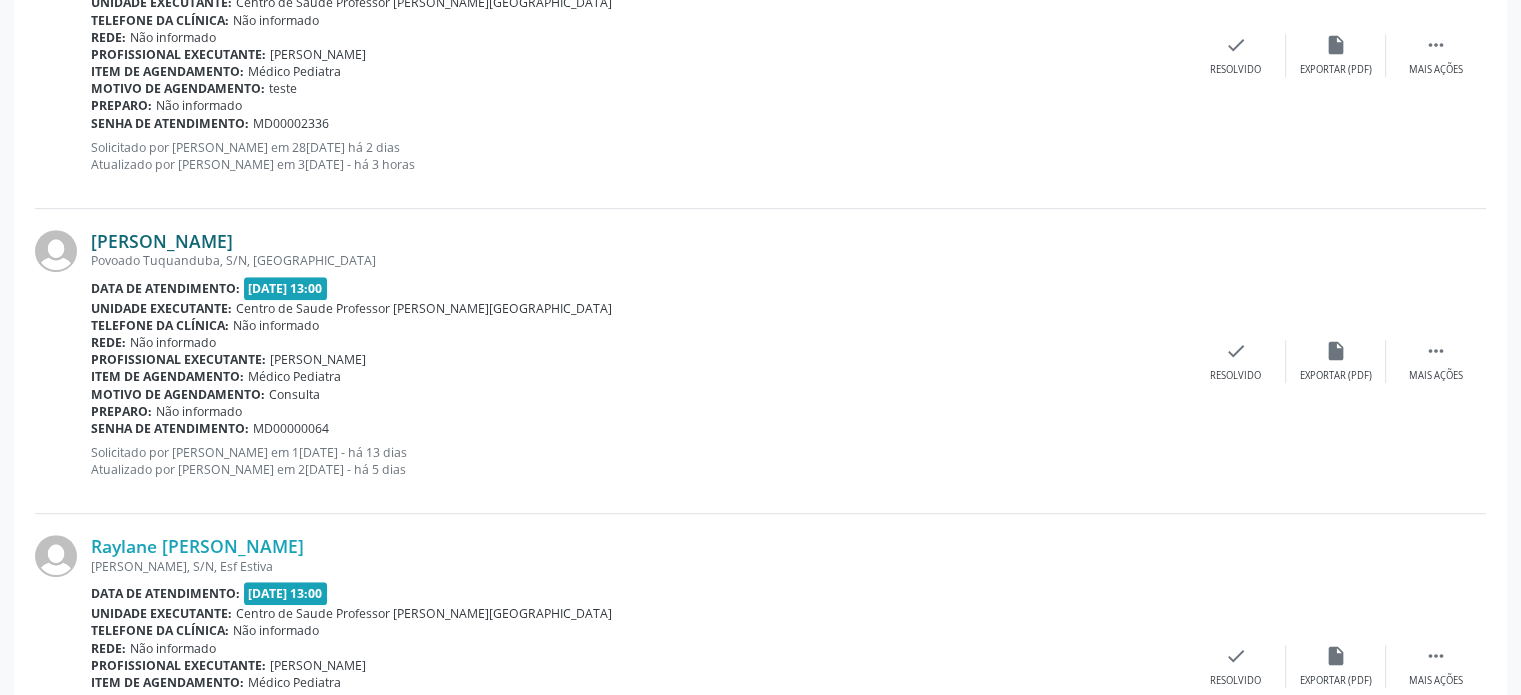 click on "[PERSON_NAME]" at bounding box center [162, 241] 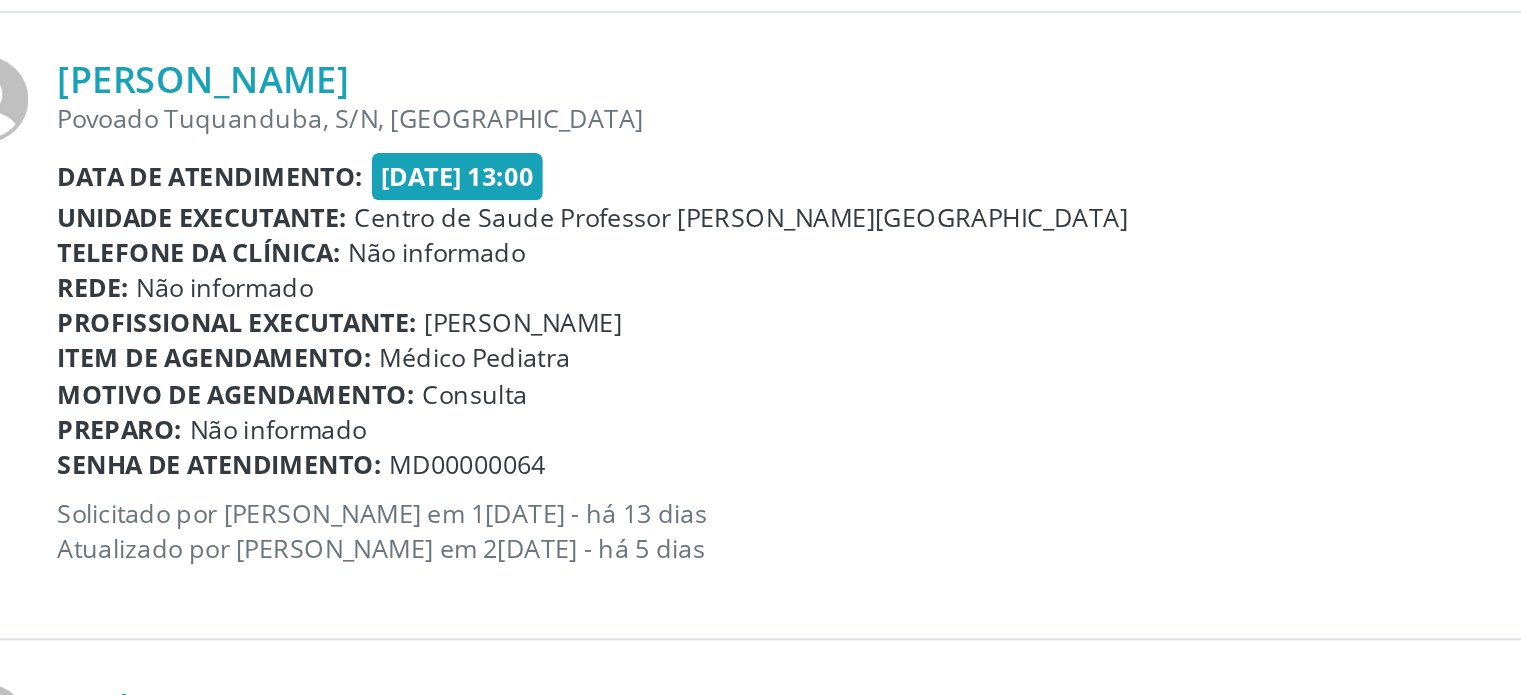 scroll, scrollTop: 846, scrollLeft: 0, axis: vertical 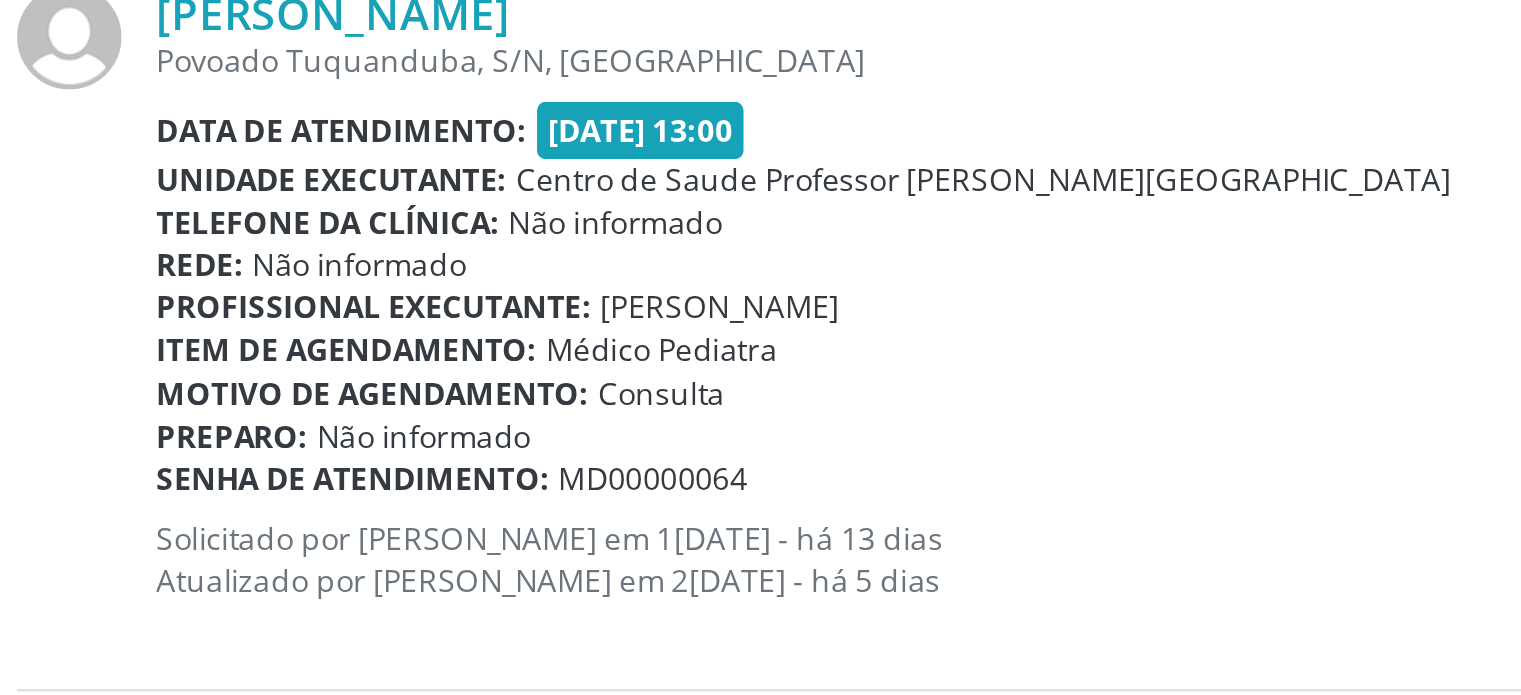 click on "Unidade executante:" at bounding box center (161, 308) 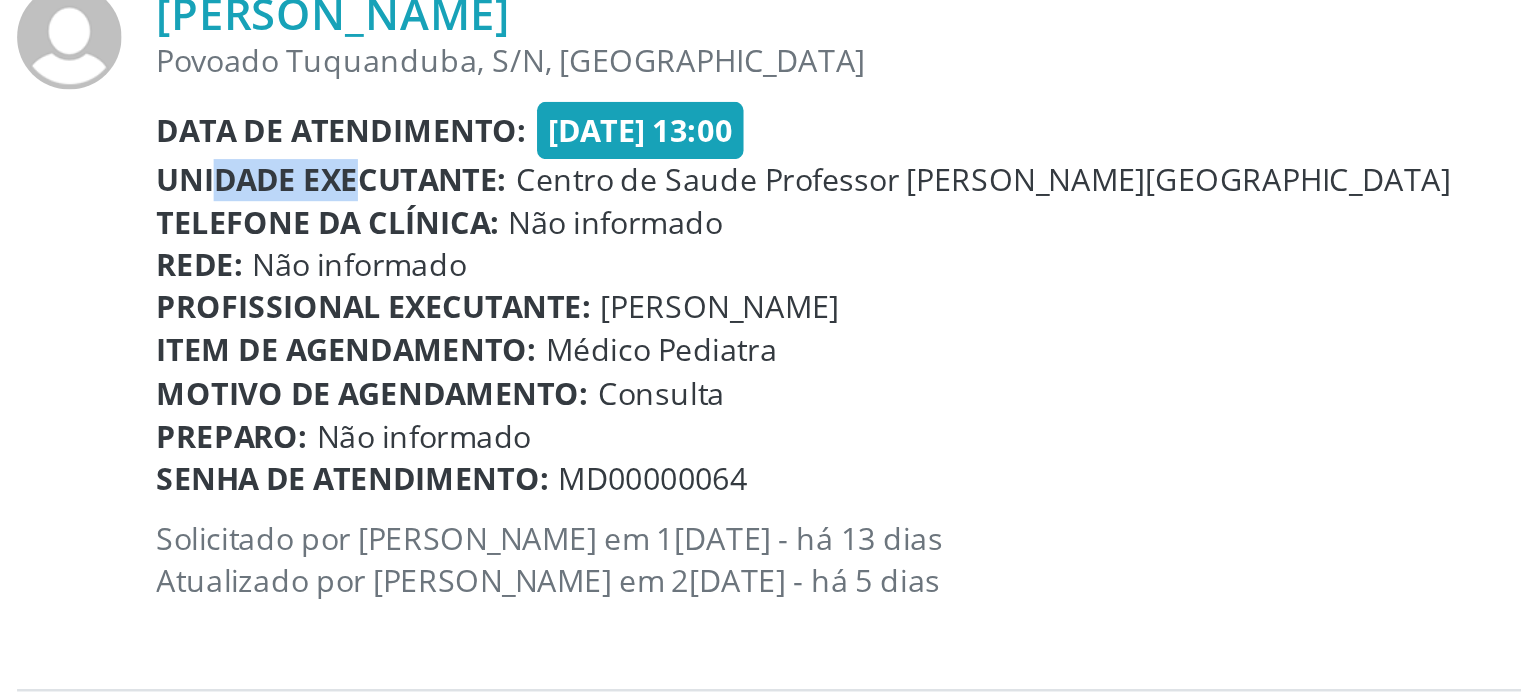 click on "Unidade executante:" at bounding box center (161, 308) 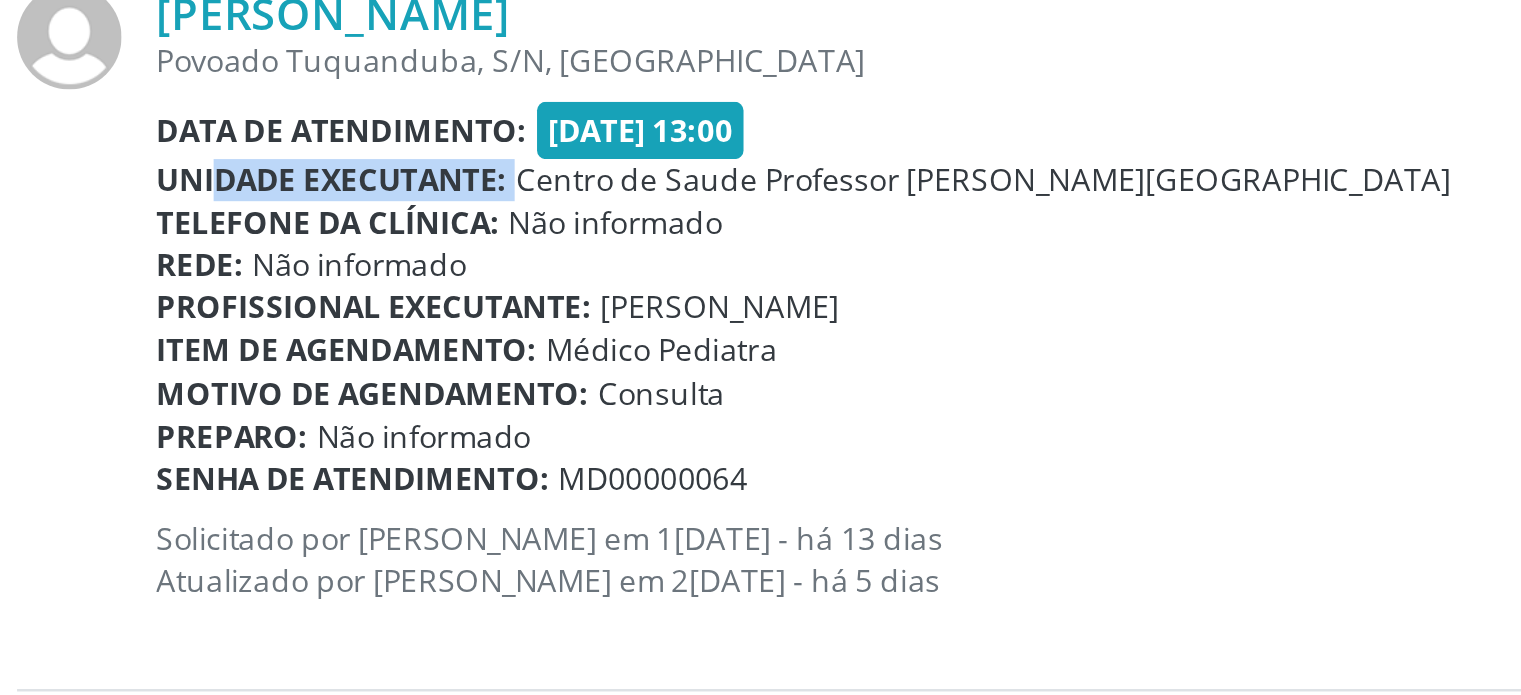 click on "Unidade executante:" at bounding box center (161, 308) 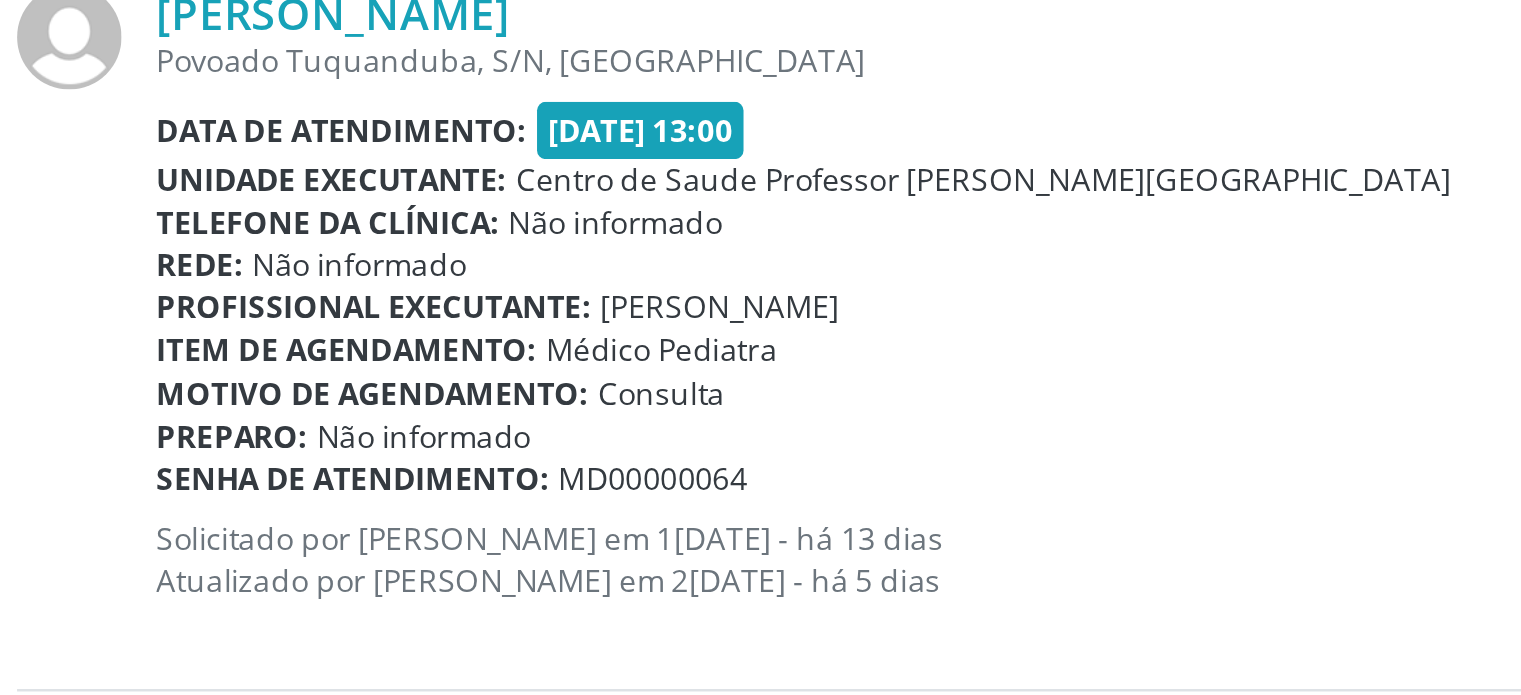 click on "Profissional executante:" at bounding box center (178, 359) 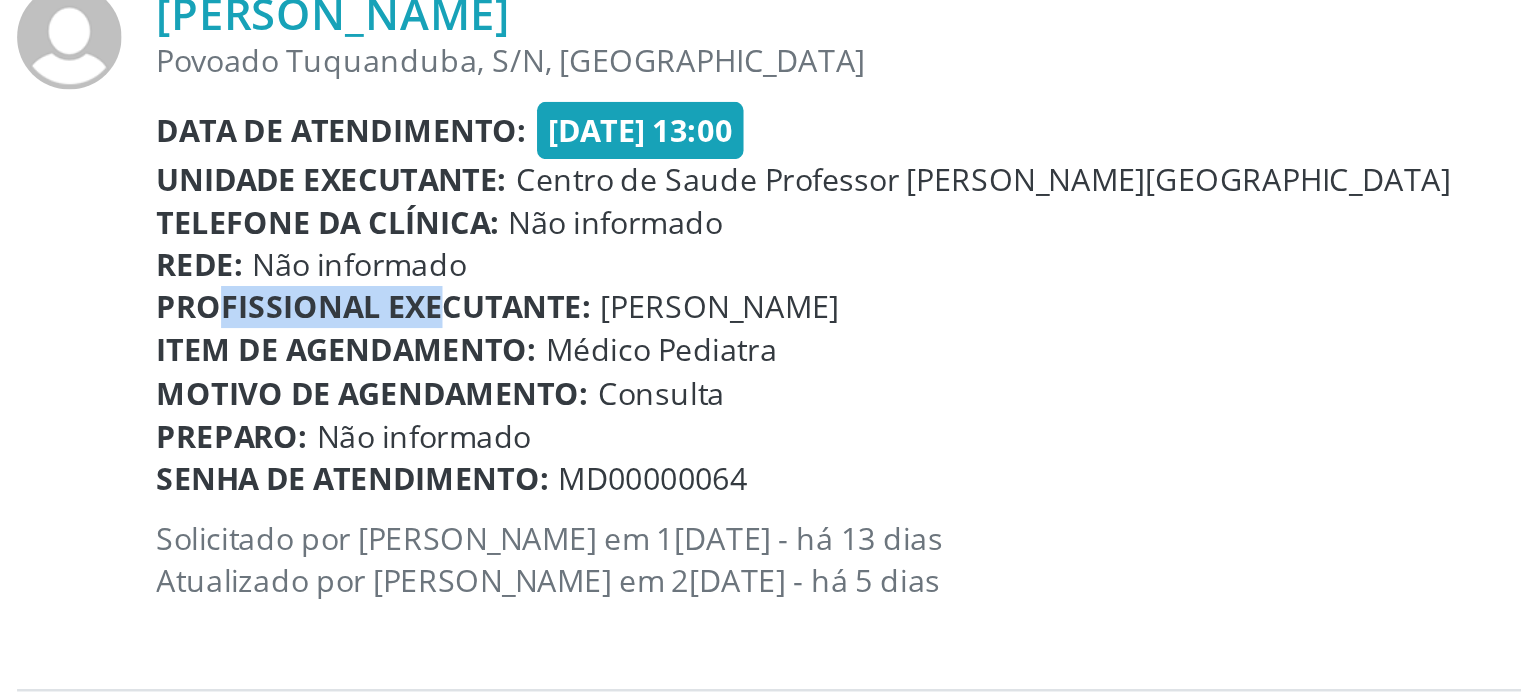 click on "Profissional executante:" at bounding box center [178, 359] 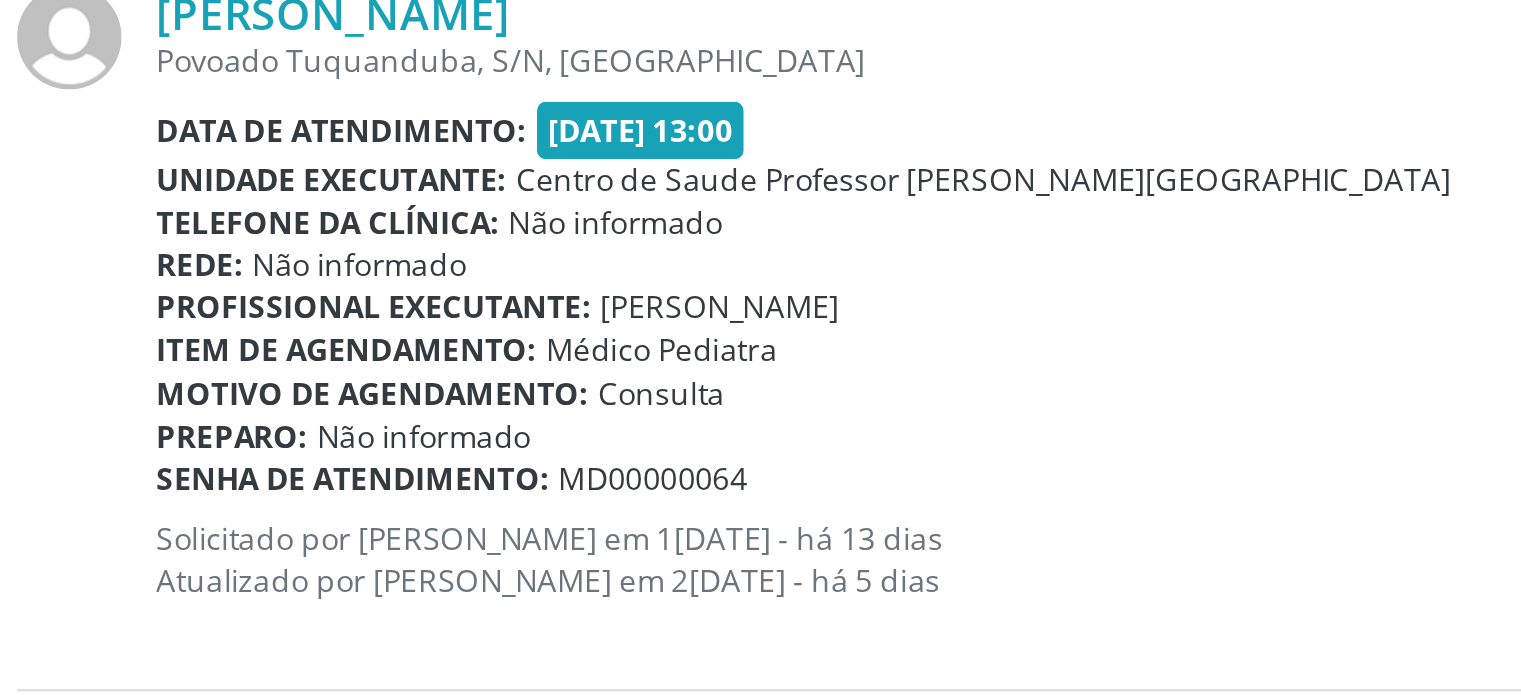 click on "Solicitado por [PERSON_NAME] em 17[DATE] há 13 dias
Atualizado por [PERSON_NAME] em 25[DATE] há 5 dias" at bounding box center [638, 461] 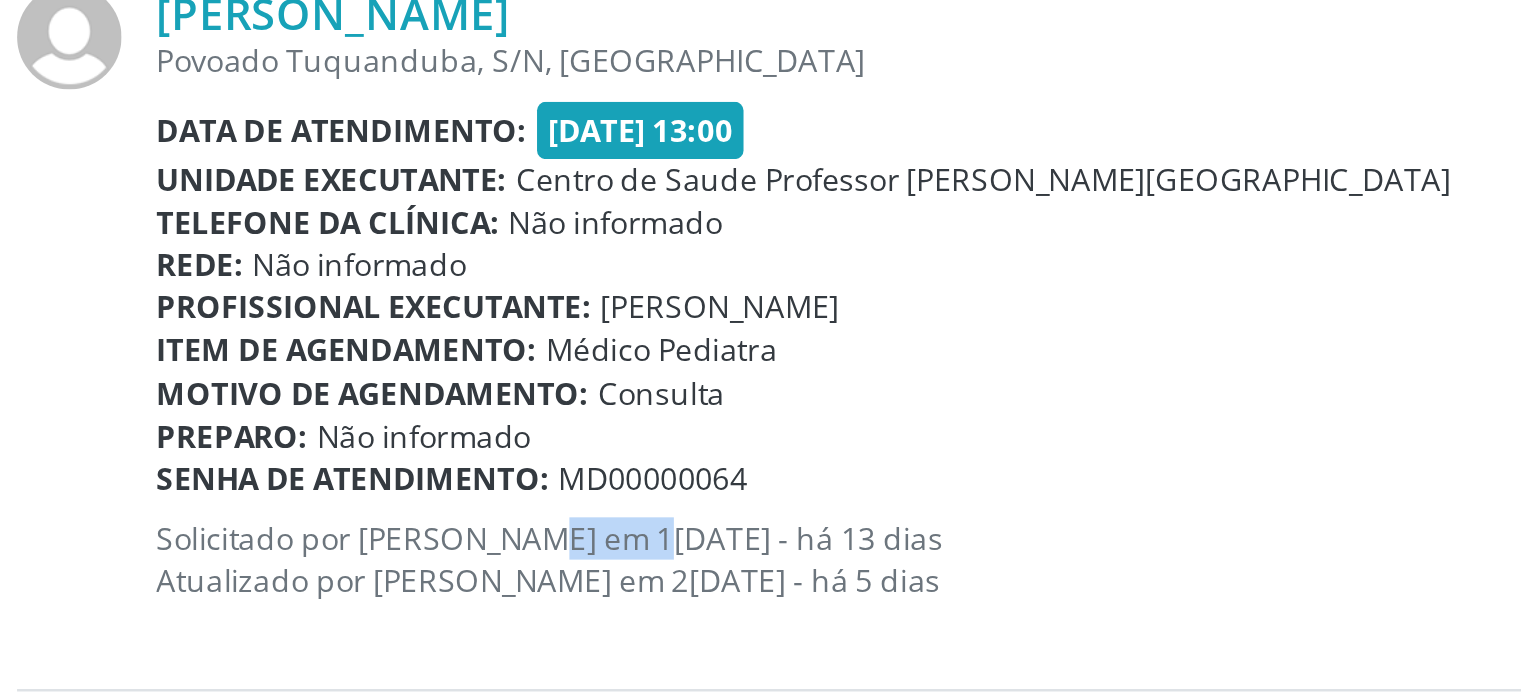 click on "Solicitado por [PERSON_NAME] em 17[DATE] há 13 dias
Atualizado por [PERSON_NAME] em 25[DATE] há 5 dias" at bounding box center (638, 461) 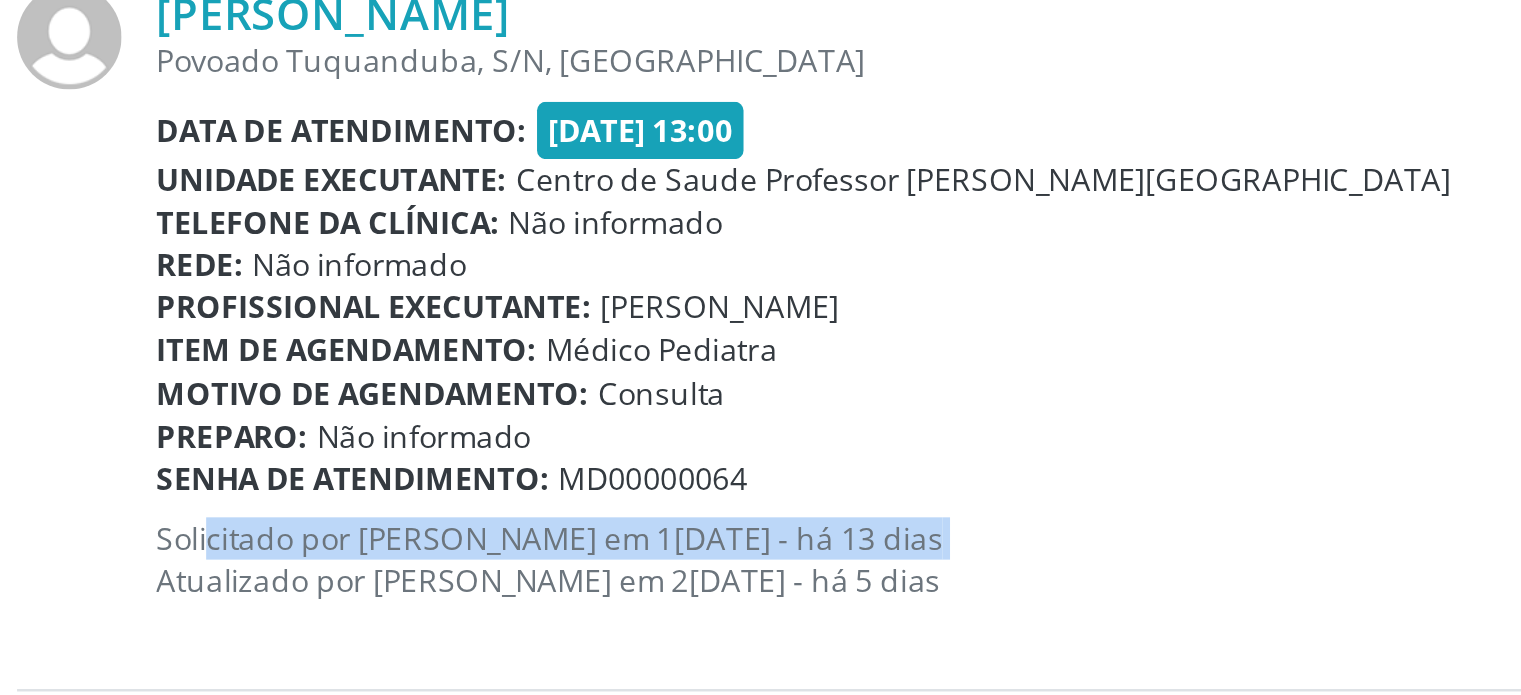 click on "Solicitado por [PERSON_NAME] em 17[DATE] há 13 dias
Atualizado por [PERSON_NAME] em 25[DATE] há 5 dias" at bounding box center (638, 461) 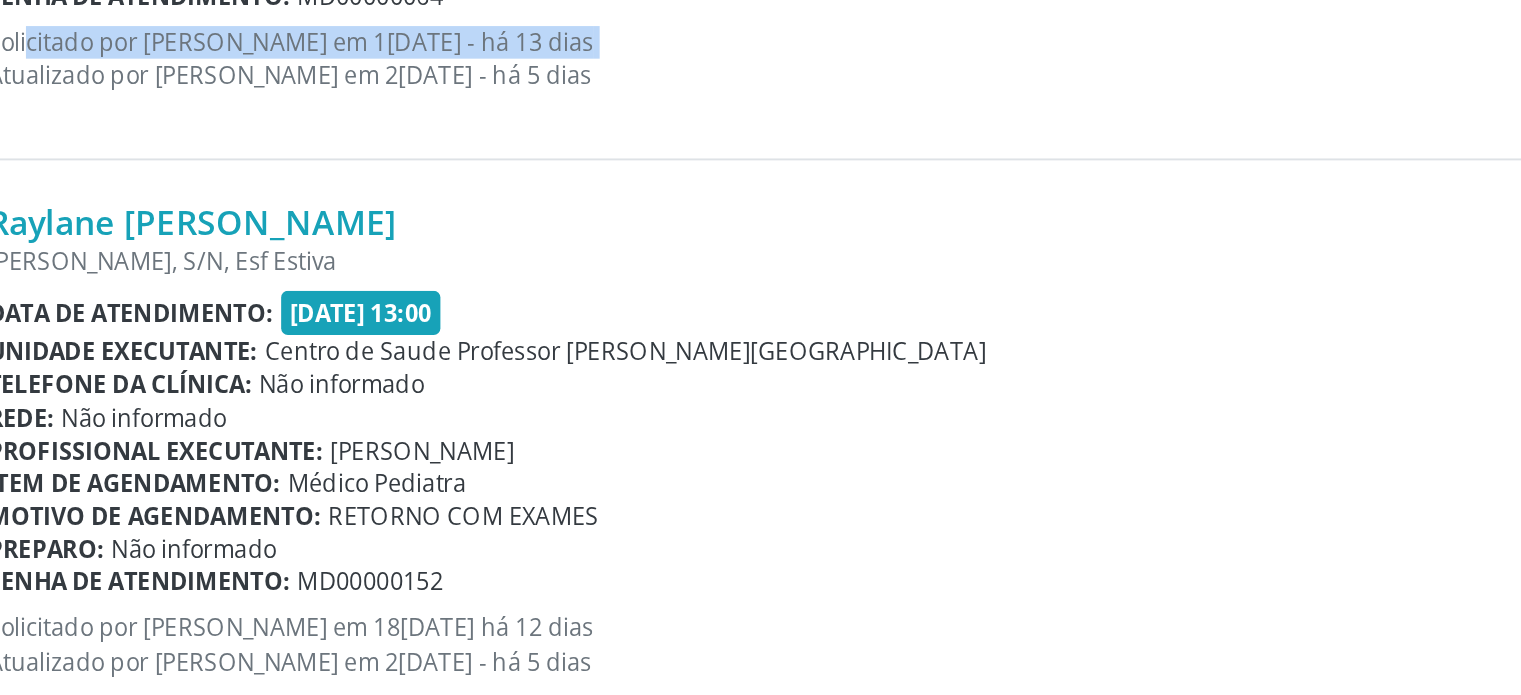 scroll, scrollTop: 1027, scrollLeft: 0, axis: vertical 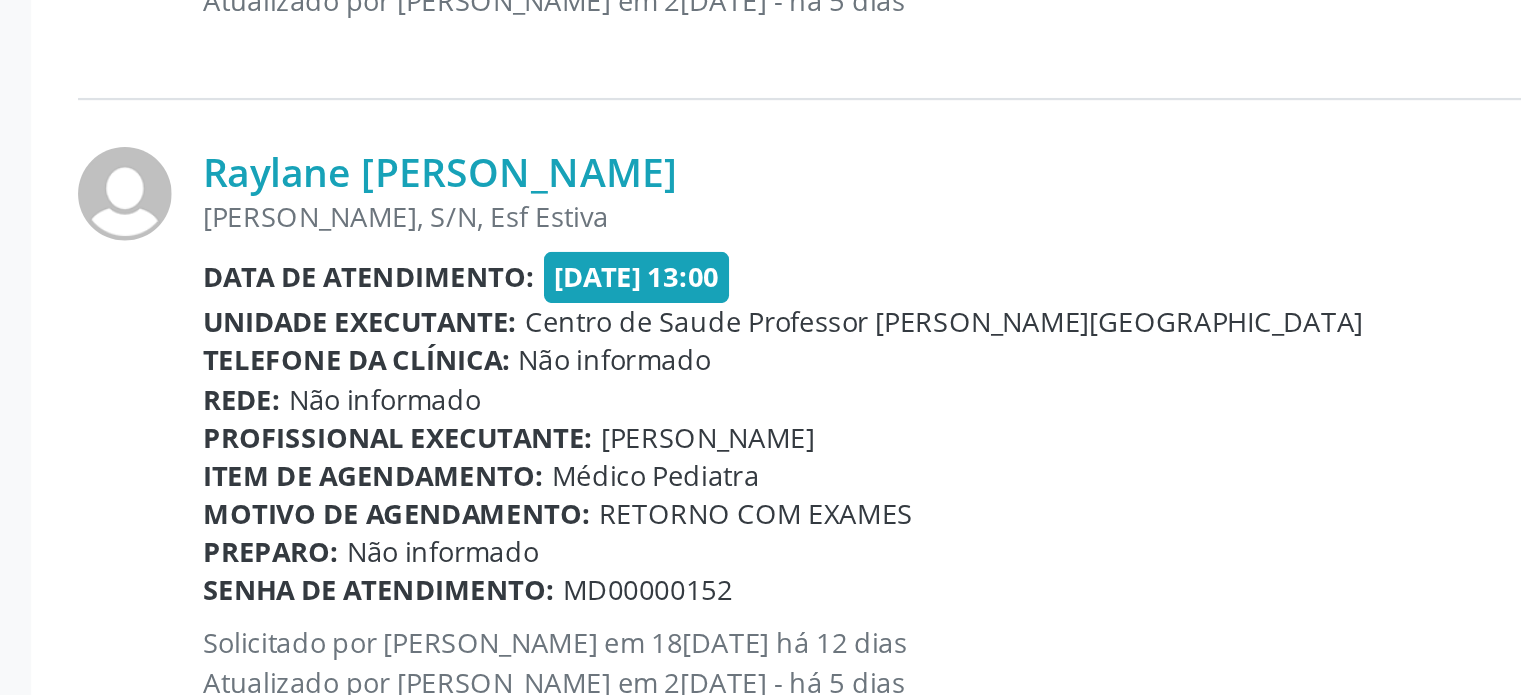 click on "Motivo de agendamento:" at bounding box center (178, 518) 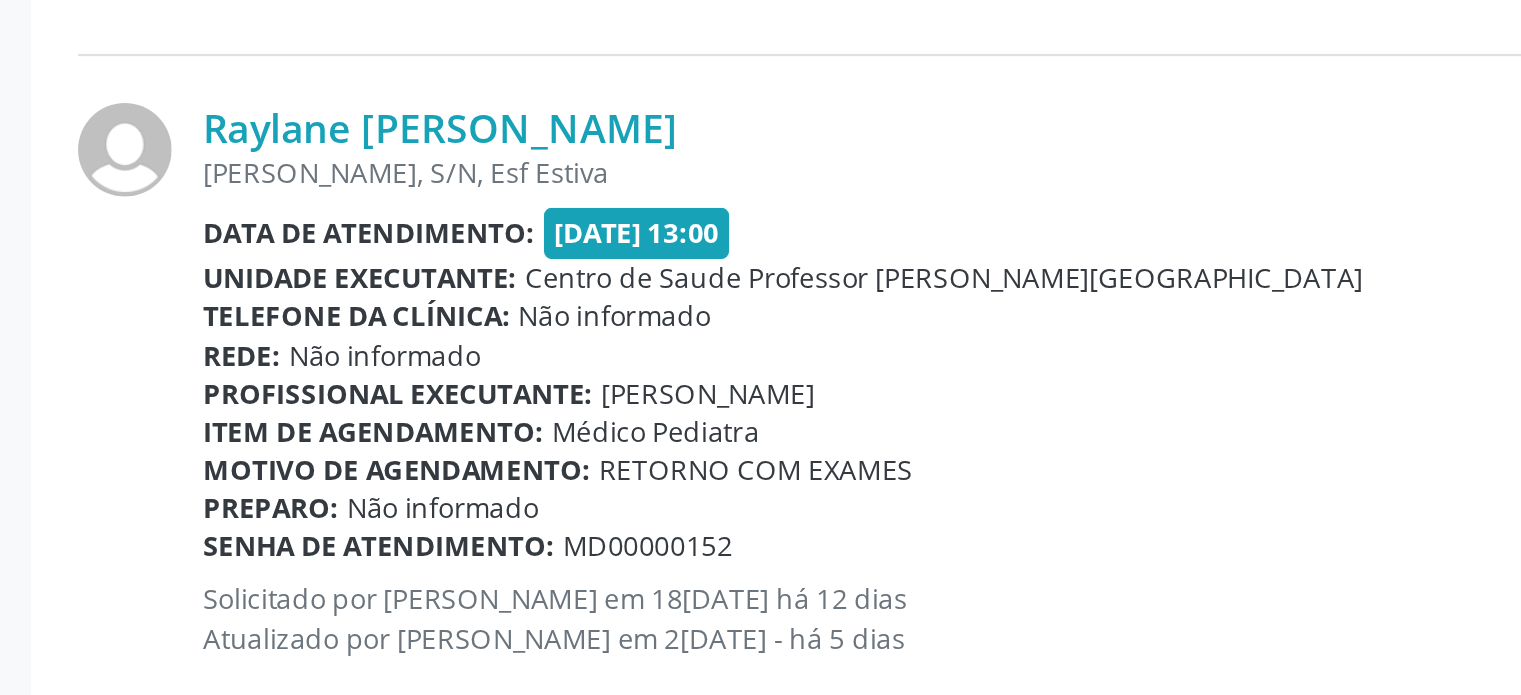 drag, startPoint x: 383, startPoint y: 368, endPoint x: 87, endPoint y: 369, distance: 296.00168 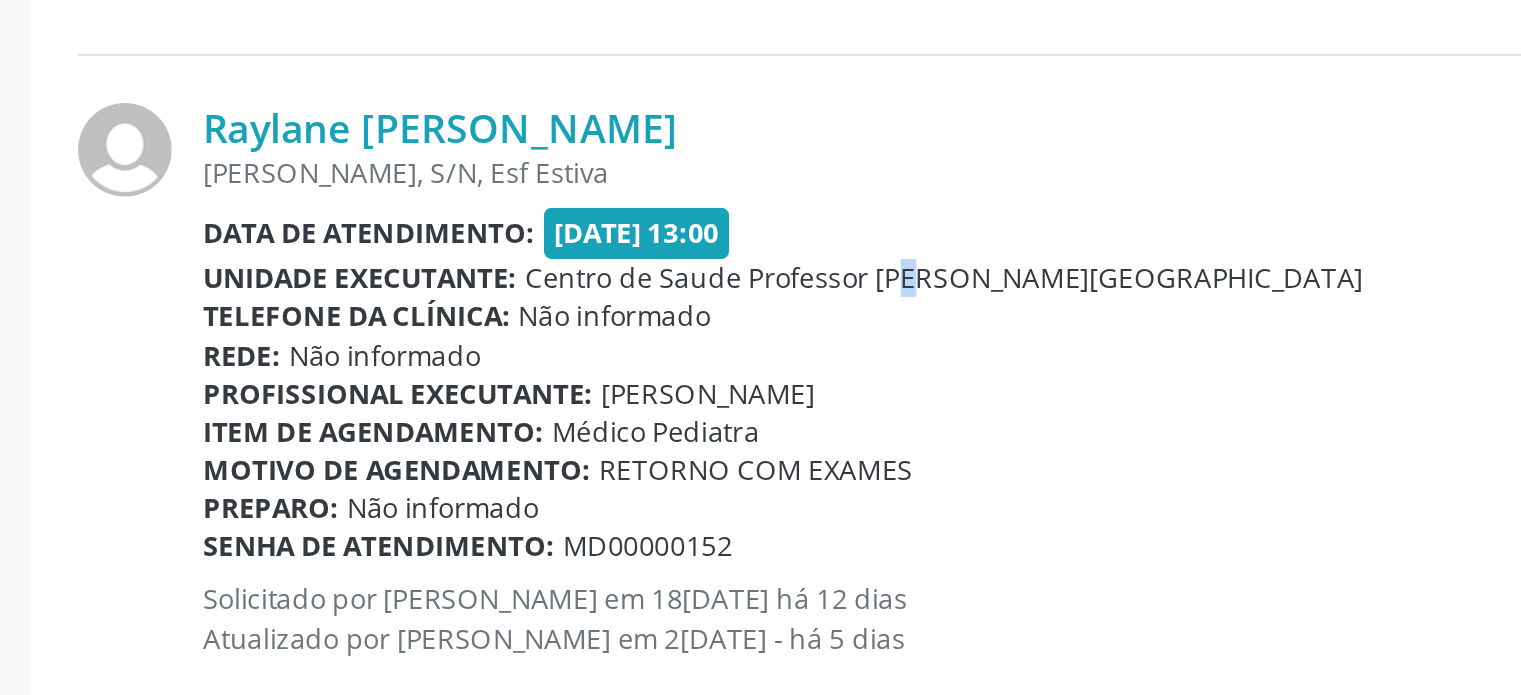 click on "Centro de Saude Professor [PERSON_NAME][GEOGRAPHIC_DATA]" at bounding box center (424, 432) 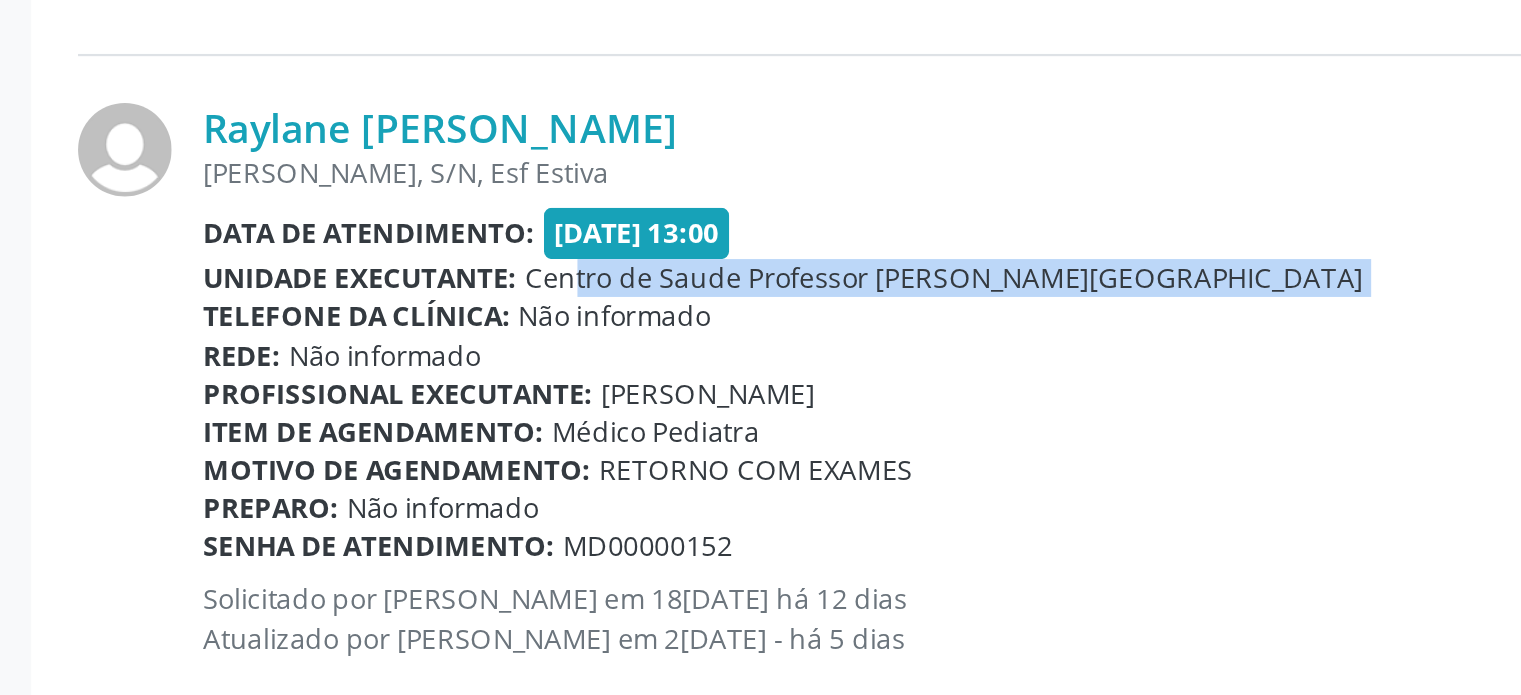 click on "Centro de Saude Professor [PERSON_NAME][GEOGRAPHIC_DATA]" at bounding box center [424, 432] 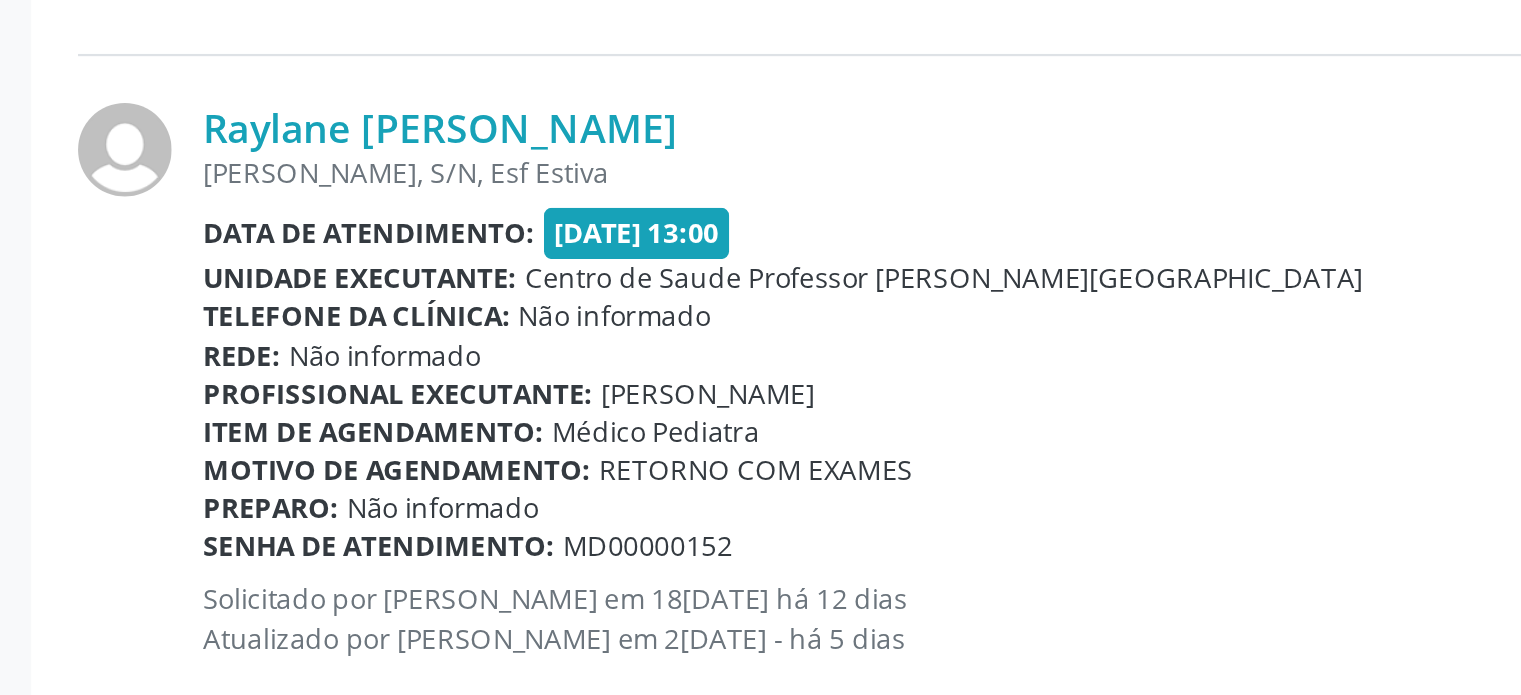 click on "Profissional executante:
[PERSON_NAME]" at bounding box center (638, 484) 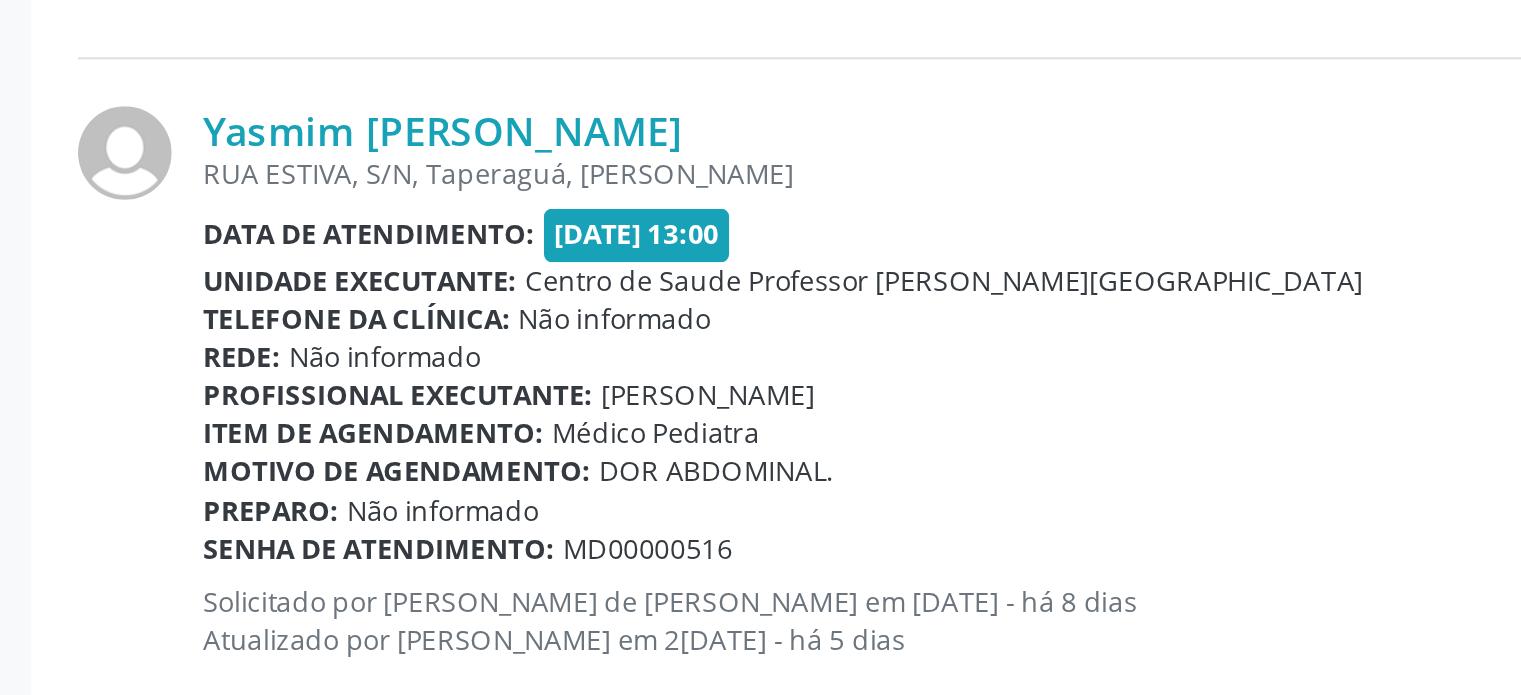 scroll, scrollTop: 1285, scrollLeft: 0, axis: vertical 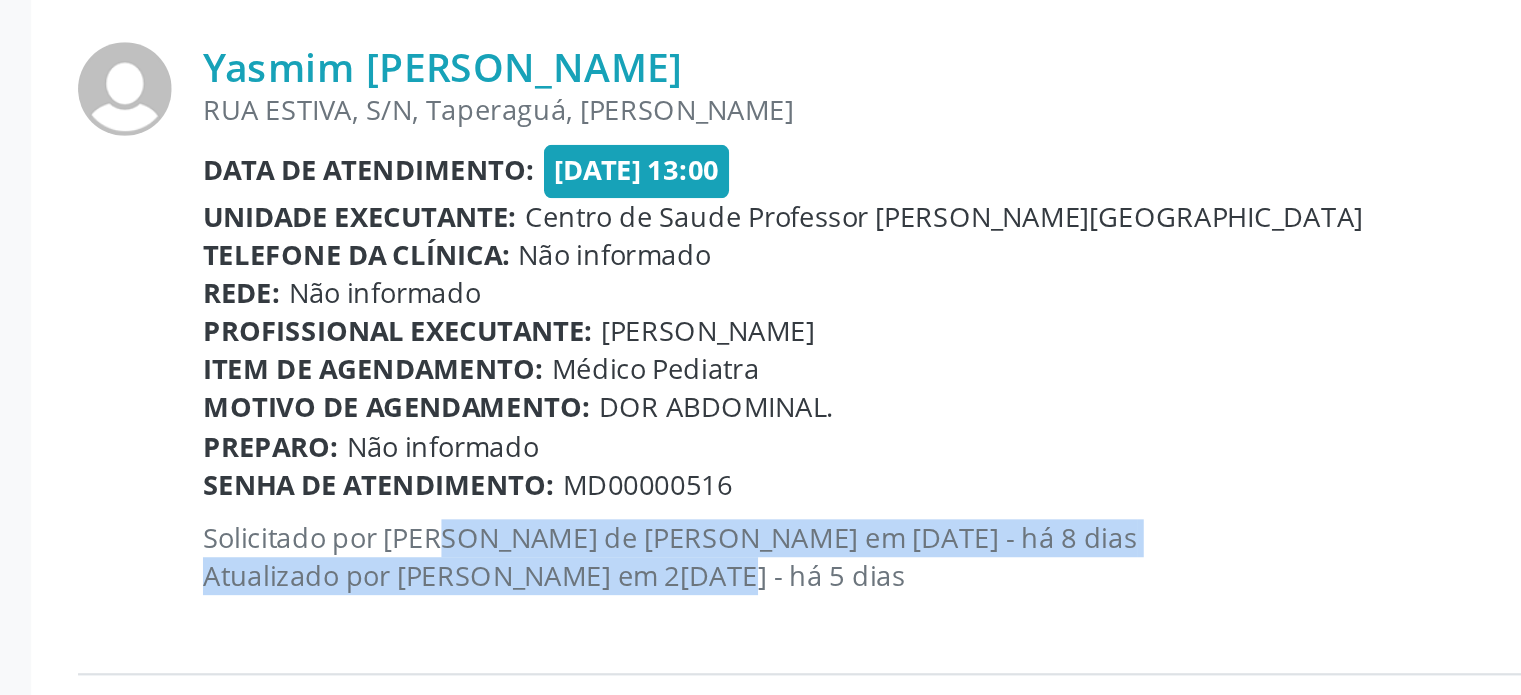 drag, startPoint x: 175, startPoint y: 613, endPoint x: 295, endPoint y: 632, distance: 121.49486 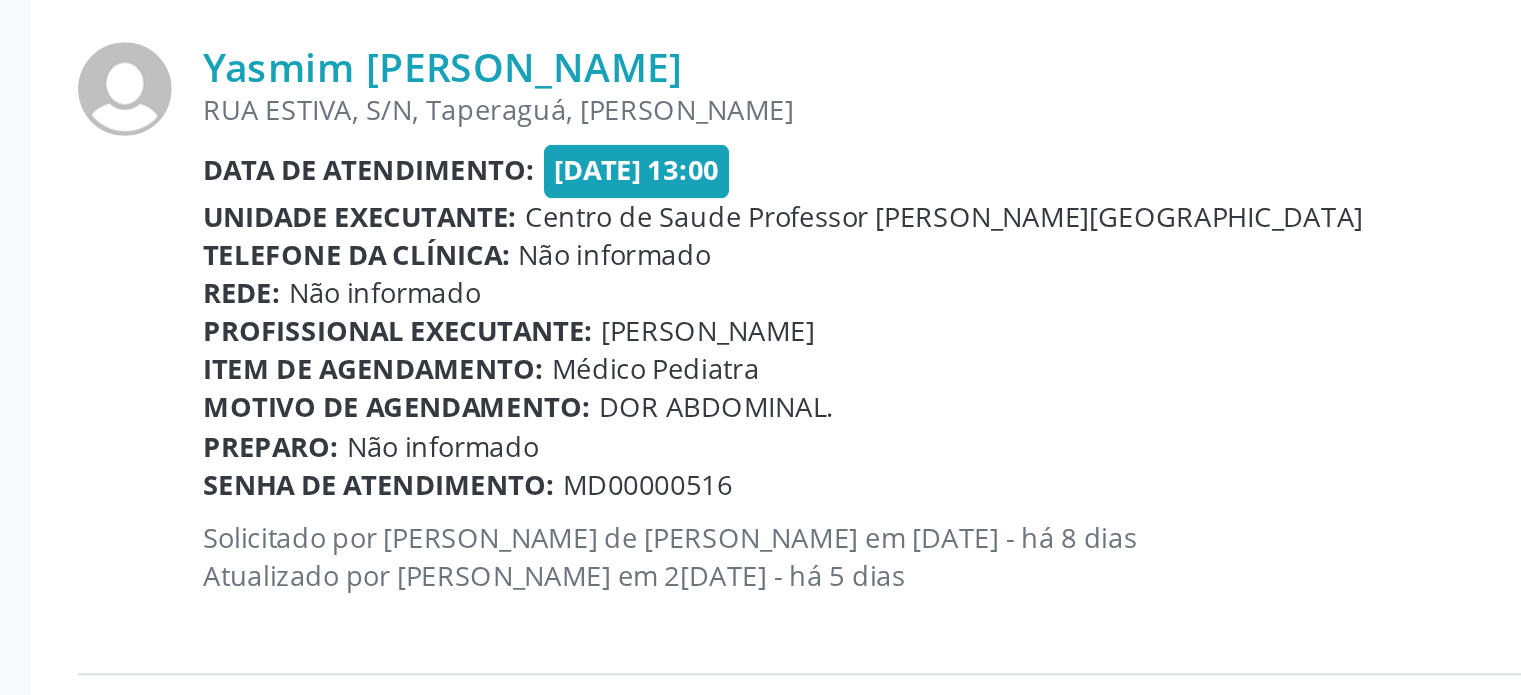 click on "Solicitado por [PERSON_NAME] de [PERSON_NAME] em [DATE] - há 8 dias
Atualizado por [PERSON_NAME] em [DATE] - há 5 dias" at bounding box center (638, 633) 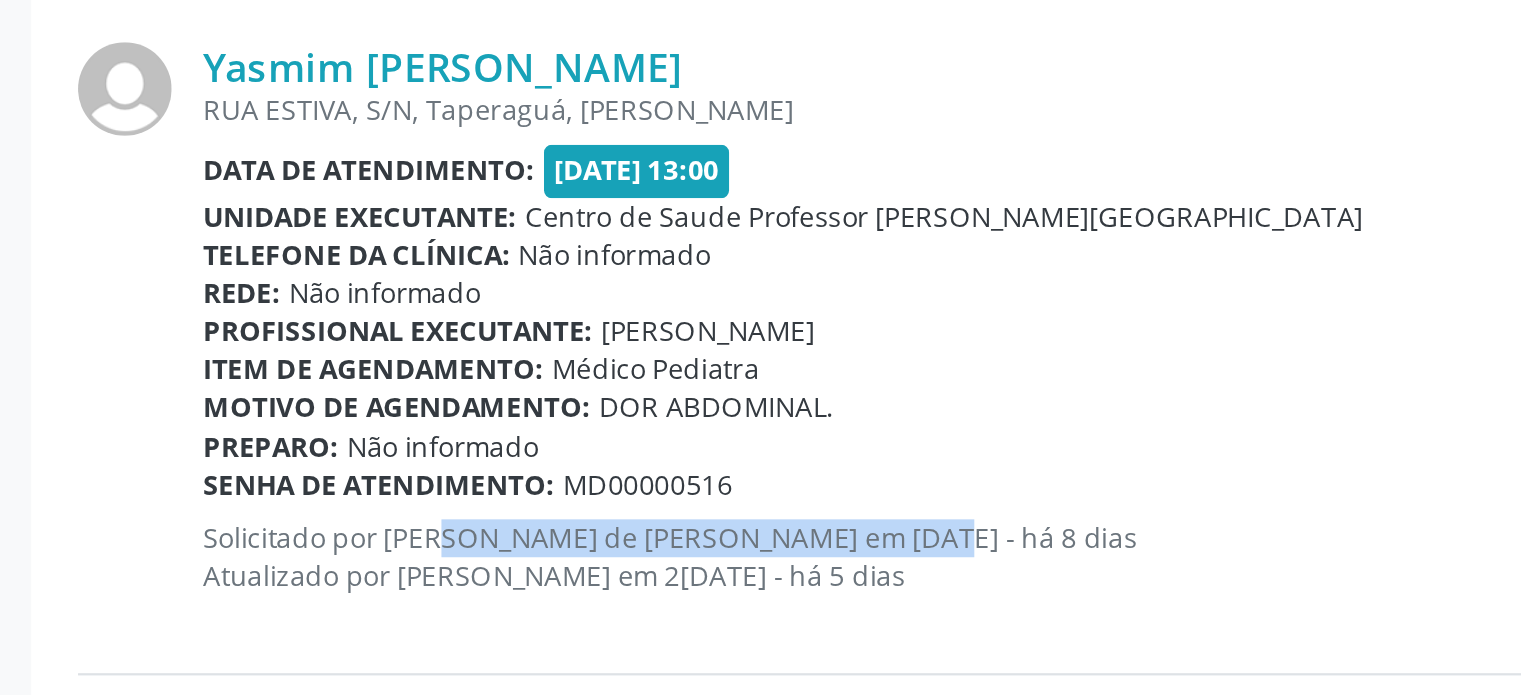 drag, startPoint x: 171, startPoint y: 621, endPoint x: 382, endPoint y: 624, distance: 211.02133 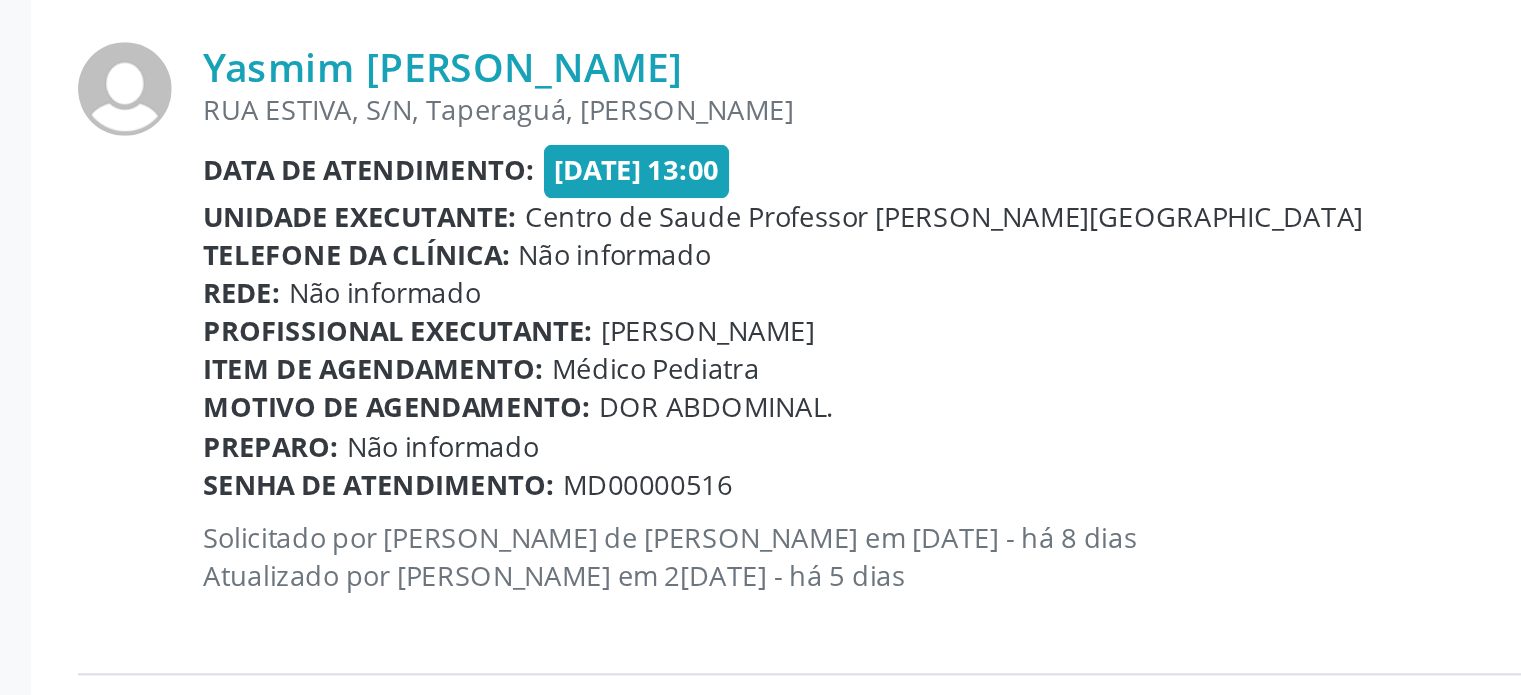 click on "DOR ABDOMINAL." at bounding box center [321, 565] 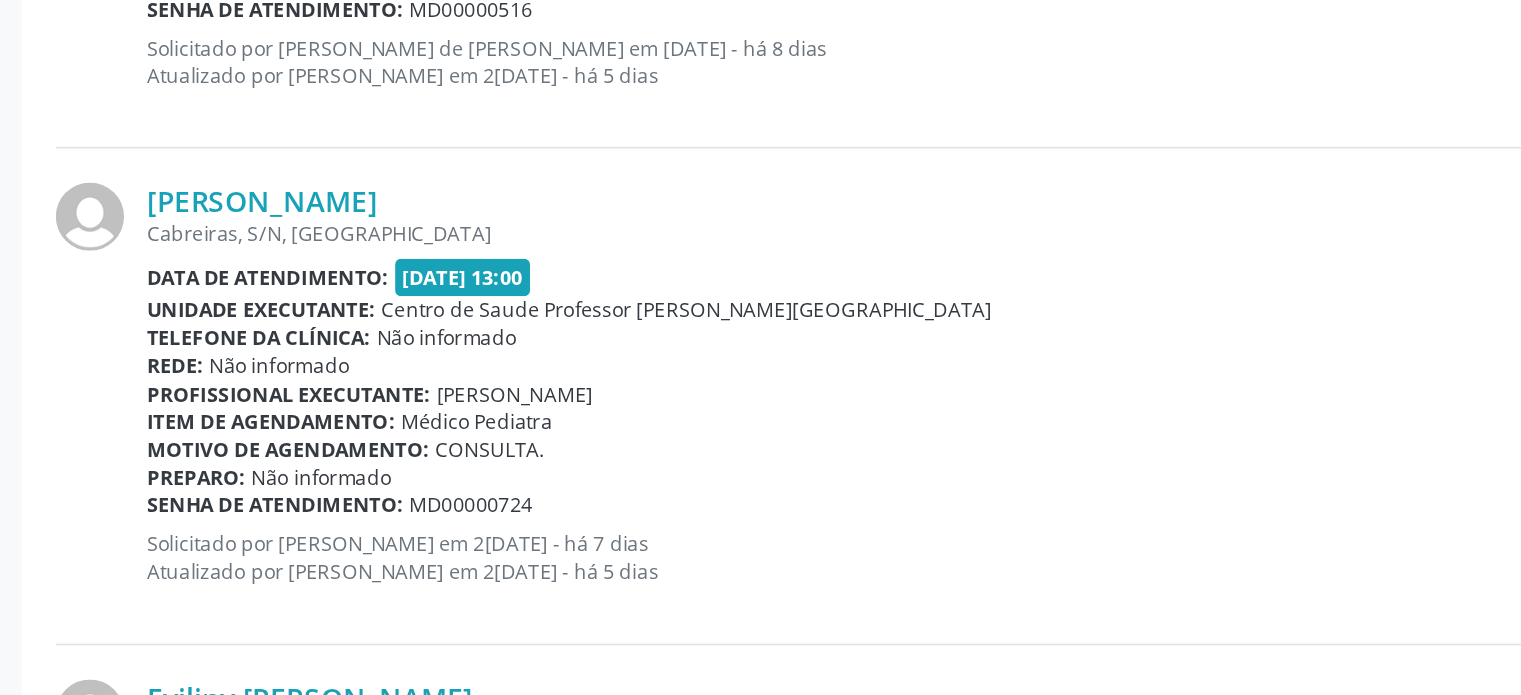 scroll, scrollTop: 1615, scrollLeft: 0, axis: vertical 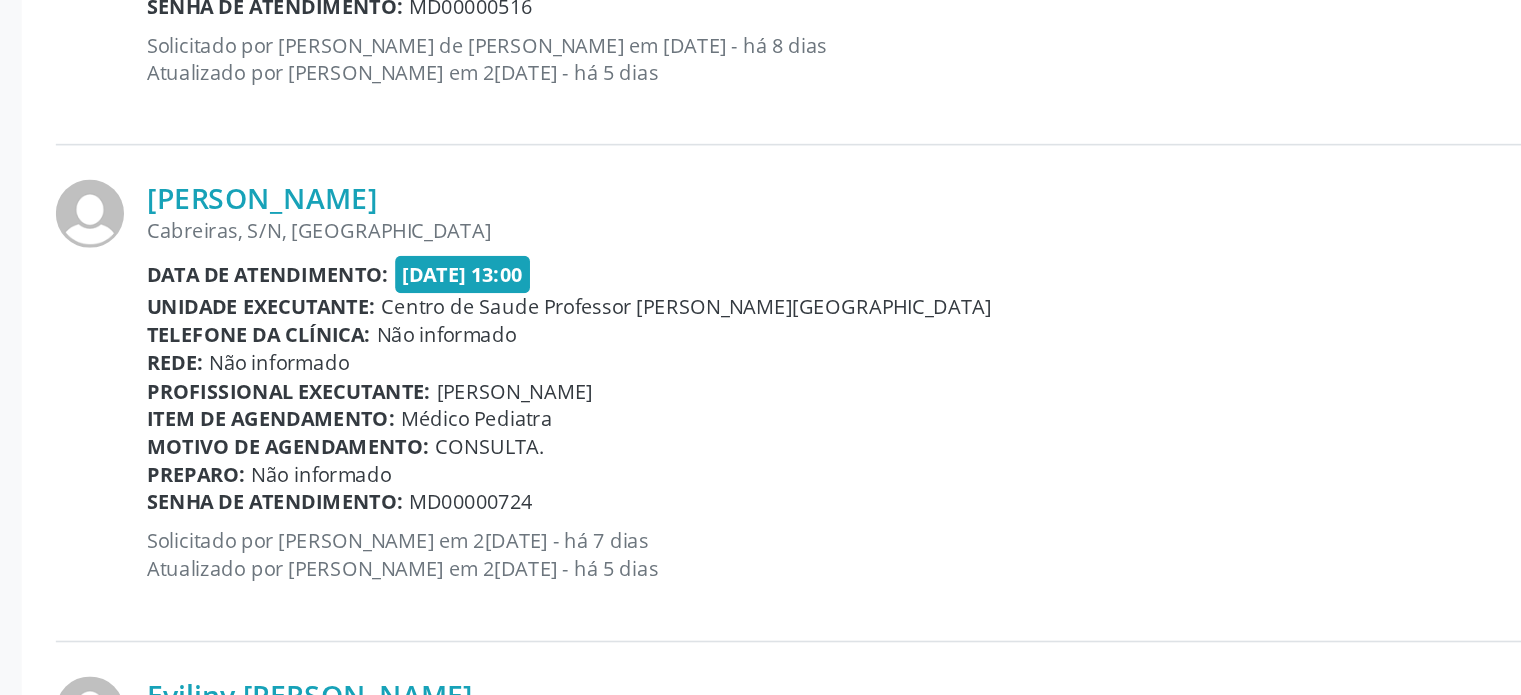 drag, startPoint x: 172, startPoint y: 595, endPoint x: 379, endPoint y: 594, distance: 207.00241 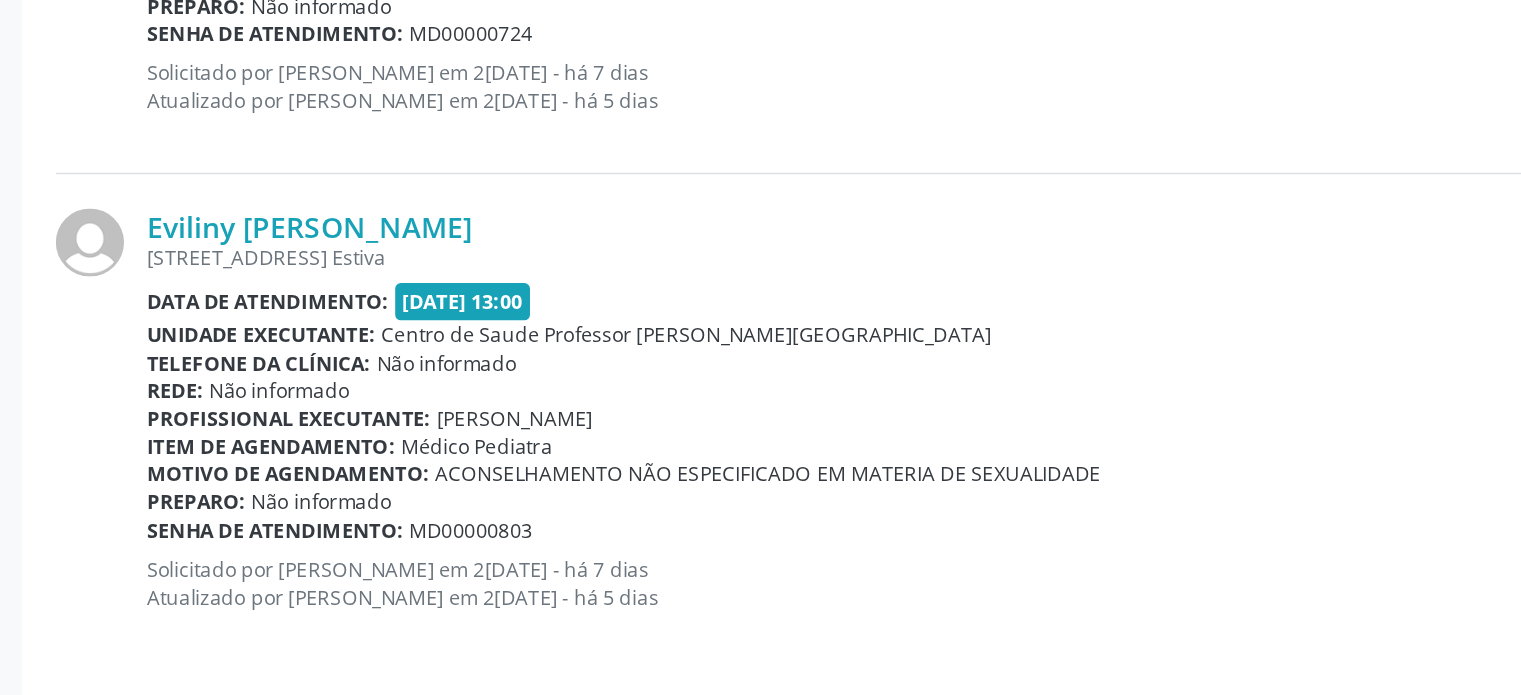 scroll, scrollTop: 1909, scrollLeft: 0, axis: vertical 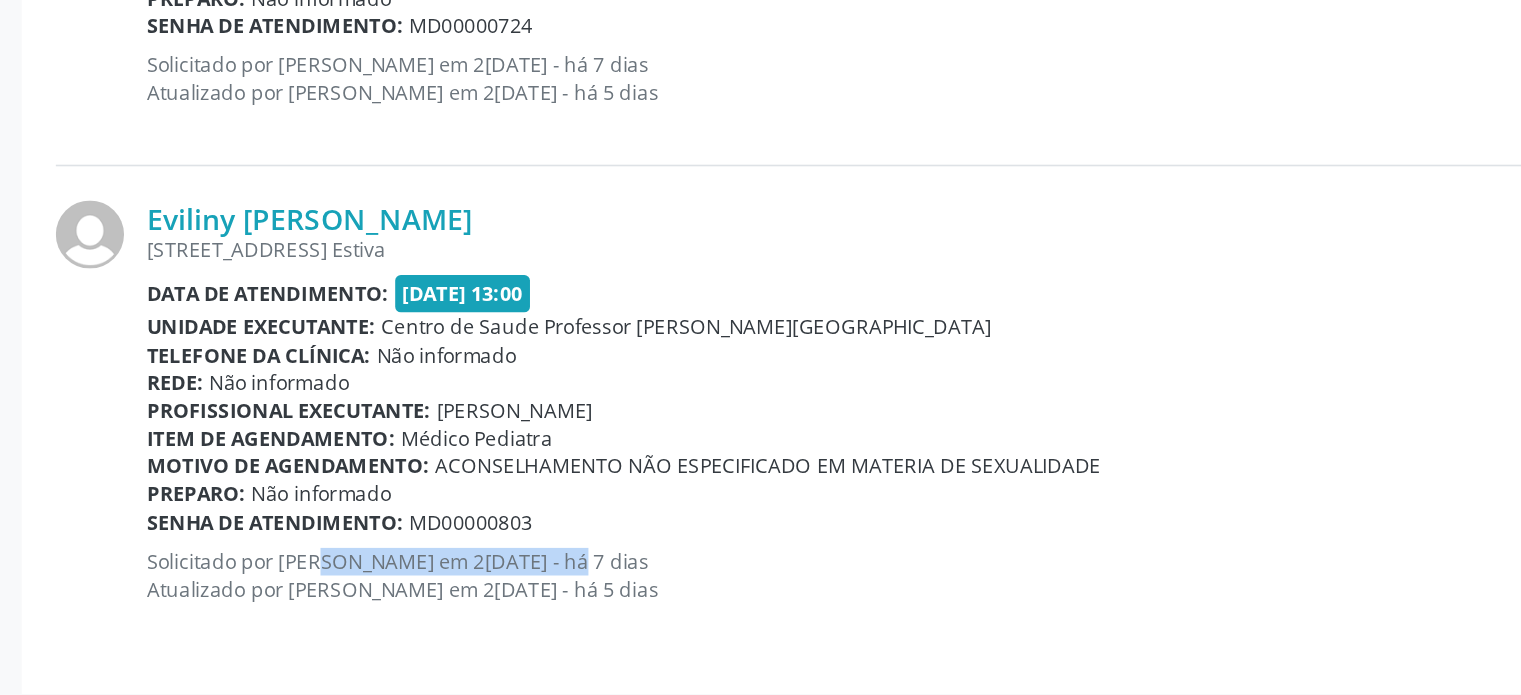 drag, startPoint x: 172, startPoint y: 603, endPoint x: 314, endPoint y: 600, distance: 142.0317 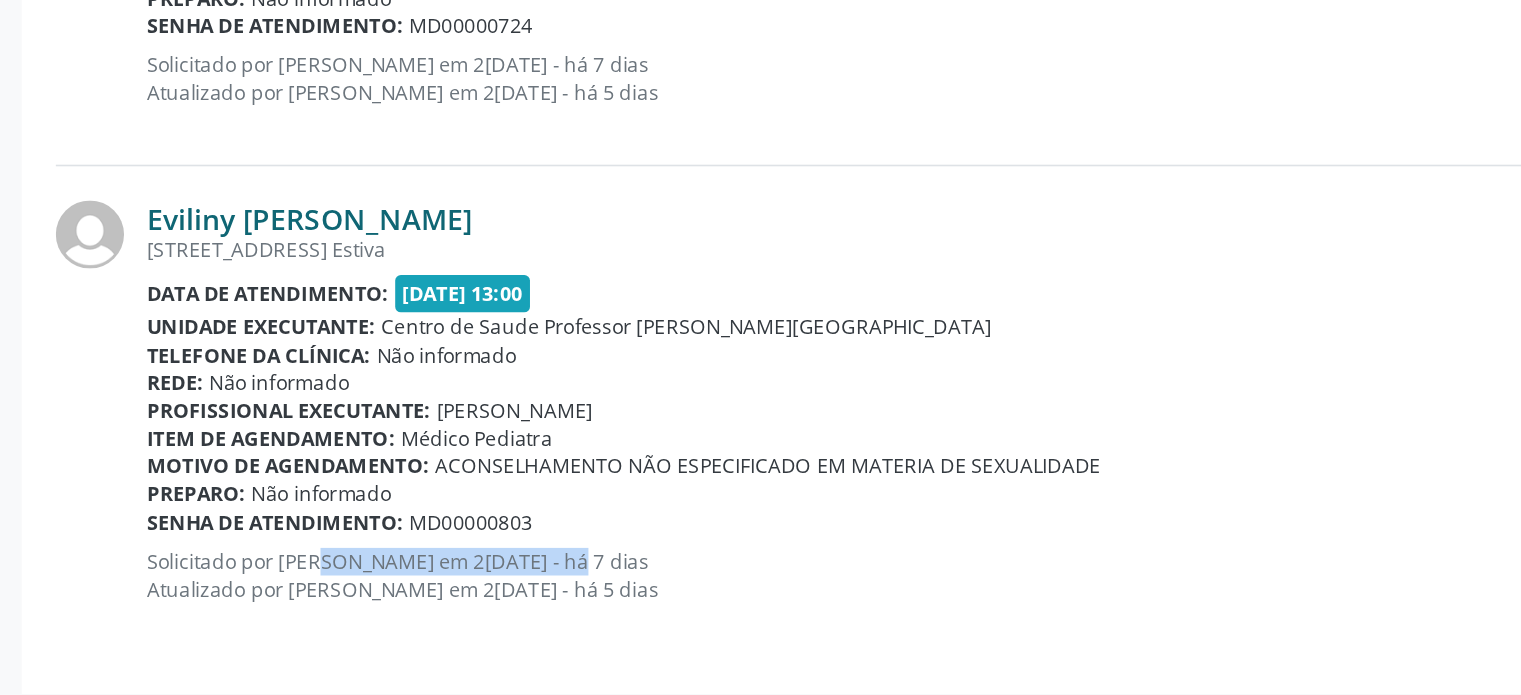 drag, startPoint x: 82, startPoint y: 395, endPoint x: 233, endPoint y: 402, distance: 151.16217 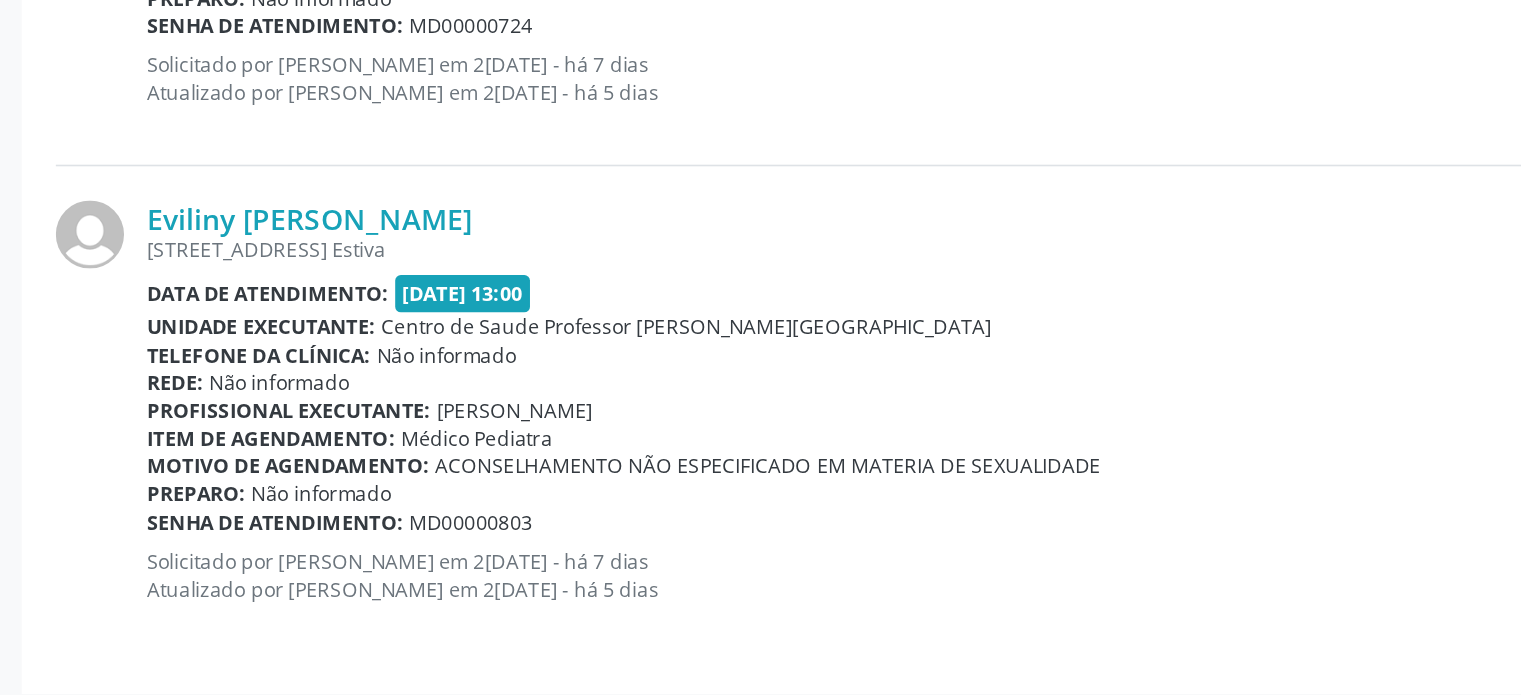 click on "Rede:
Não informado" at bounding box center (638, 501) 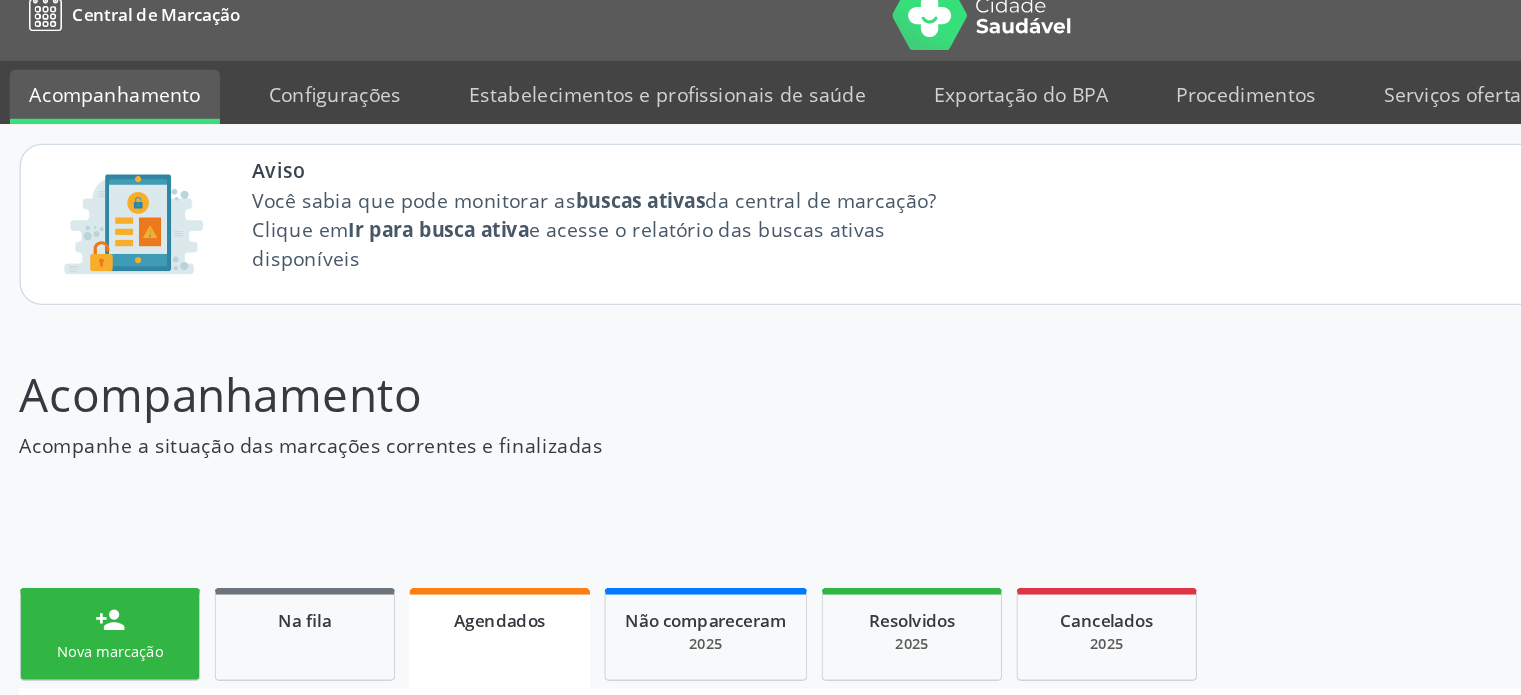 scroll, scrollTop: 0, scrollLeft: 0, axis: both 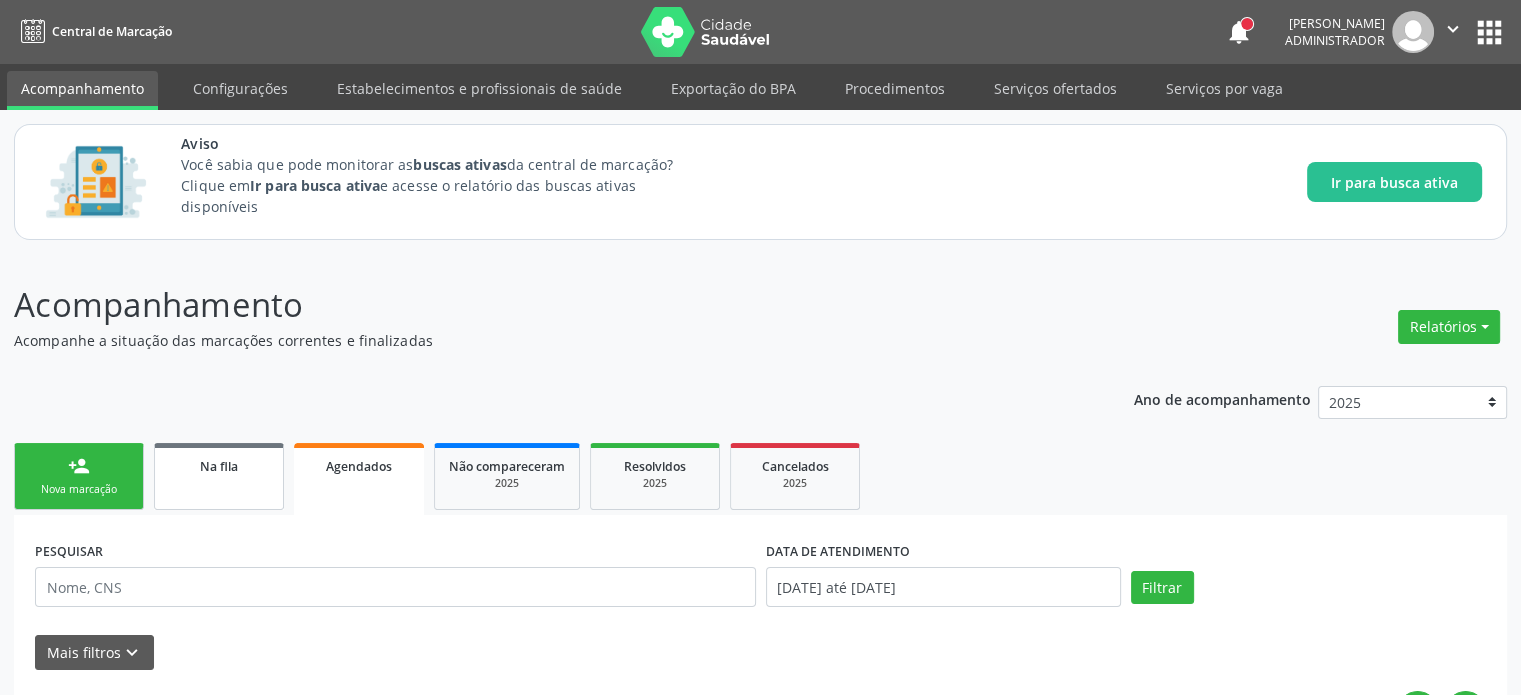 click on "Na fila" at bounding box center (219, 465) 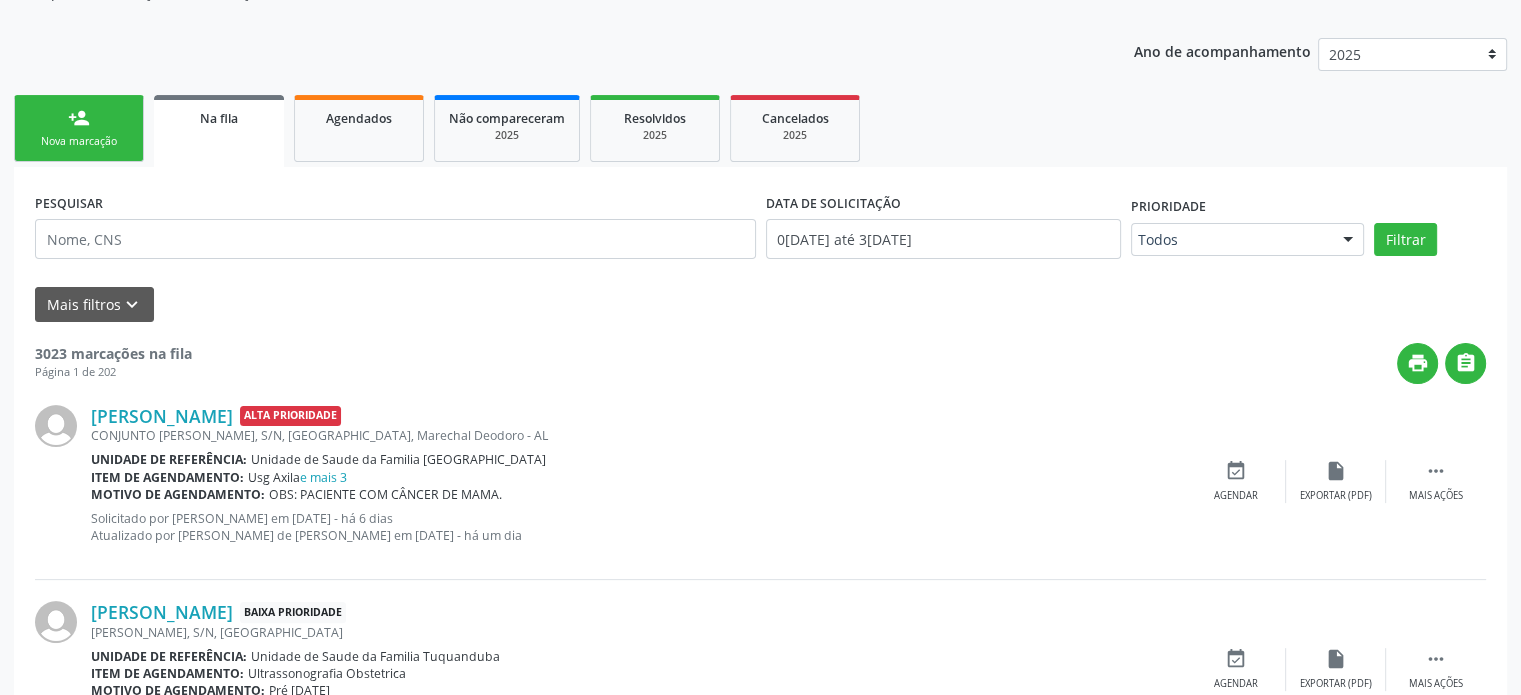 scroll, scrollTop: 347, scrollLeft: 0, axis: vertical 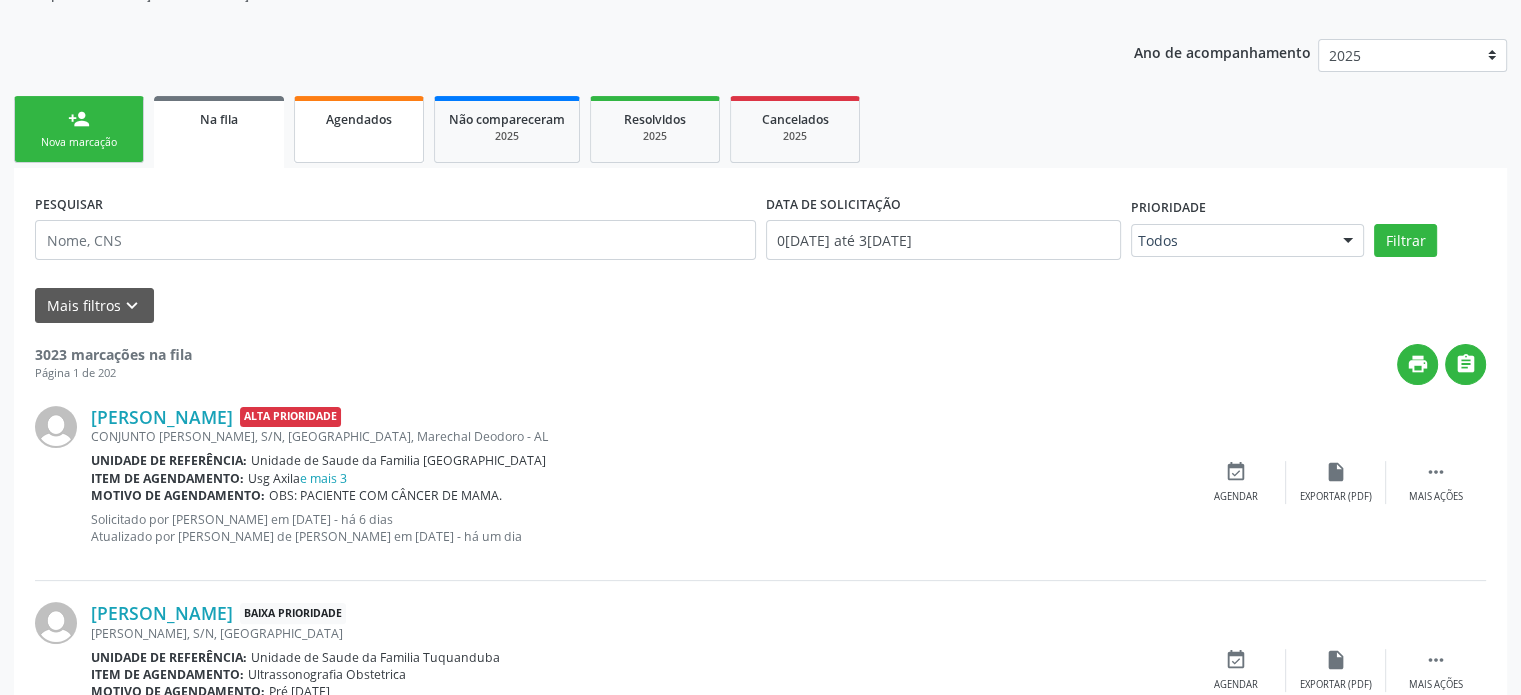 click on "Agendados" at bounding box center (359, 119) 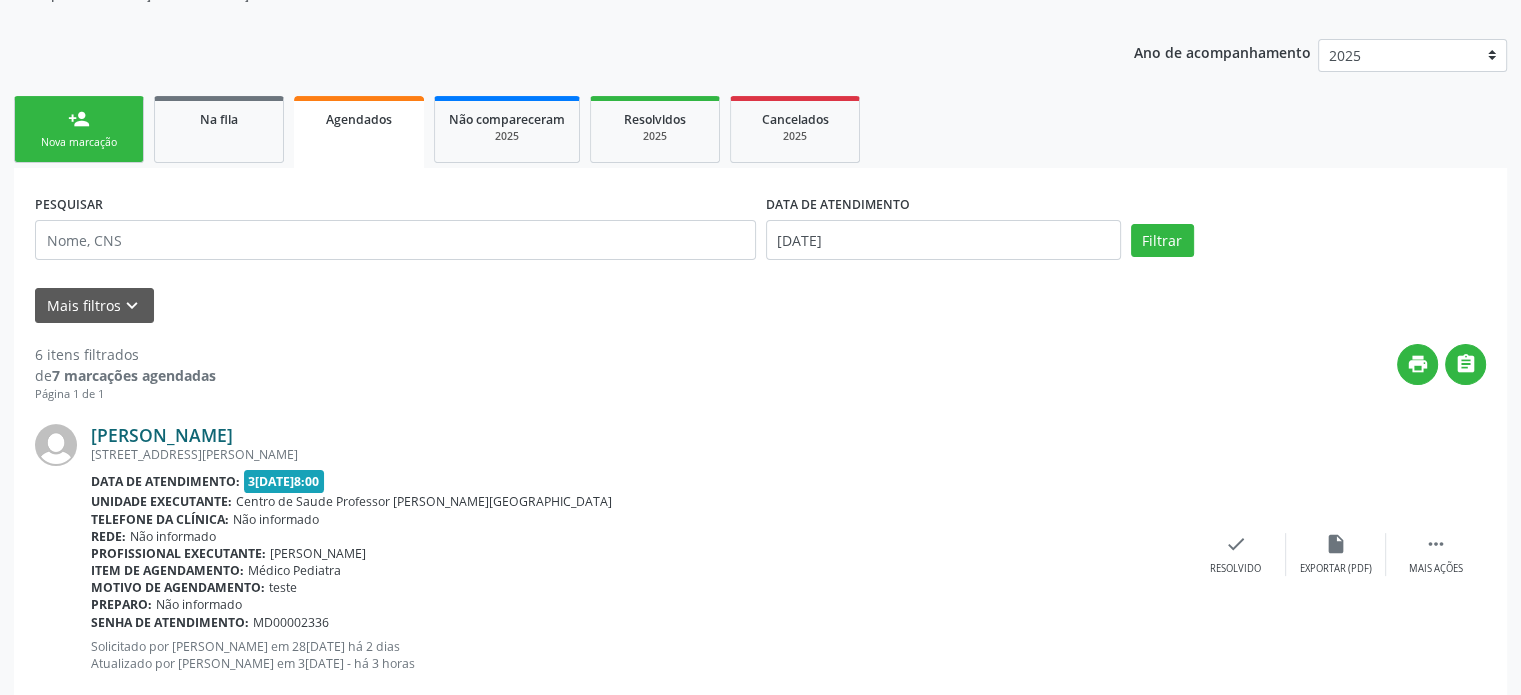 scroll, scrollTop: 264, scrollLeft: 0, axis: vertical 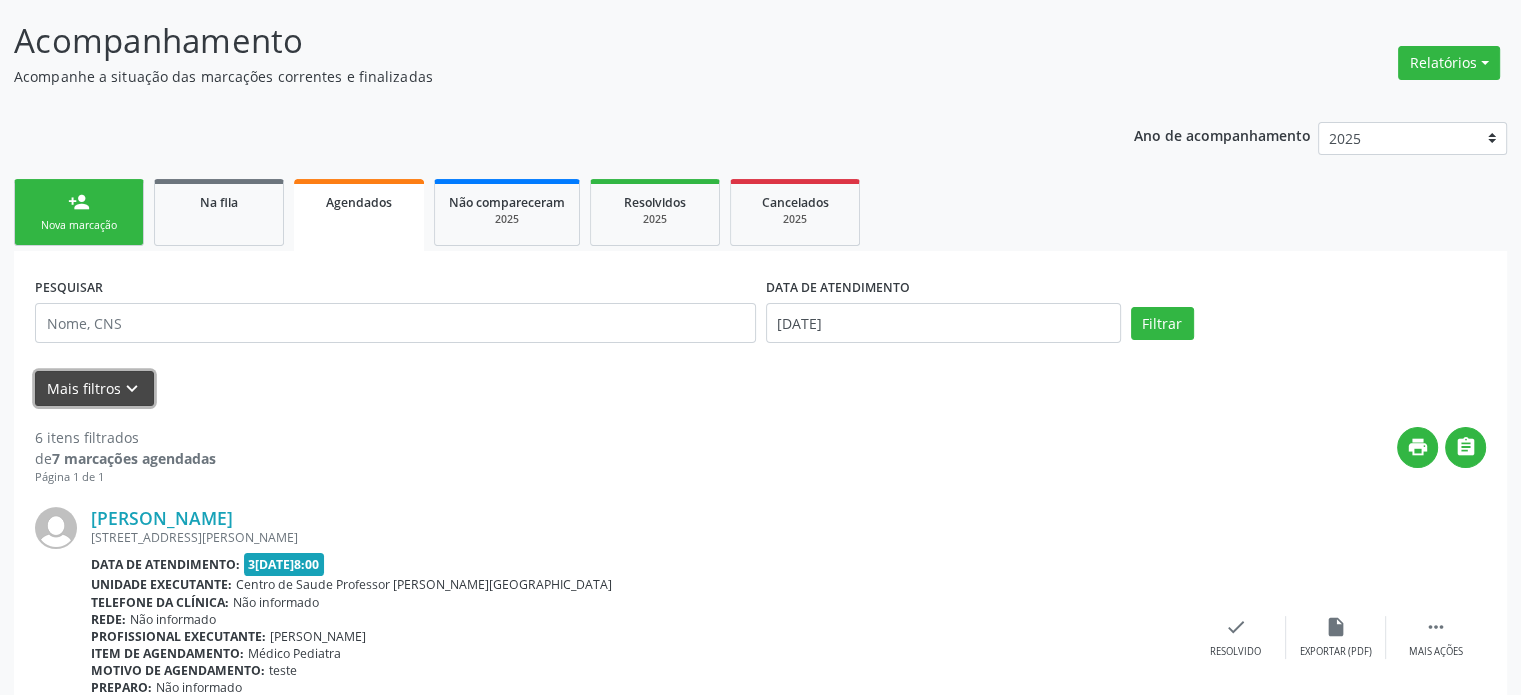 click on "Mais filtros
keyboard_arrow_down" at bounding box center [94, 388] 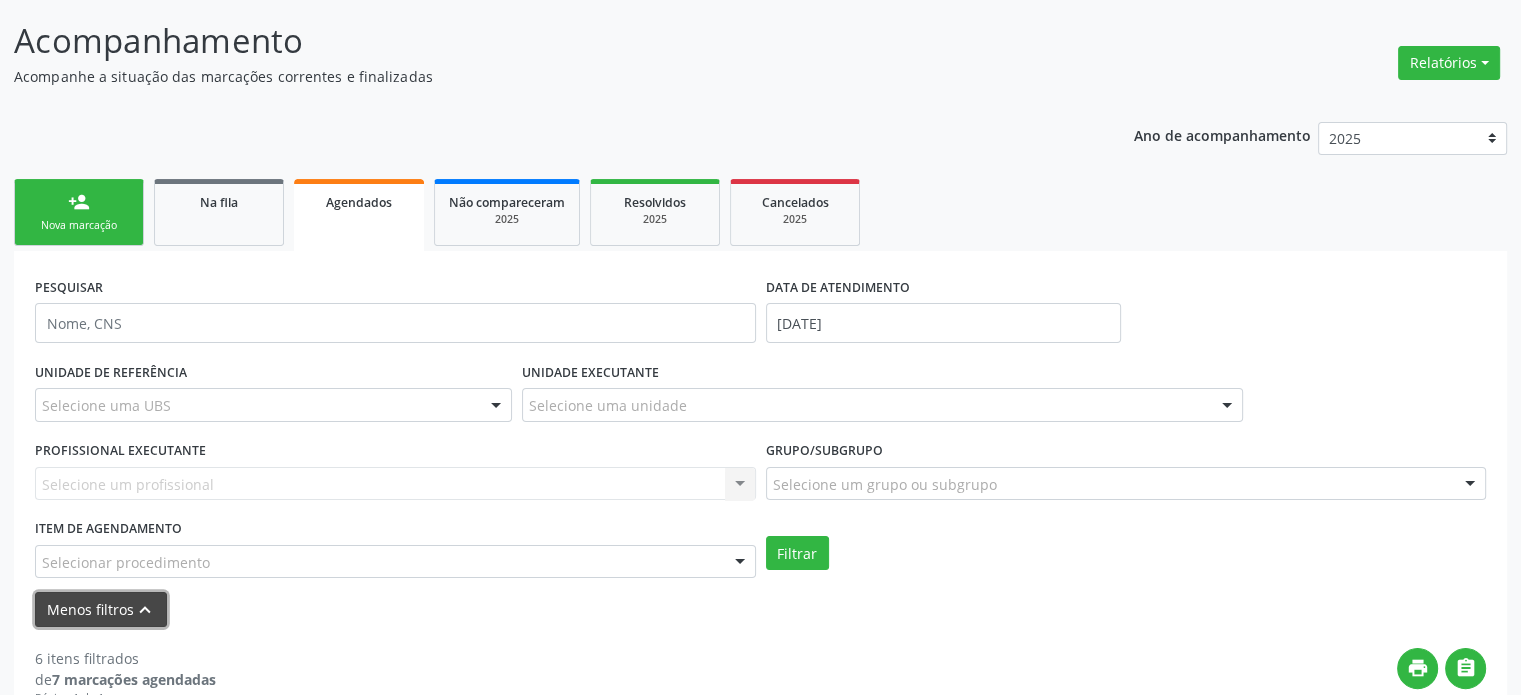 click on "Menos filtros
keyboard_arrow_up" at bounding box center (101, 609) 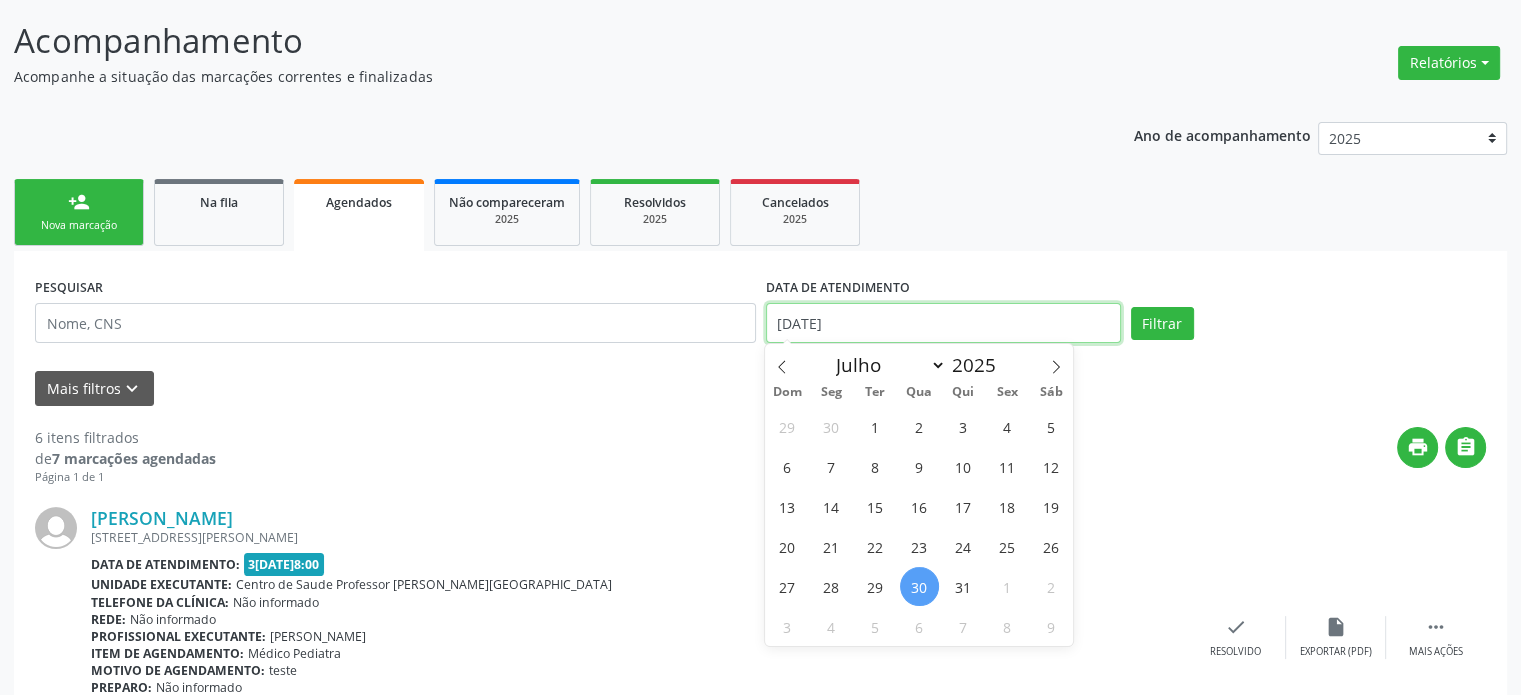 click on "[DATE]" at bounding box center [943, 323] 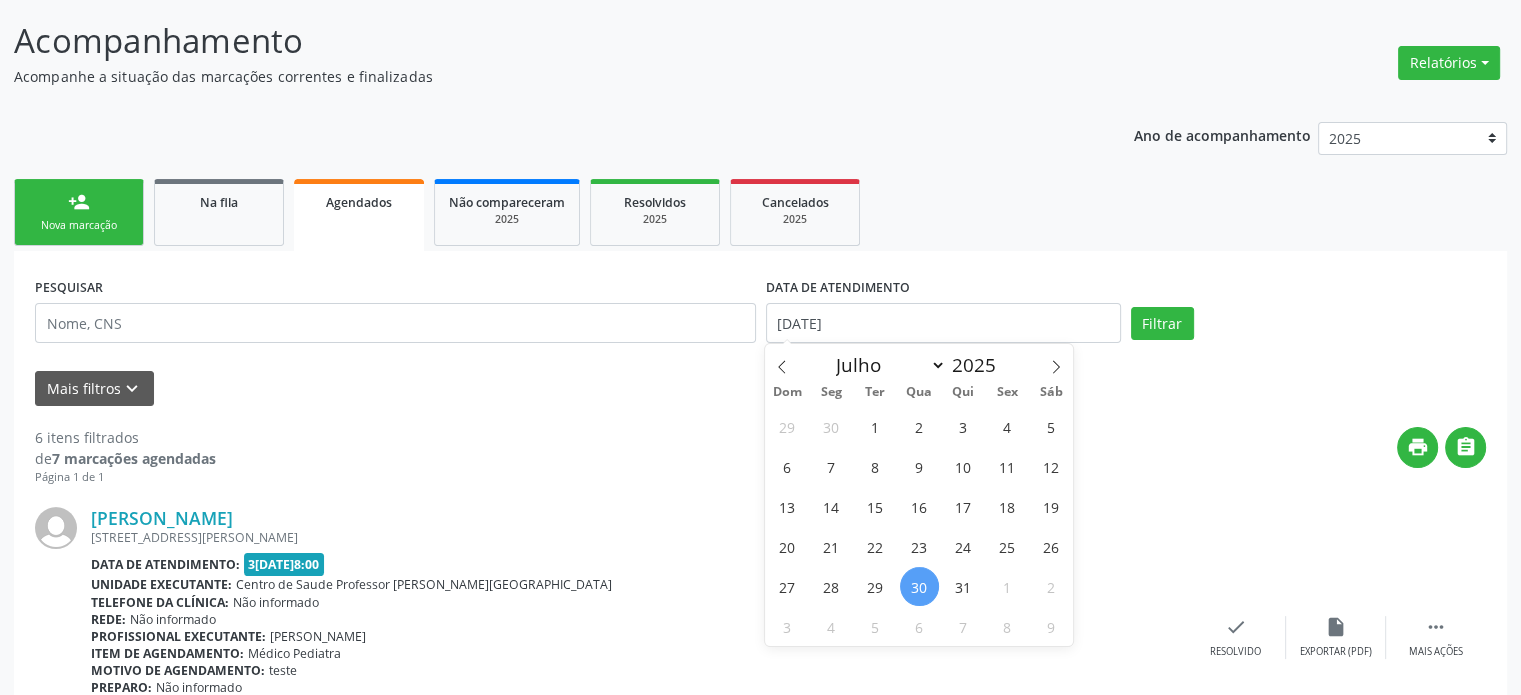 click on "30" at bounding box center (919, 586) 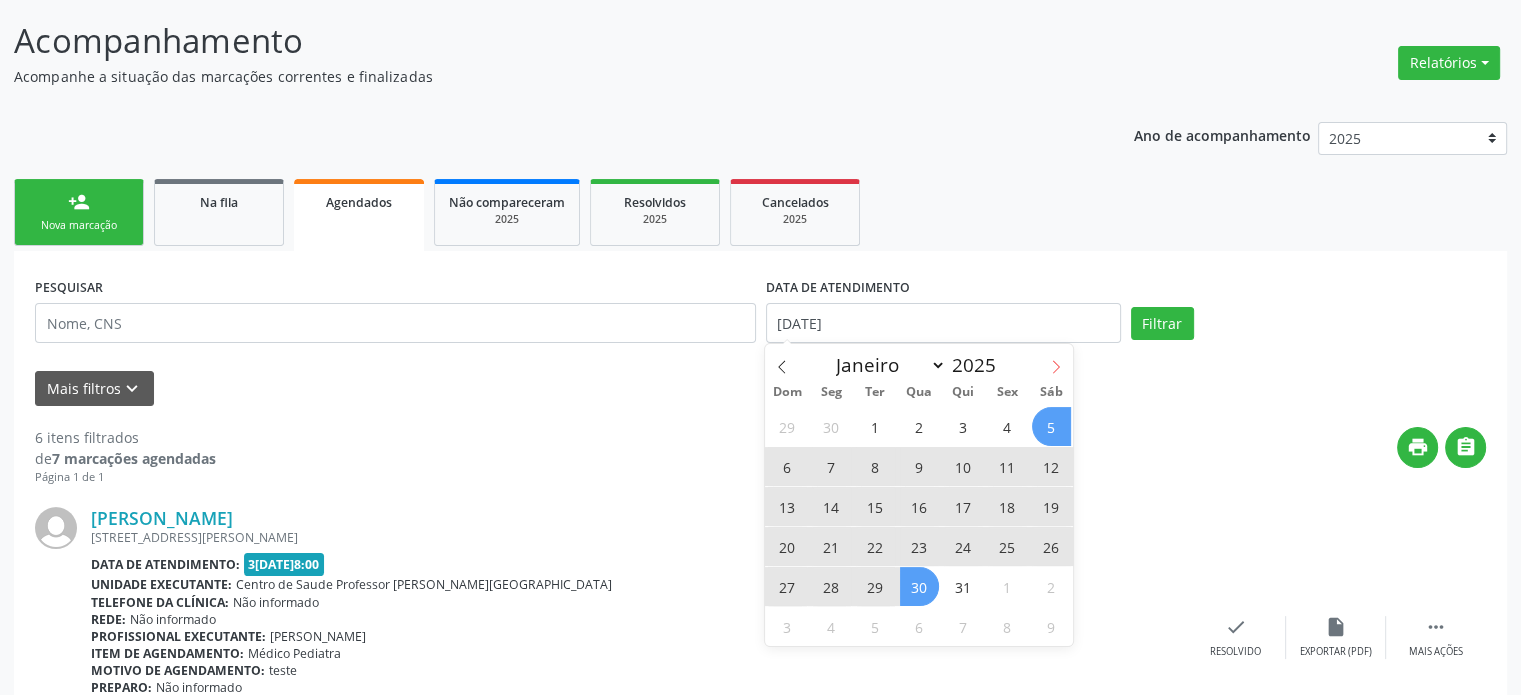 click at bounding box center [1056, 361] 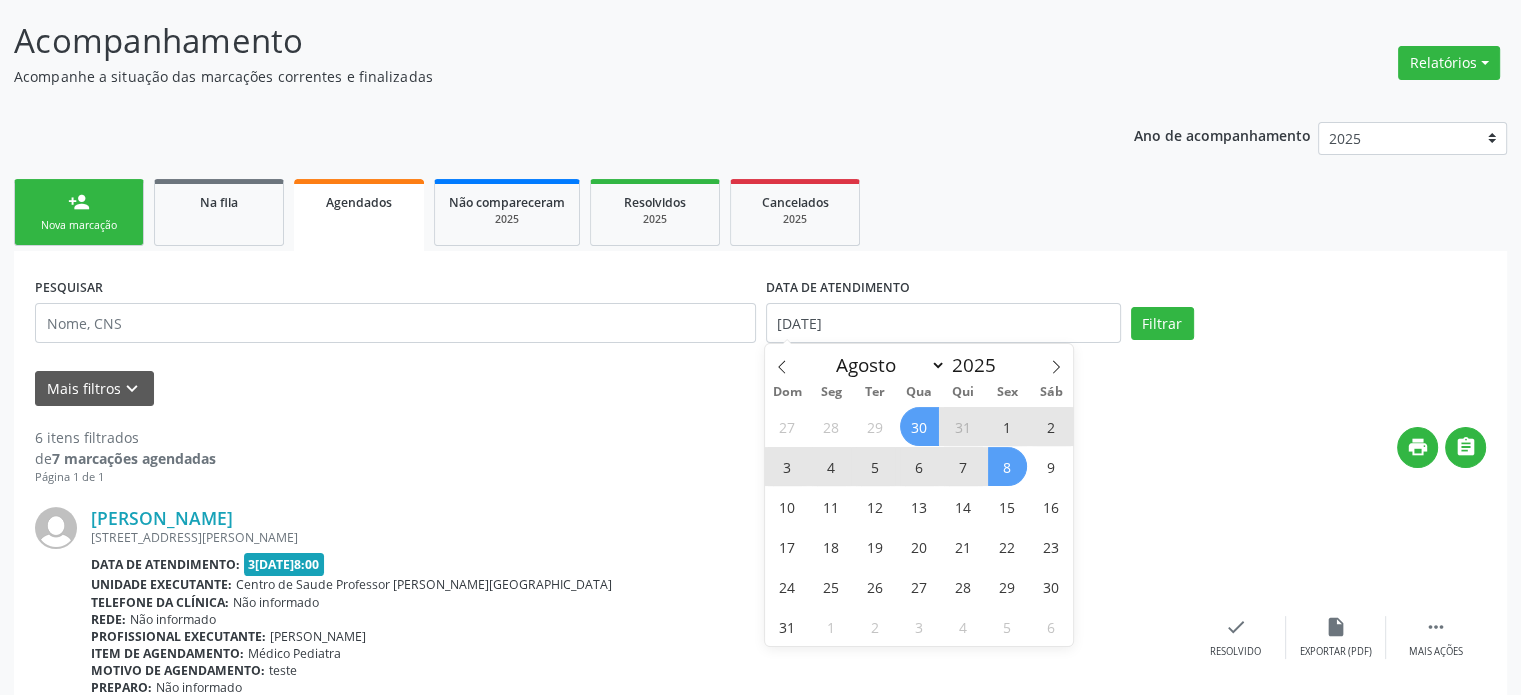 click on "8" at bounding box center [1007, 466] 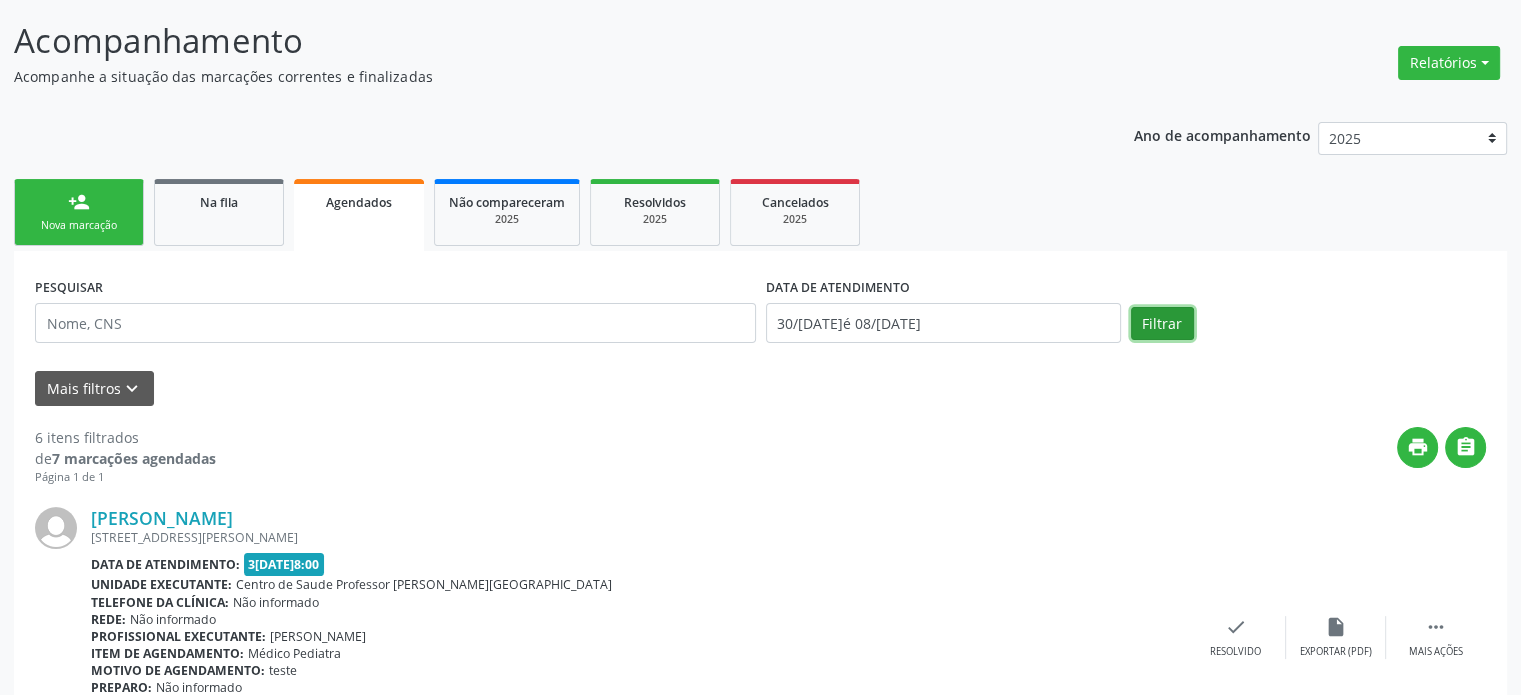 click on "Filtrar" at bounding box center (1162, 324) 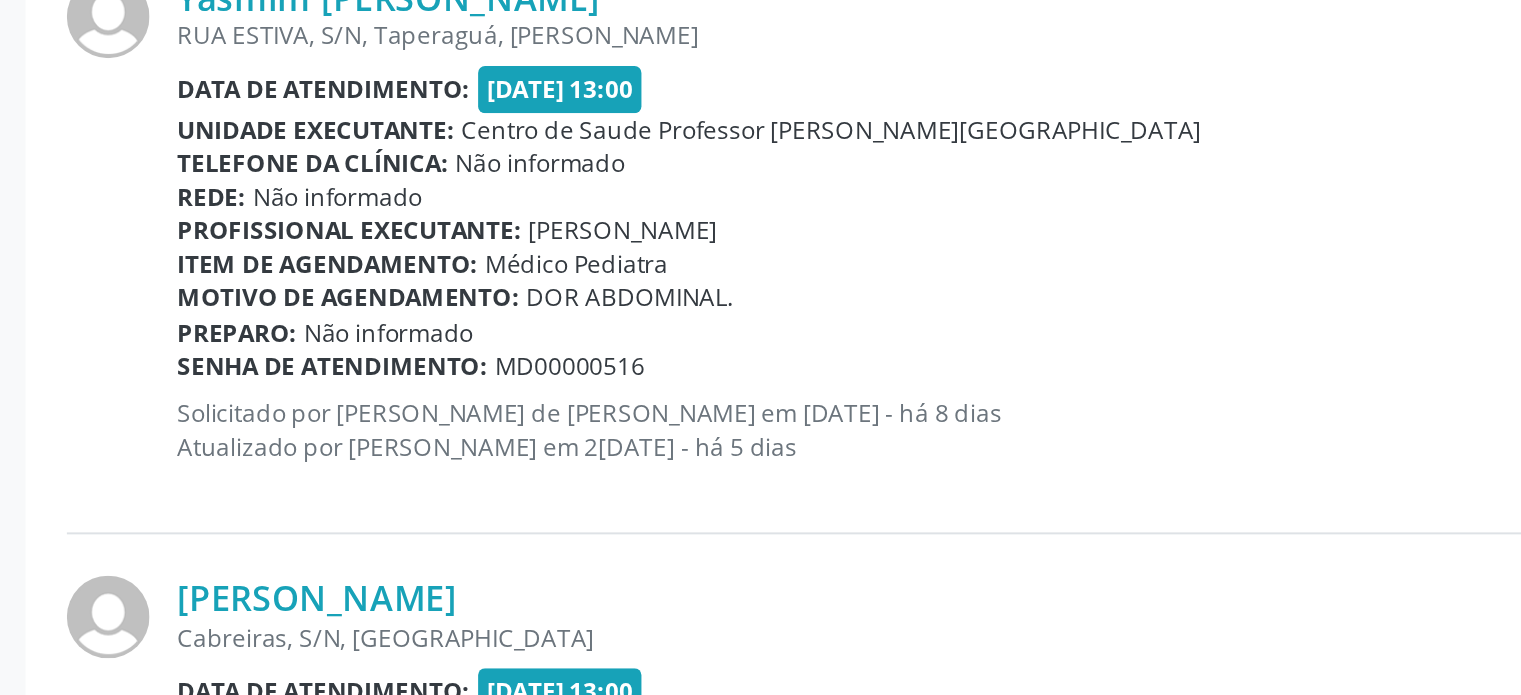 scroll, scrollTop: 1360, scrollLeft: 0, axis: vertical 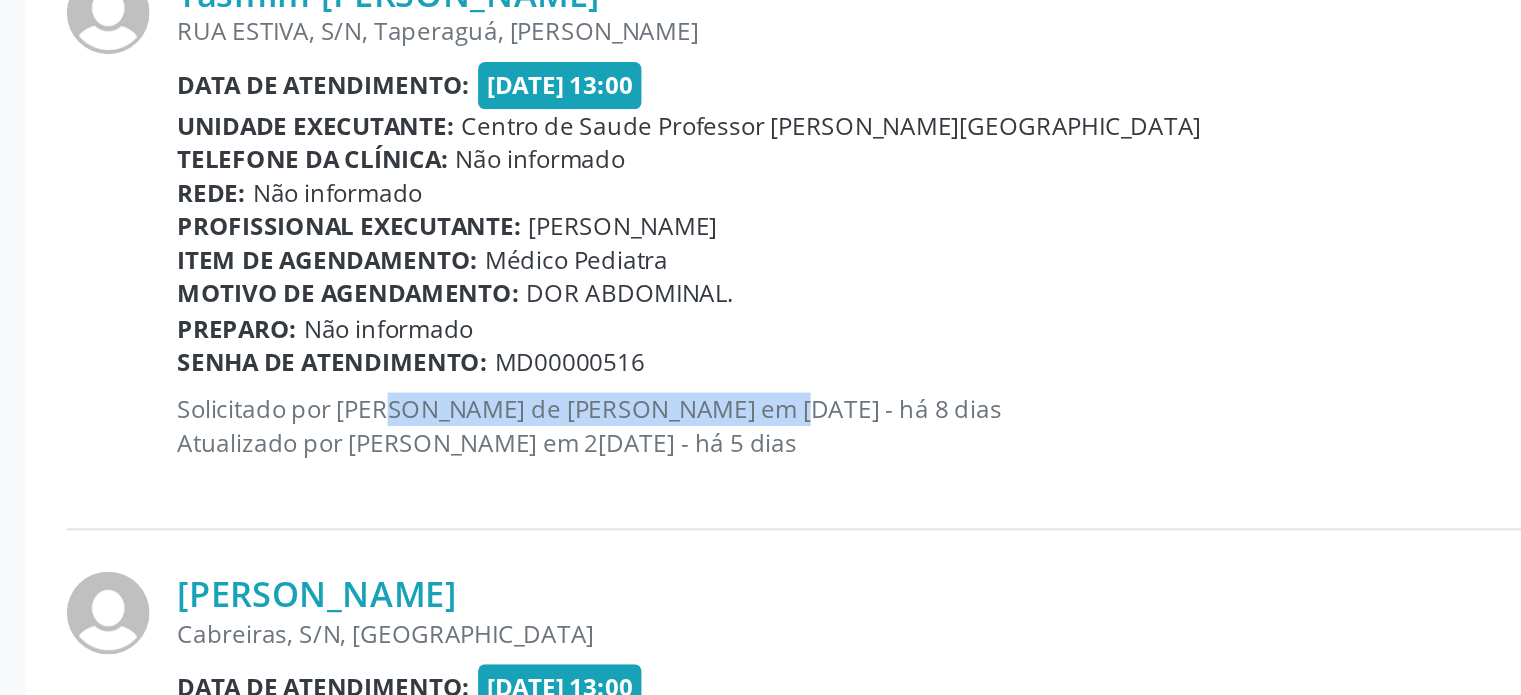 drag, startPoint x: 175, startPoint y: 545, endPoint x: 366, endPoint y: 542, distance: 191.02356 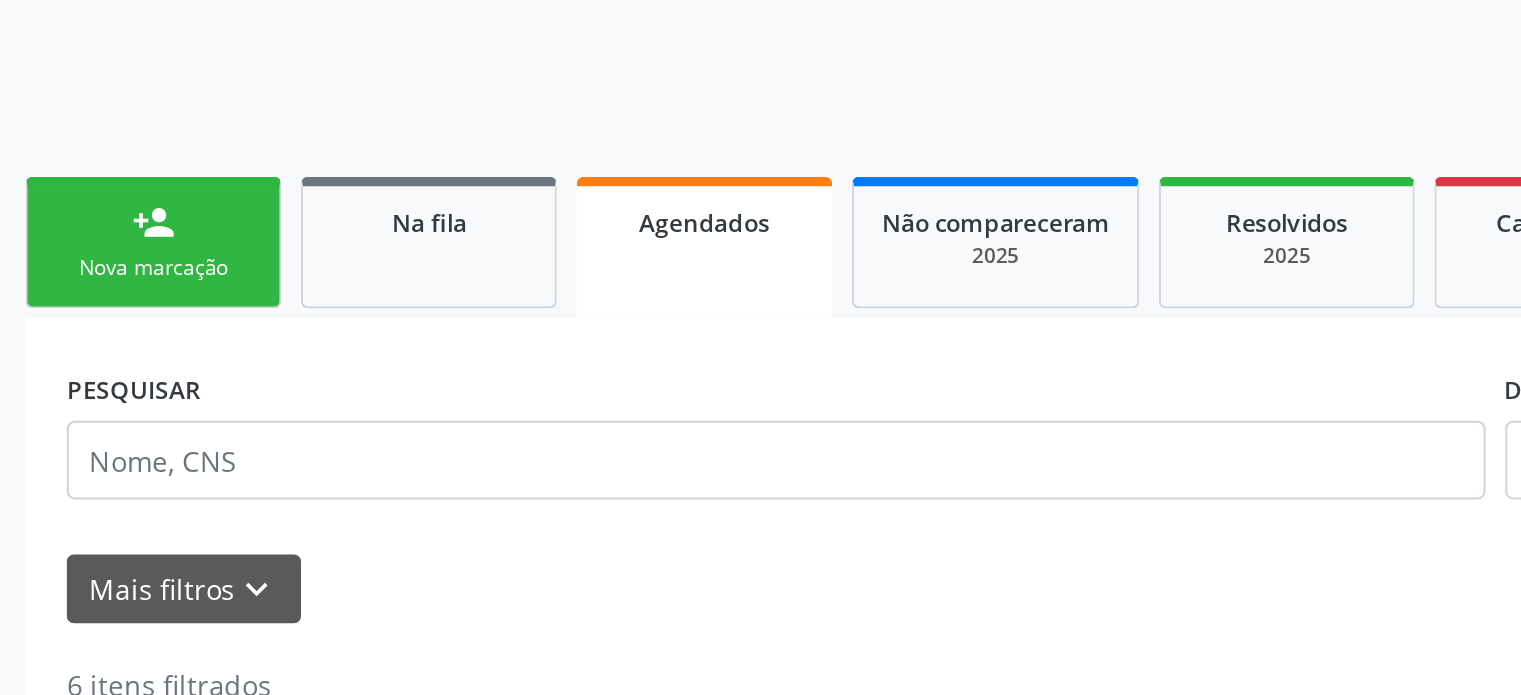 scroll, scrollTop: 353, scrollLeft: 0, axis: vertical 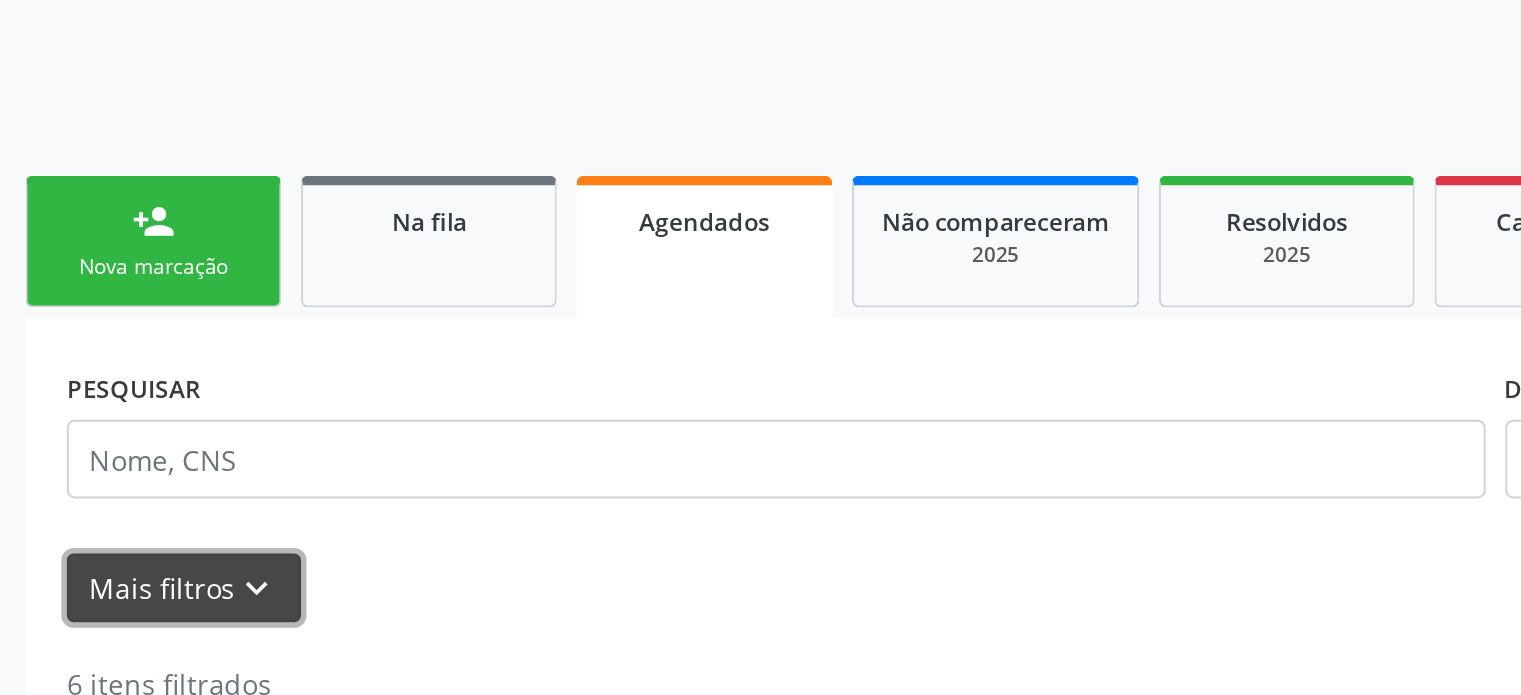 click on "Mais filtros
keyboard_arrow_down" at bounding box center (94, 299) 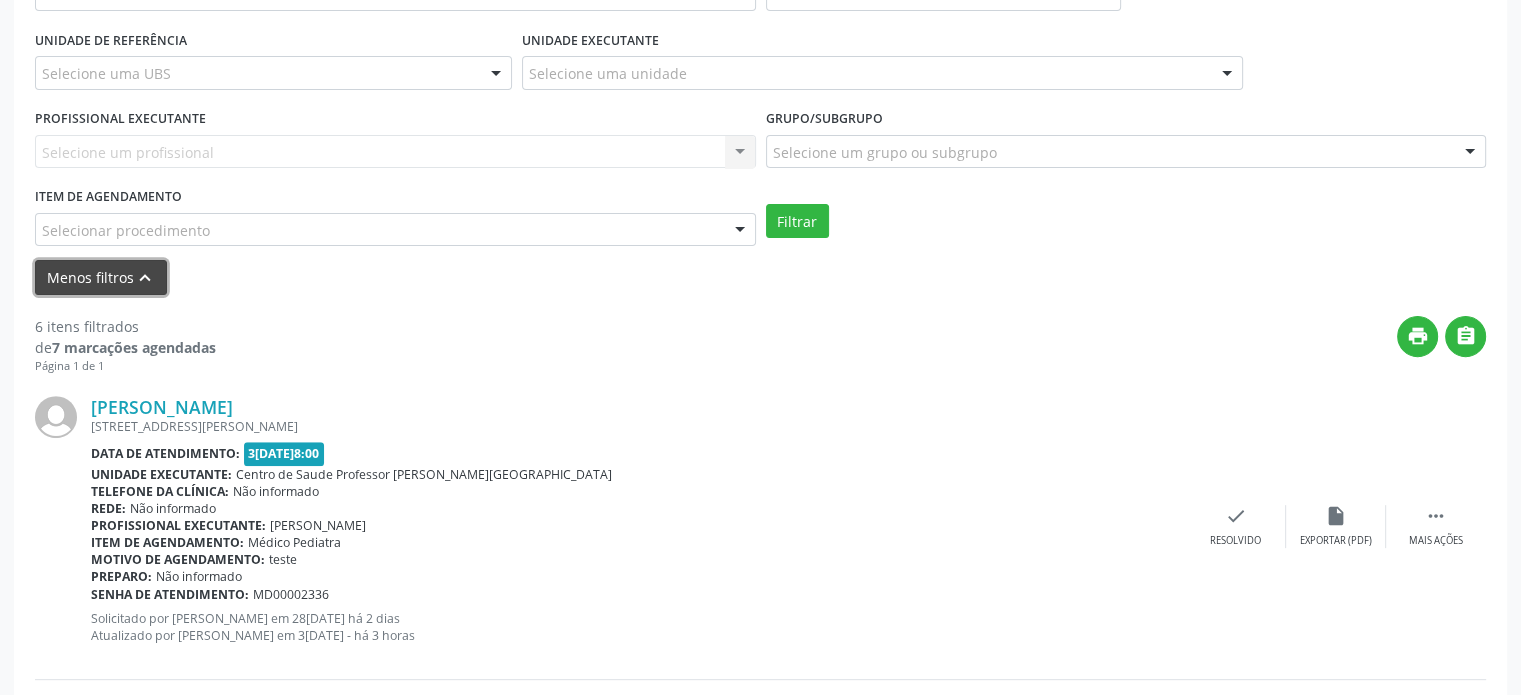 scroll, scrollTop: 678, scrollLeft: 0, axis: vertical 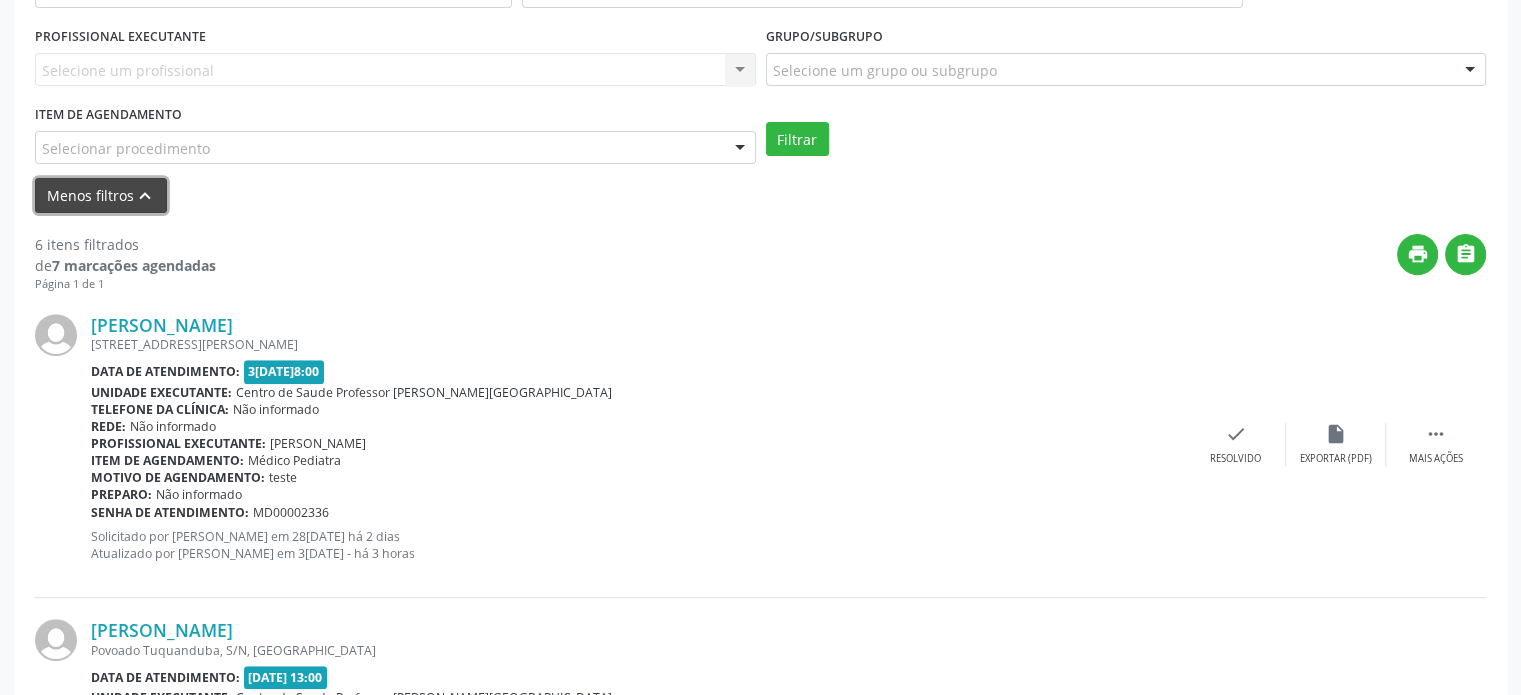 click on "Menos filtros
keyboard_arrow_up" at bounding box center (101, 195) 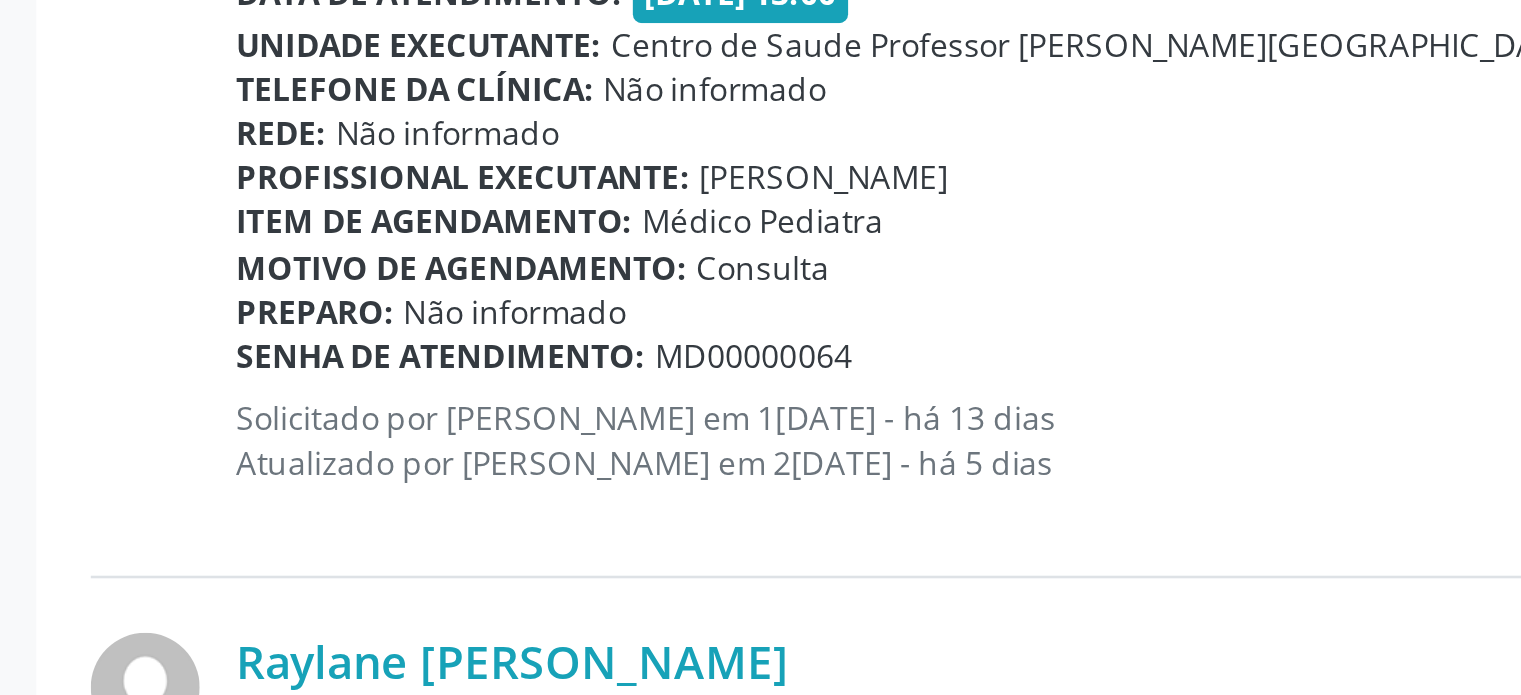 scroll, scrollTop: 1054, scrollLeft: 0, axis: vertical 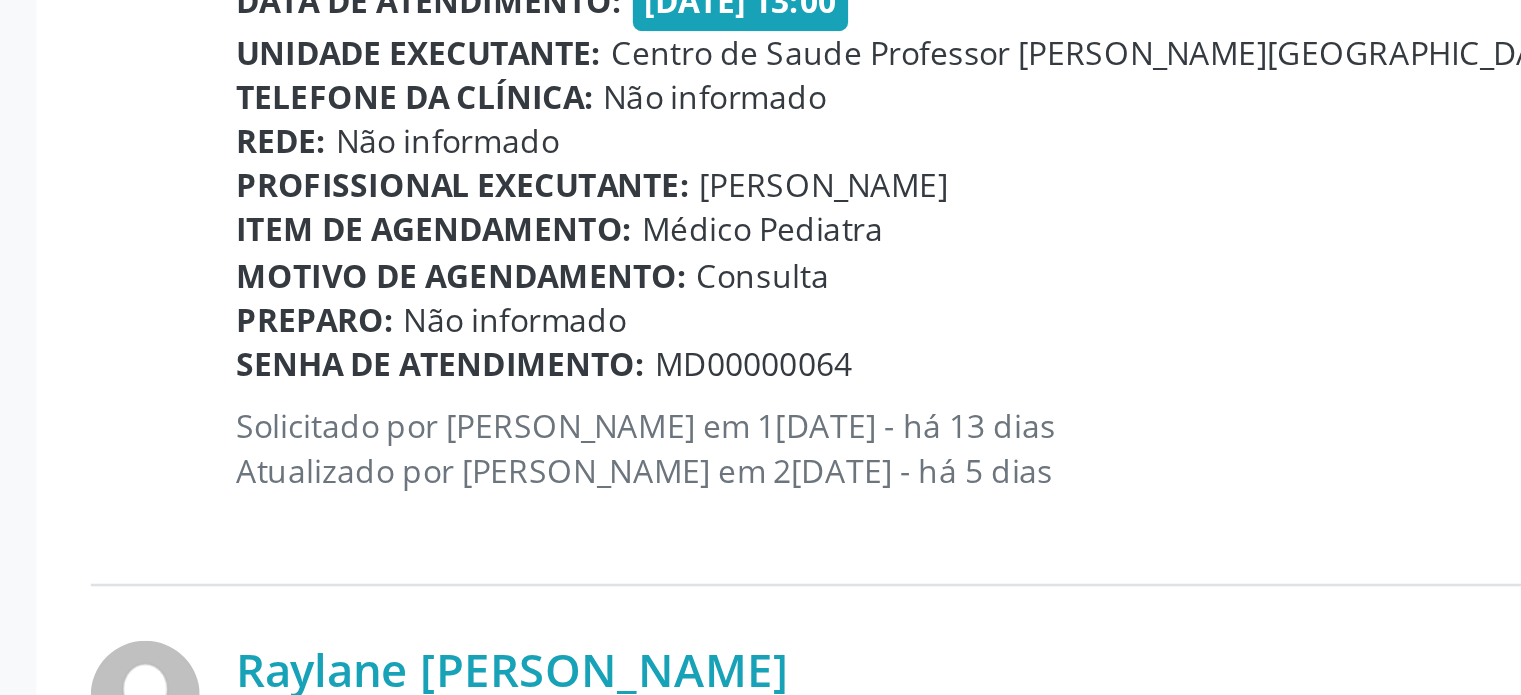 drag, startPoint x: 506, startPoint y: 259, endPoint x: 540, endPoint y: 263, distance: 34.234486 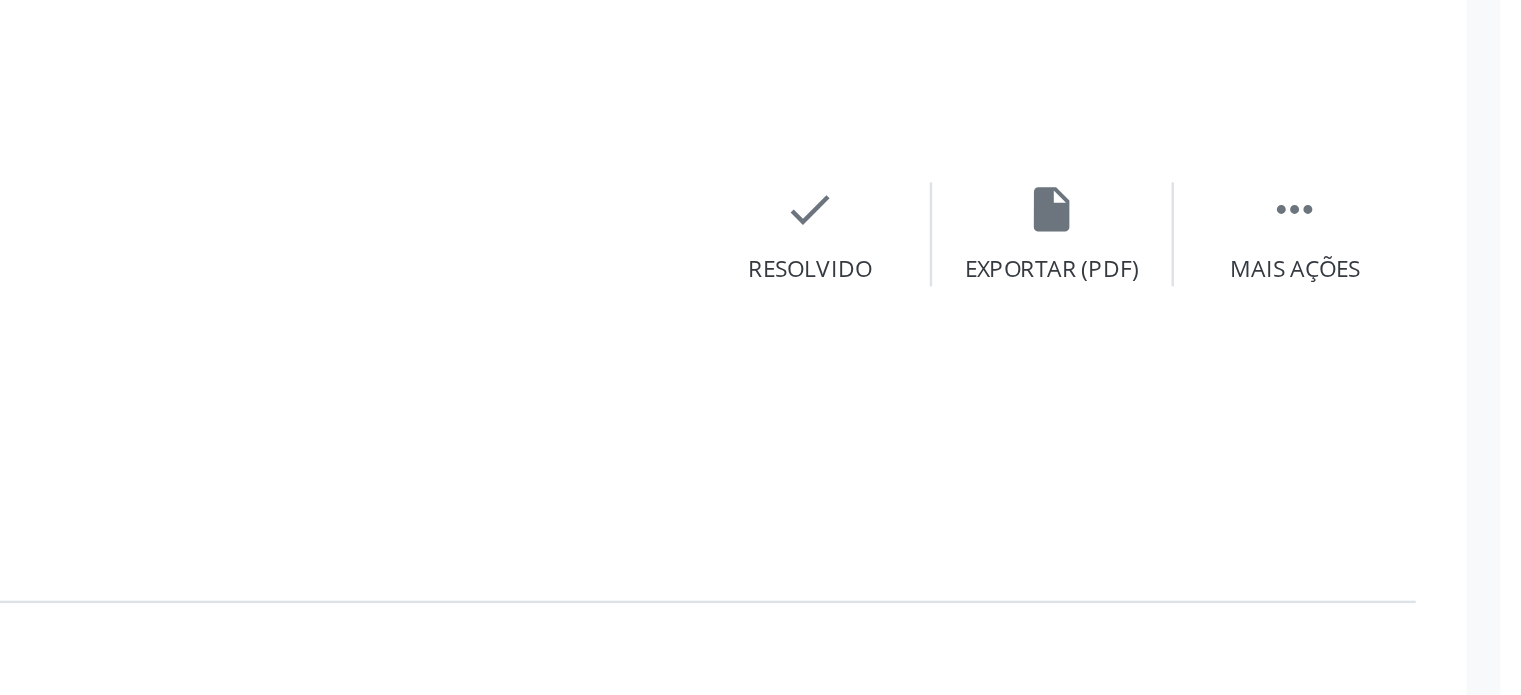scroll, scrollTop: 1053, scrollLeft: 0, axis: vertical 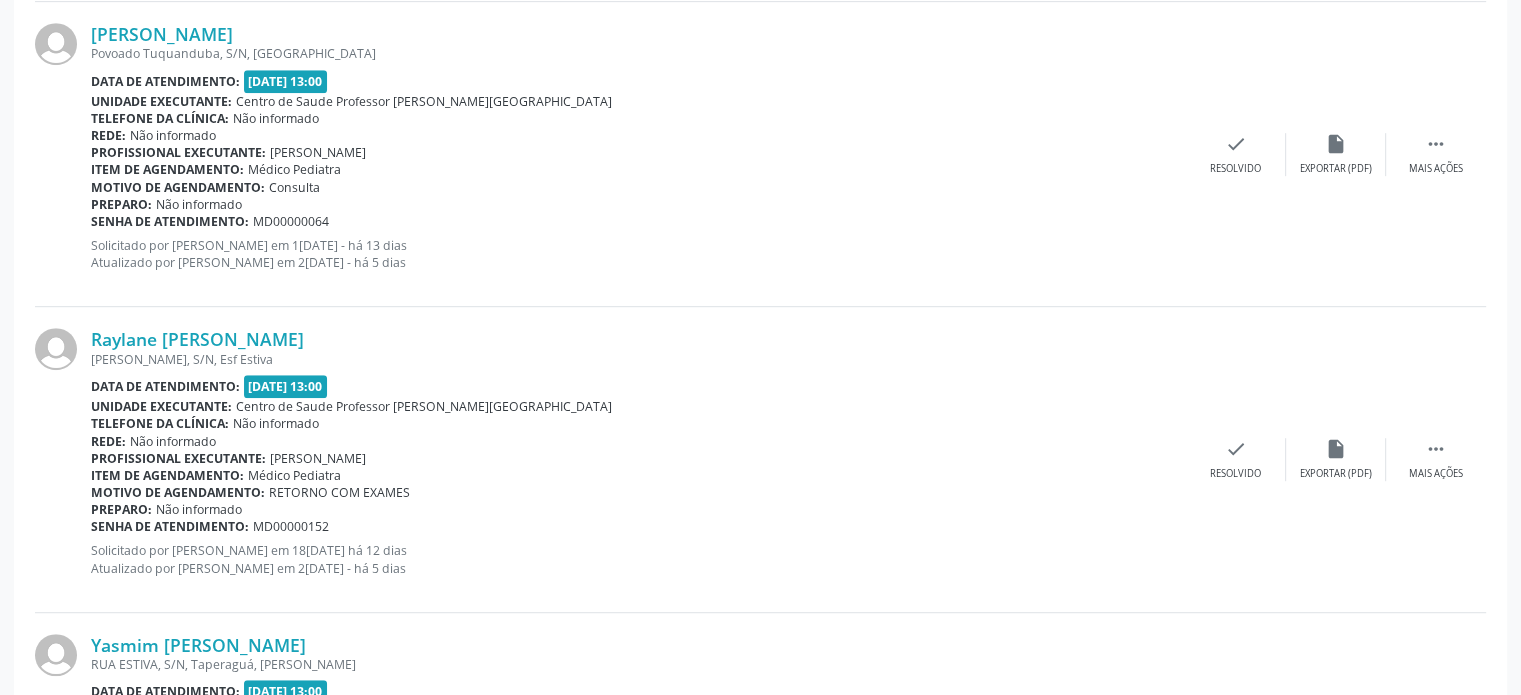 click on "Profissional executante:
[PERSON_NAME]" at bounding box center (638, 152) 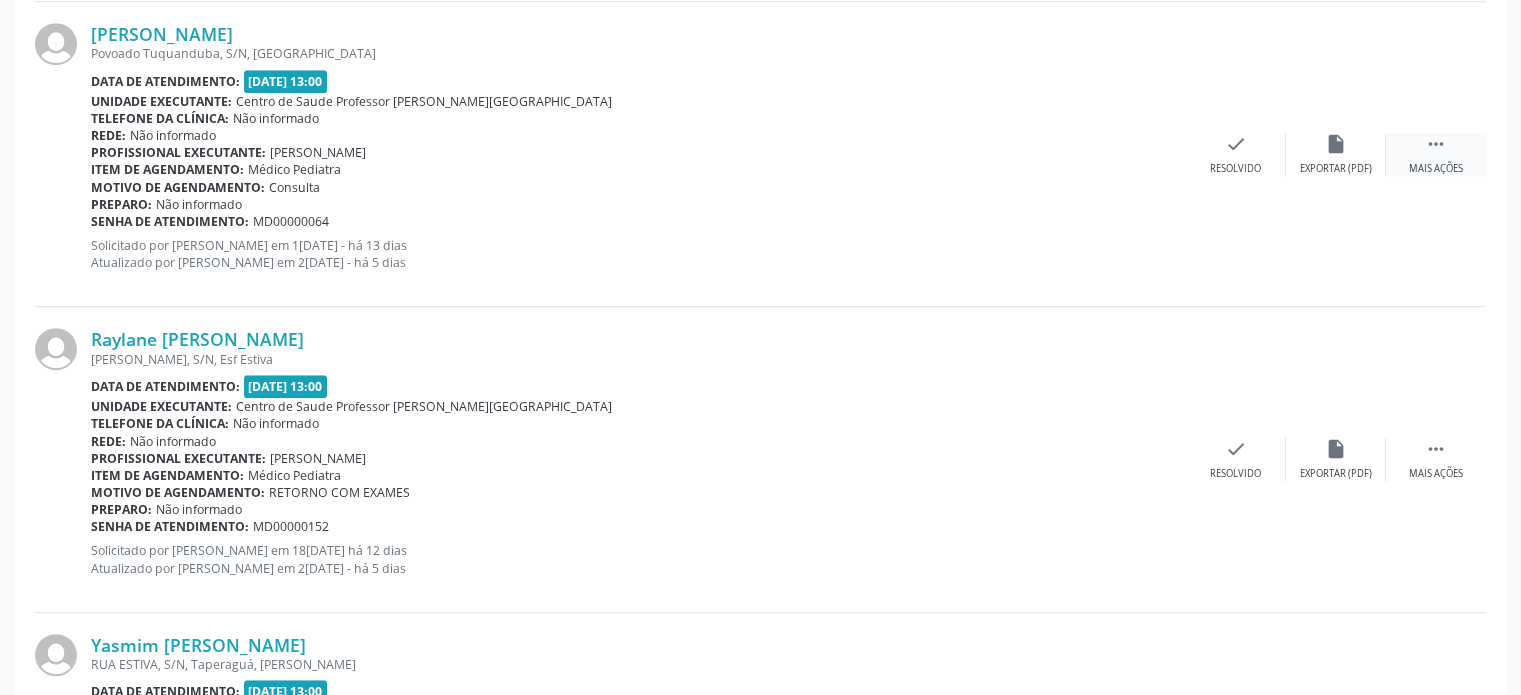 click on "" at bounding box center (1436, 144) 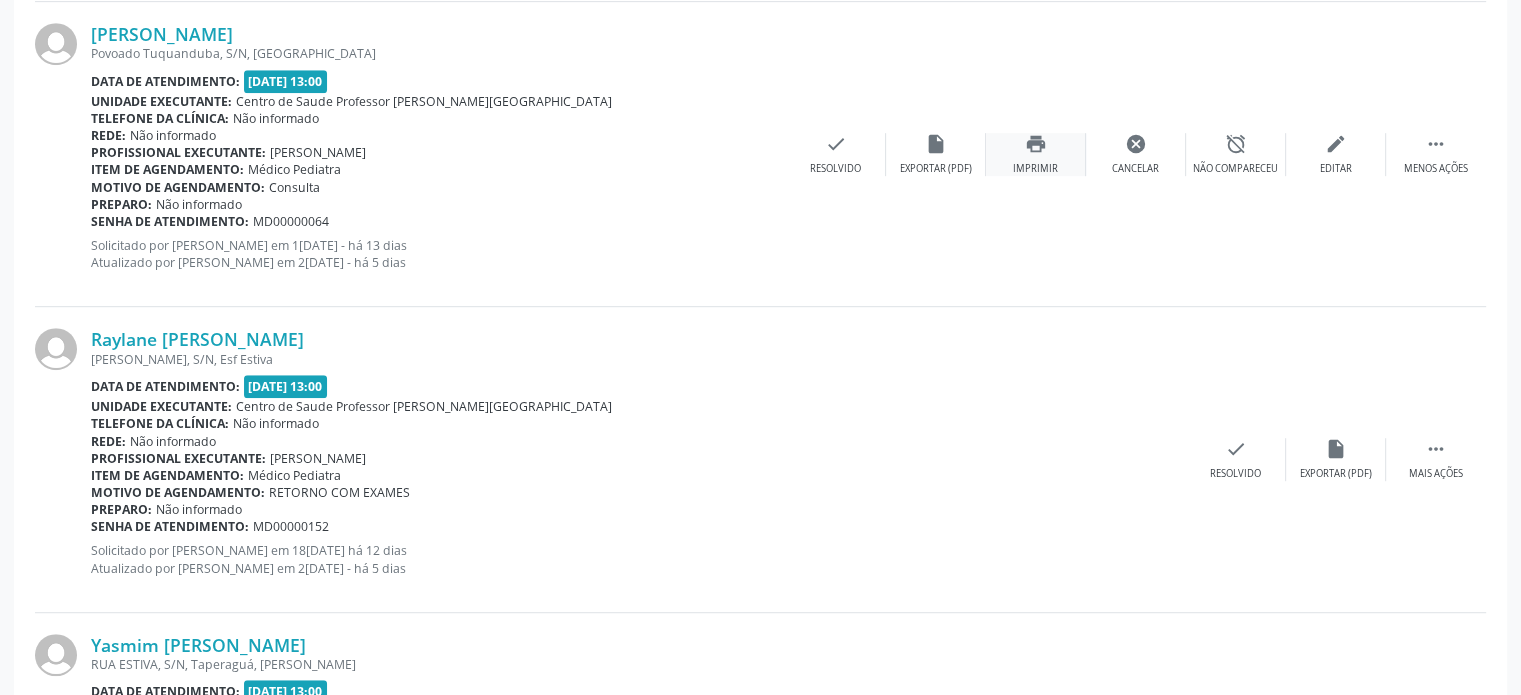 click on "print" at bounding box center (1036, 144) 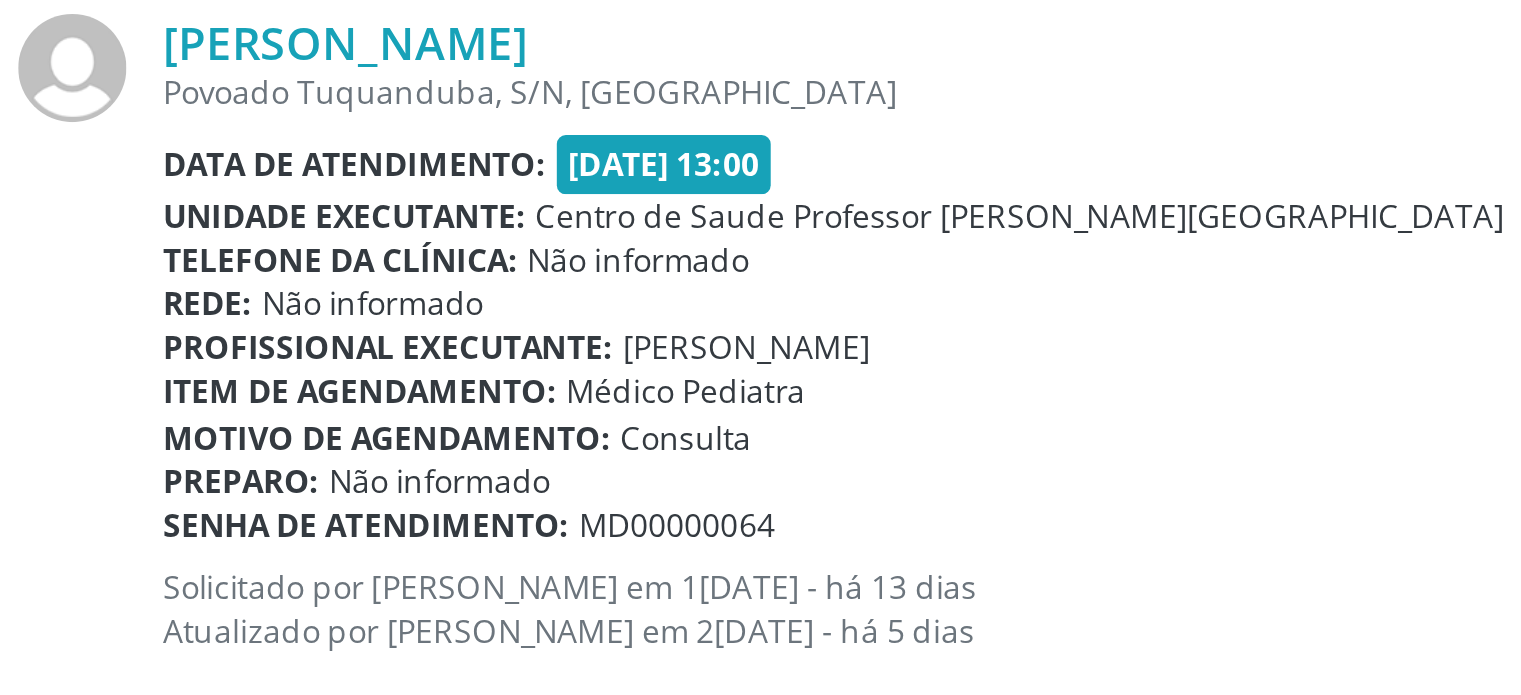 scroll, scrollTop: 1052, scrollLeft: 0, axis: vertical 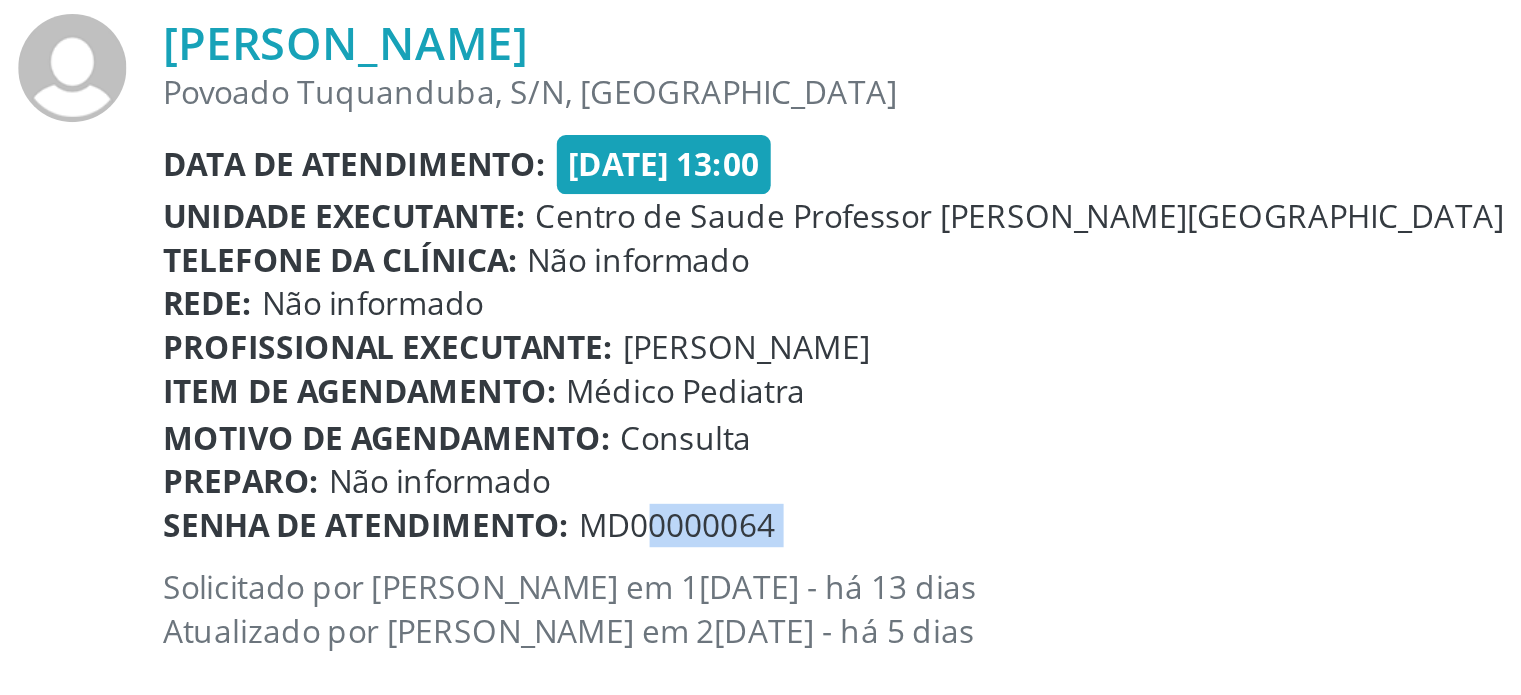 click on "MD00000064" at bounding box center [291, 222] 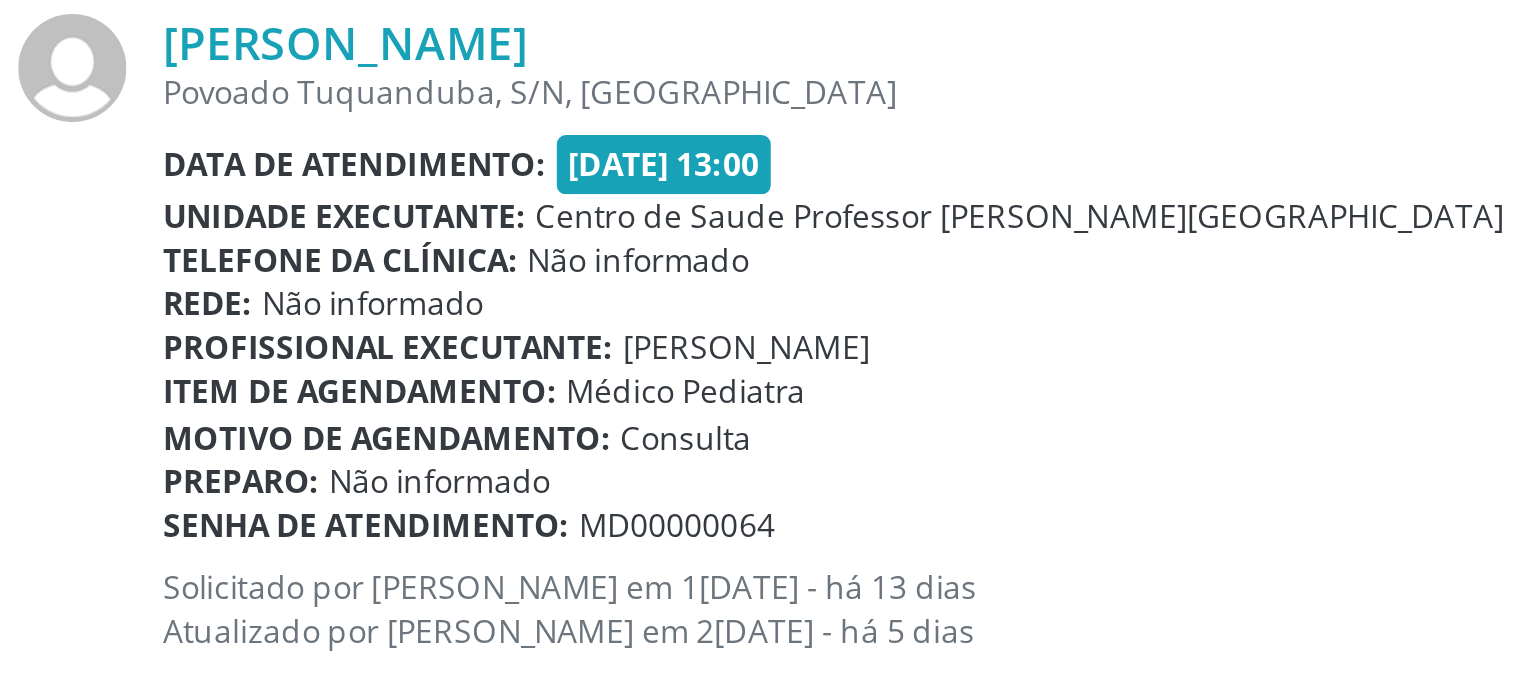 click on "MD00000064" at bounding box center (291, 222) 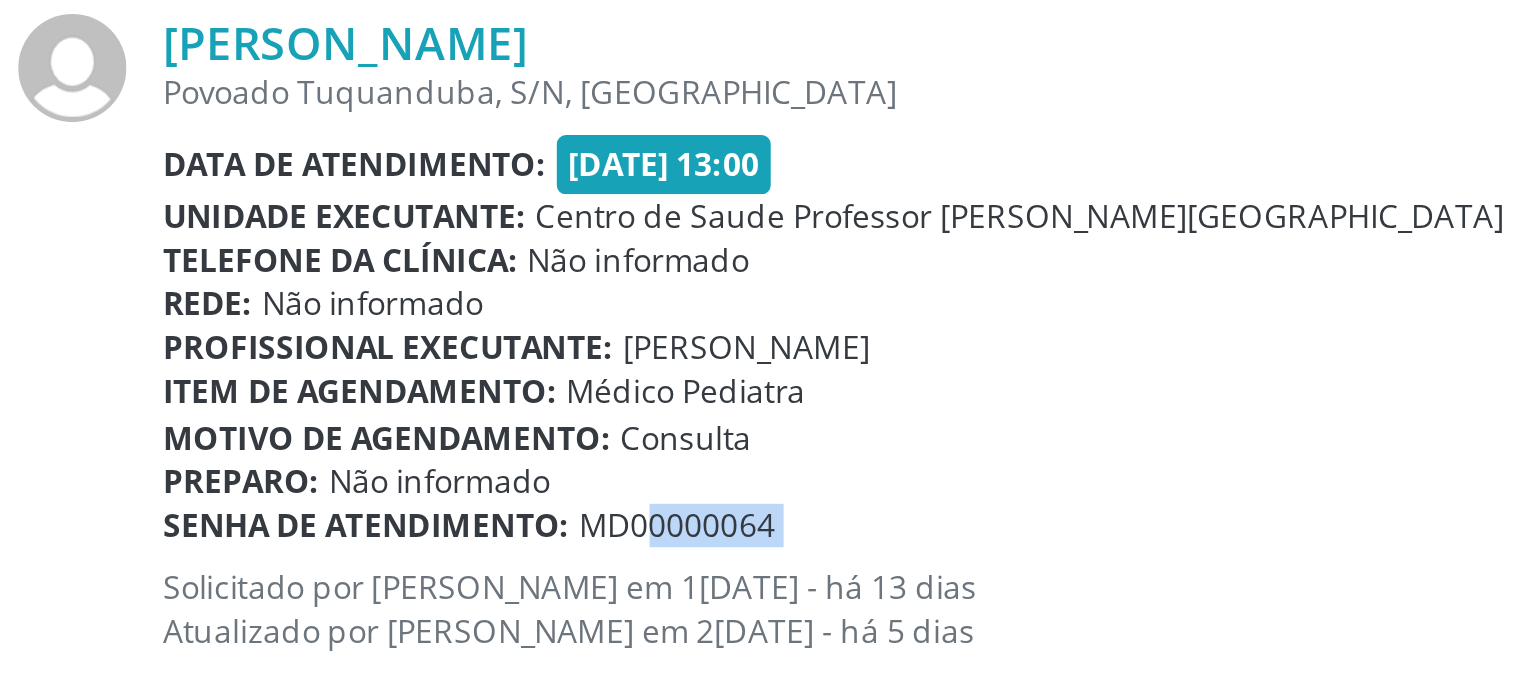 click on "MD00000064" at bounding box center [291, 222] 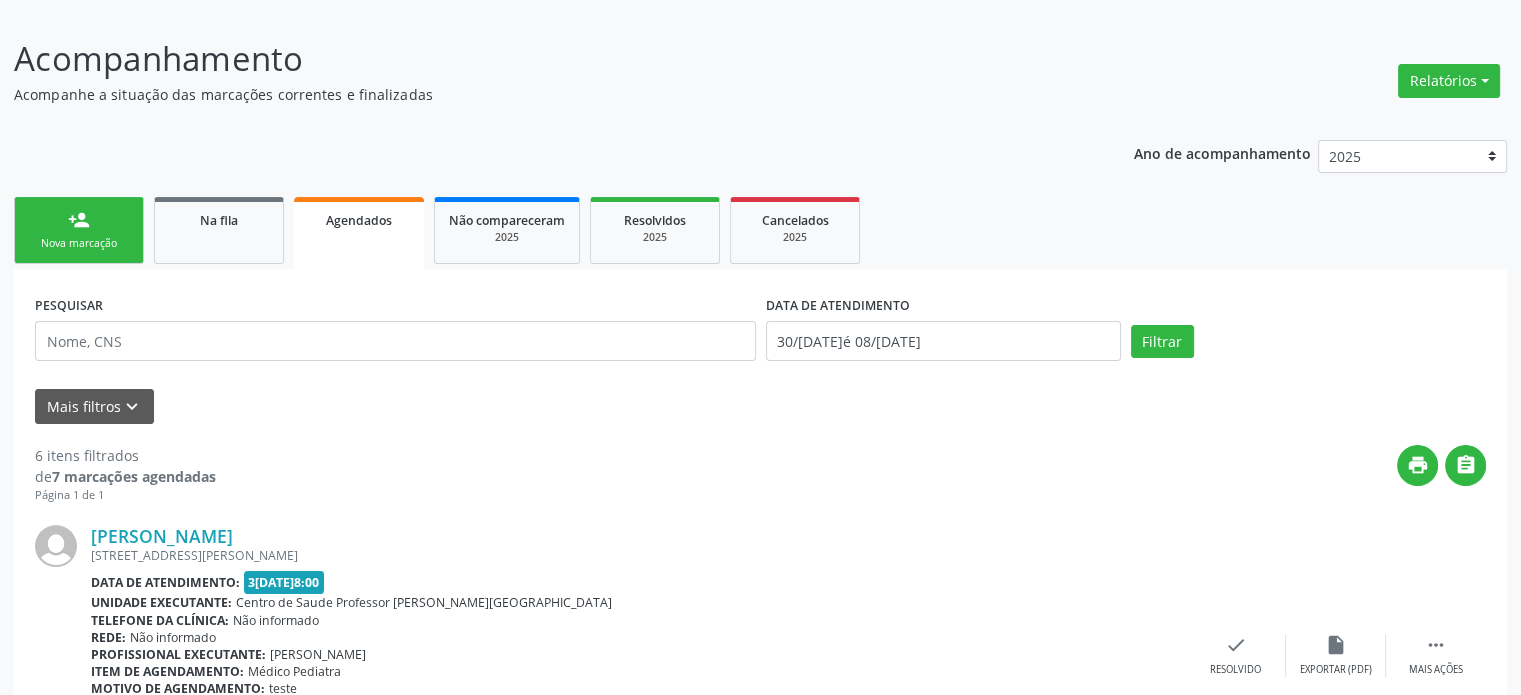 scroll, scrollTop: 267, scrollLeft: 0, axis: vertical 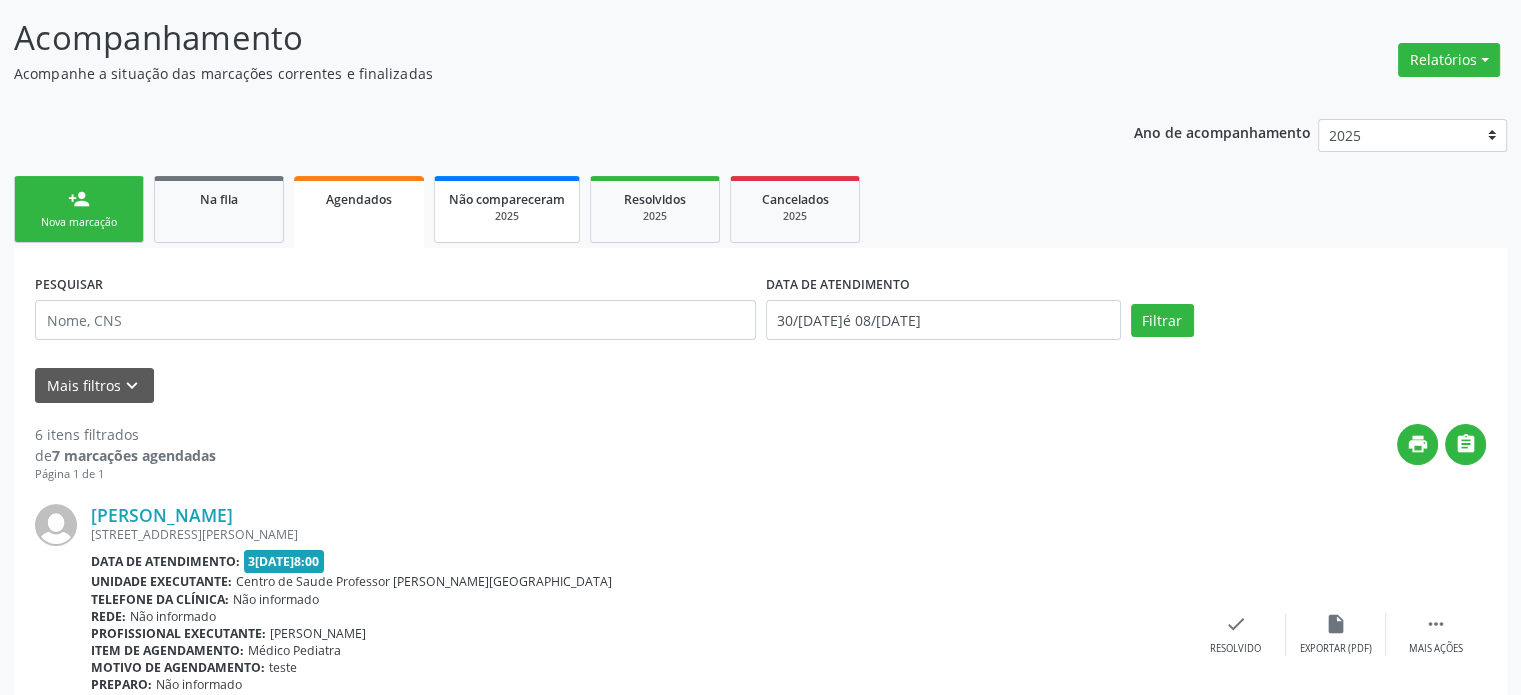 click on "Não compareceram
2025" at bounding box center [507, 209] 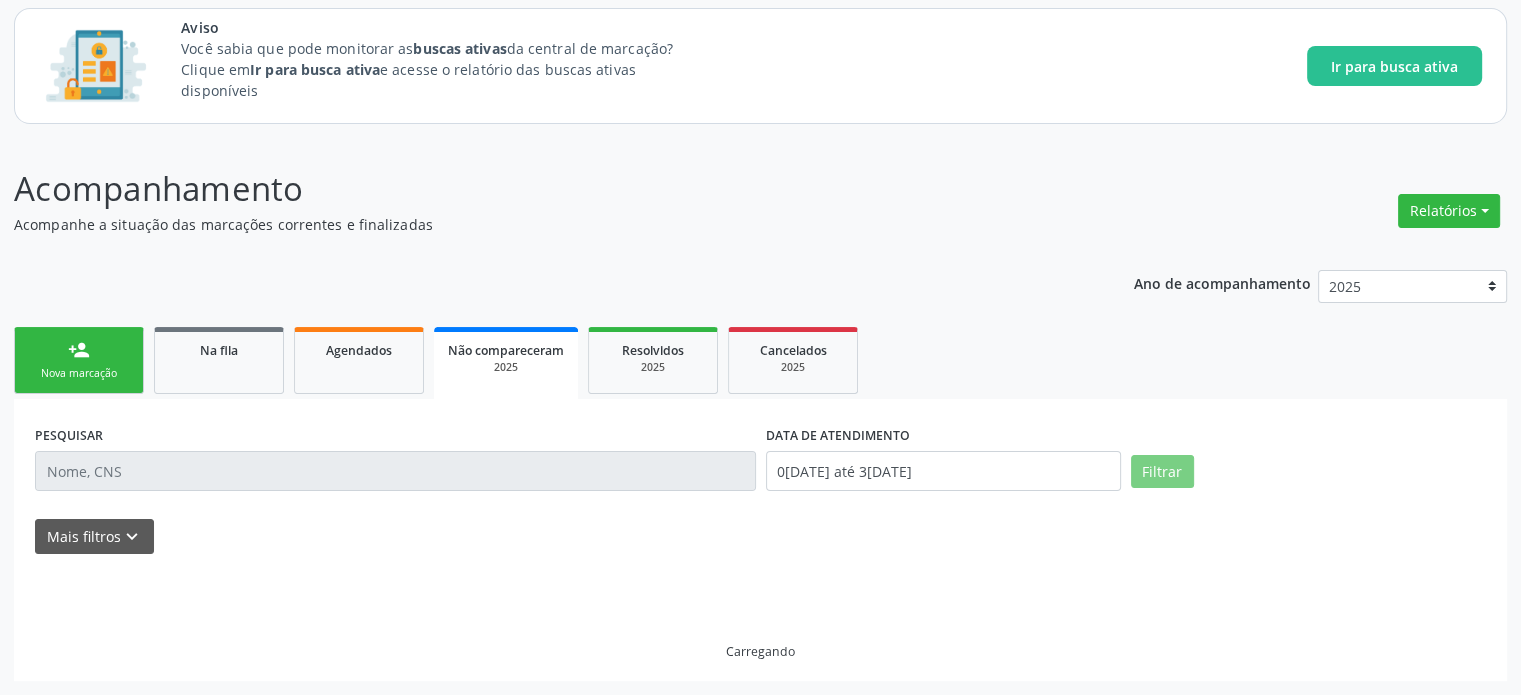 scroll, scrollTop: 114, scrollLeft: 0, axis: vertical 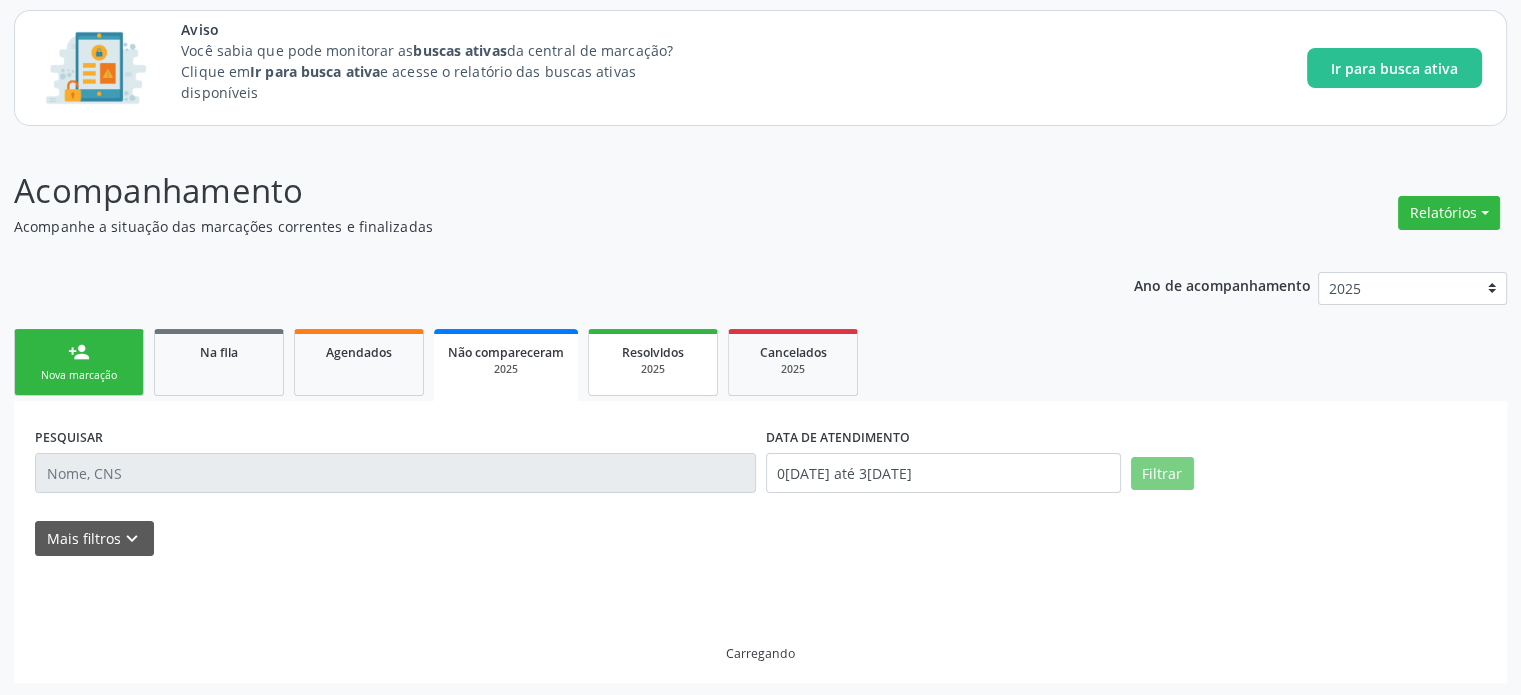 click on "2025" at bounding box center (653, 369) 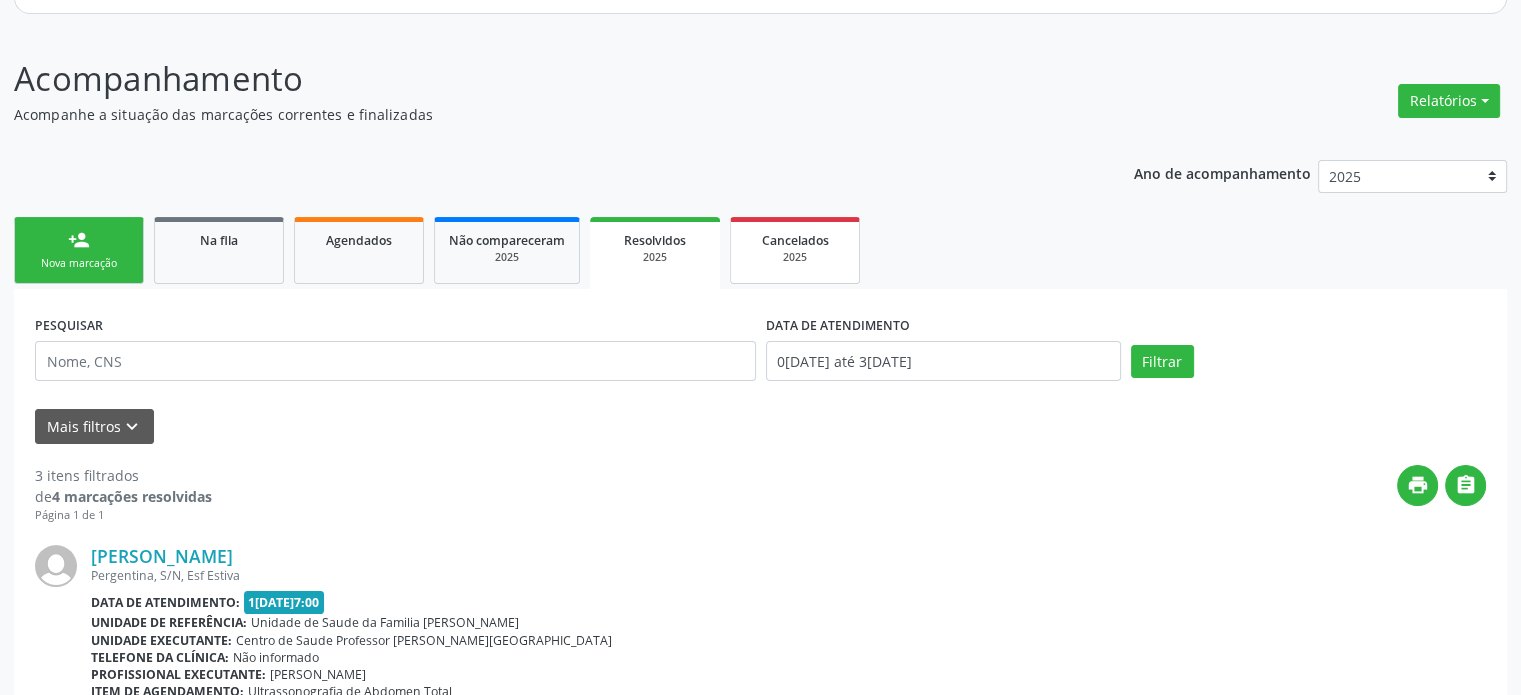 scroll, scrollTop: 226, scrollLeft: 0, axis: vertical 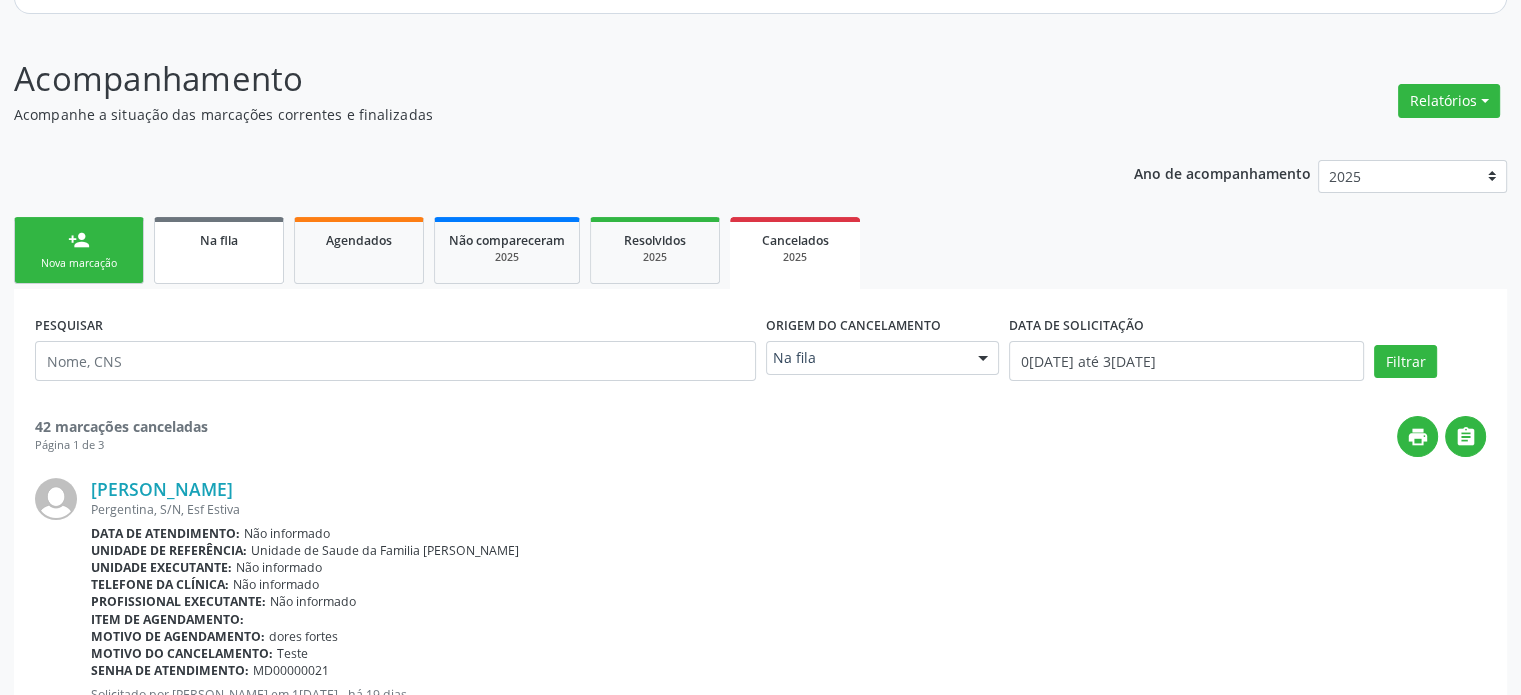 click on "Na fila" at bounding box center [219, 239] 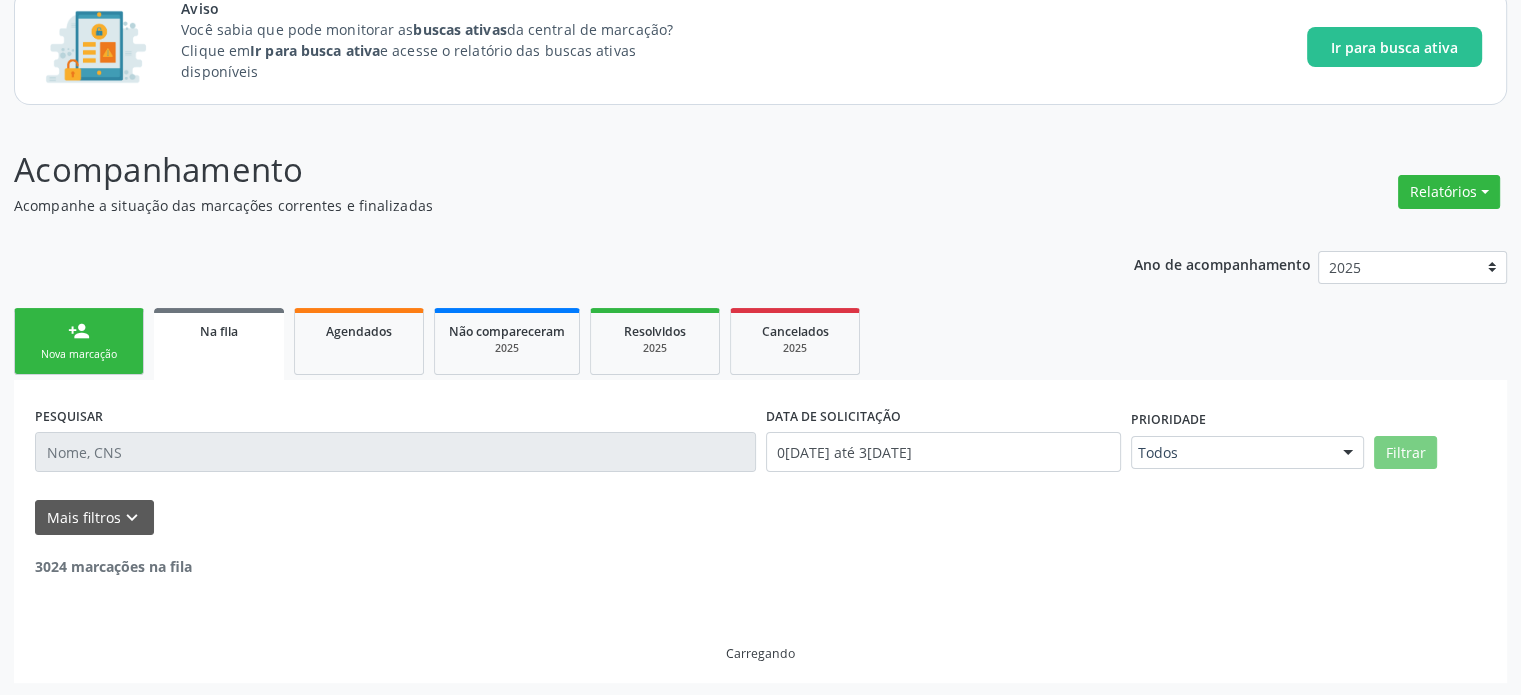 scroll, scrollTop: 226, scrollLeft: 0, axis: vertical 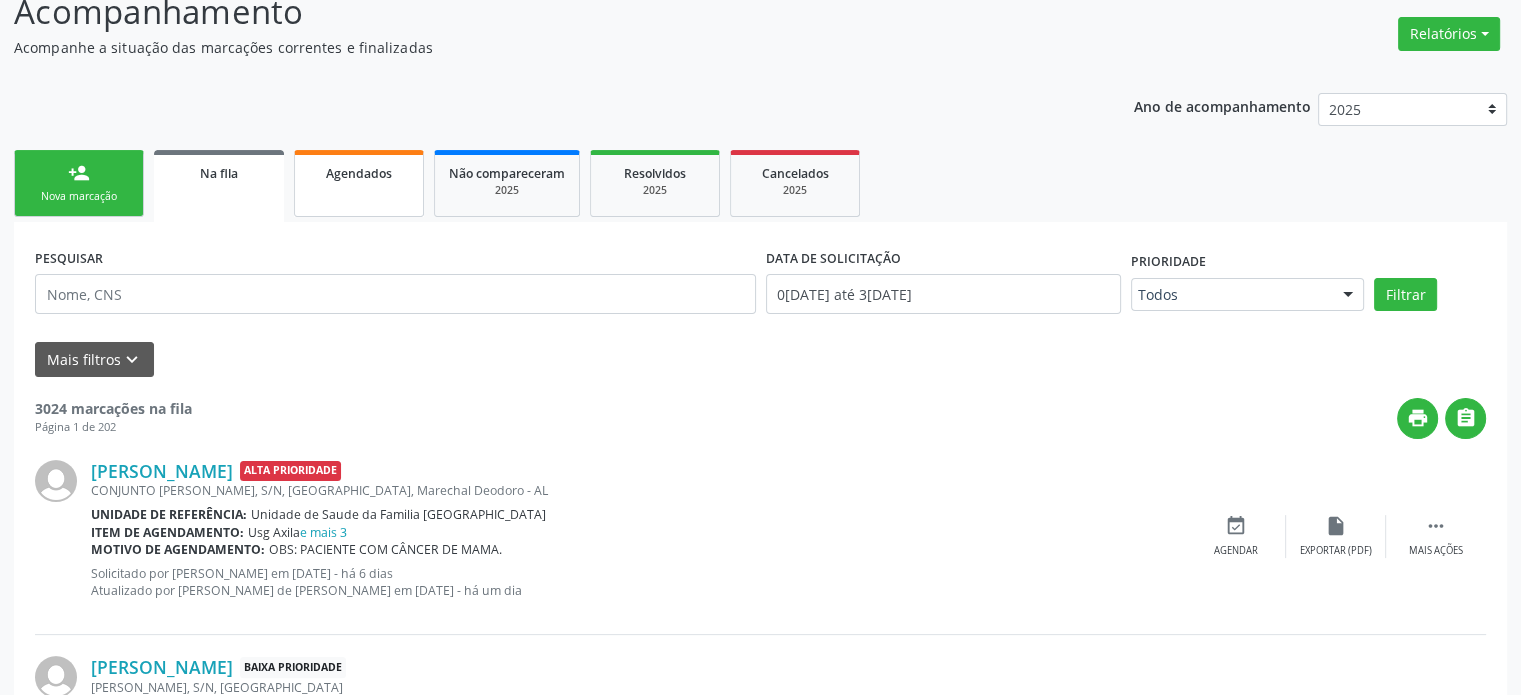 click on "Agendados" at bounding box center (359, 172) 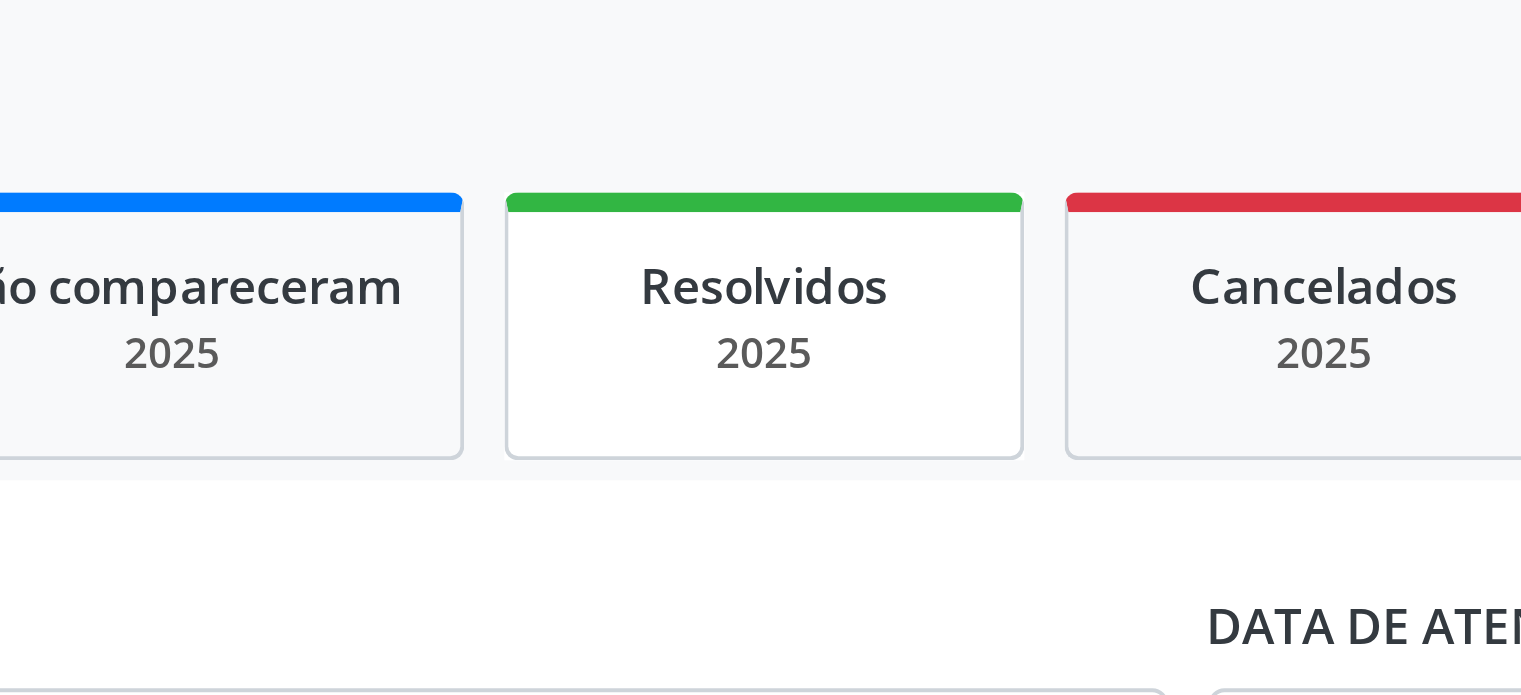scroll, scrollTop: 79, scrollLeft: 0, axis: vertical 